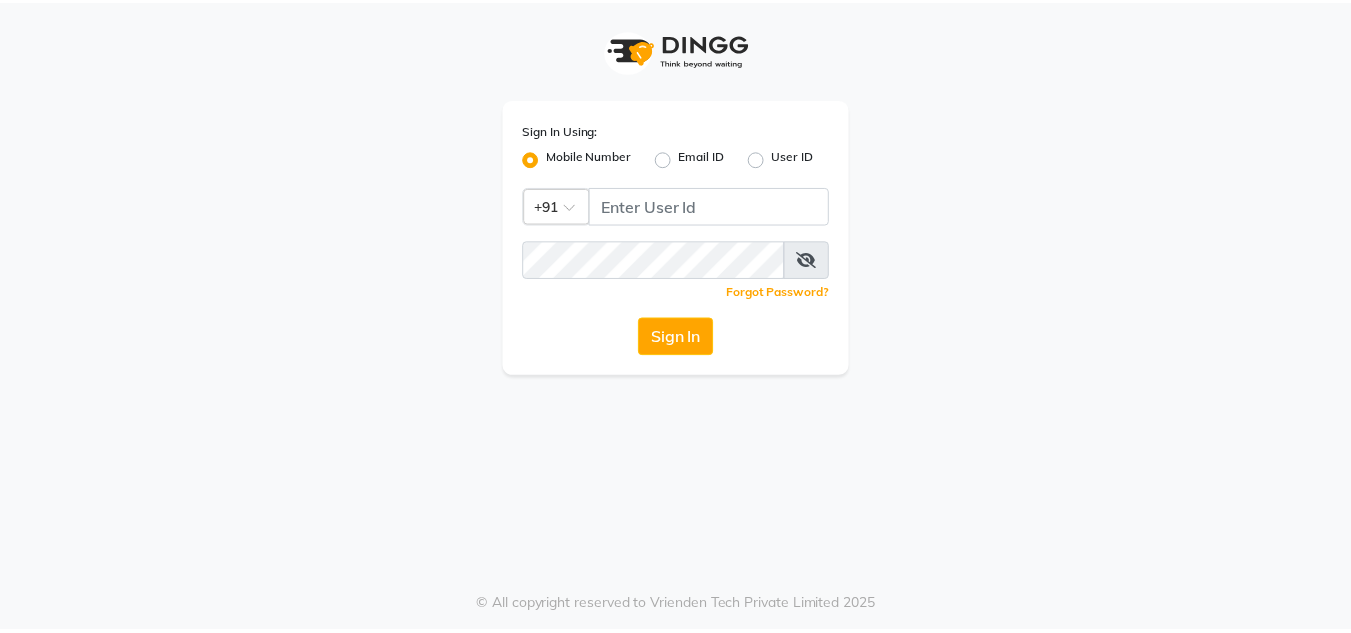 scroll, scrollTop: 0, scrollLeft: 0, axis: both 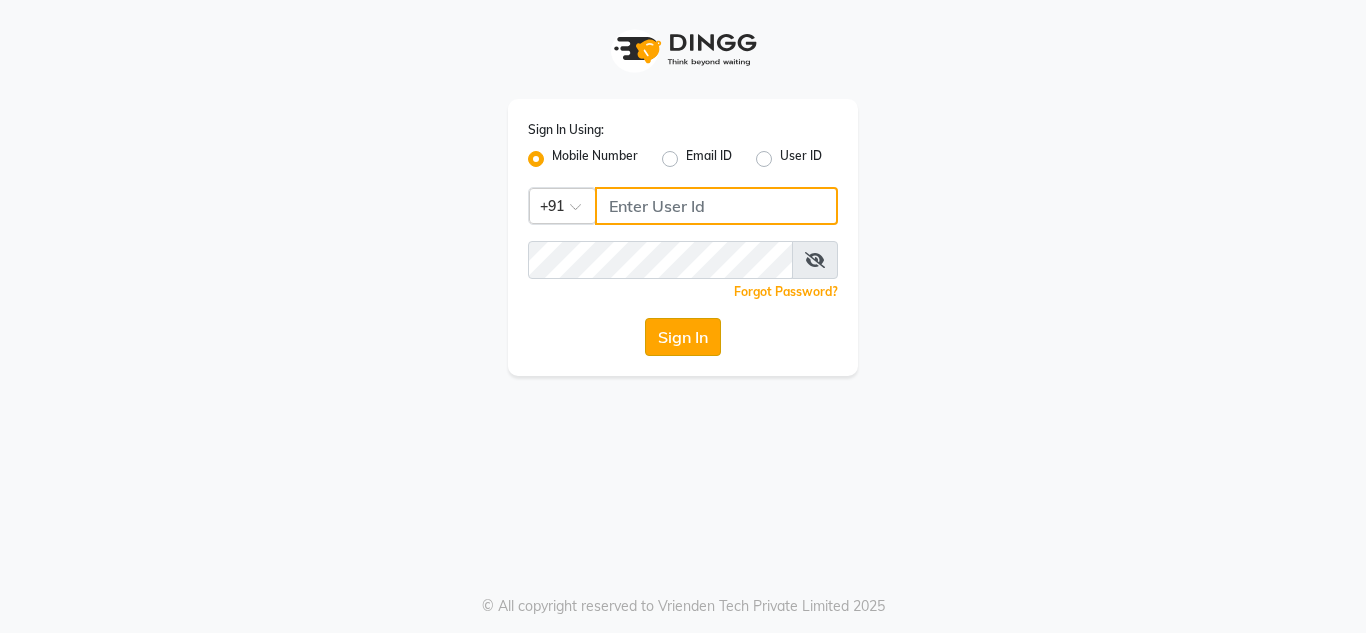 type on "[PHONE]" 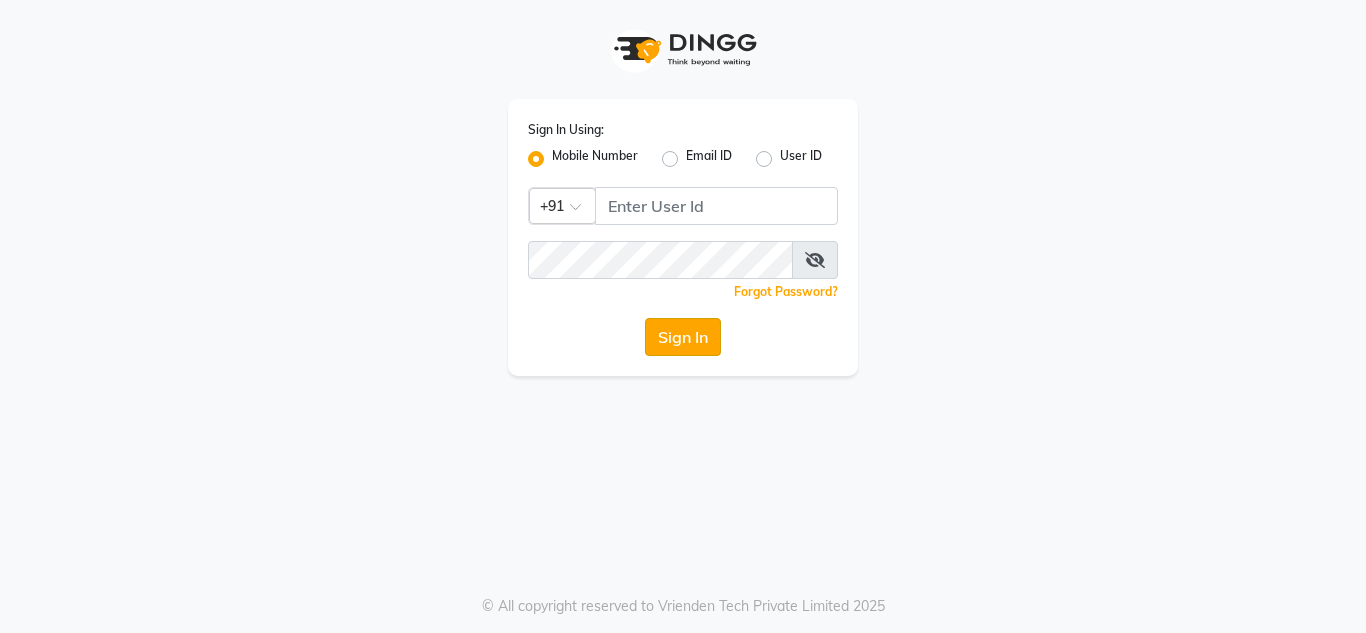 click on "Sign In" 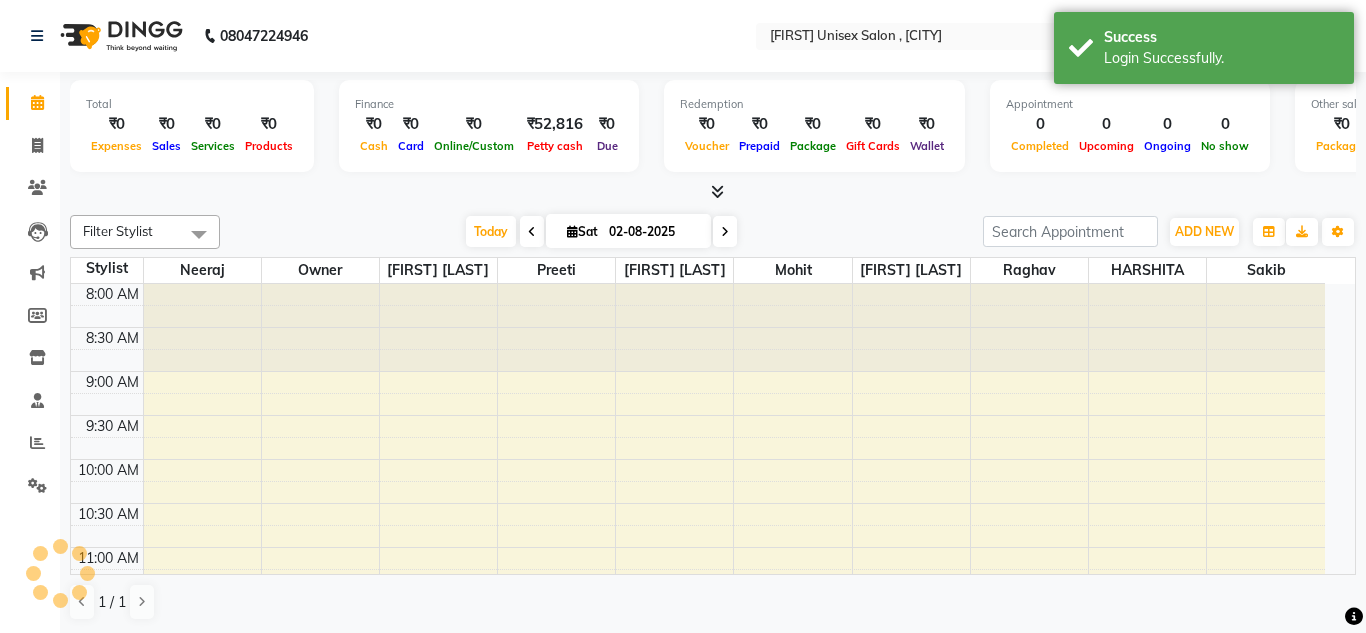 select on "en" 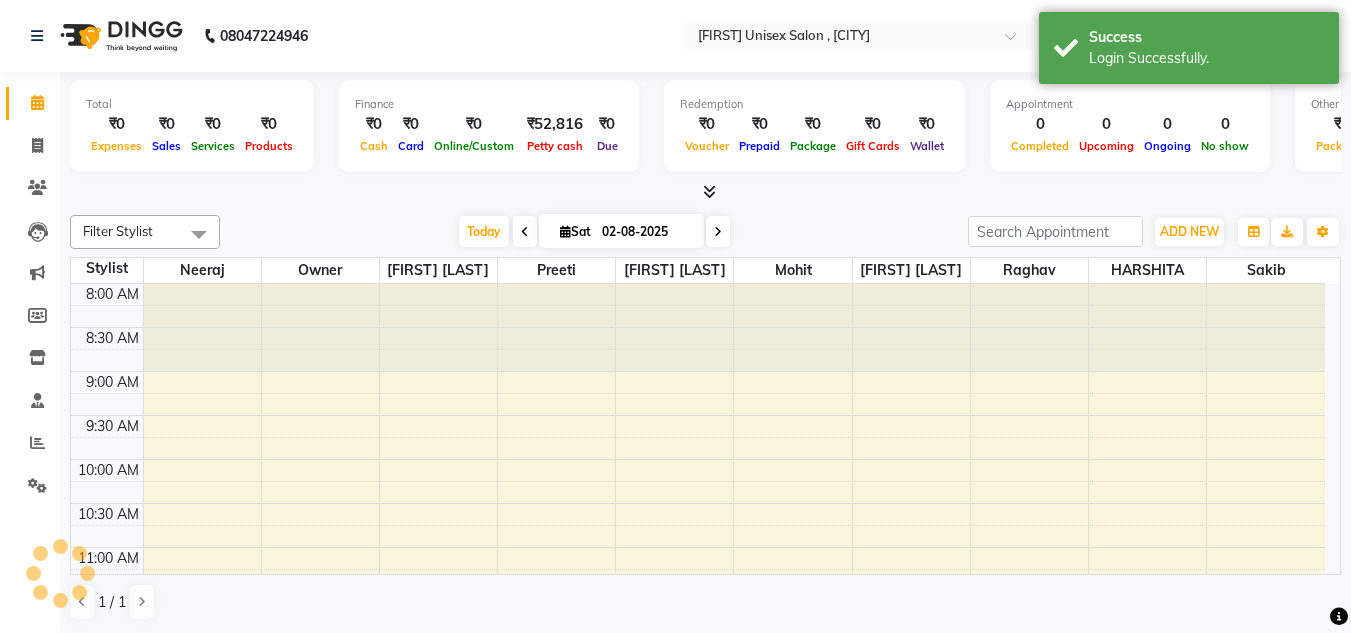 scroll, scrollTop: 0, scrollLeft: 0, axis: both 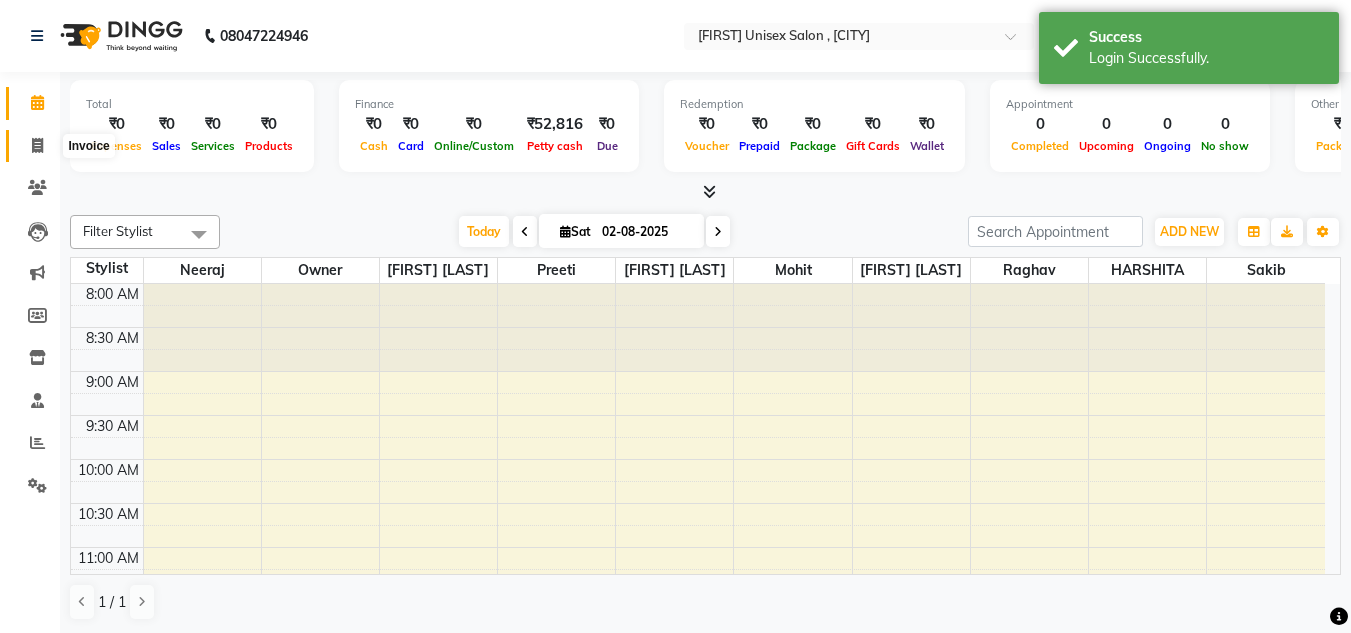 click 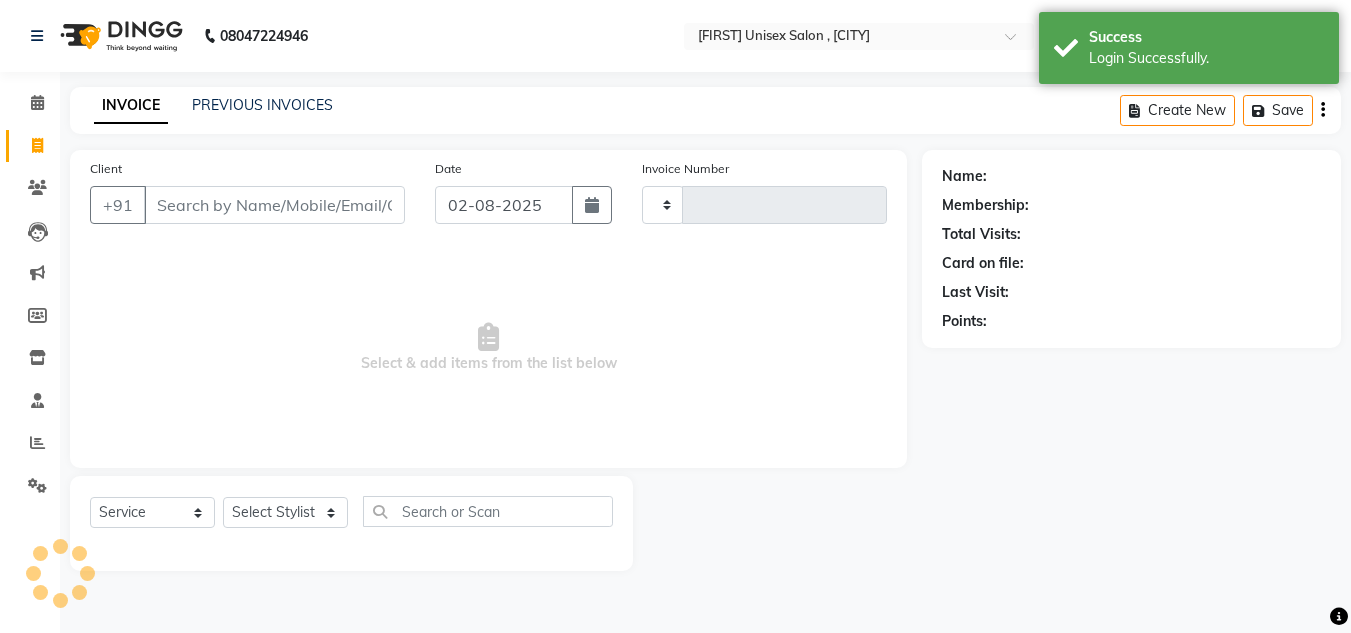 click on "Client +91" 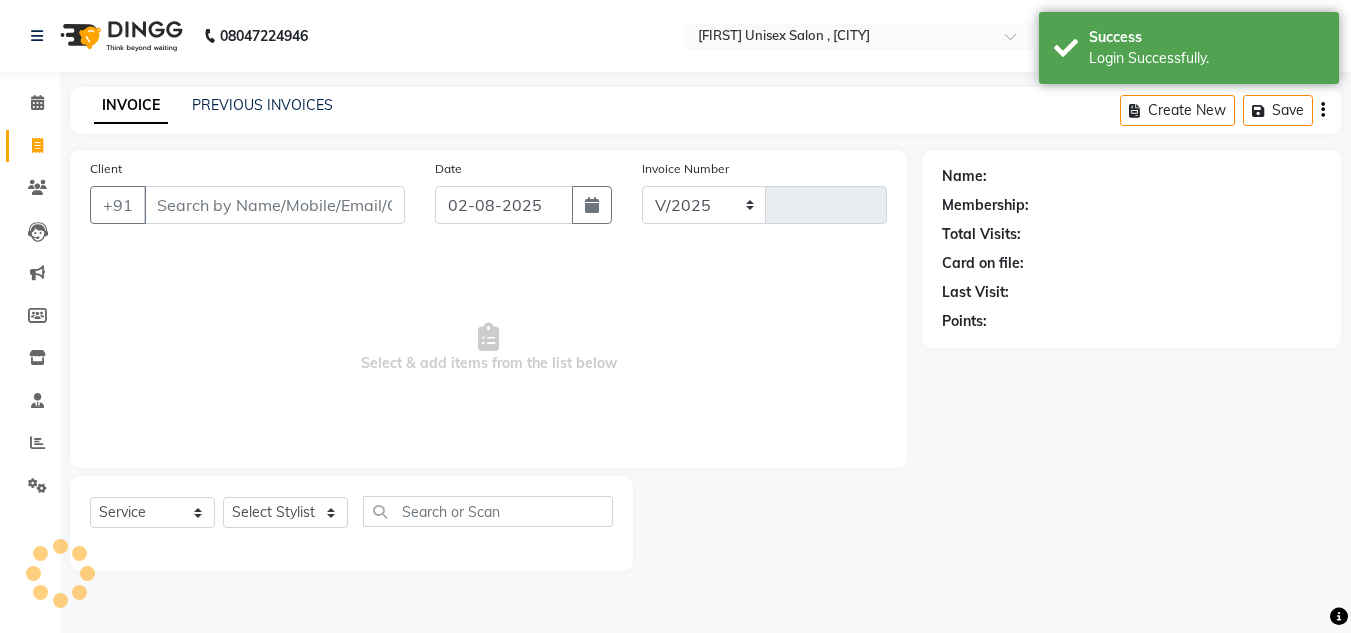 select on "6840" 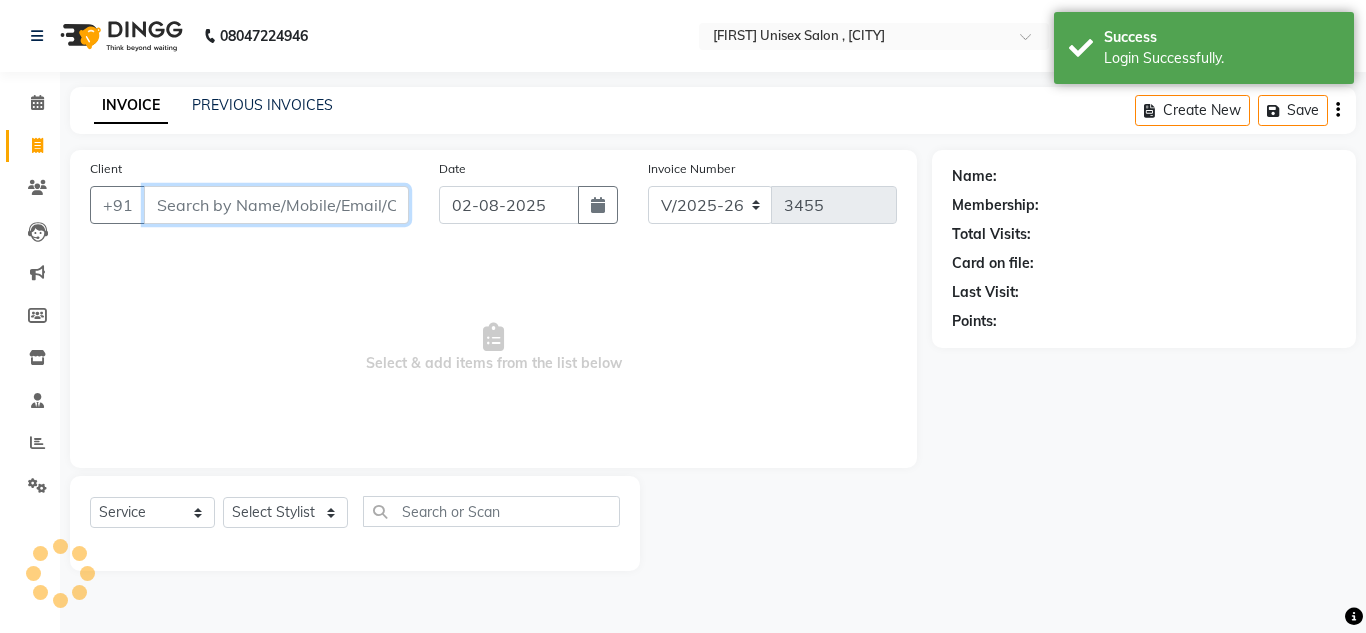 click on "Client" at bounding box center [276, 205] 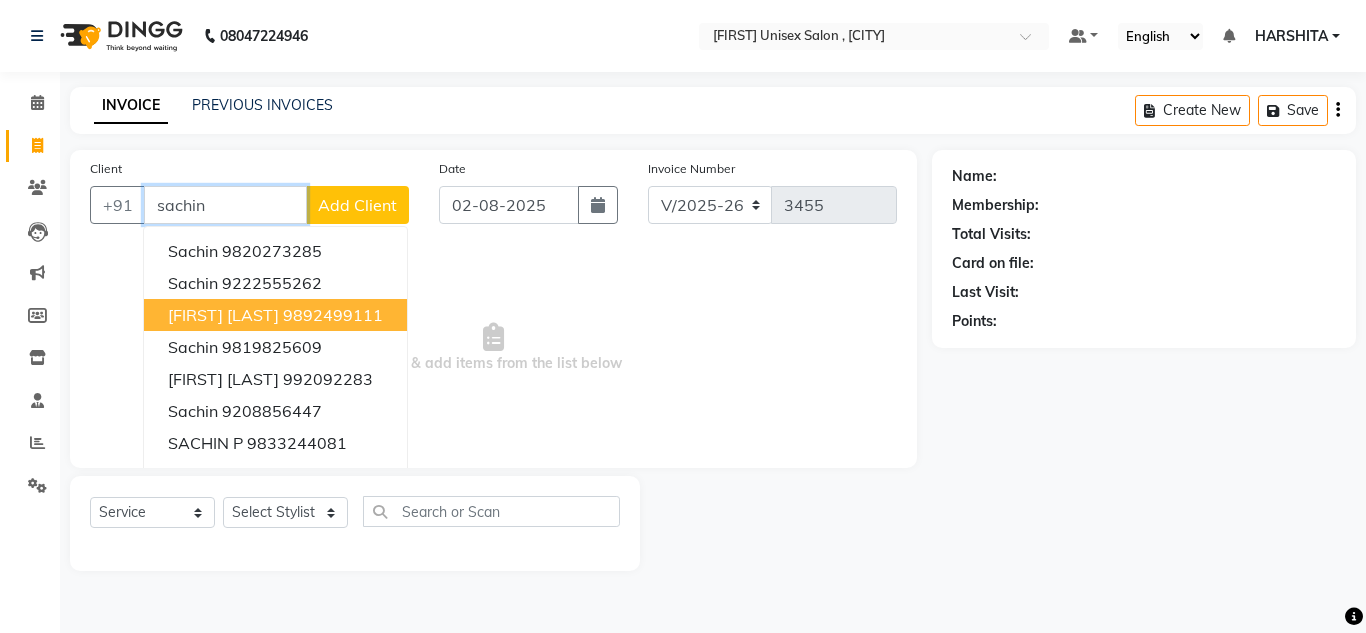 click on "[FIRST] [LAST]" at bounding box center [223, 315] 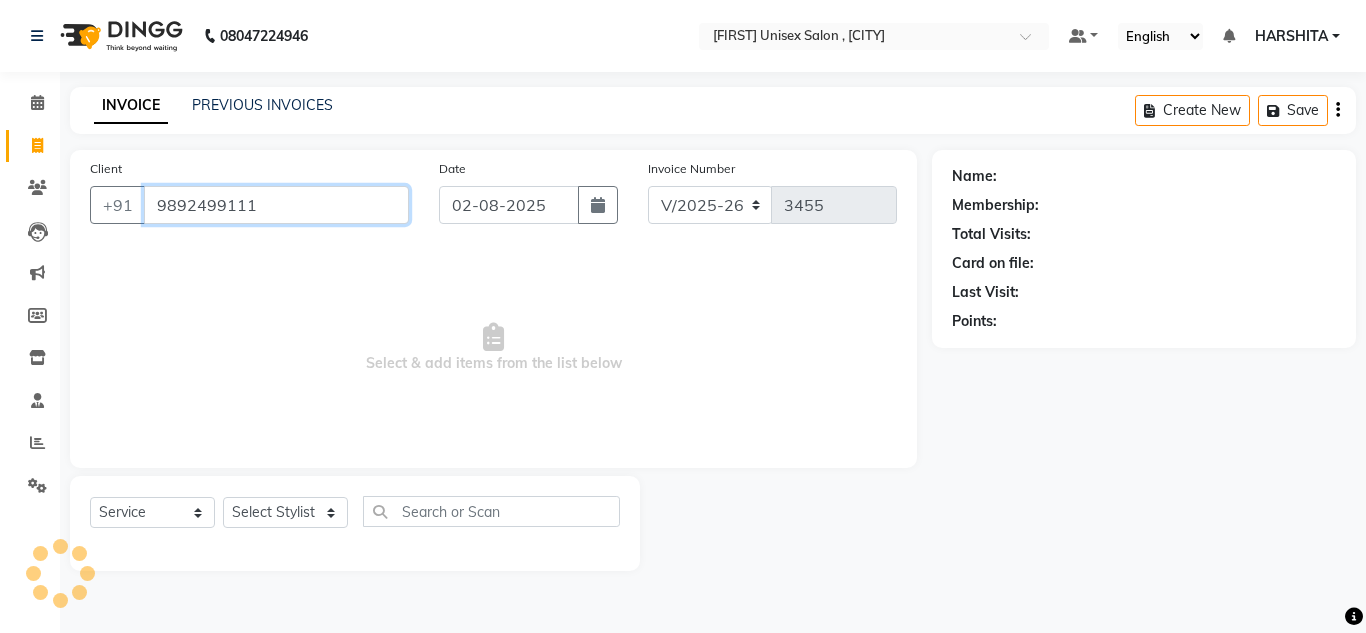 type on "9892499111" 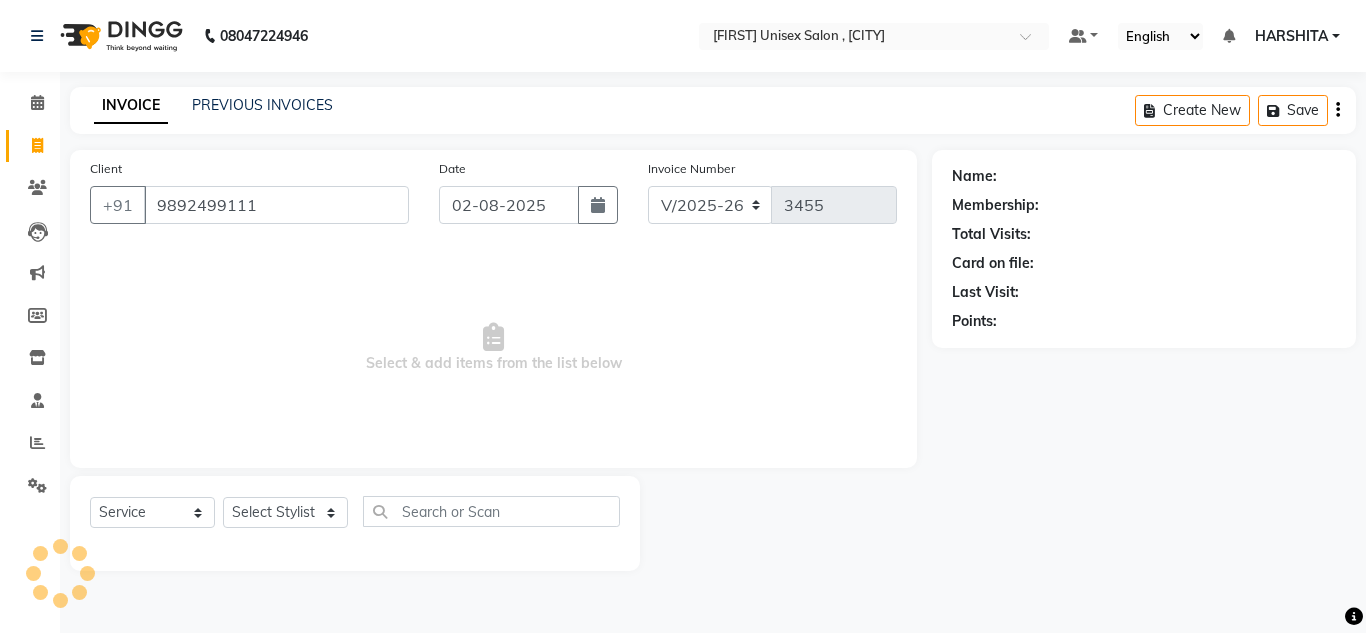 select on "1: Object" 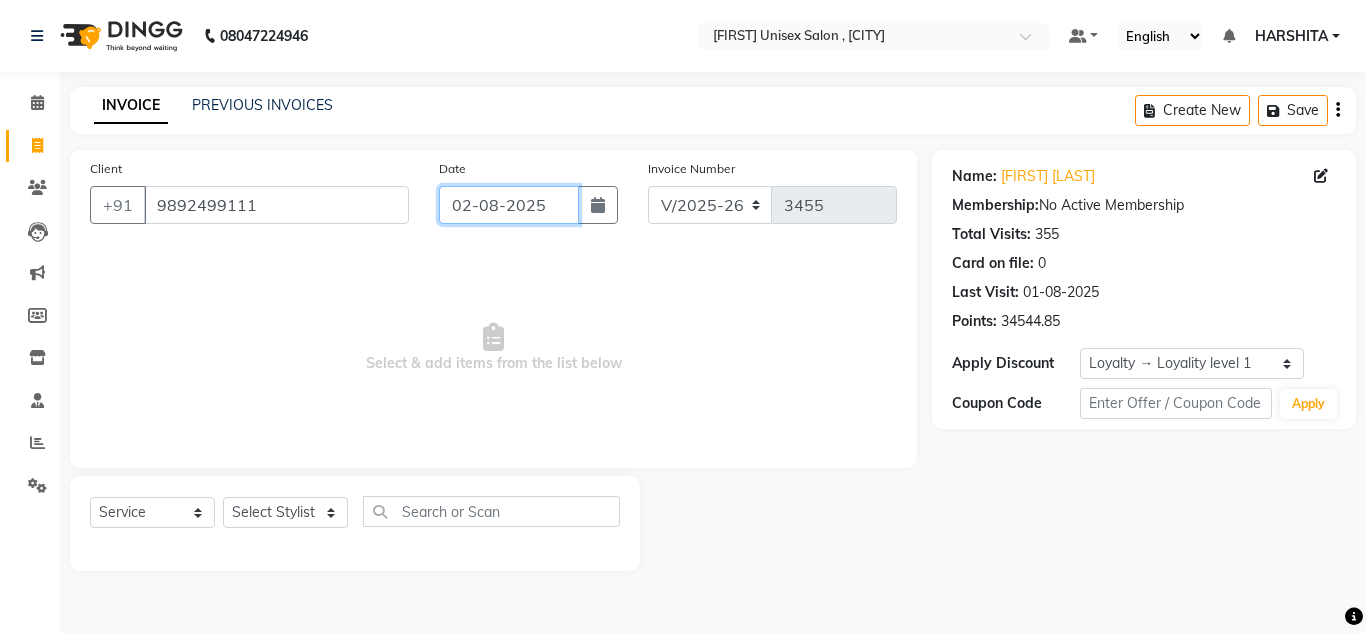 click on "02-08-2025" 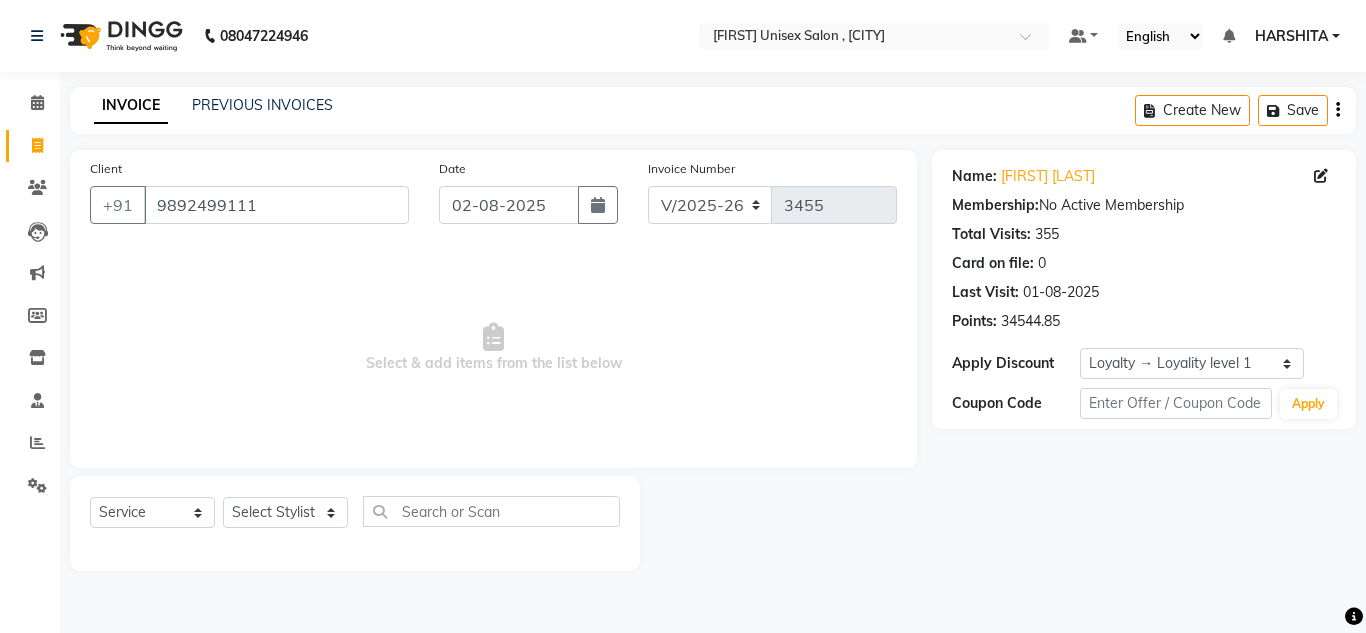 select on "8" 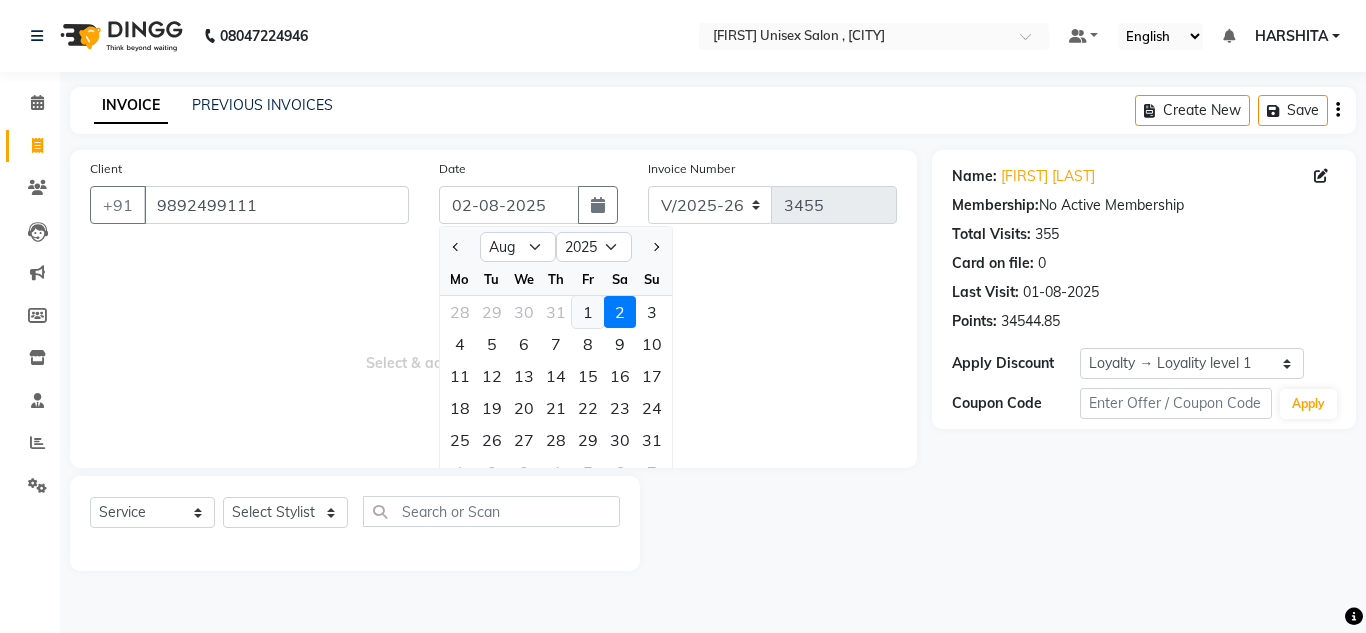click on "1" 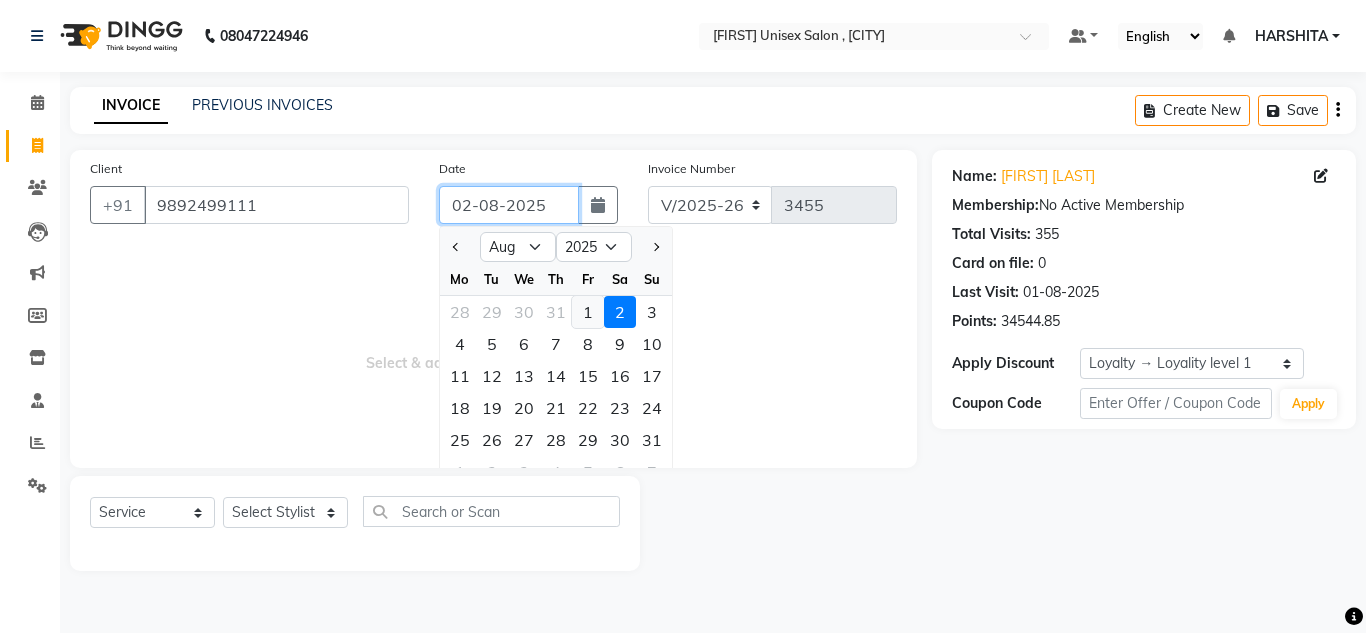 type on "01-08-2025" 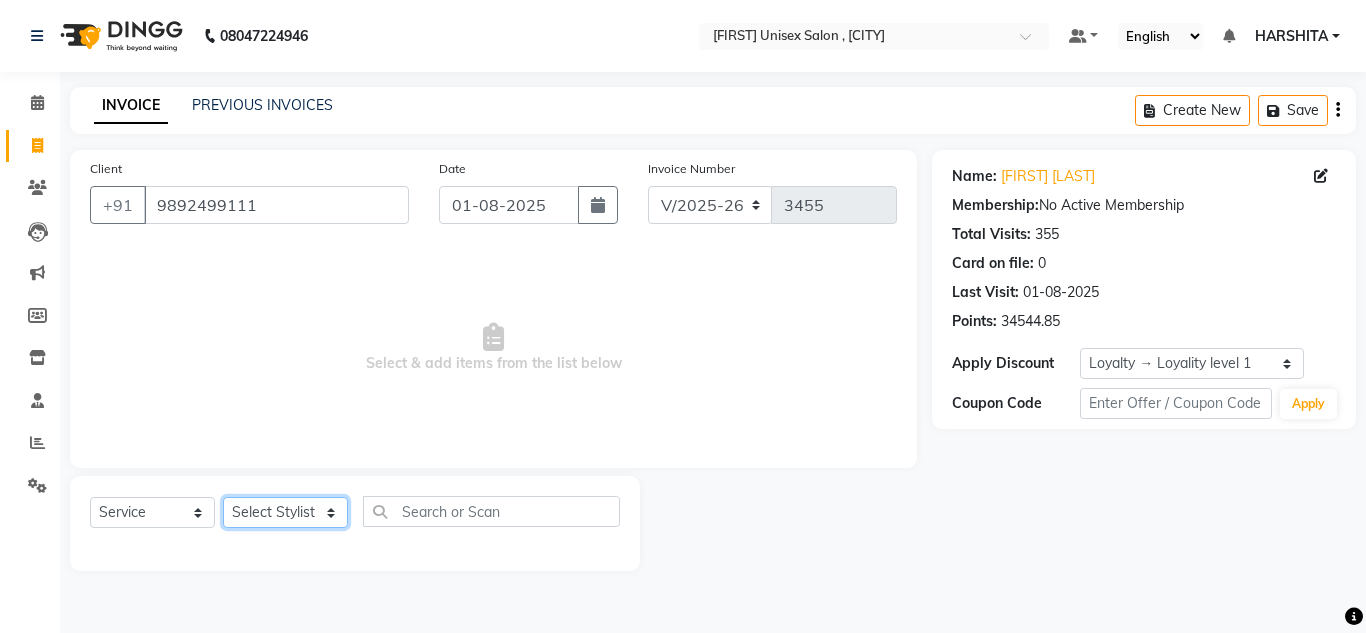 click on "Select Stylist Aalam salmani Ahmed Washim new  HARSHITA mohit Neeraj Owner preeti Raghav sakib sonu RG" 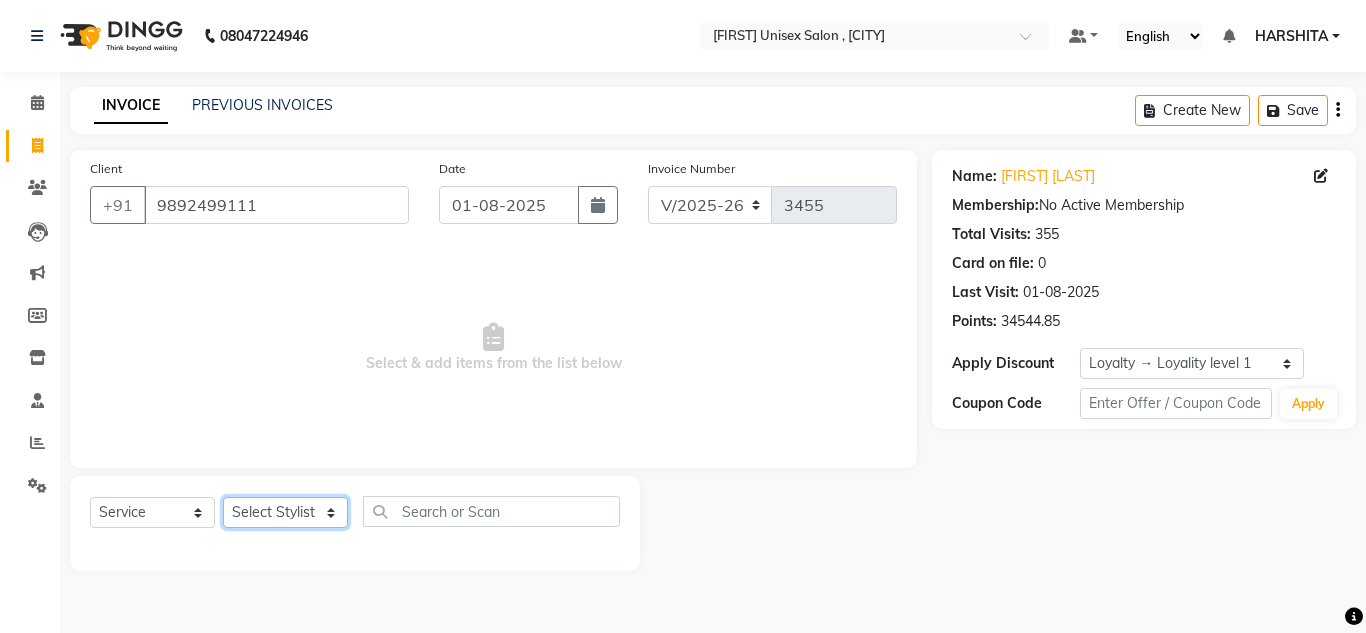 select on "85763" 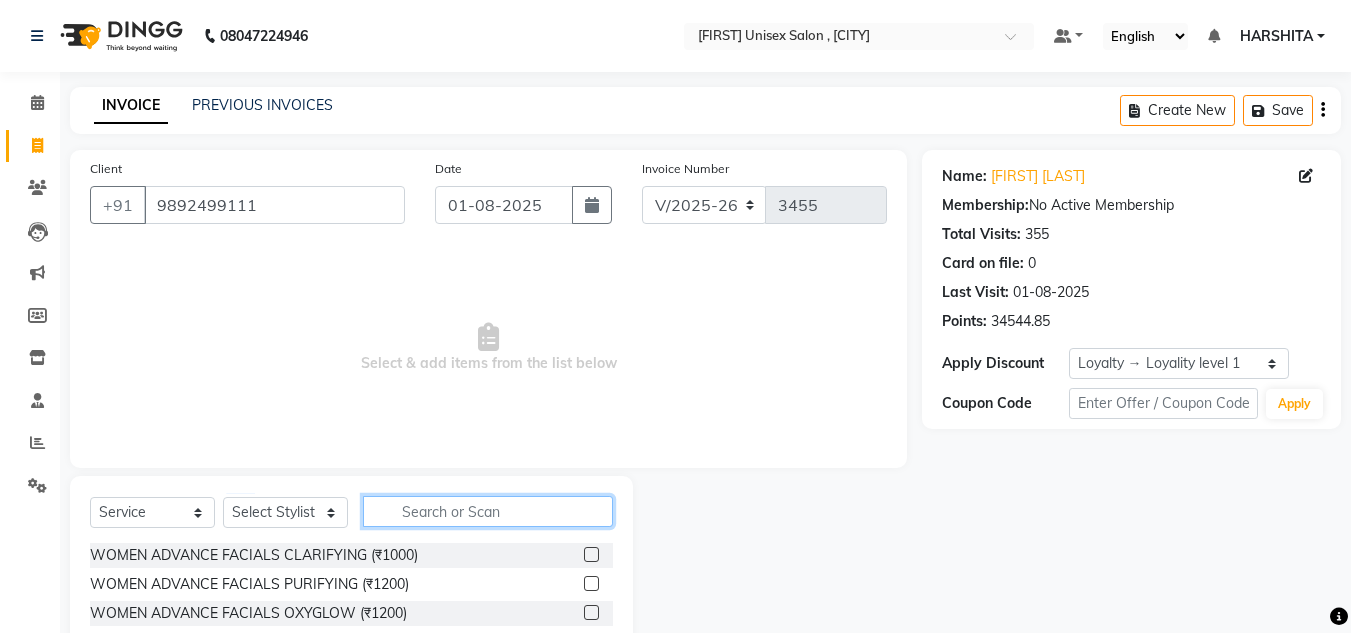 click 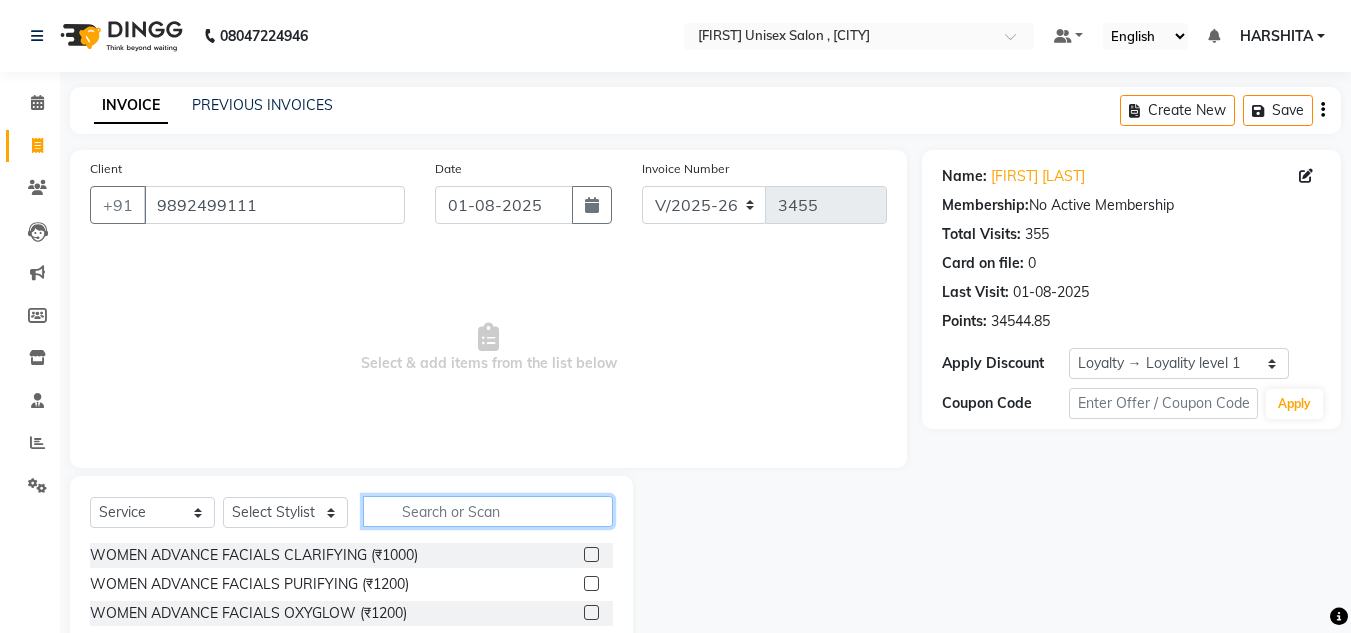 drag, startPoint x: 386, startPoint y: 515, endPoint x: 384, endPoint y: 526, distance: 11.18034 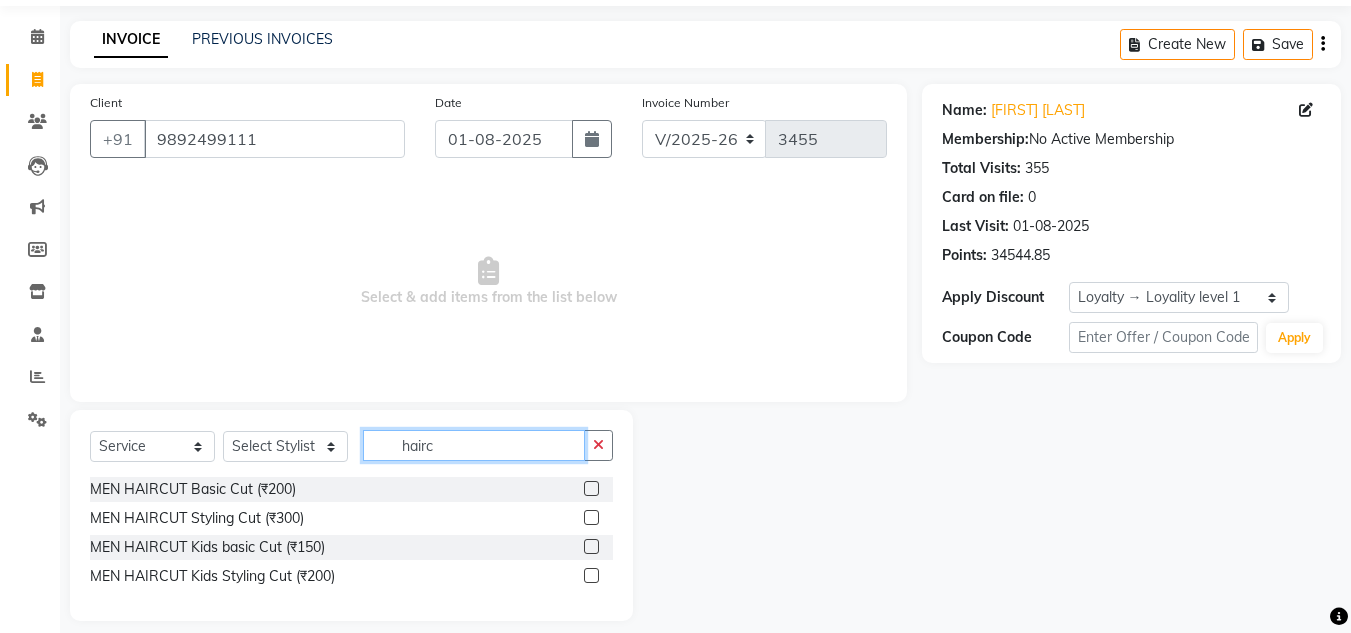 scroll, scrollTop: 84, scrollLeft: 0, axis: vertical 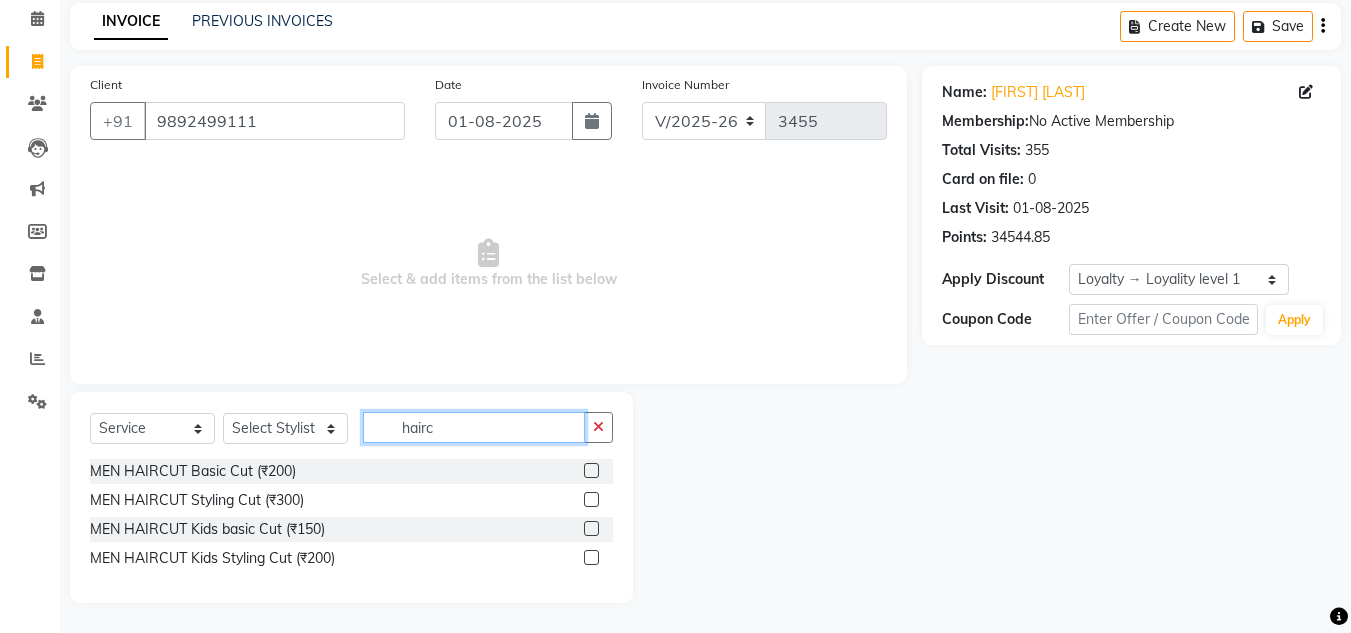 type on "hairc" 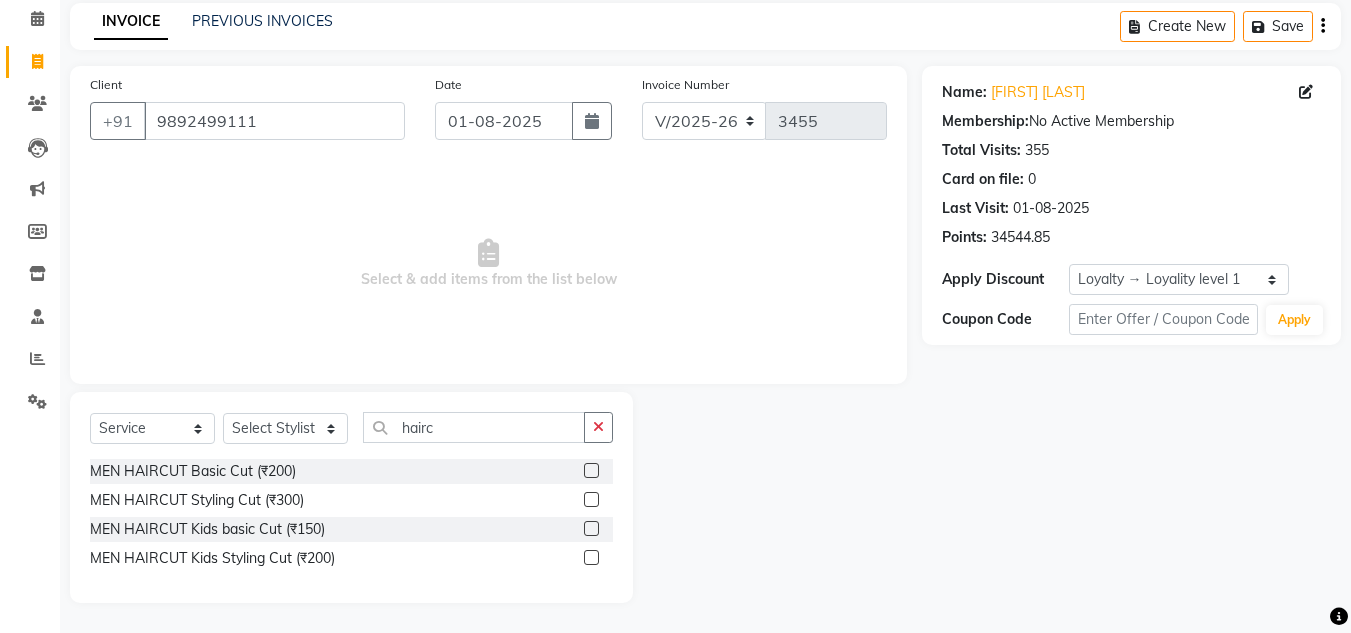 click 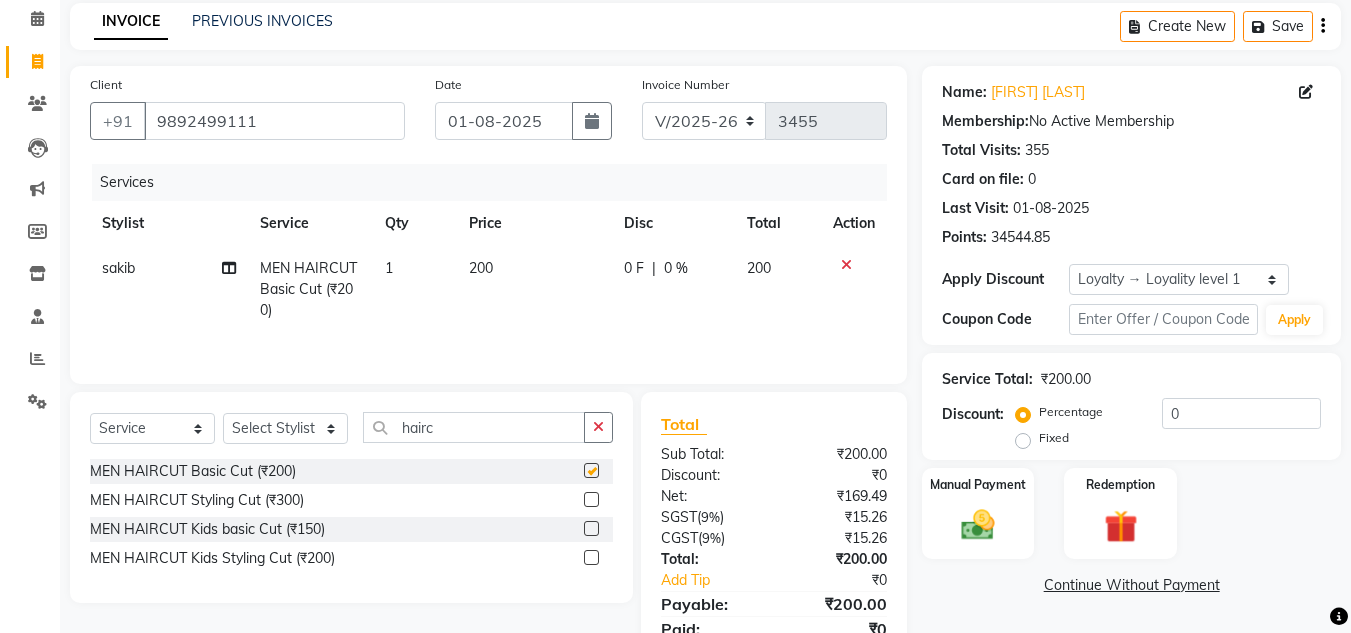 checkbox on "false" 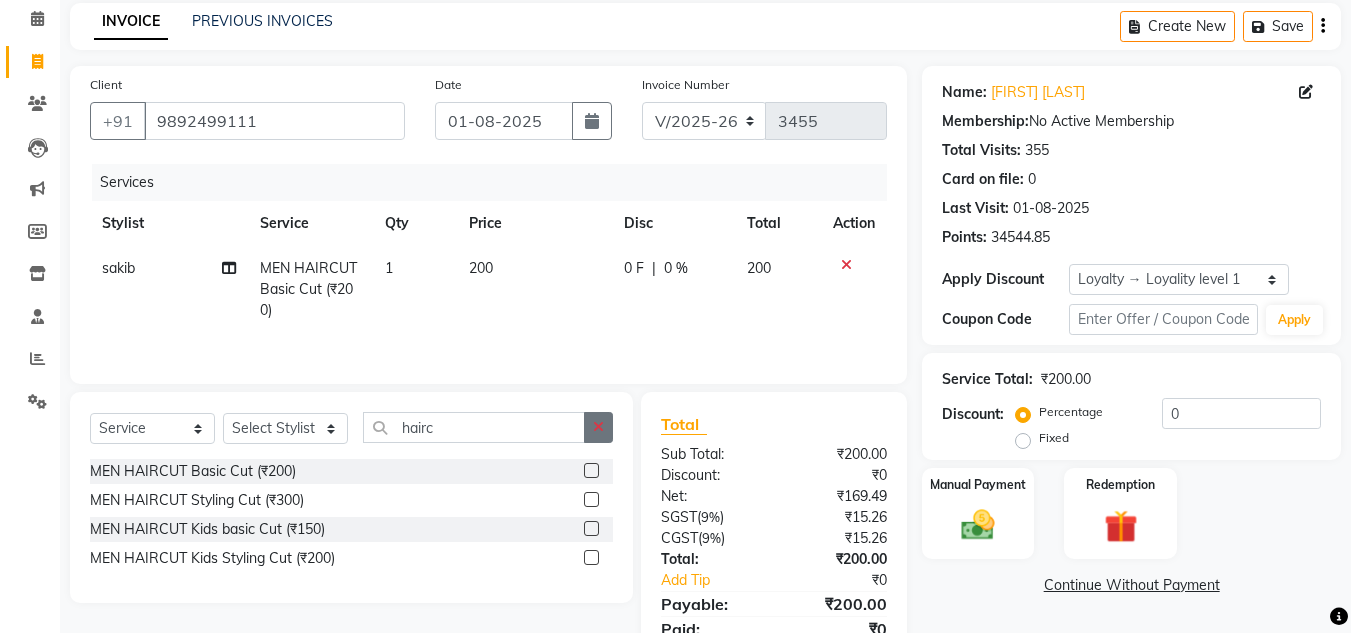 click 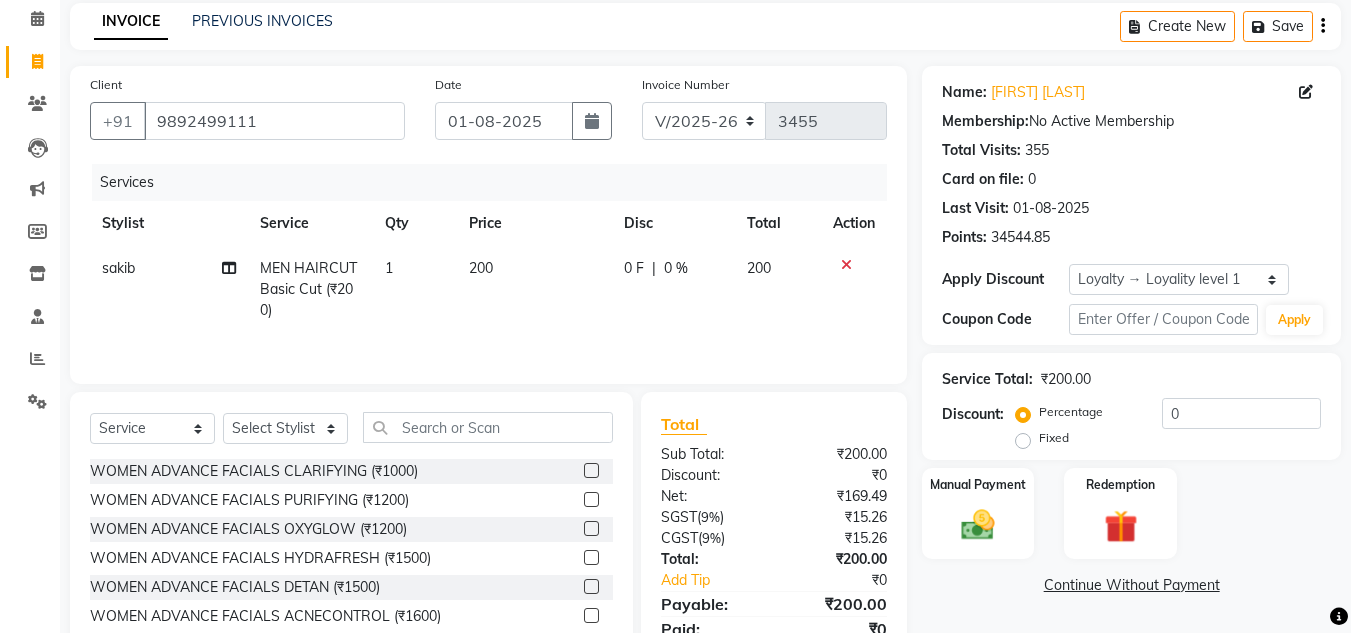 click on "Select  Service  Product  Membership  Package Voucher Prepaid Gift Card  Select Stylist Aalam salmani Ahmed Washim new  HARSHITA mohit Neeraj Owner preeti Raghav sakib sonu RG" 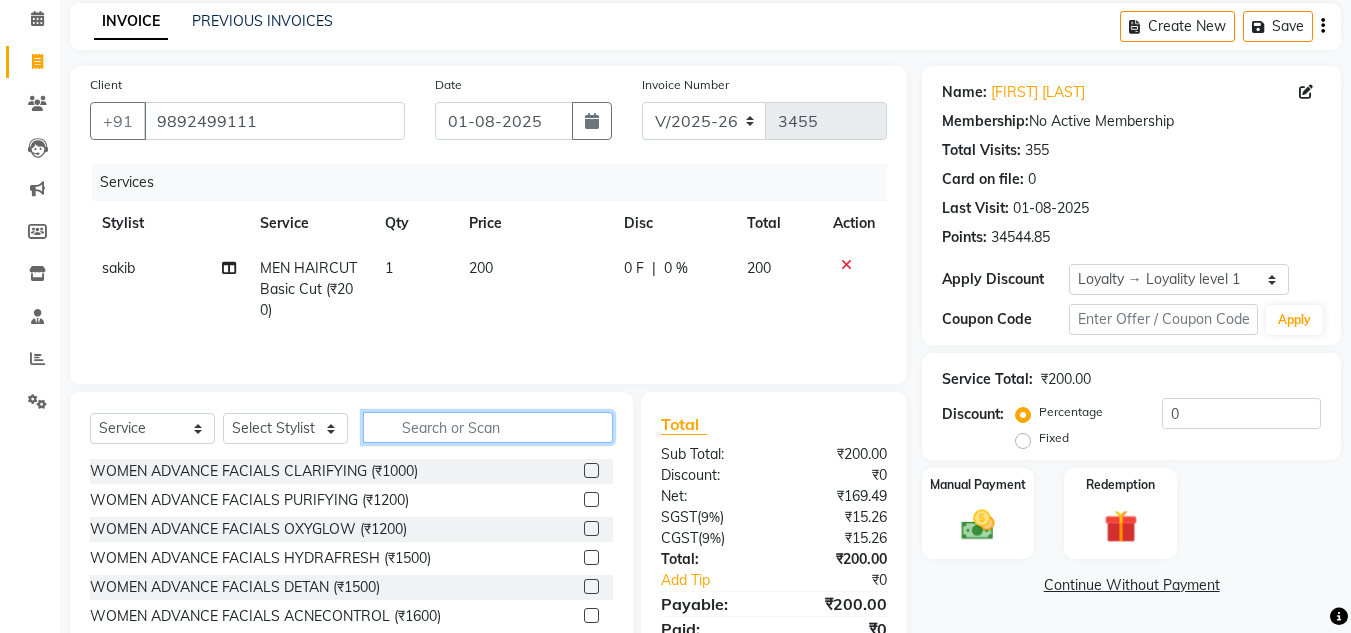 click 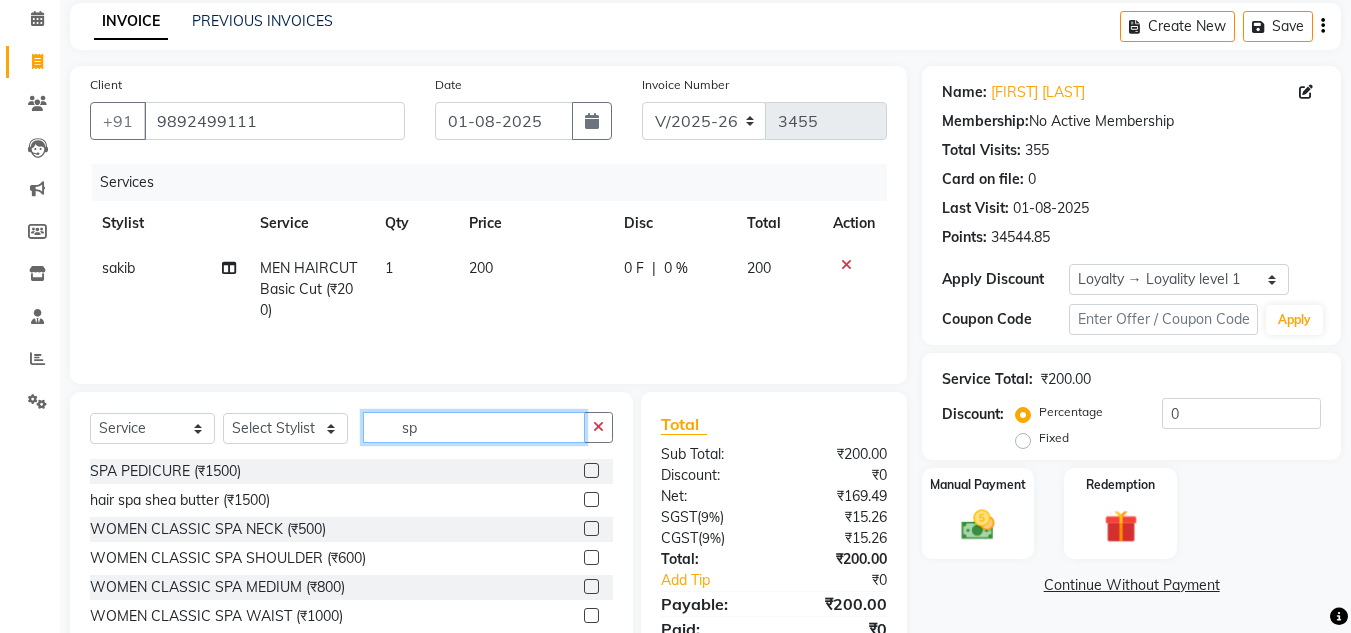 type on "s" 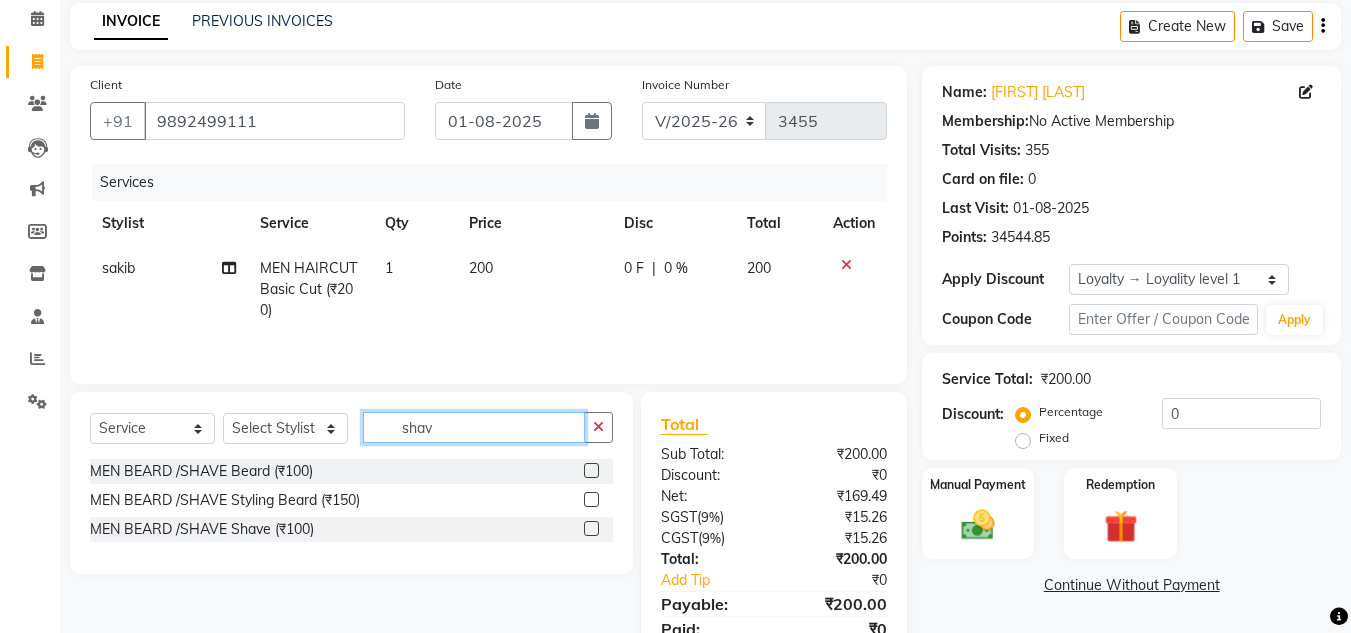 type on "shav" 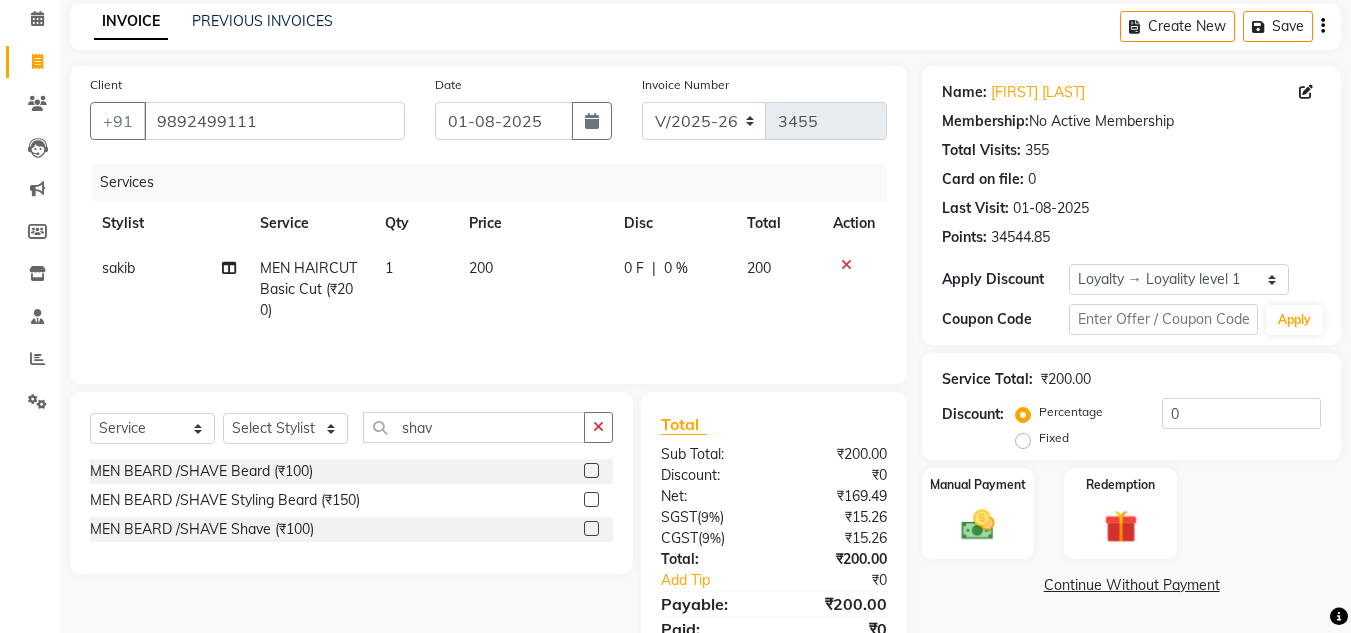 click 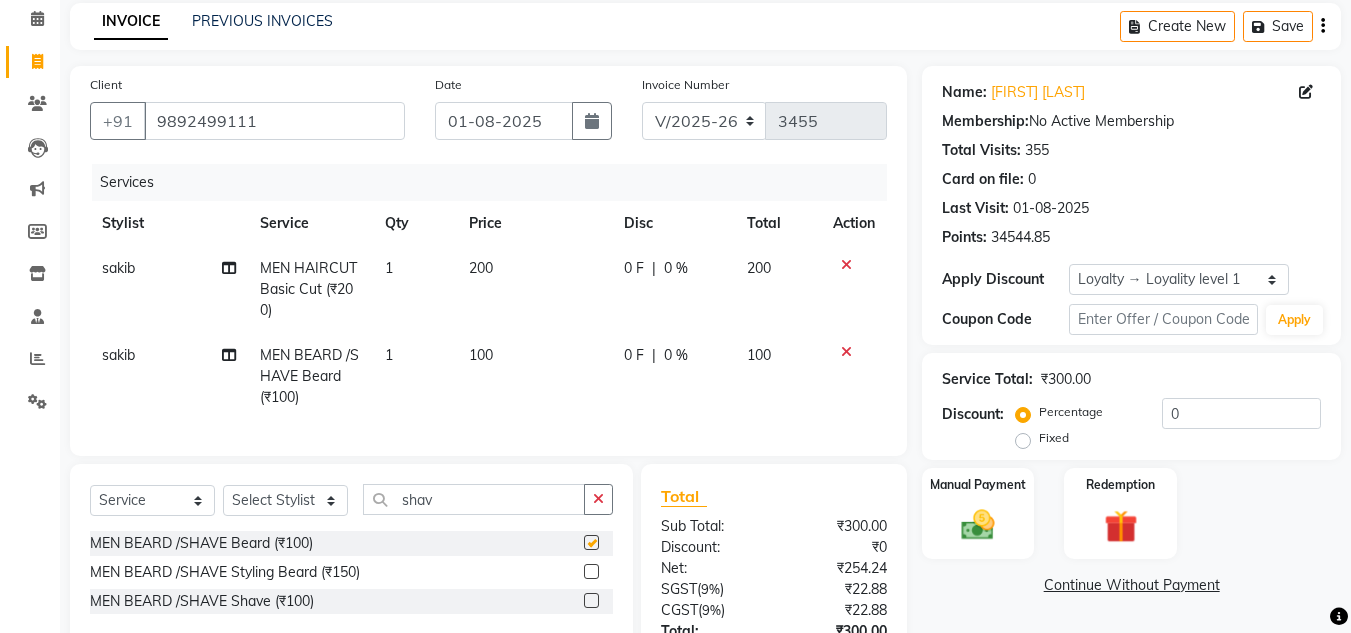 checkbox on "false" 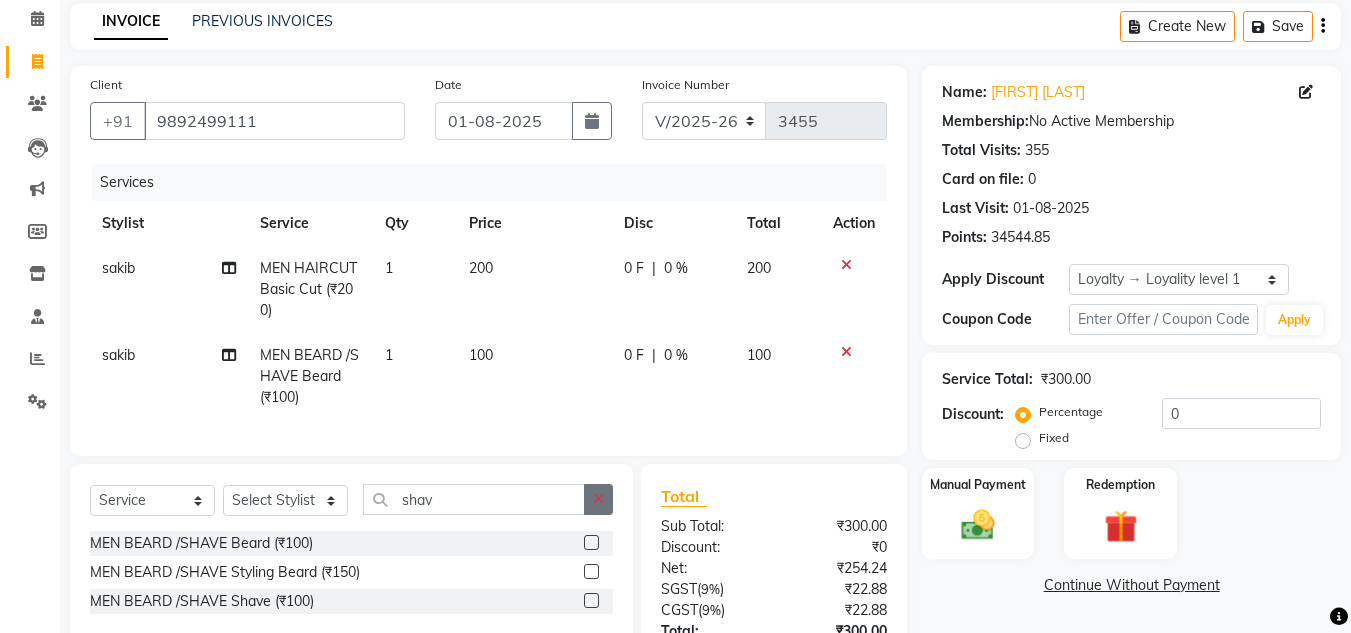 click 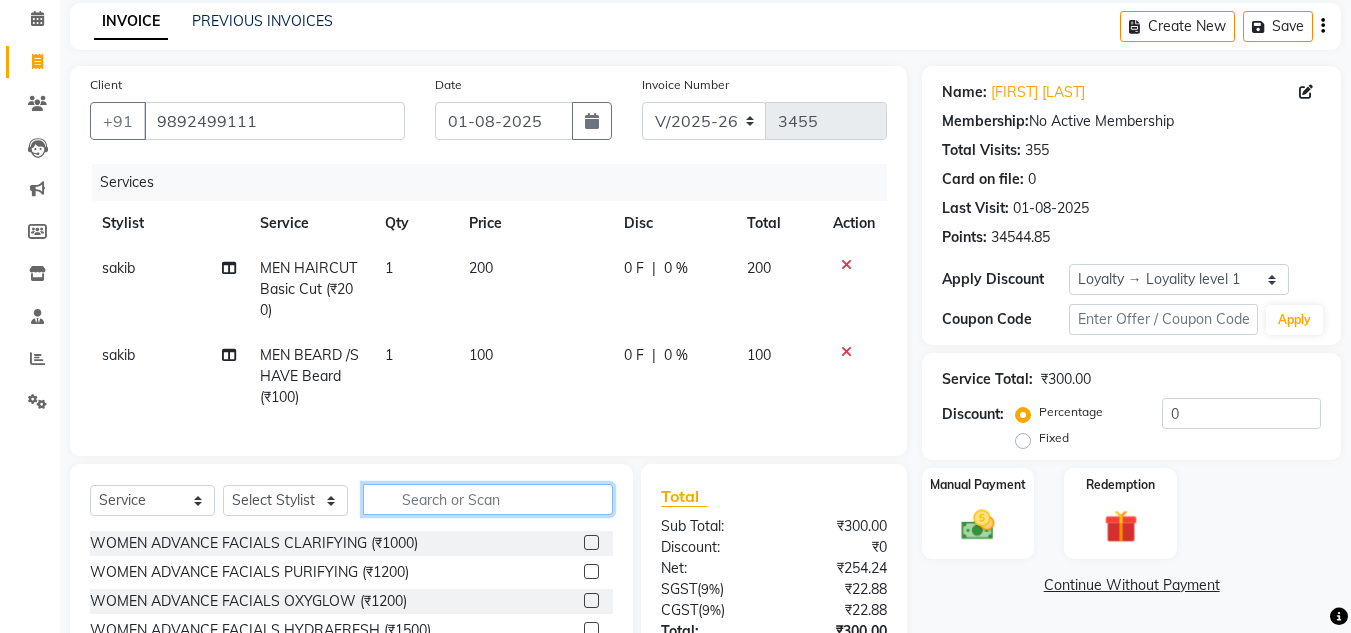 click 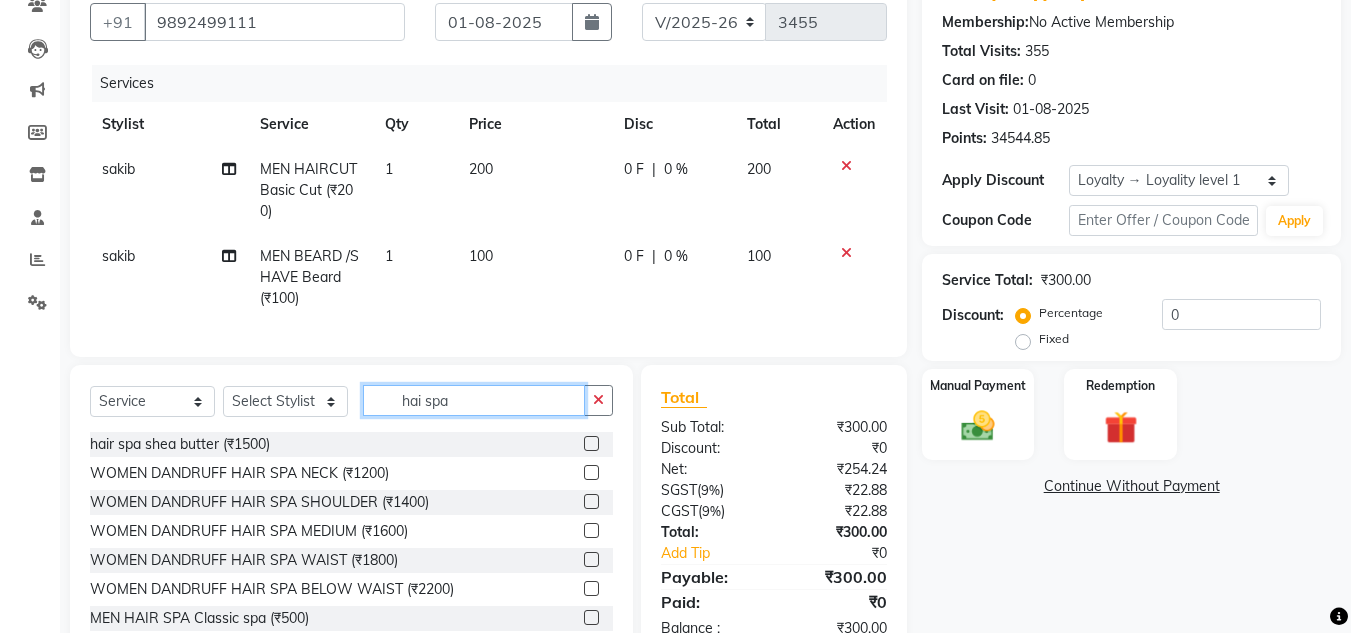scroll, scrollTop: 184, scrollLeft: 0, axis: vertical 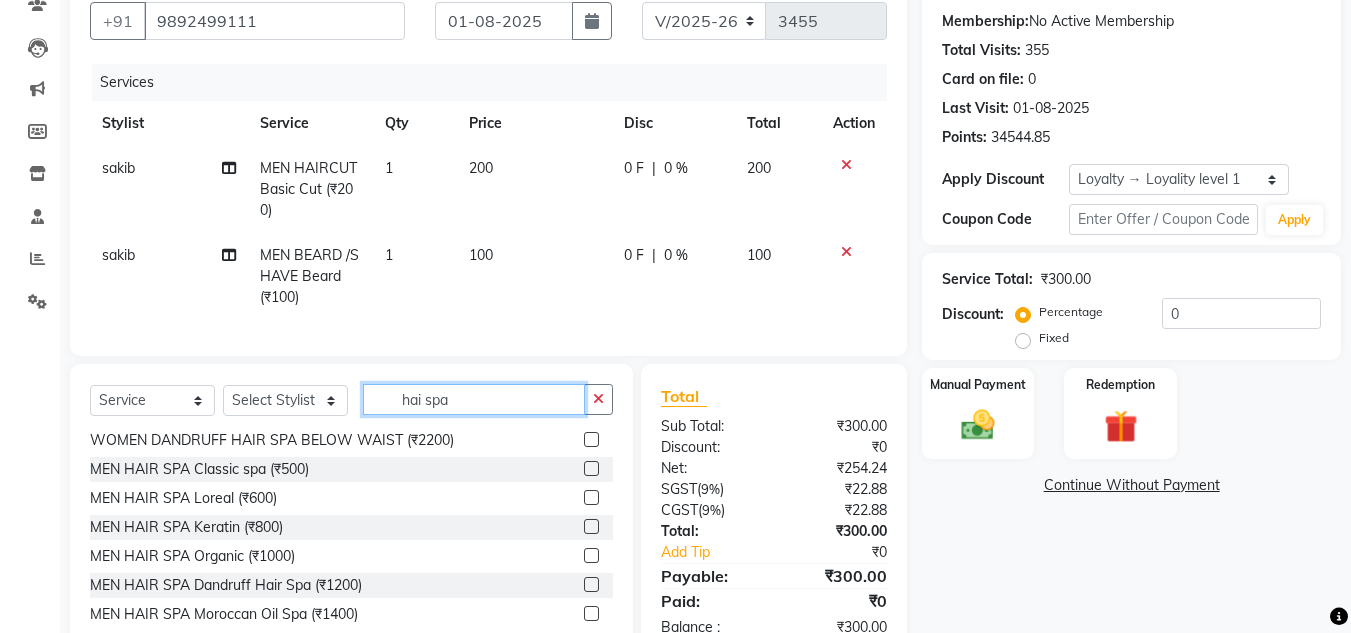 type on "hai spa" 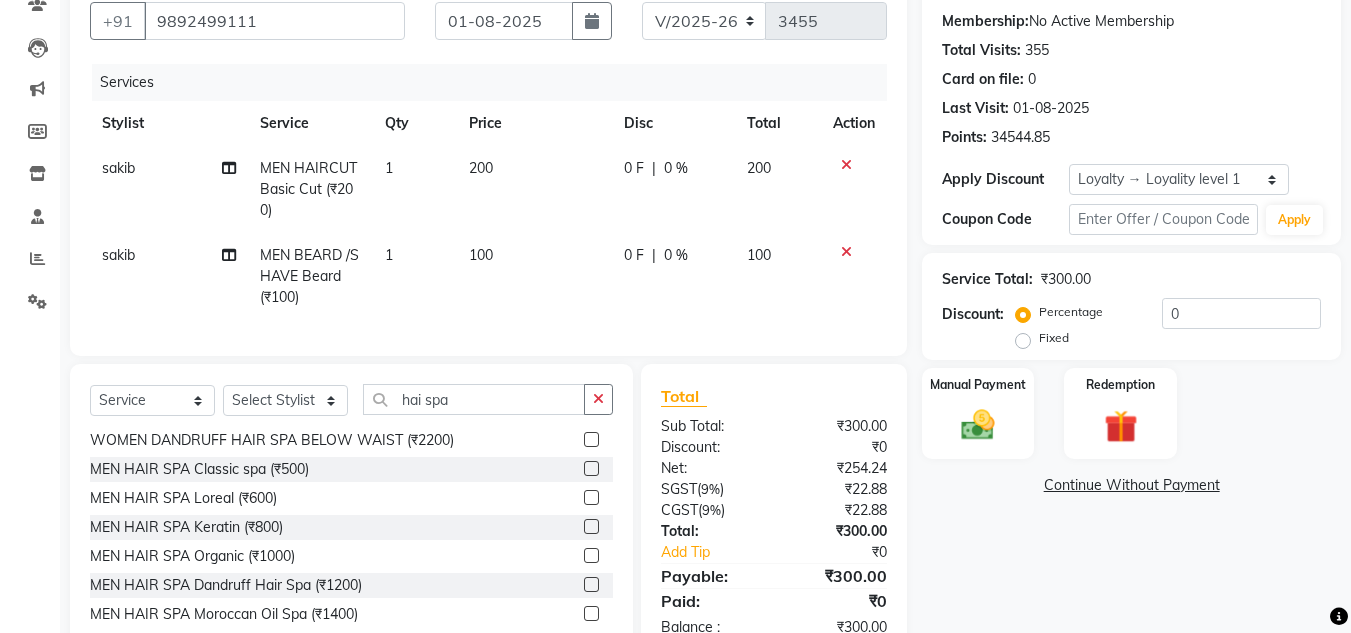 click 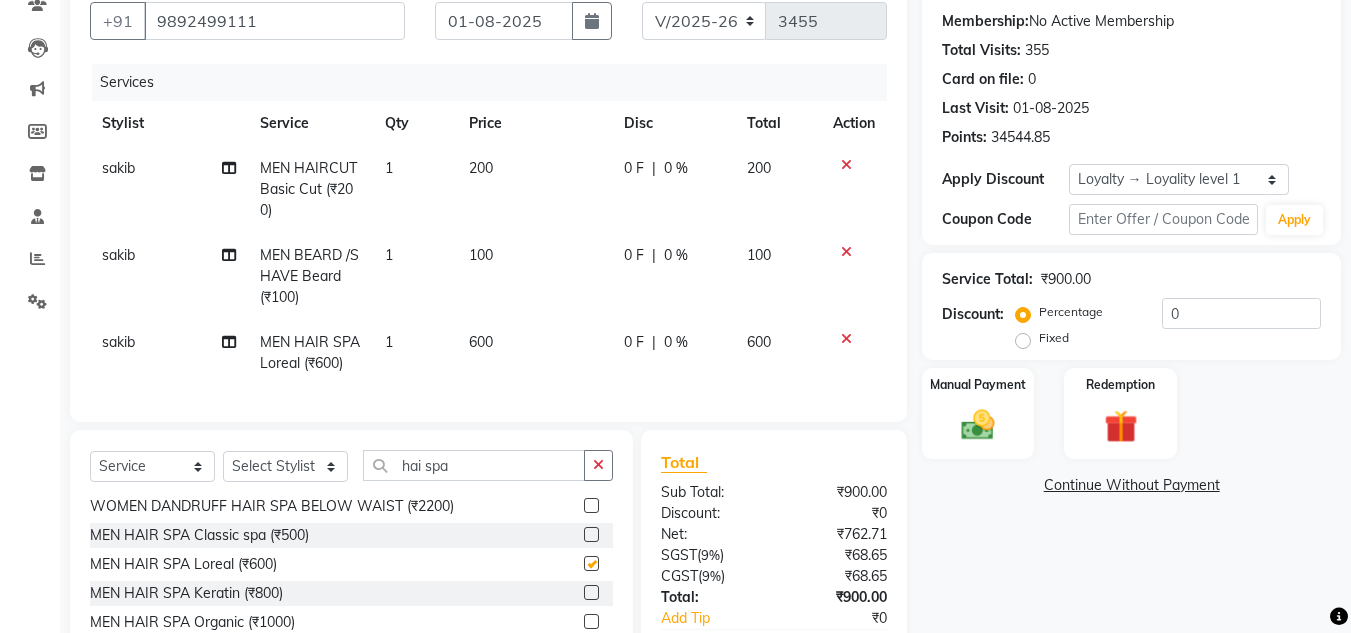checkbox on "false" 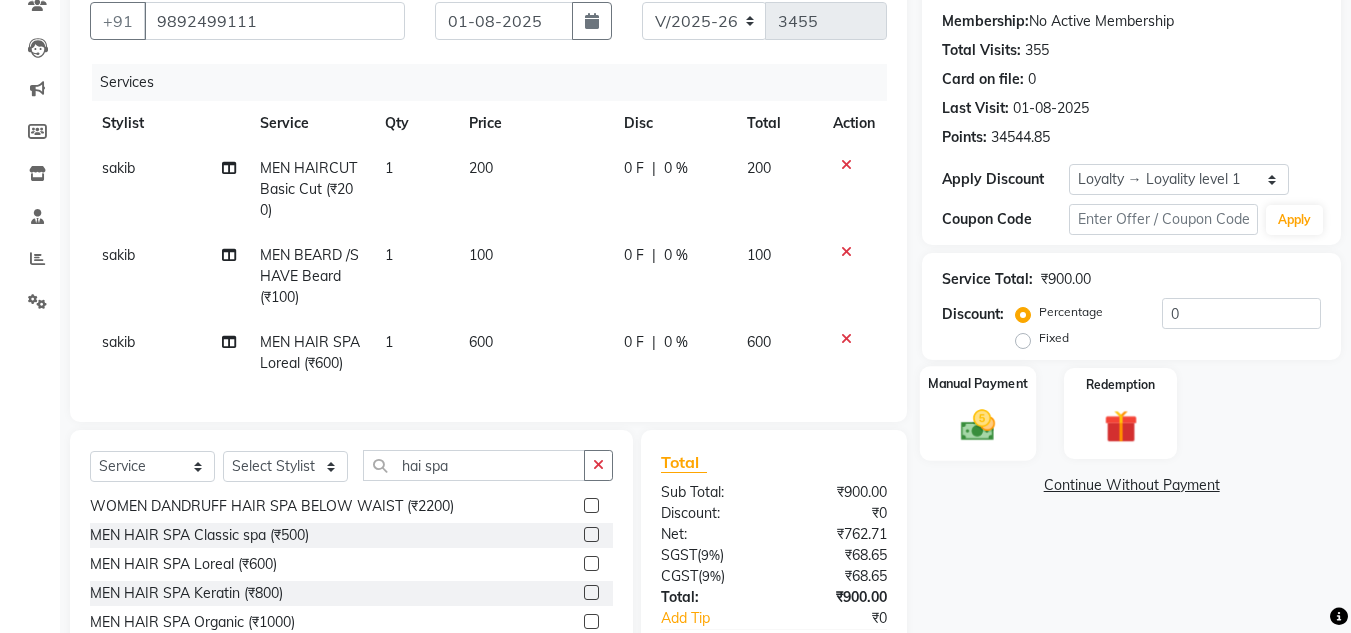 click 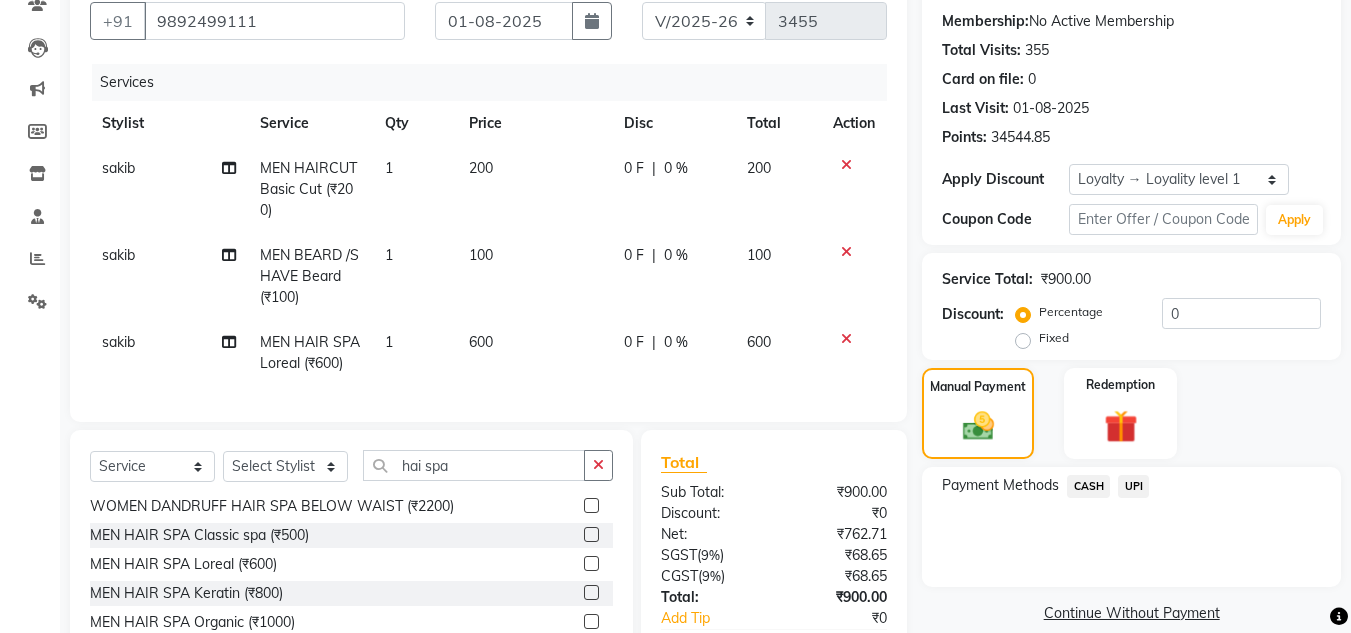 click on "CASH" 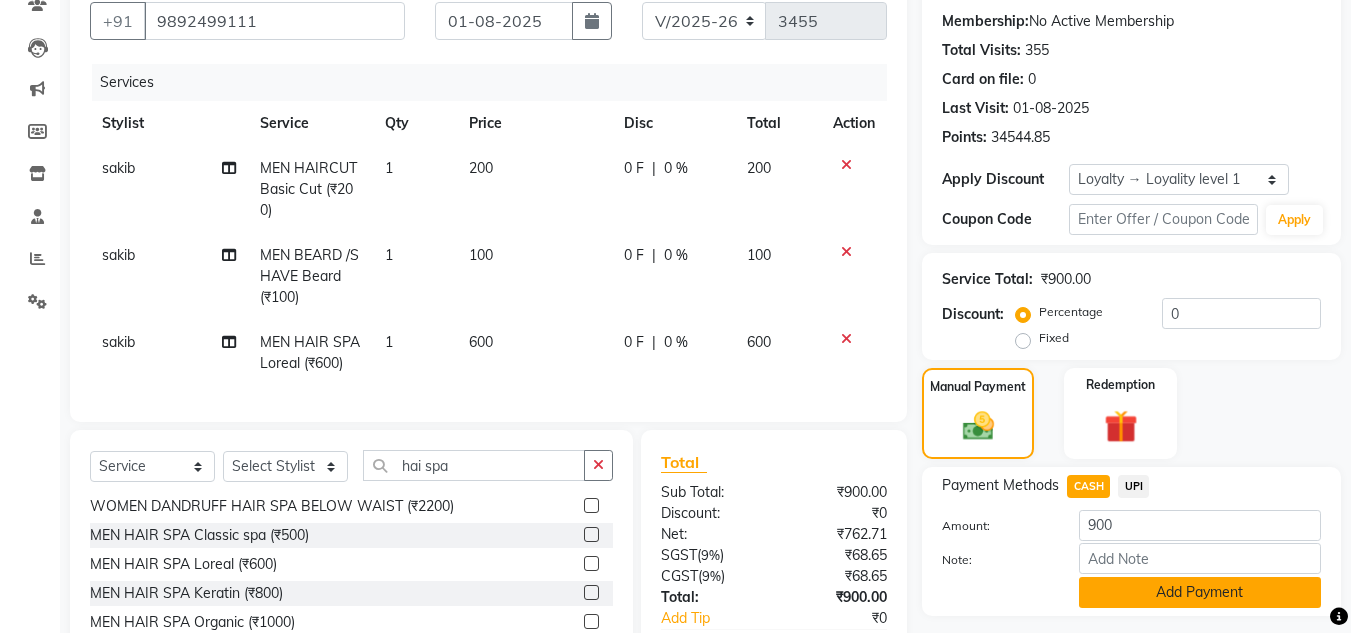 click on "Add Payment" 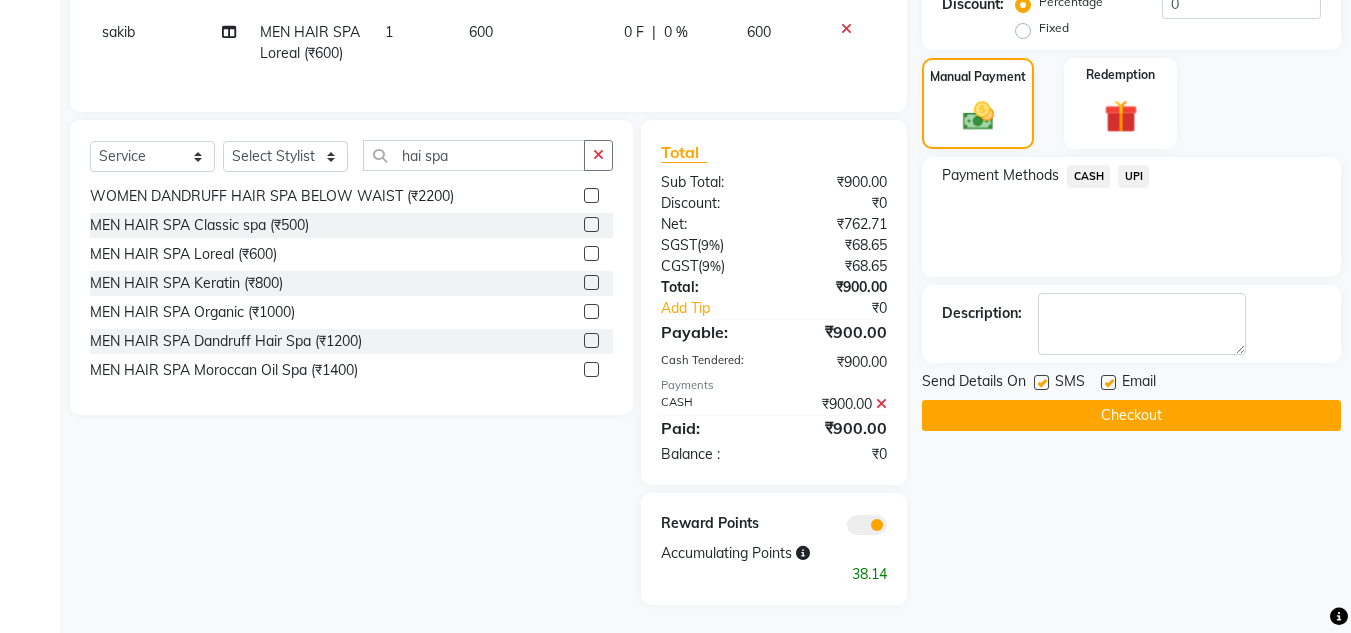 scroll, scrollTop: 511, scrollLeft: 0, axis: vertical 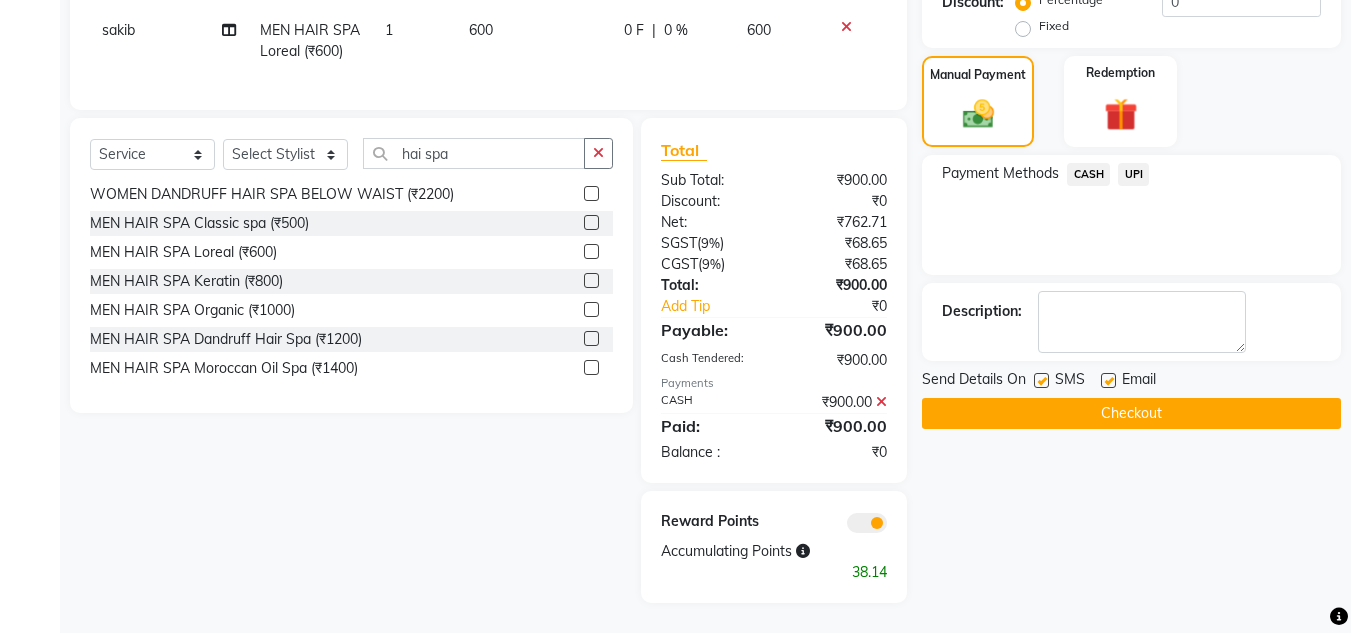 click on "Checkout" 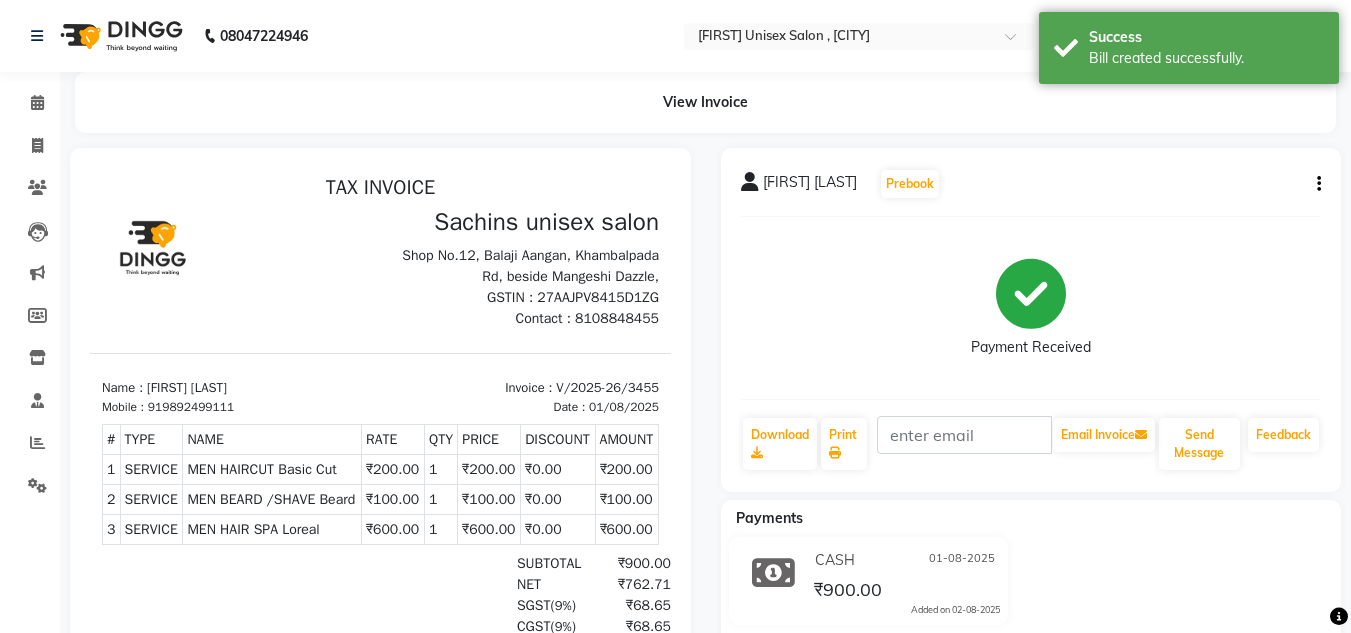 scroll, scrollTop: 0, scrollLeft: 0, axis: both 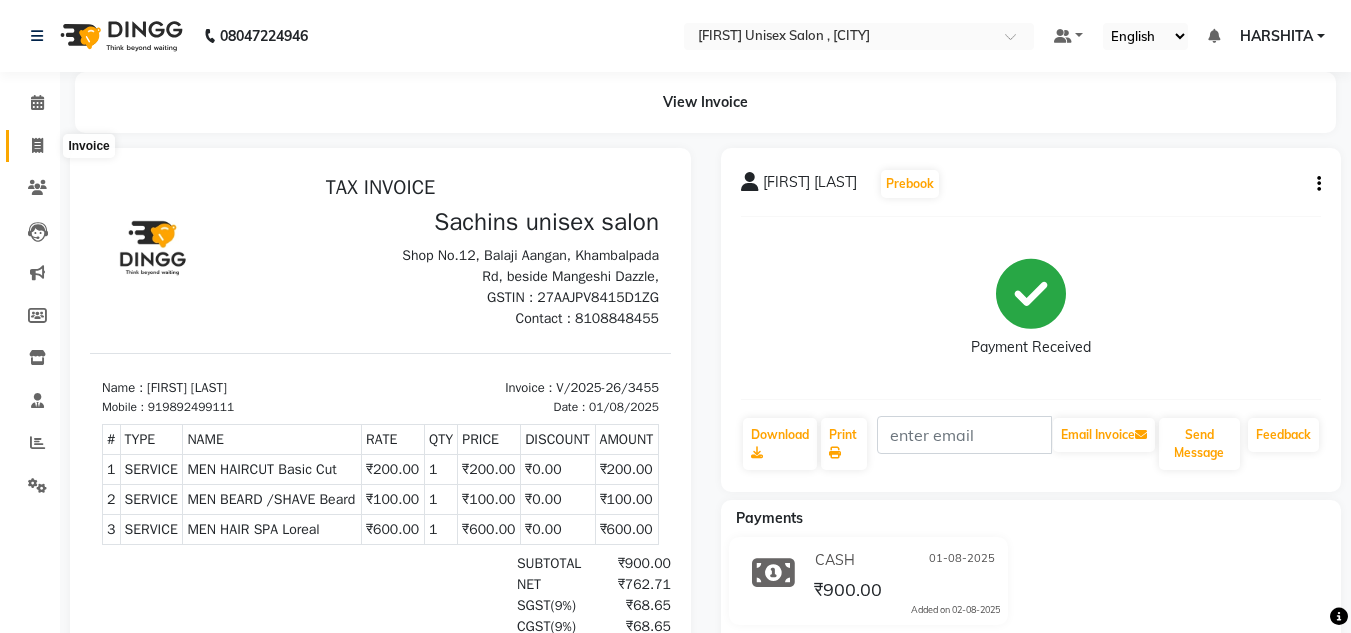 click 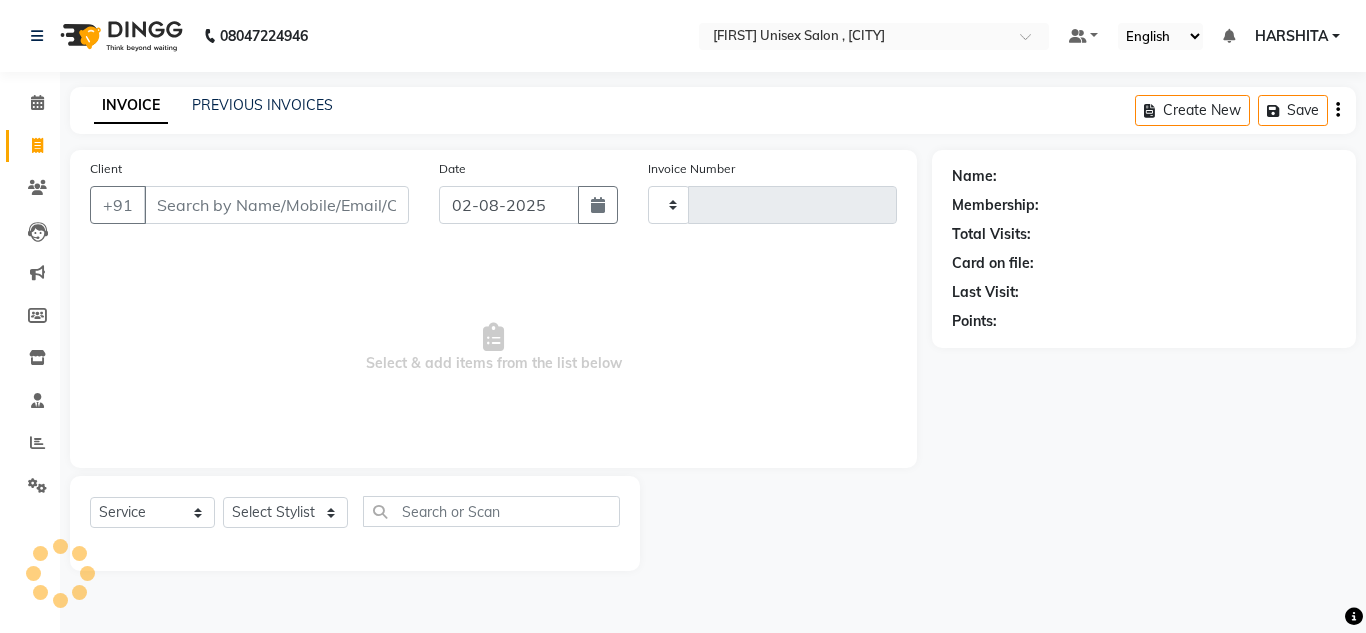 type on "3456" 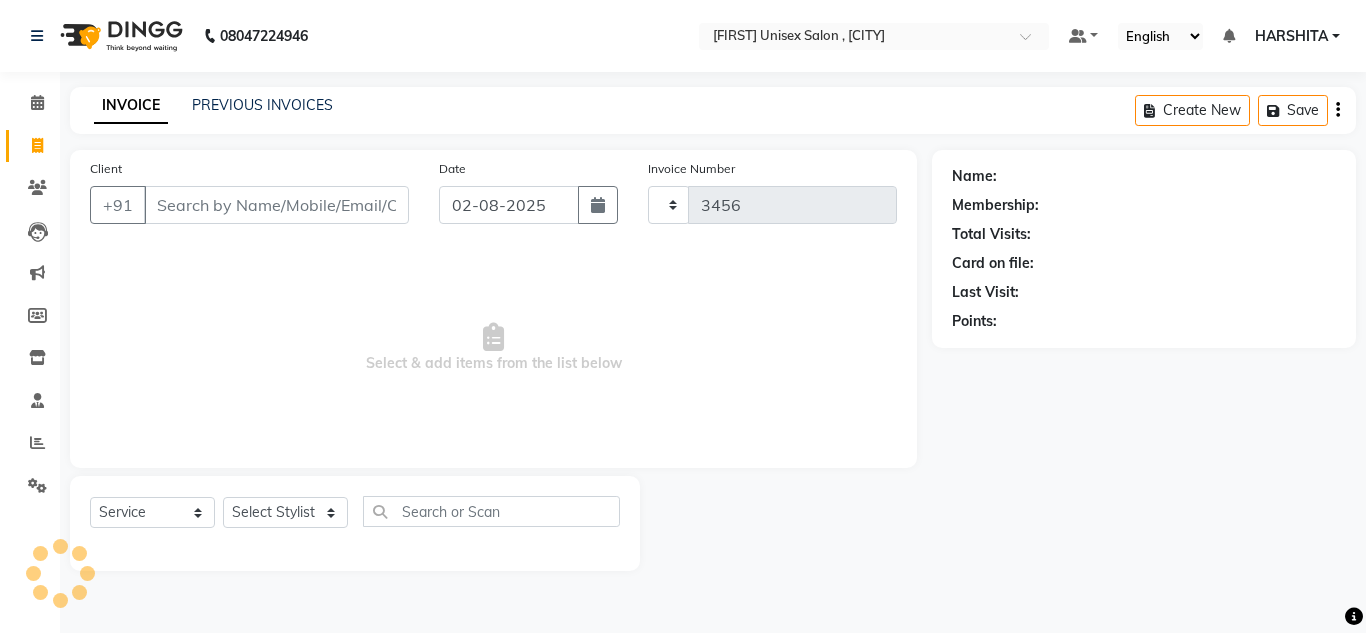 select on "6840" 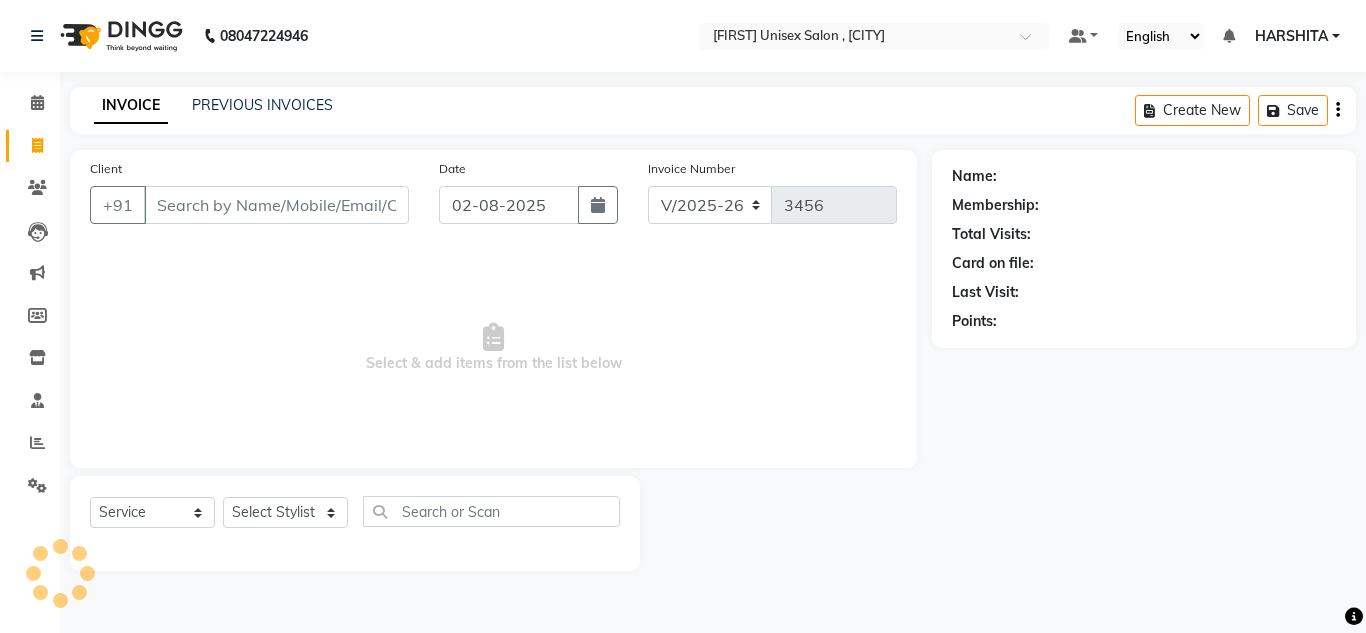 click on "Client" at bounding box center [276, 205] 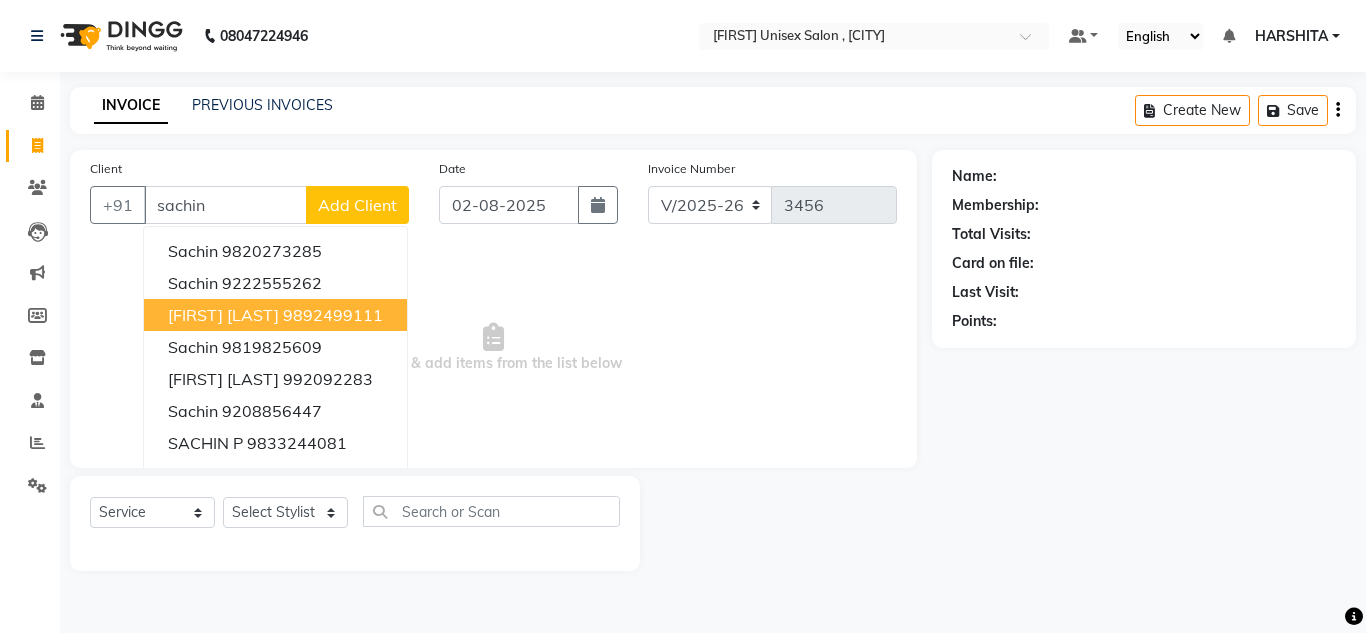 click on "[FIRST] [LAST]" at bounding box center [223, 315] 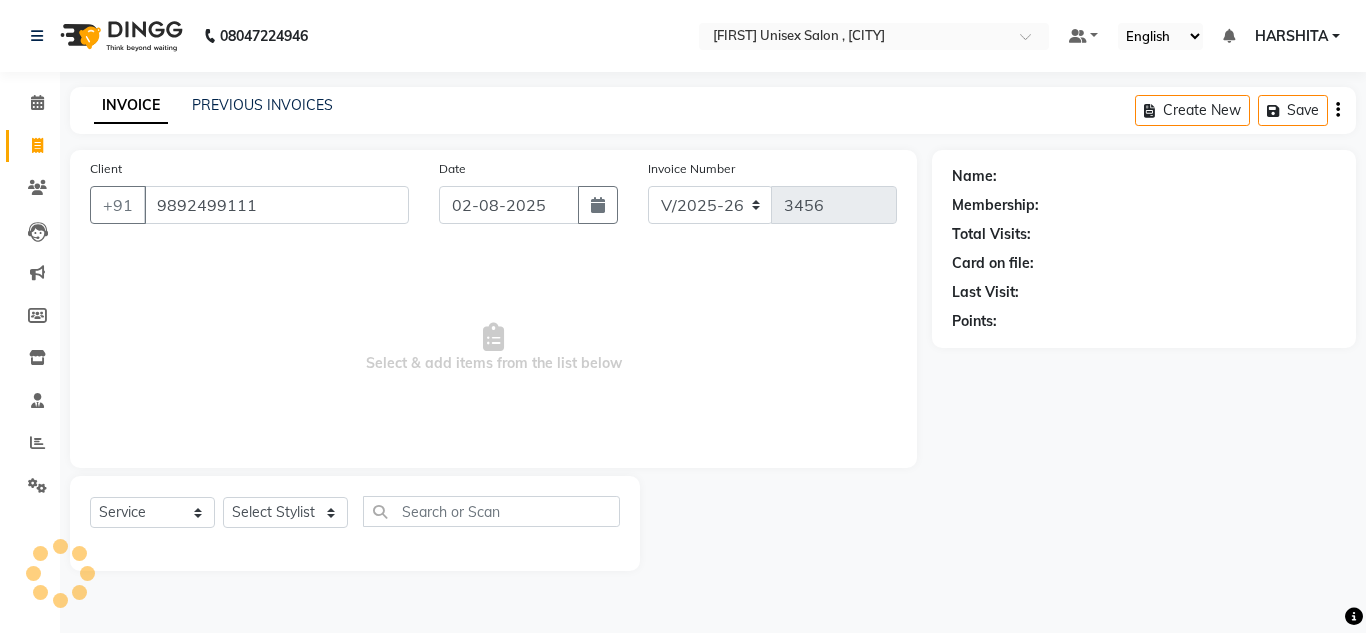 type on "9892499111" 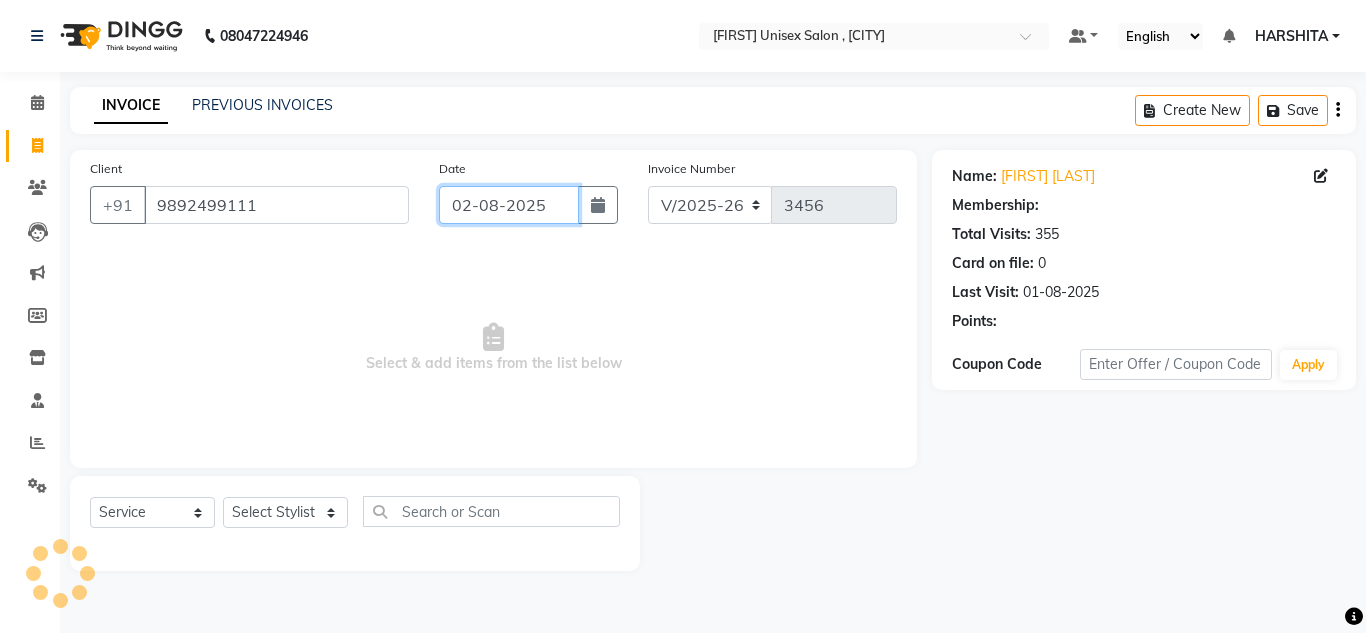 select on "1: Object" 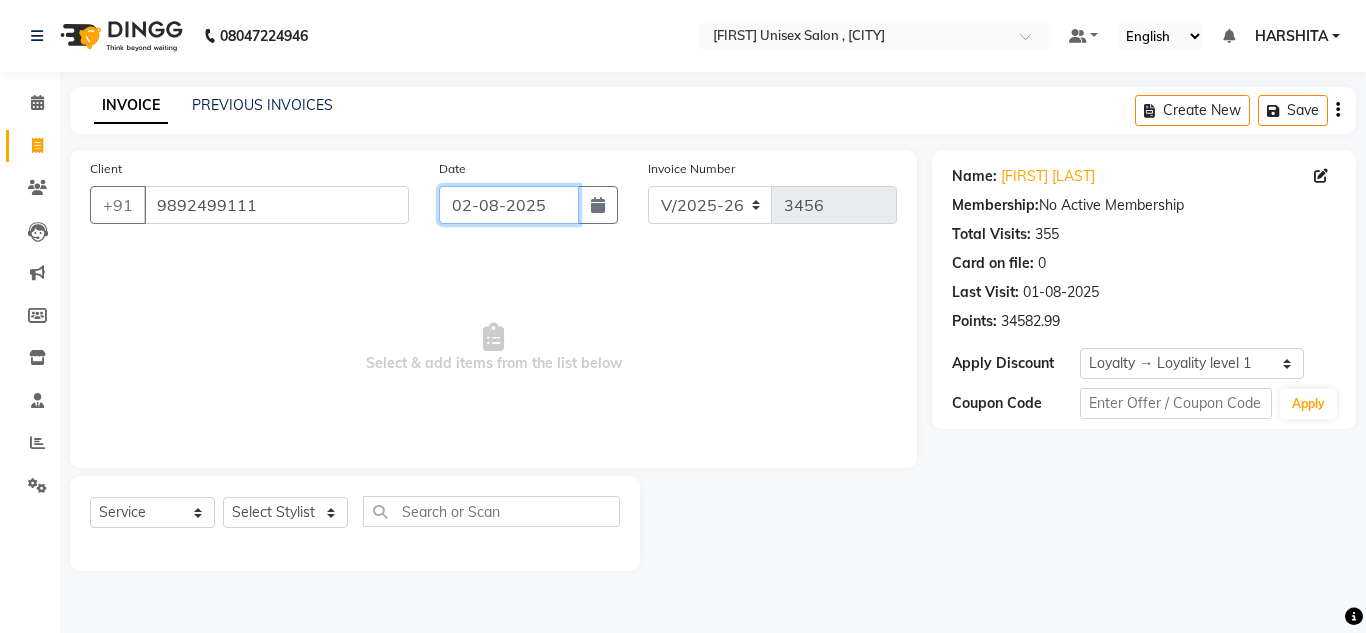 click on "02-08-2025" 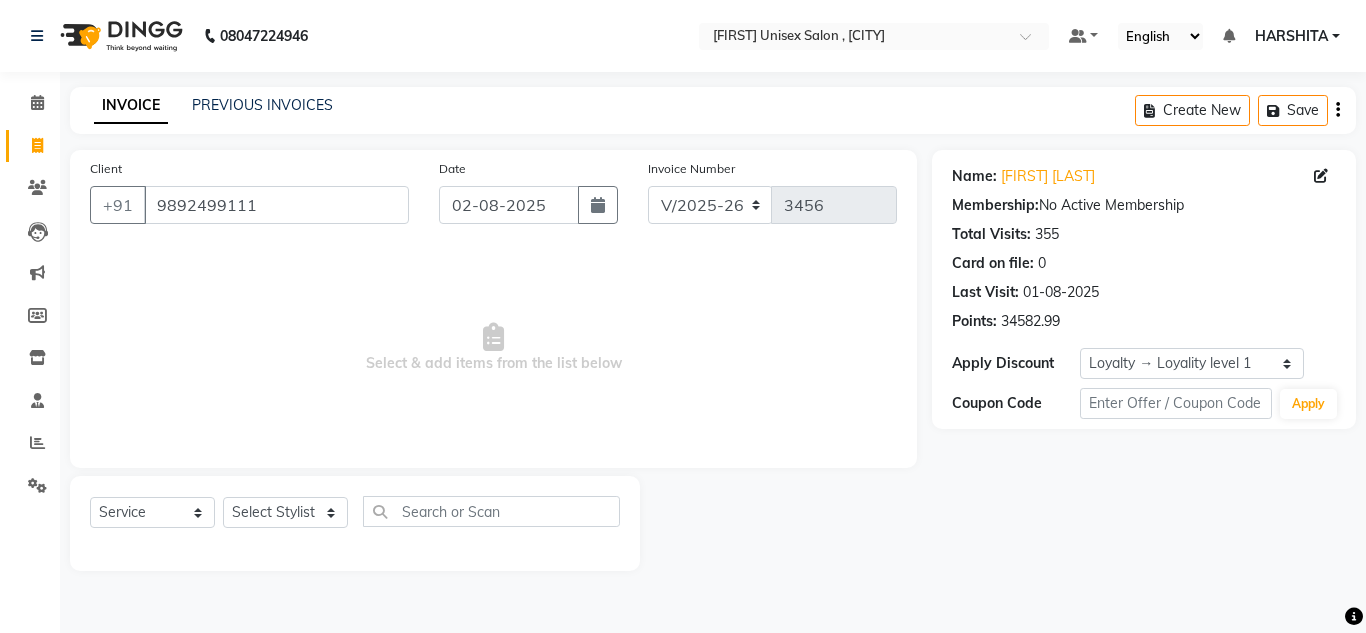 select on "8" 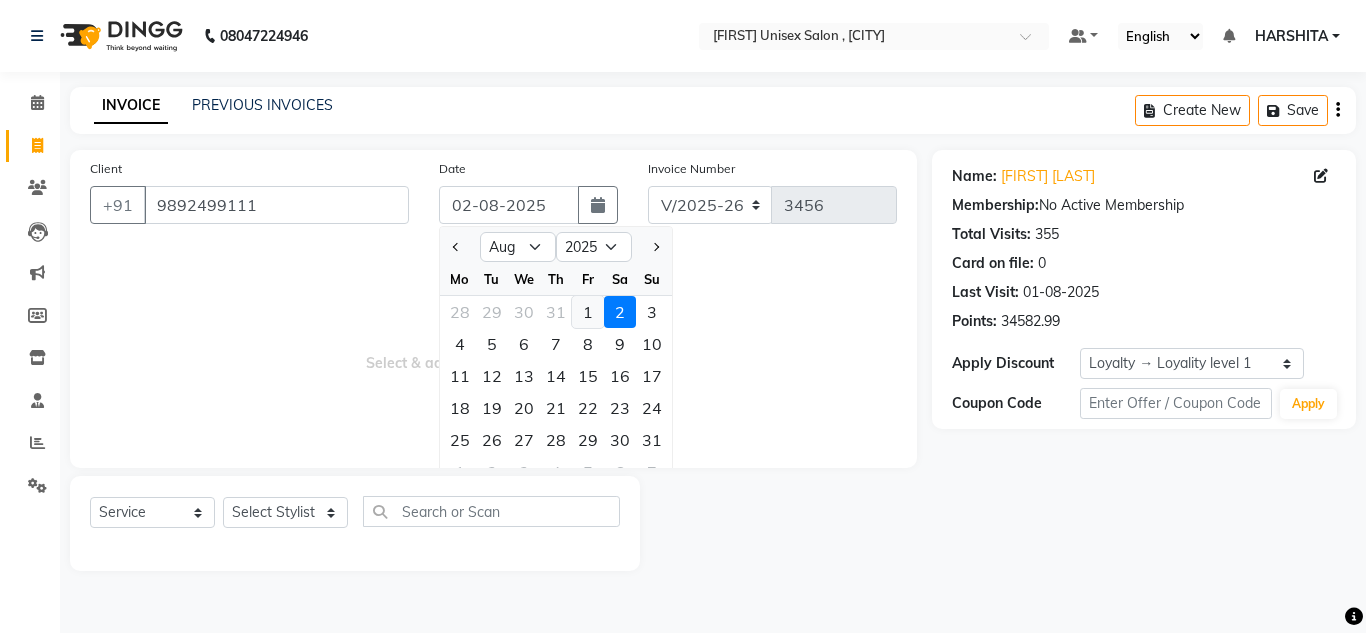 click on "1" 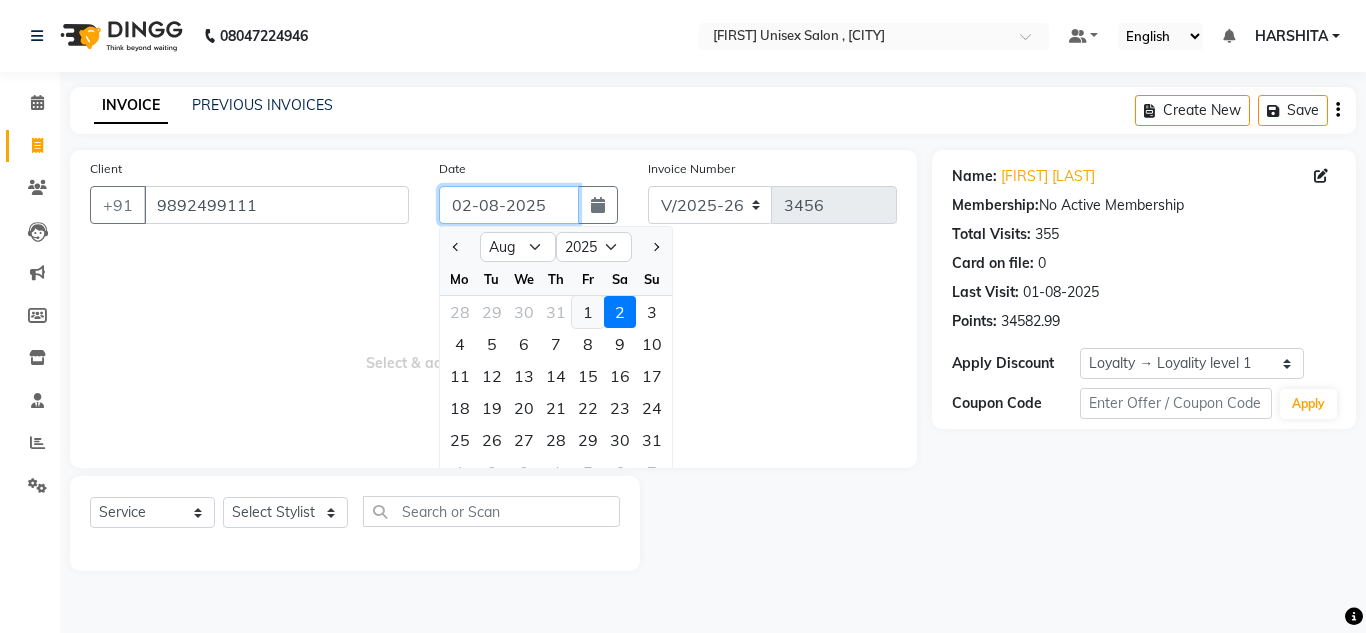 type on "01-08-2025" 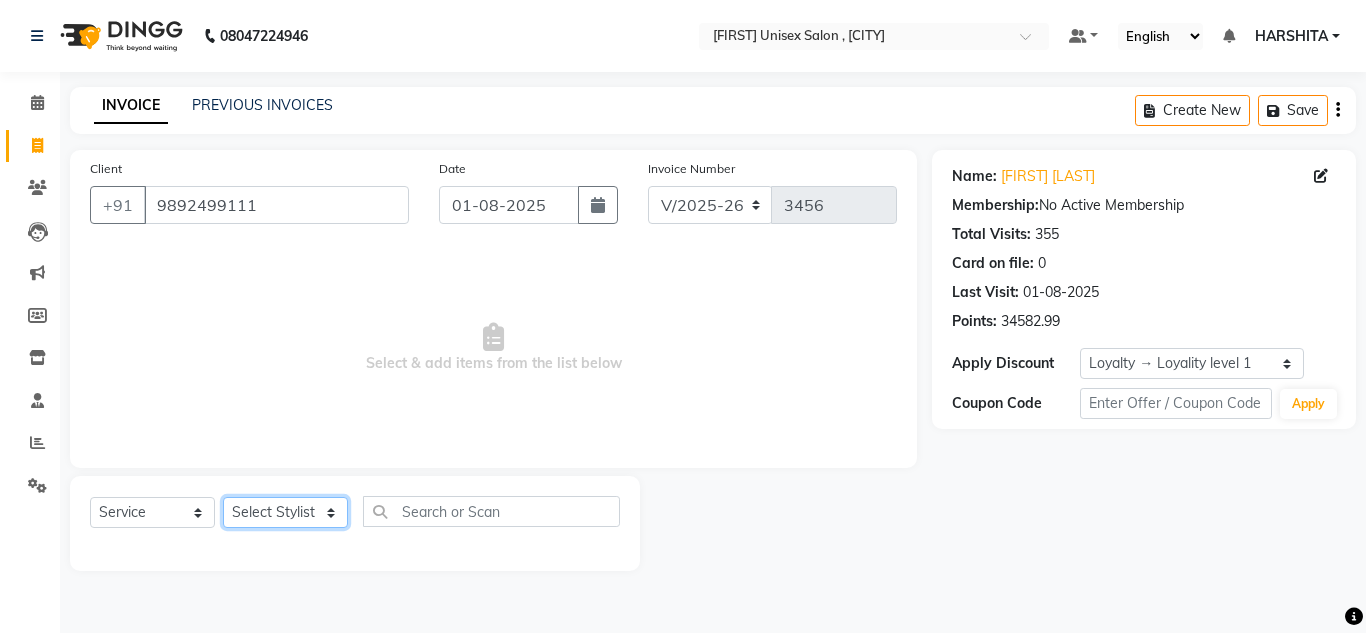 click on "Select Stylist Aalam salmani Ahmed Washim new  HARSHITA mohit Neeraj Owner preeti Raghav sakib sonu RG" 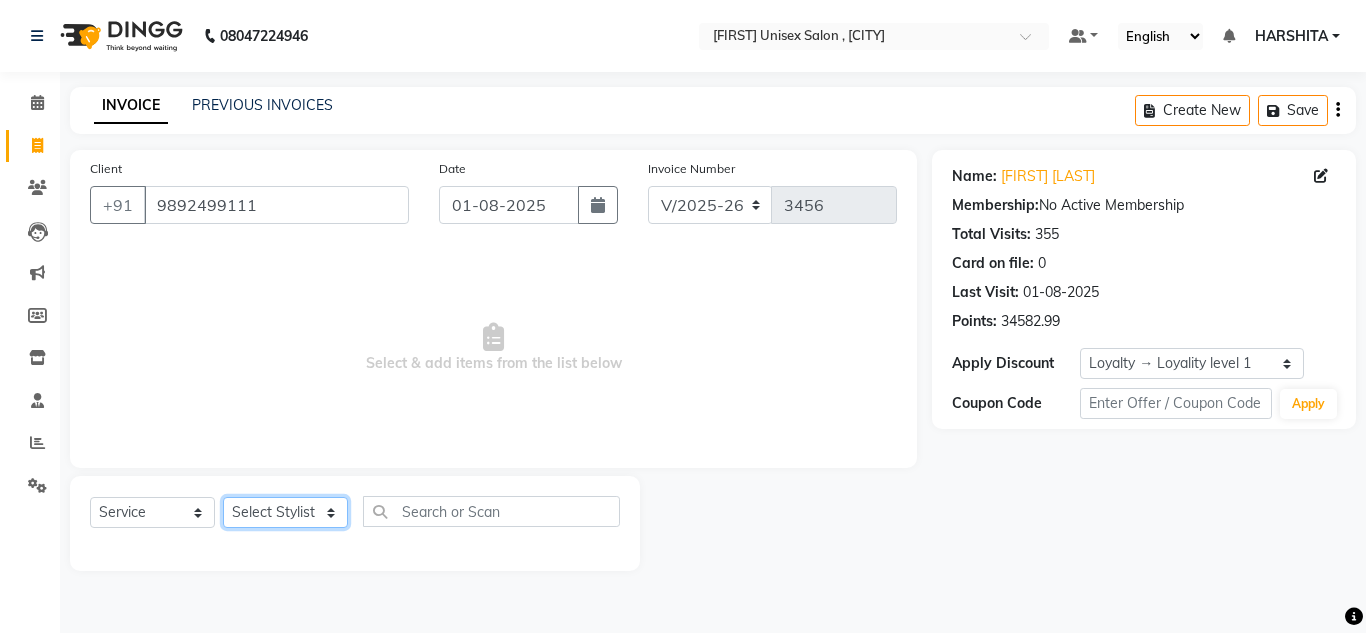 select on "60567" 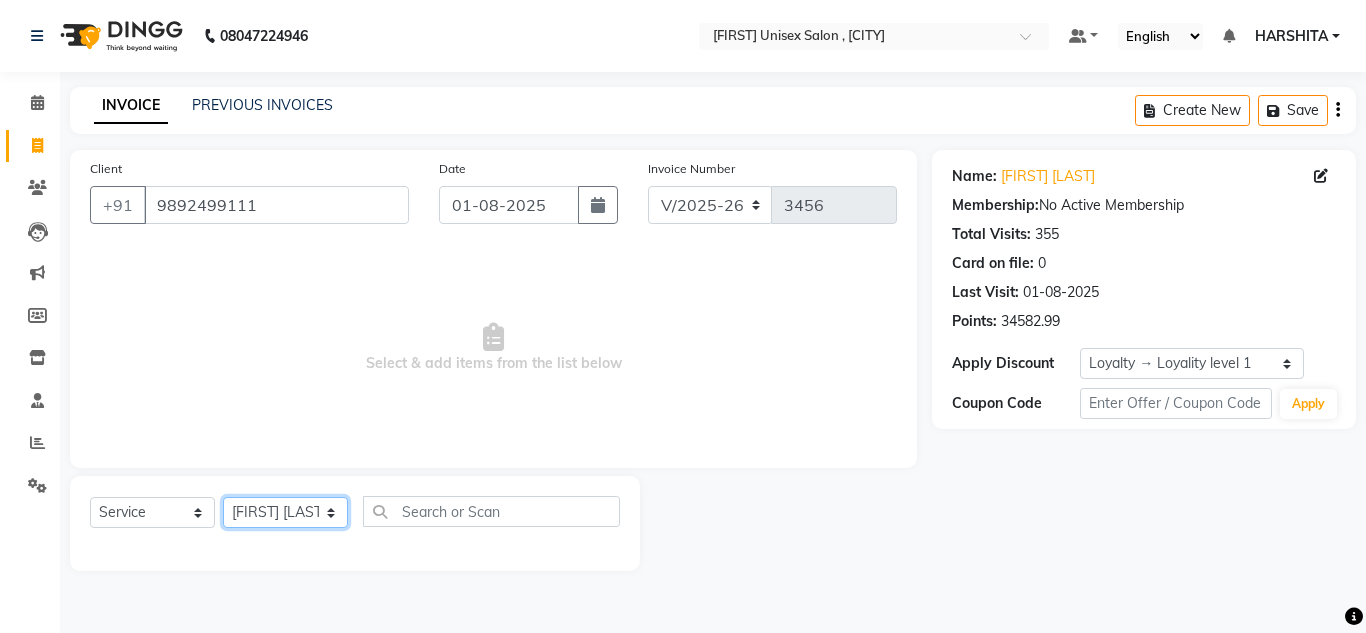 click on "Select Stylist Aalam salmani Ahmed Washim new  HARSHITA mohit Neeraj Owner preeti Raghav sakib sonu RG" 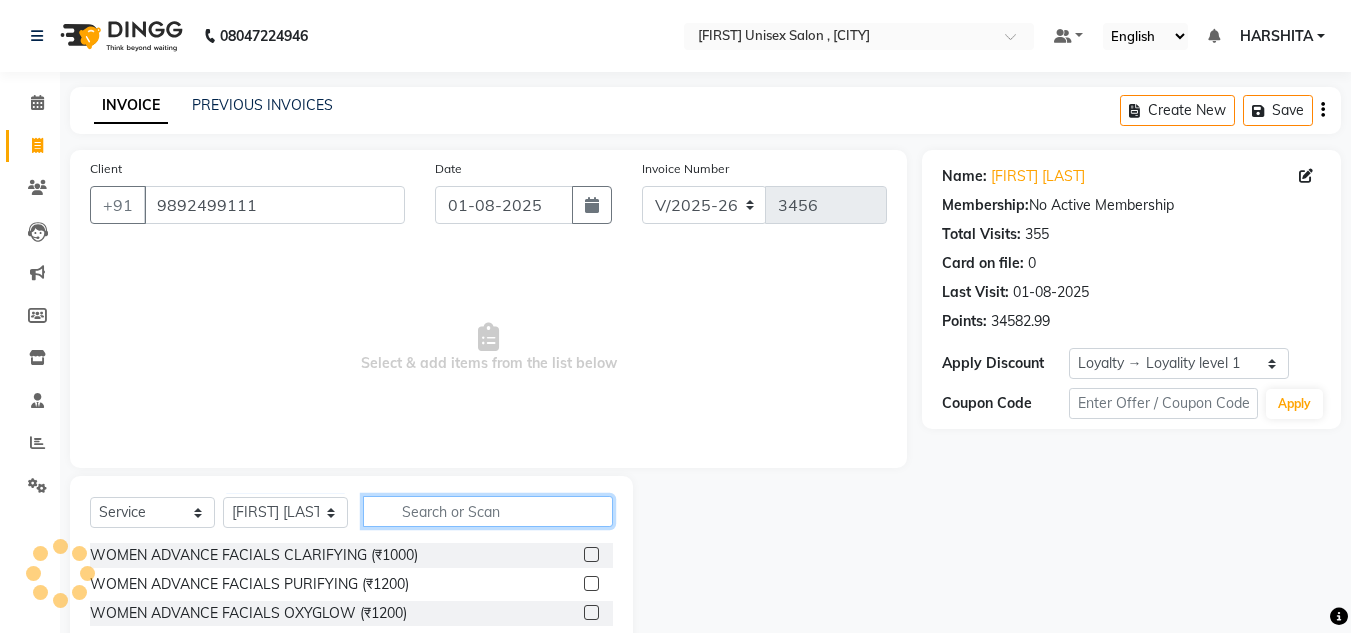 drag, startPoint x: 418, startPoint y: 516, endPoint x: 518, endPoint y: 546, distance: 104.40307 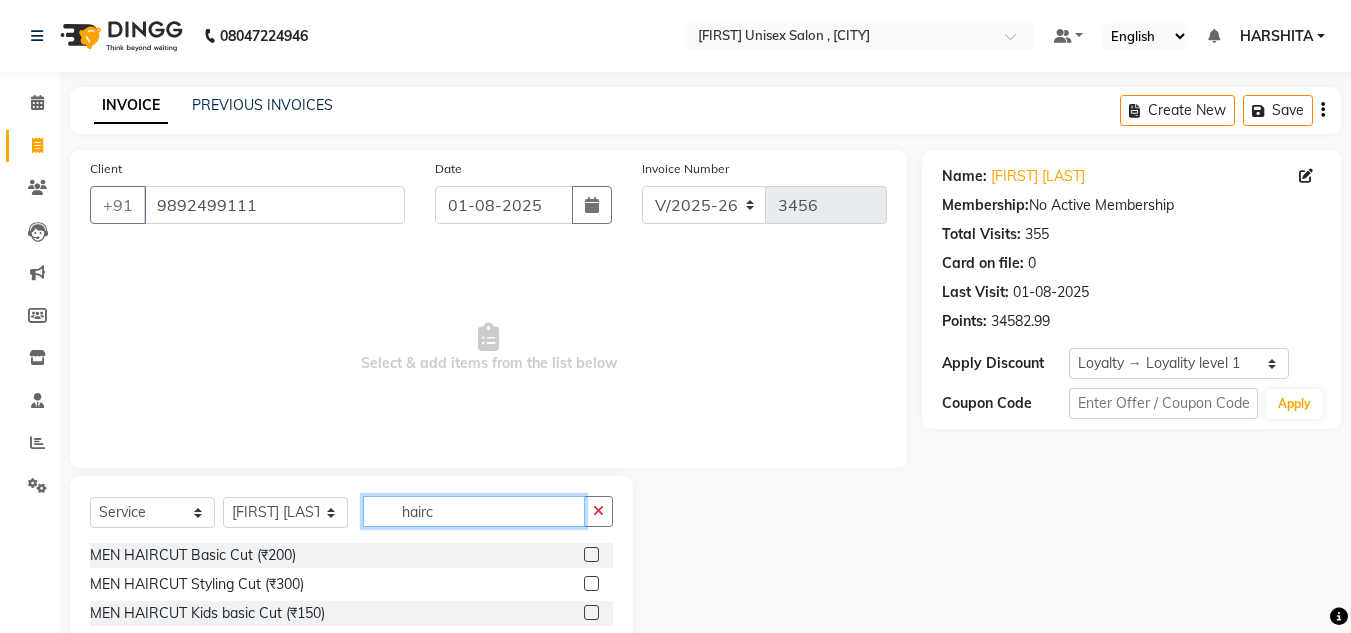 type on "hairc" 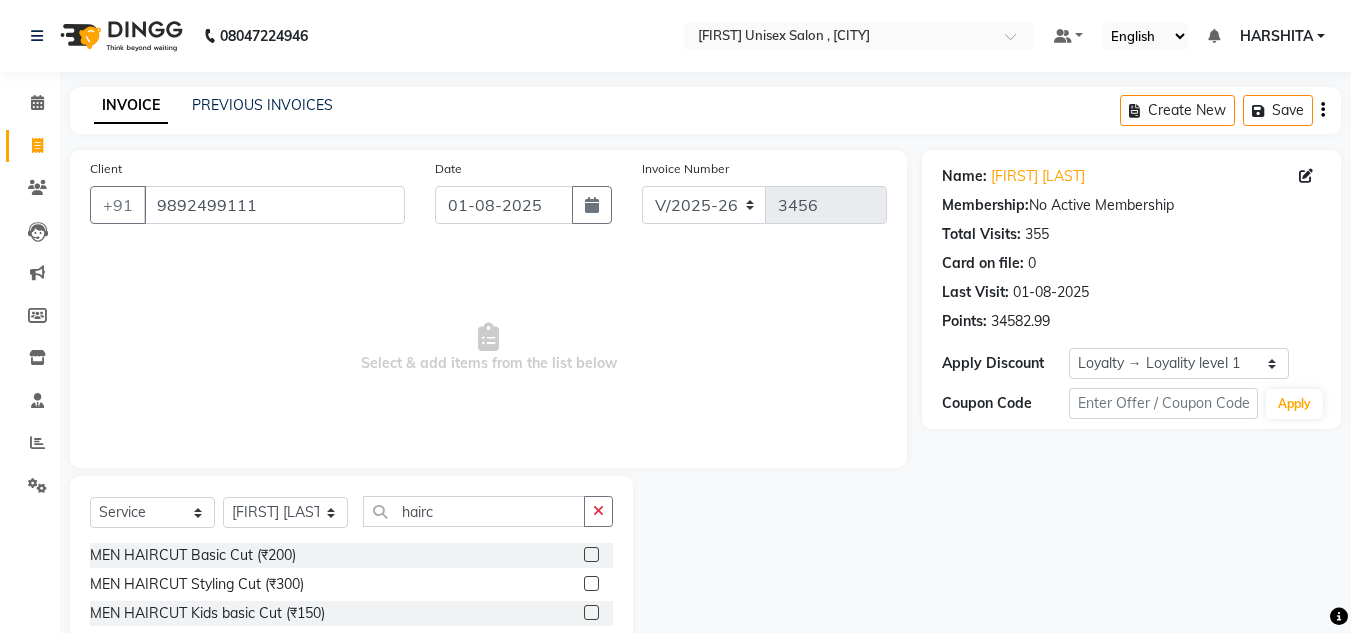 click 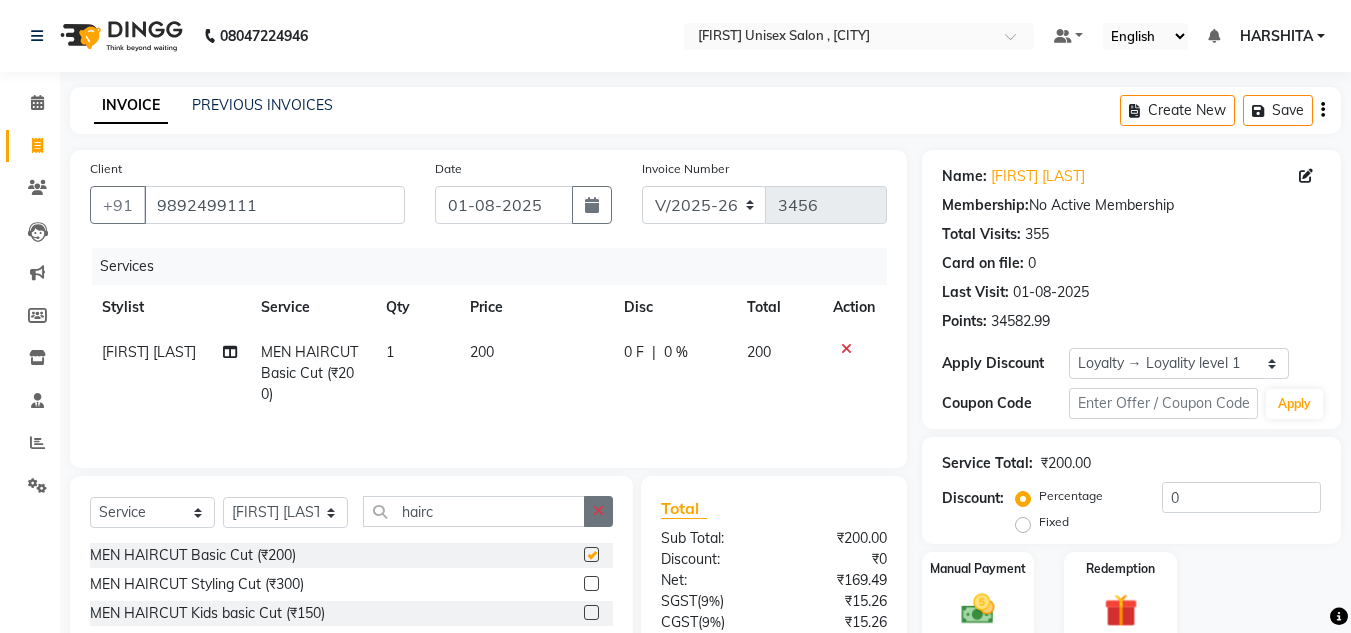 checkbox on "false" 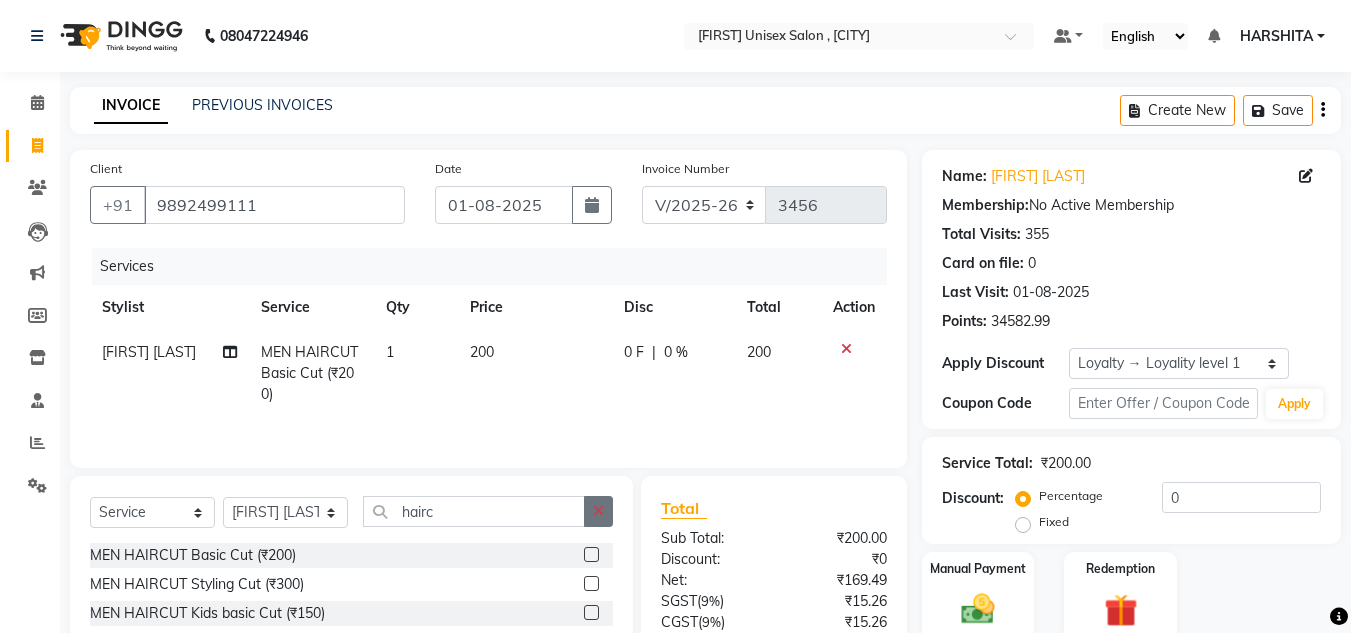 click 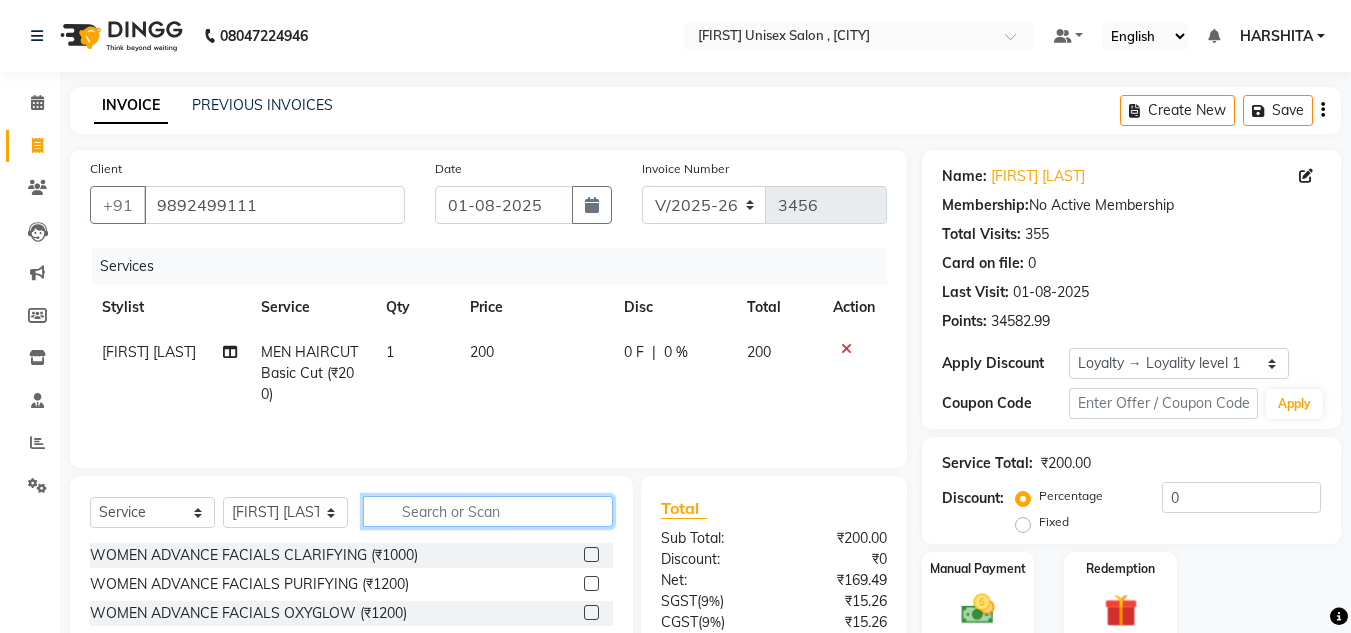click 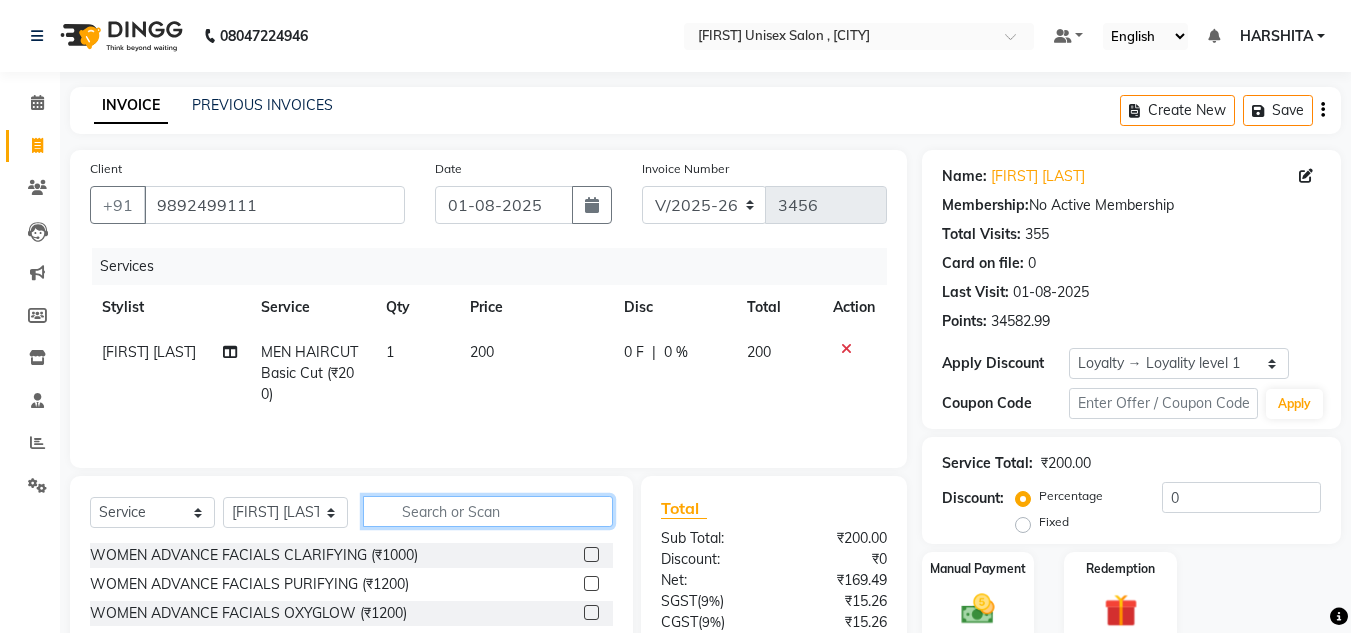 click 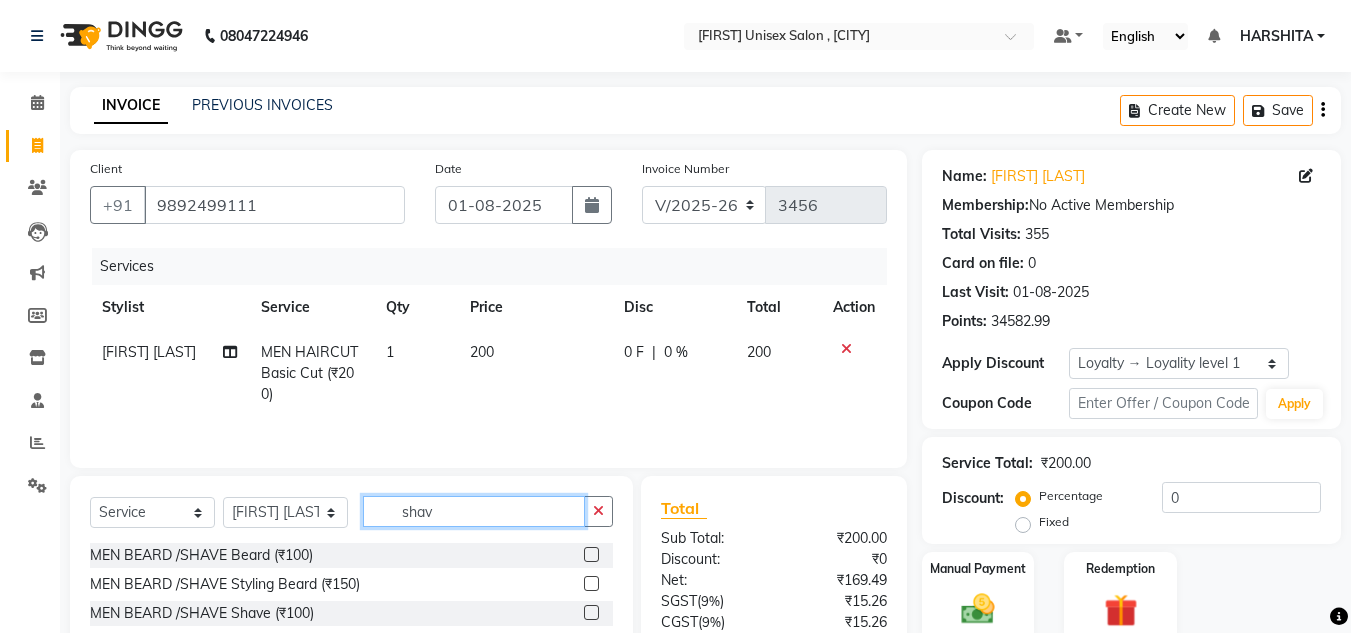 type on "shav" 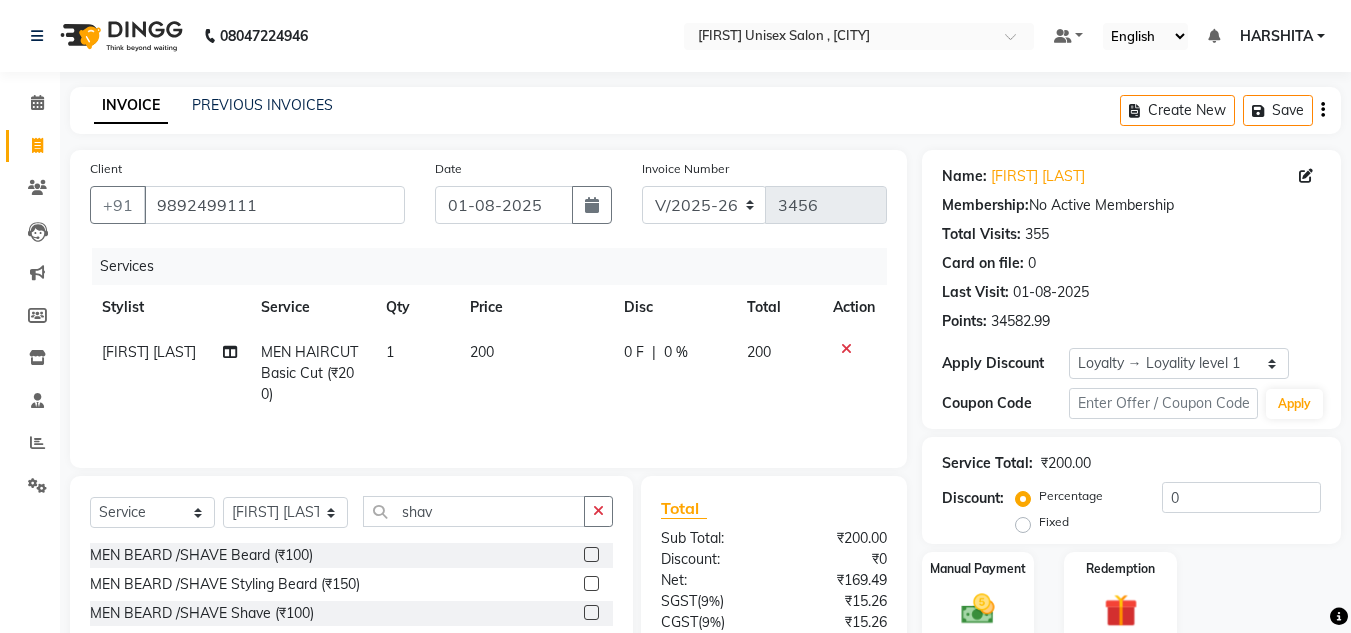 click 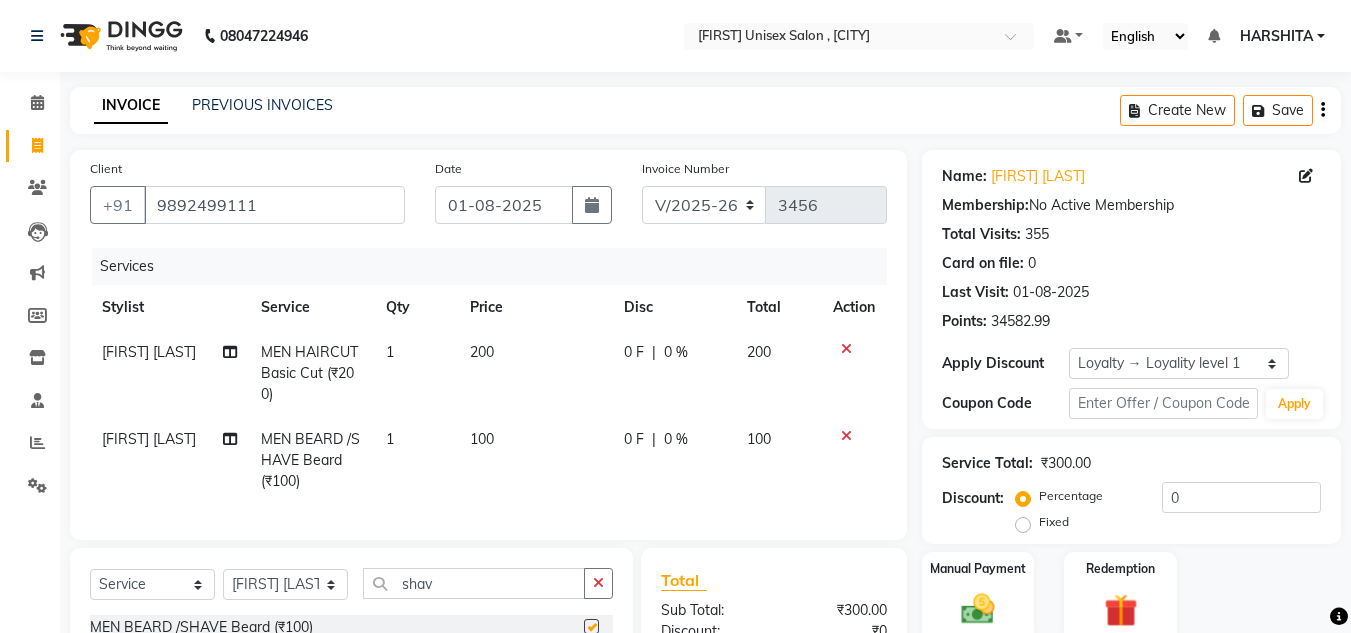 checkbox on "false" 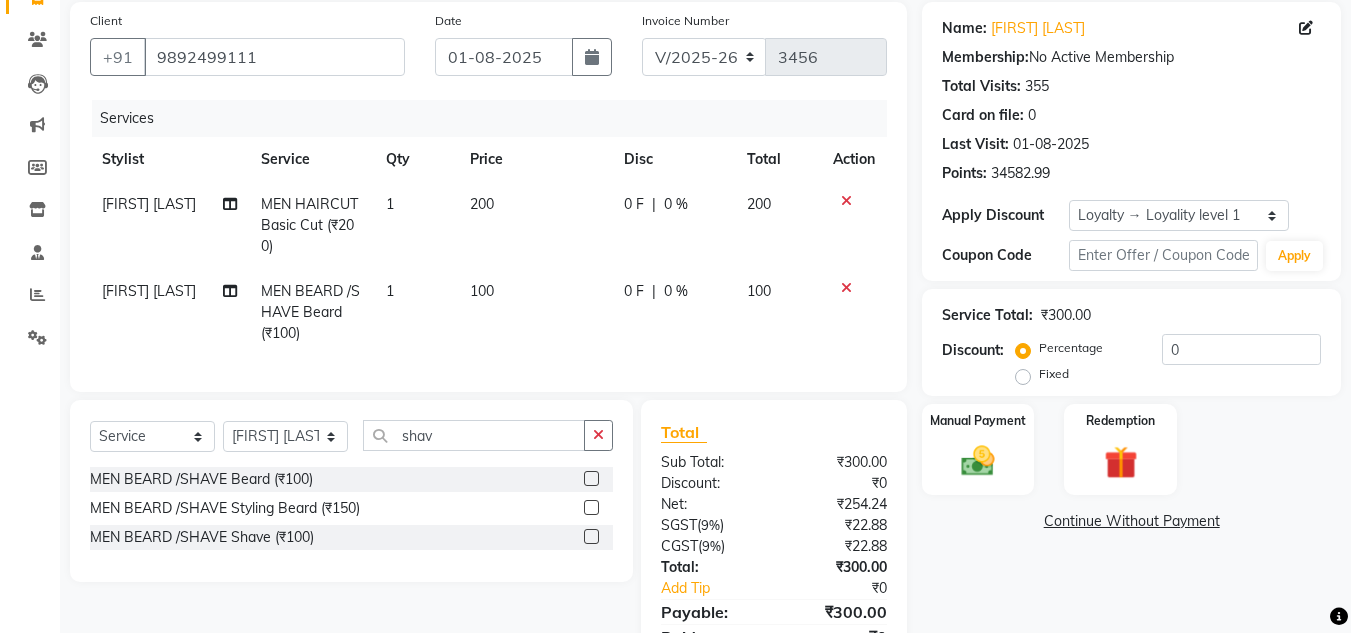 scroll, scrollTop: 254, scrollLeft: 0, axis: vertical 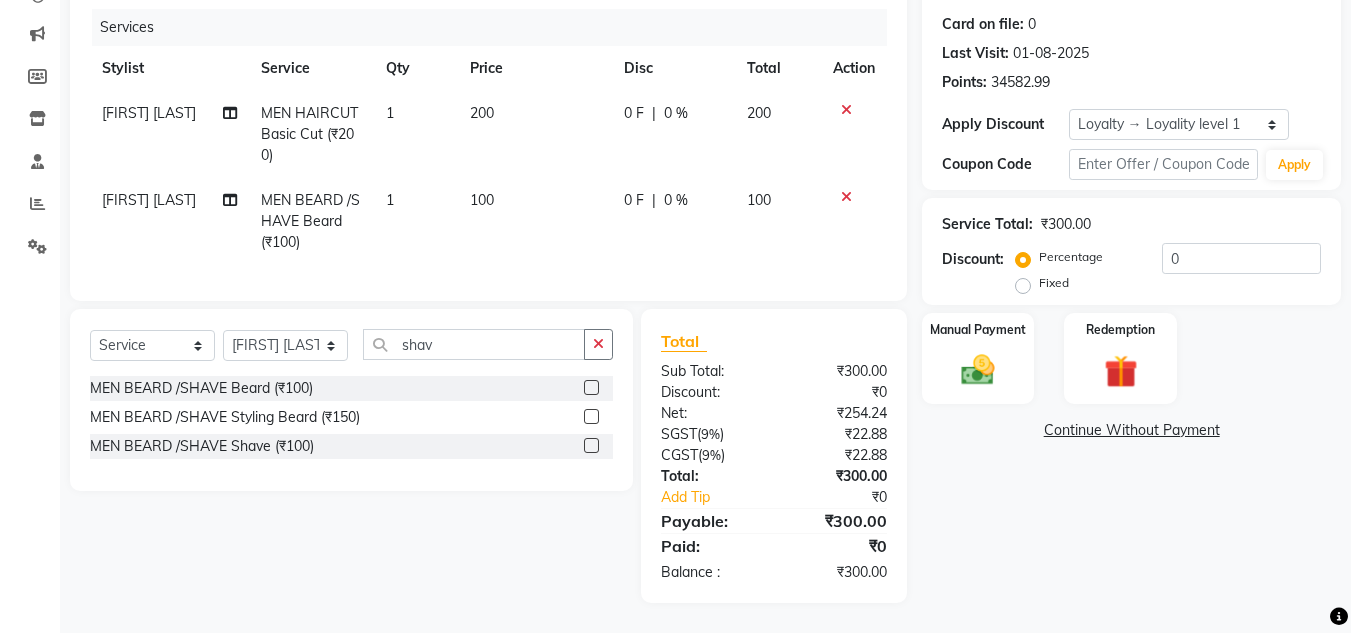 drag, startPoint x: 599, startPoint y: 338, endPoint x: 571, endPoint y: 346, distance: 29.12044 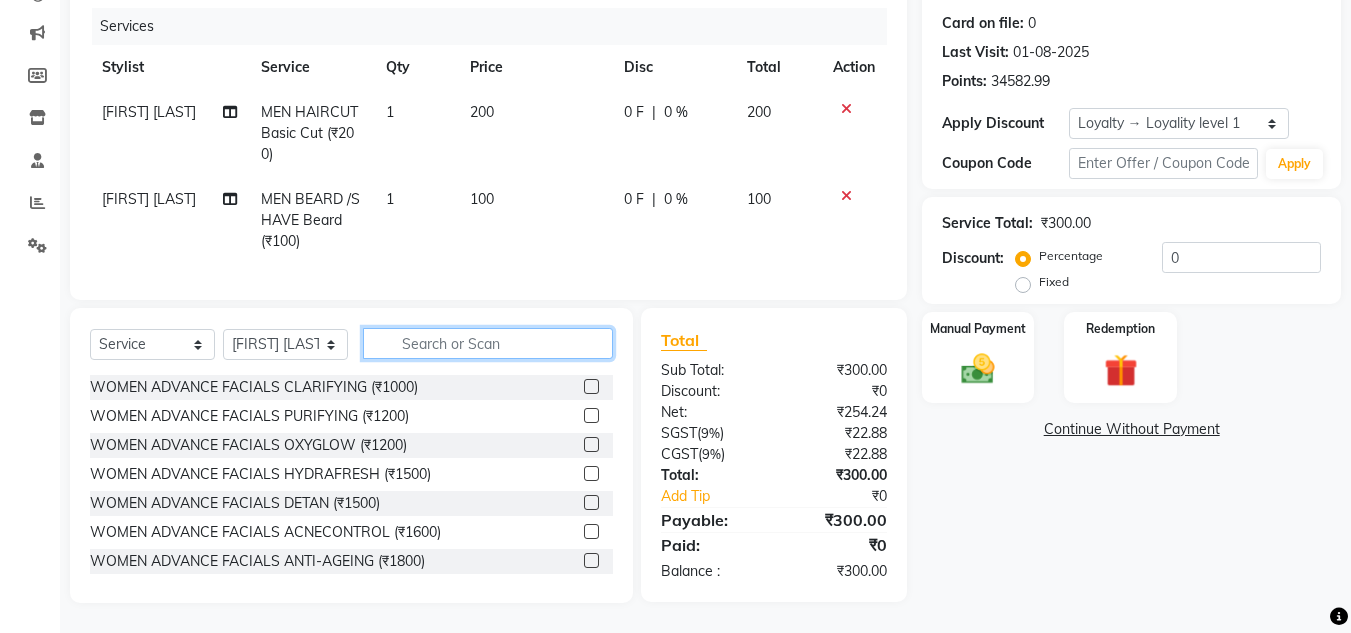 click 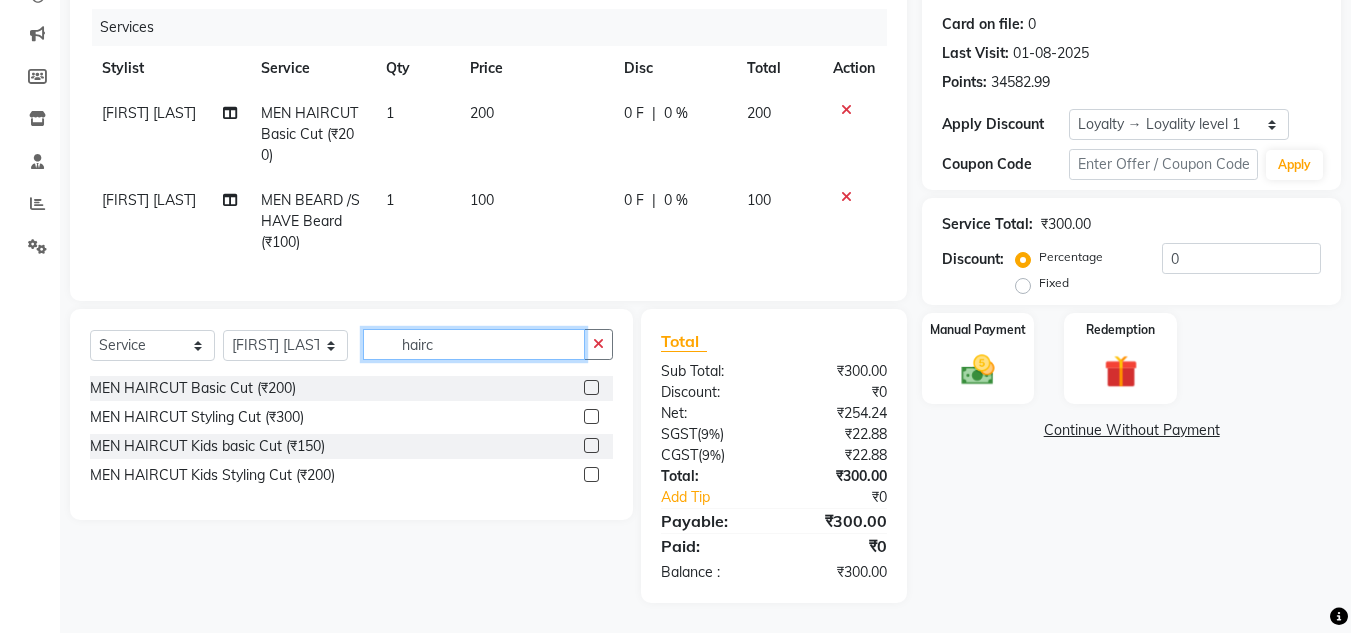 type on "hairc" 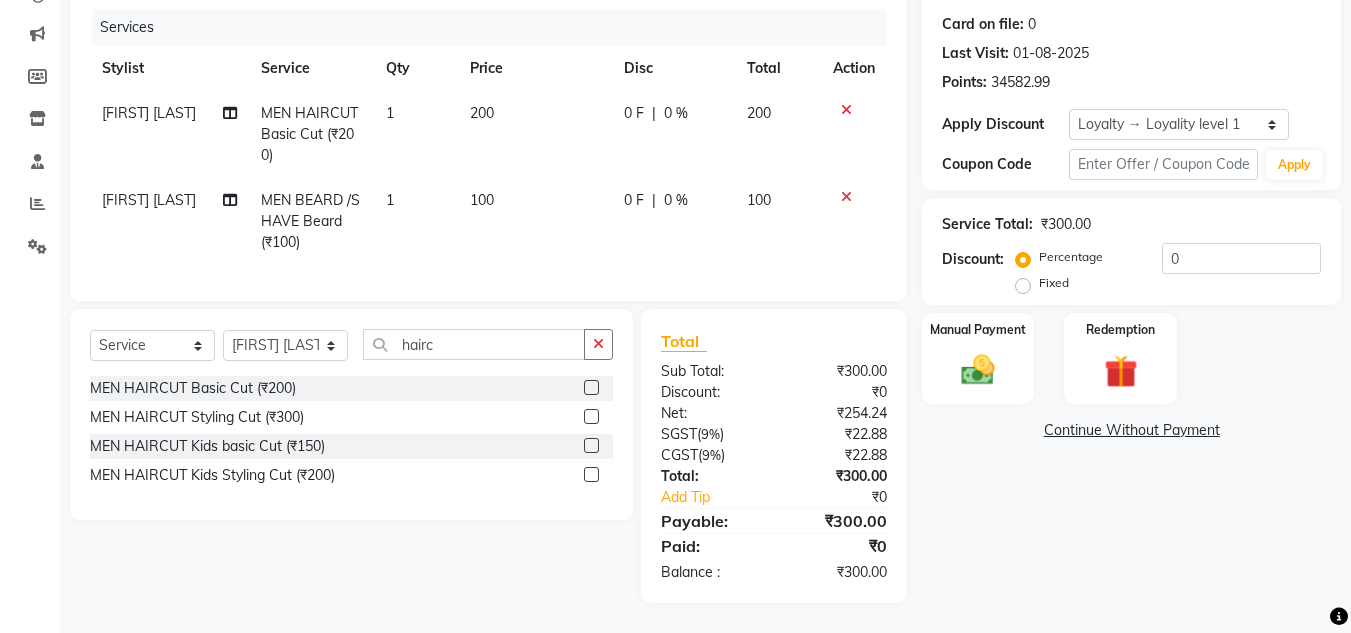 click 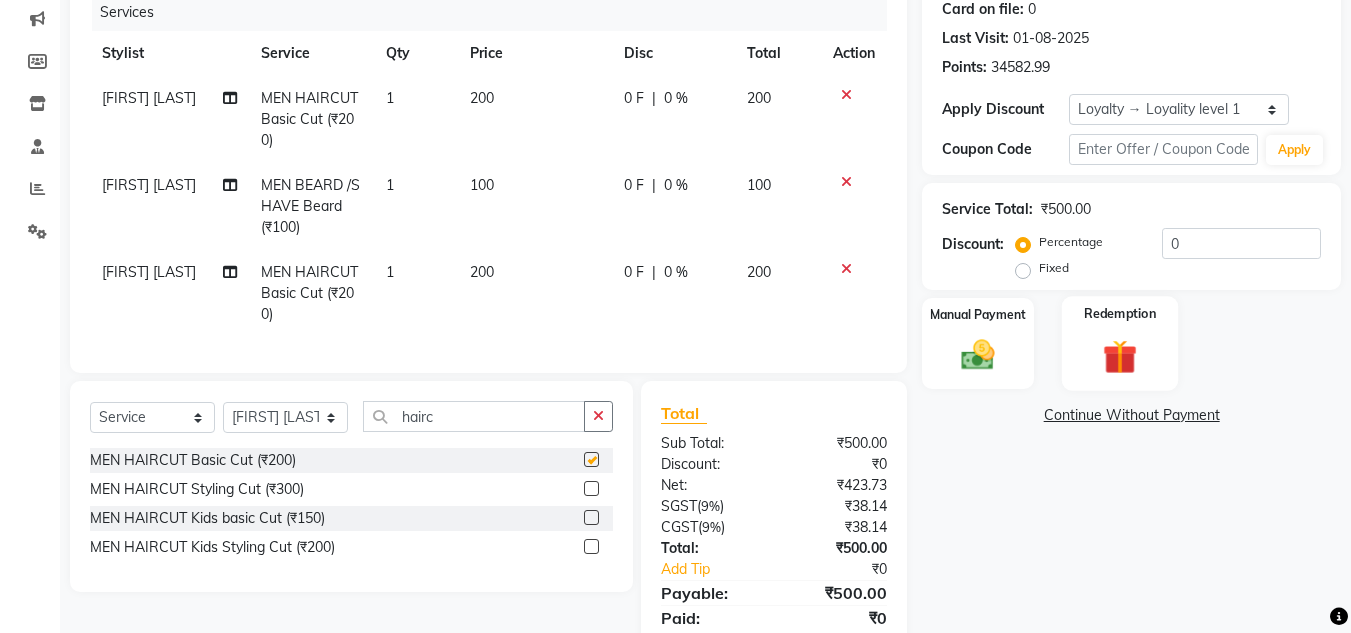 checkbox on "false" 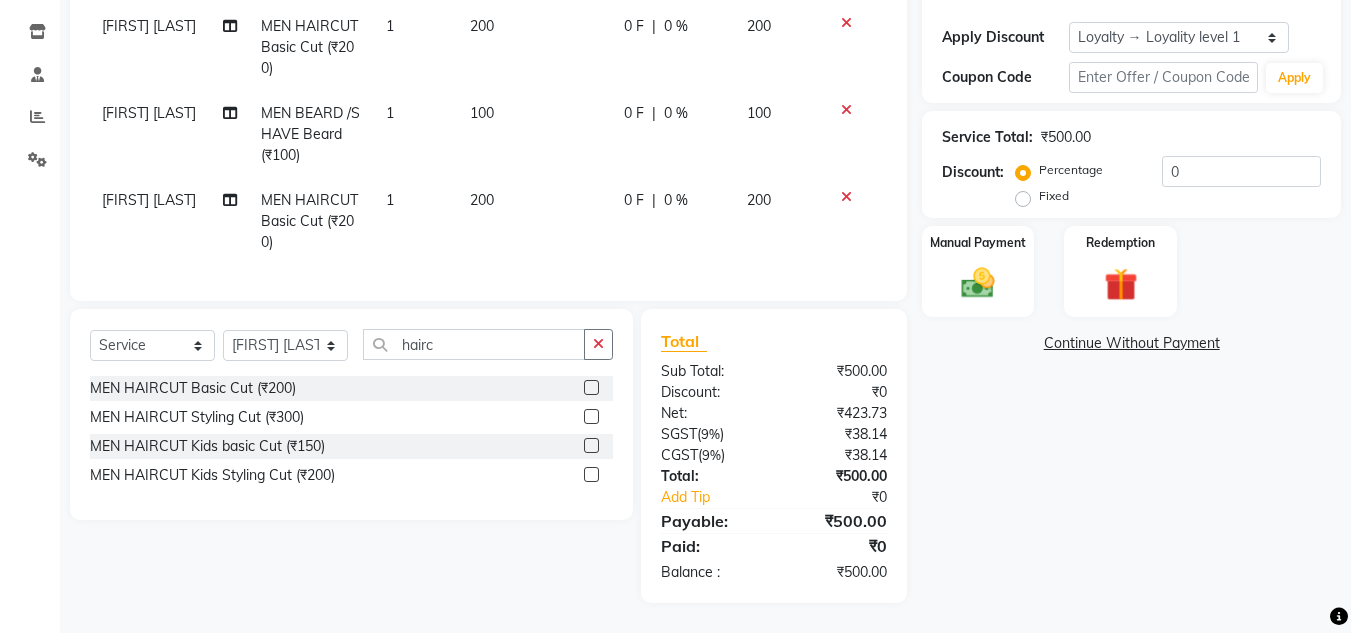 scroll, scrollTop: 341, scrollLeft: 0, axis: vertical 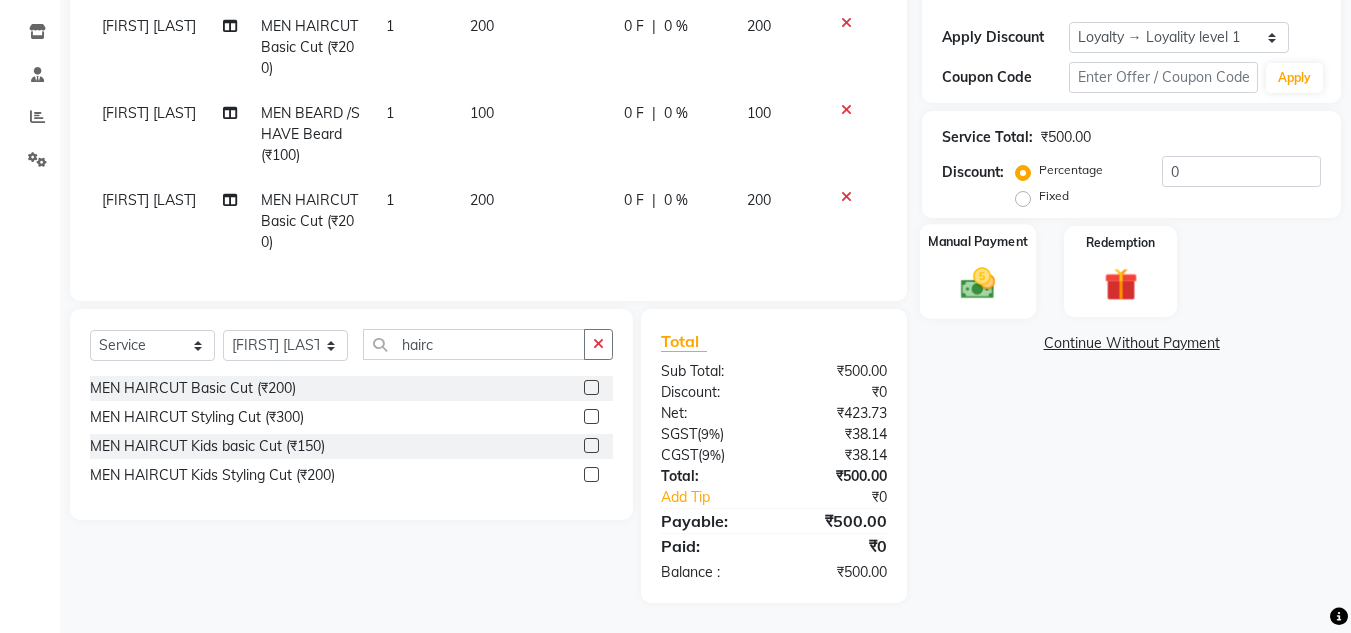 click 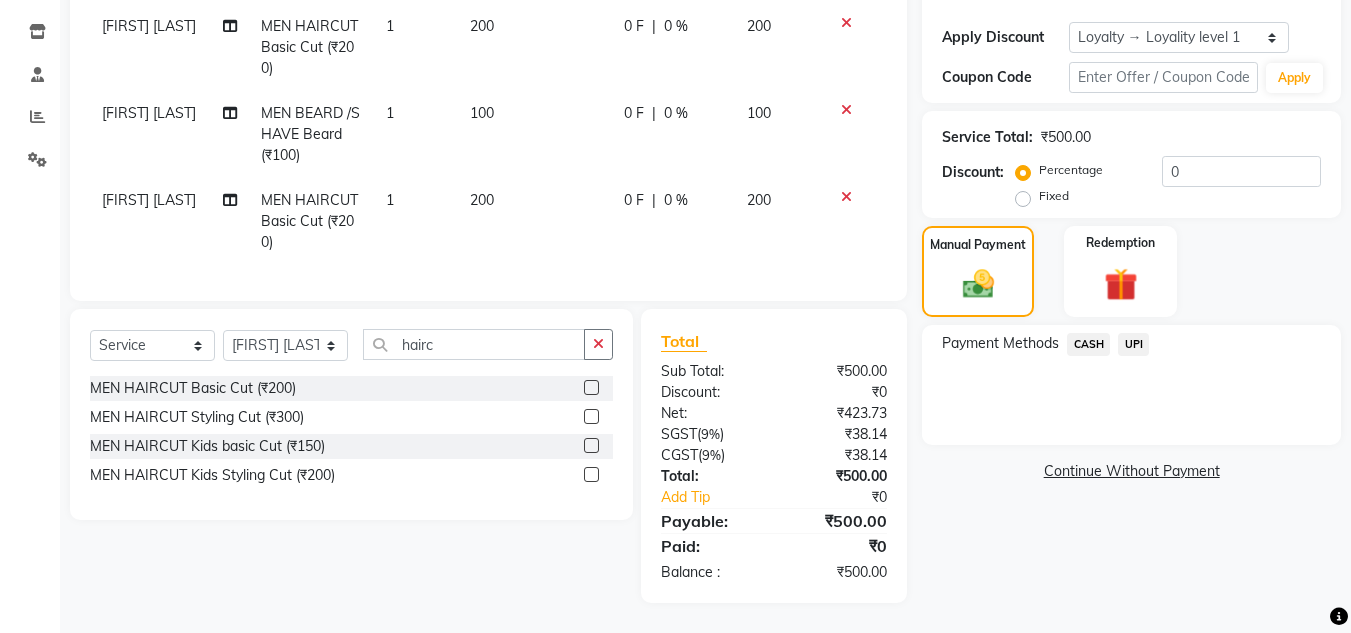 click on "UPI" 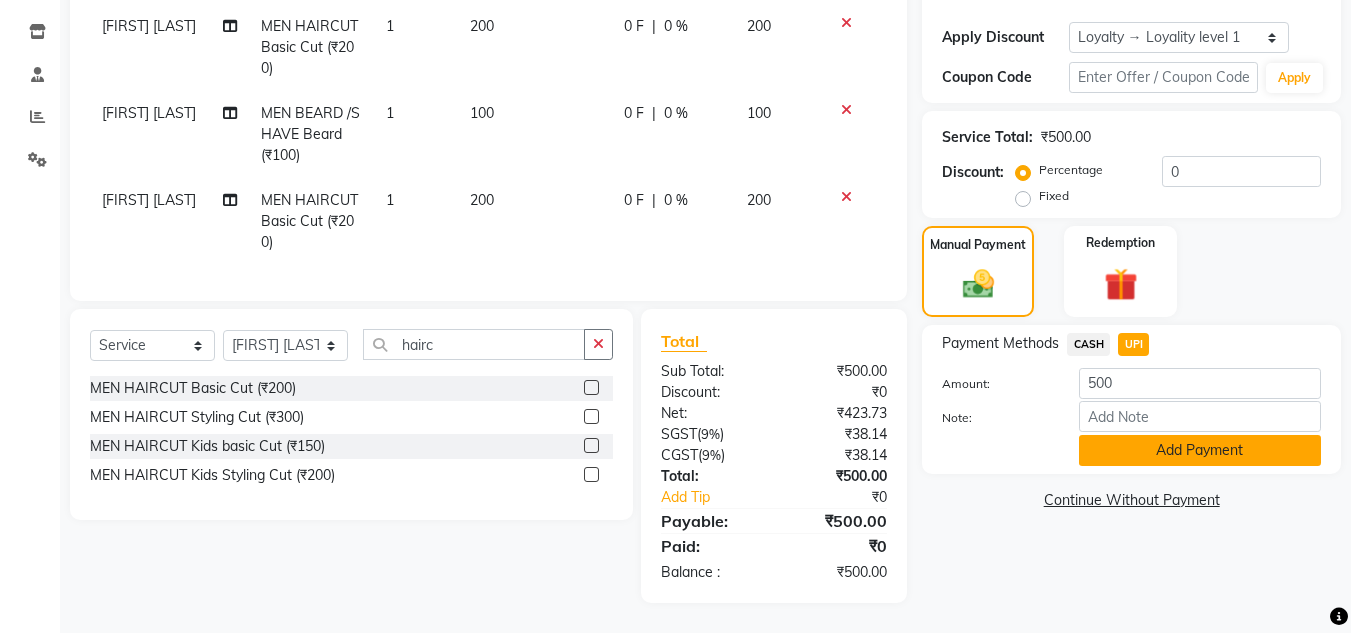 click on "Add Payment" 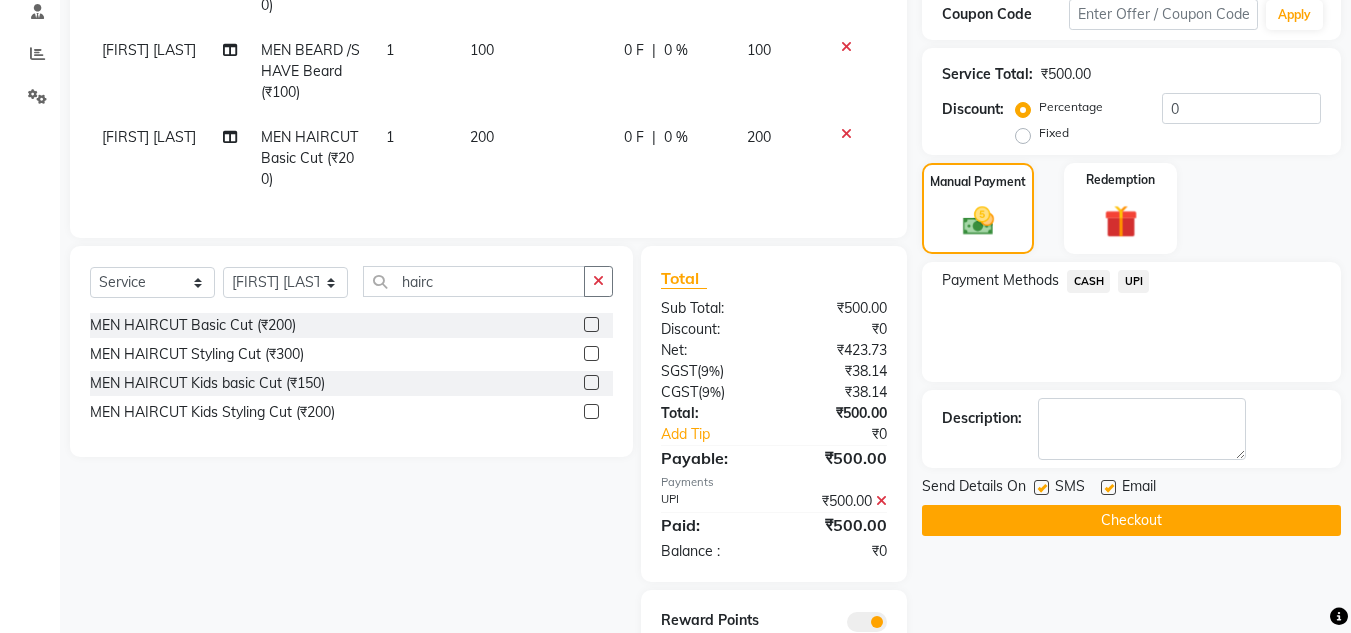 scroll, scrollTop: 503, scrollLeft: 0, axis: vertical 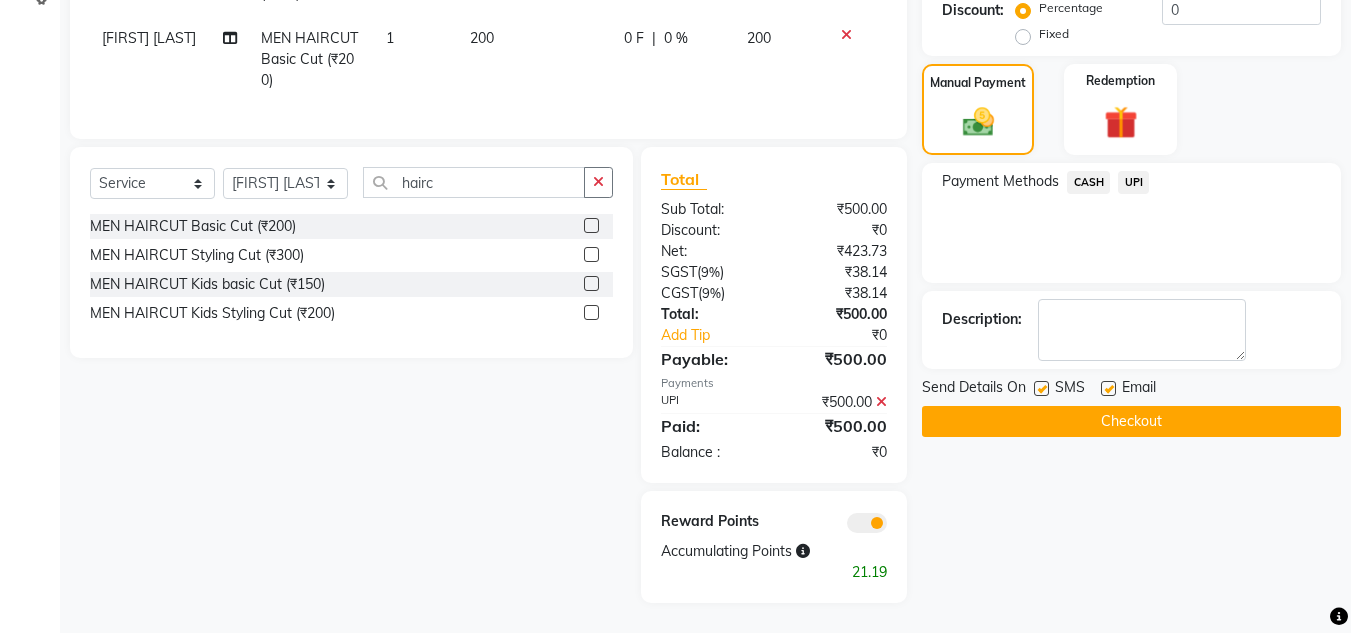 click on "Checkout" 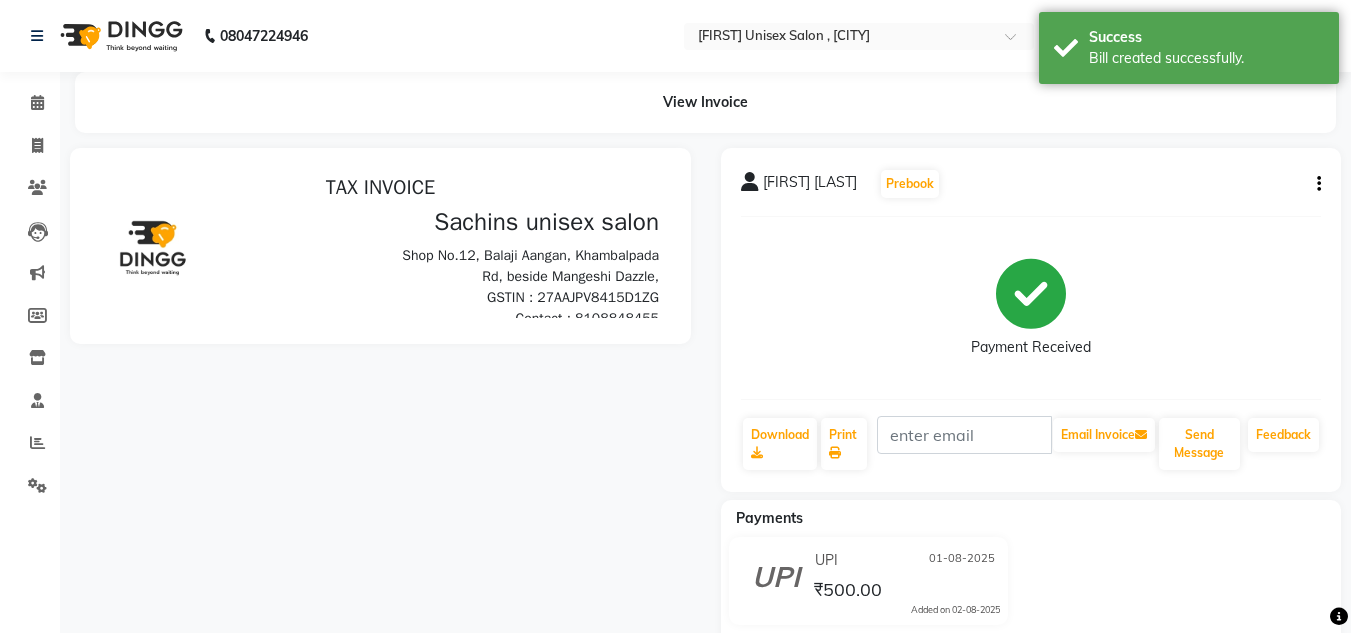 scroll, scrollTop: 0, scrollLeft: 0, axis: both 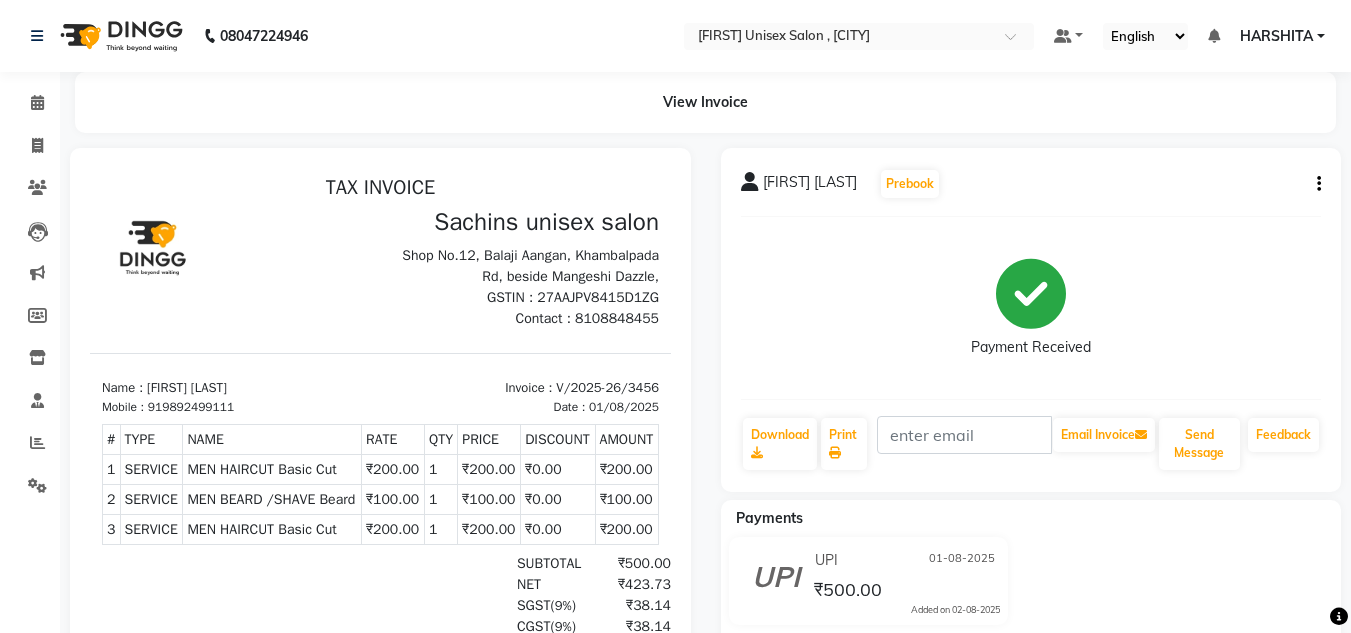 click on "Sachin Vora  Prebook   Payment Received  Download  Print   Email Invoice   Send Message Feedback" 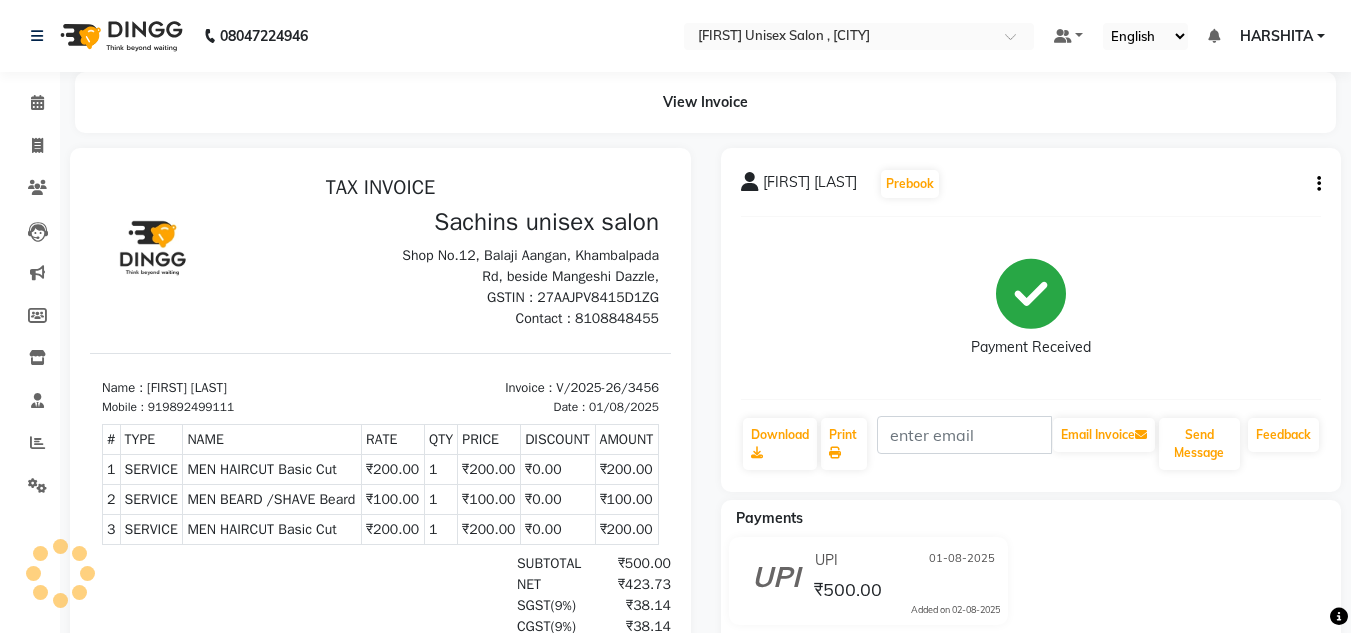 click on "Sachin Vora  Prebook   Payment Received  Download  Print   Email Invoice   Send Message Feedback" 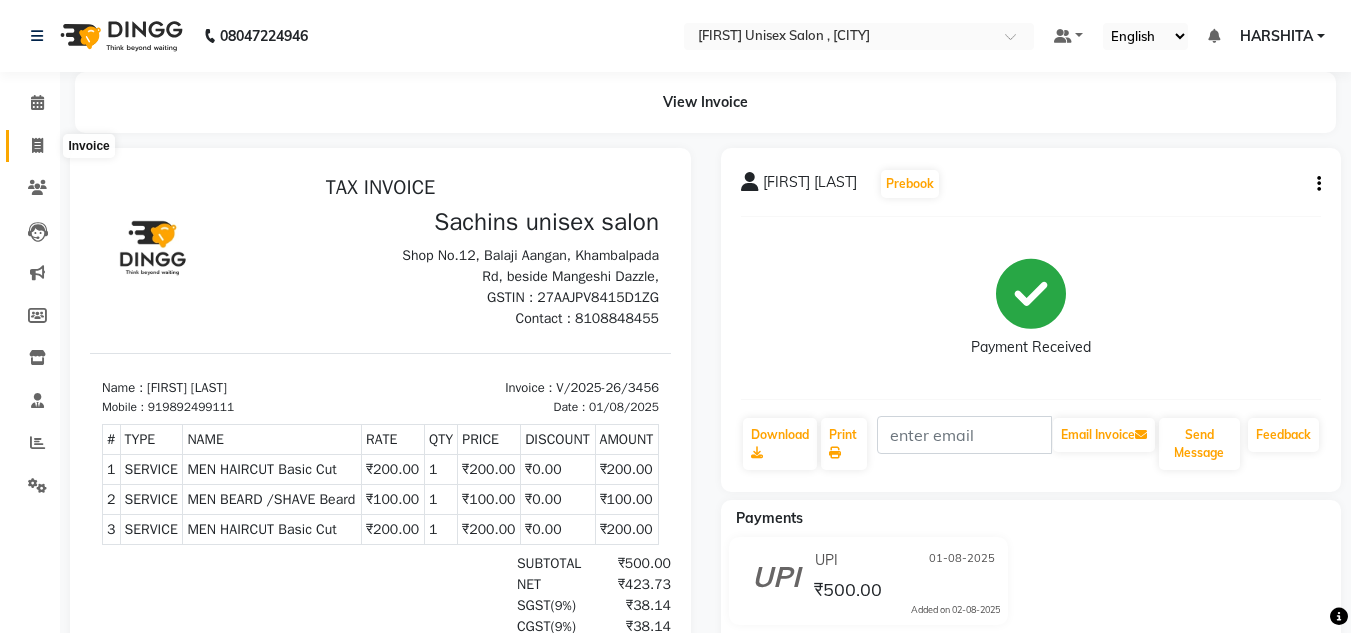 click 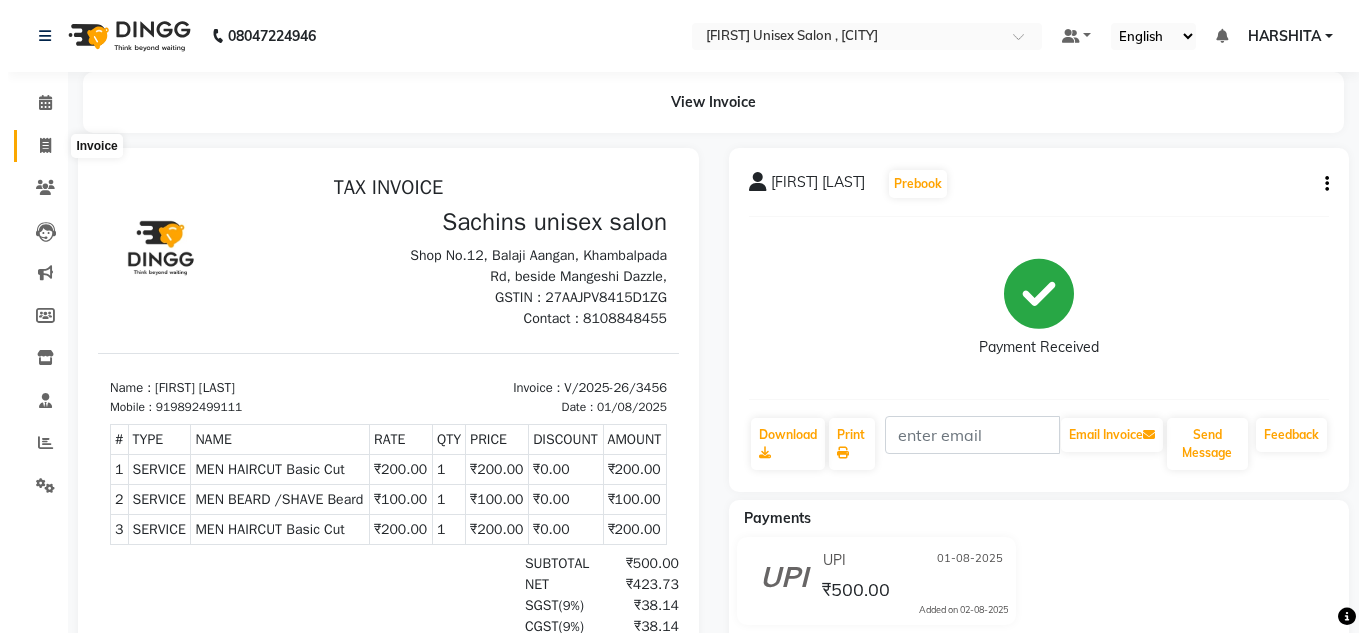select on "6840" 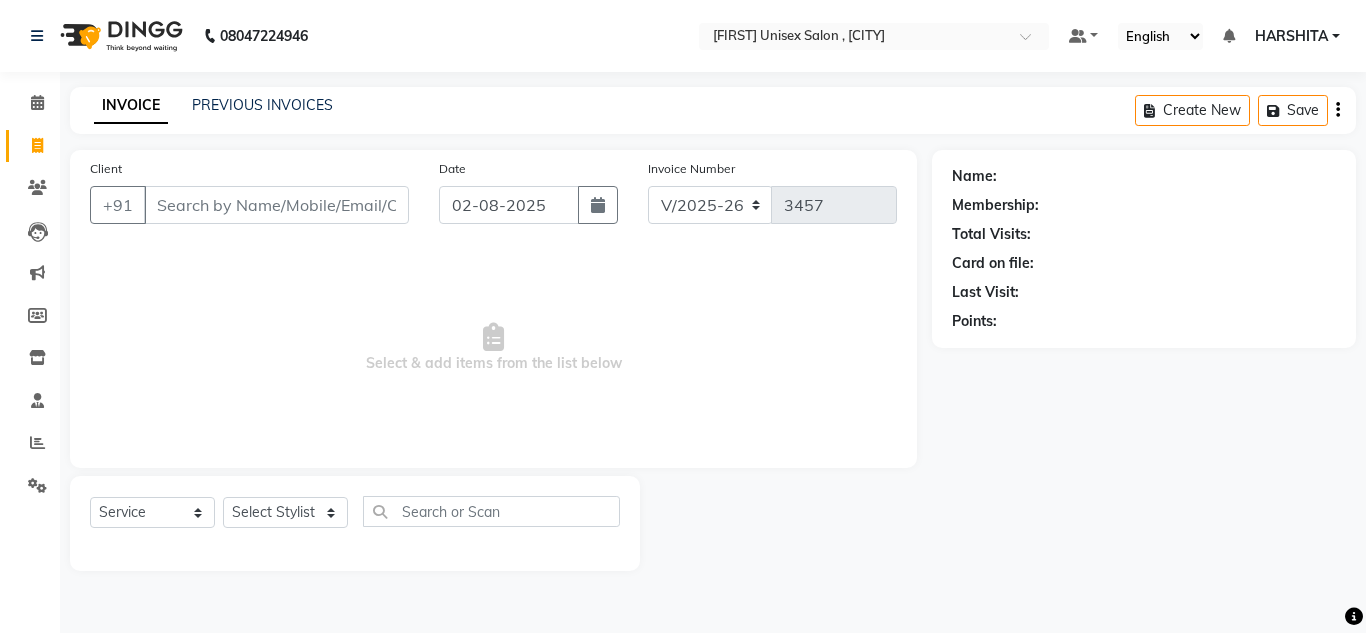 click on "Client" at bounding box center [276, 205] 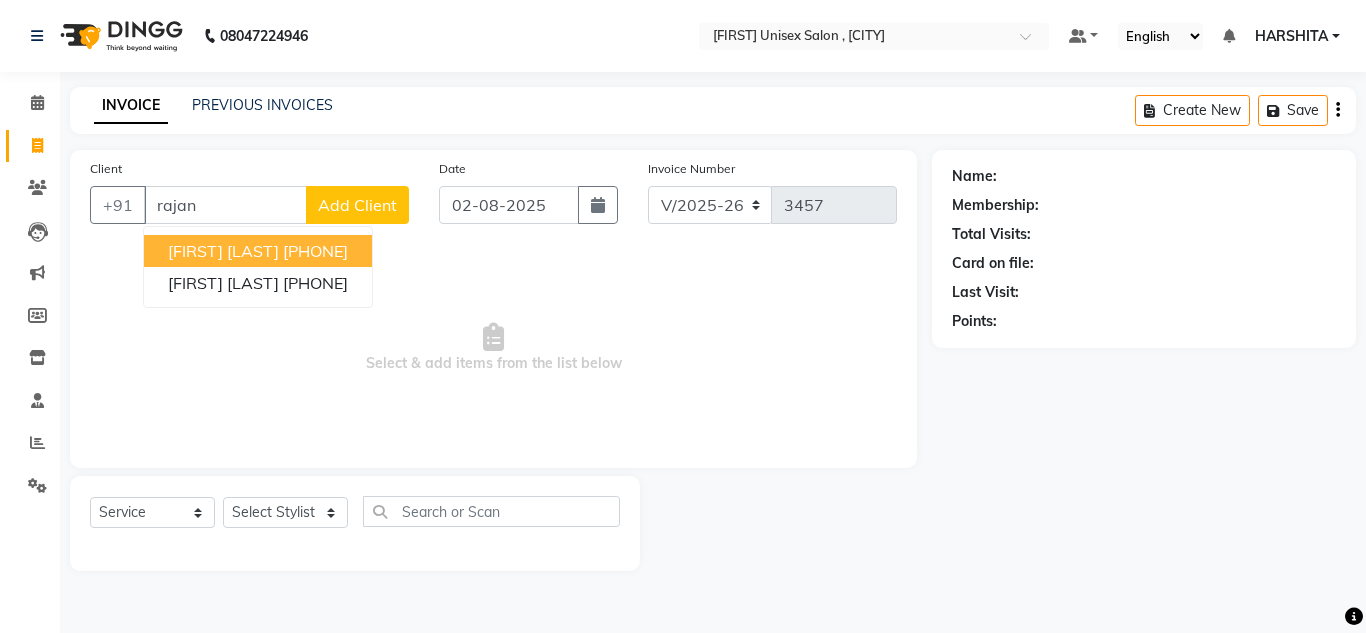 click on "rajan thakur" at bounding box center (223, 251) 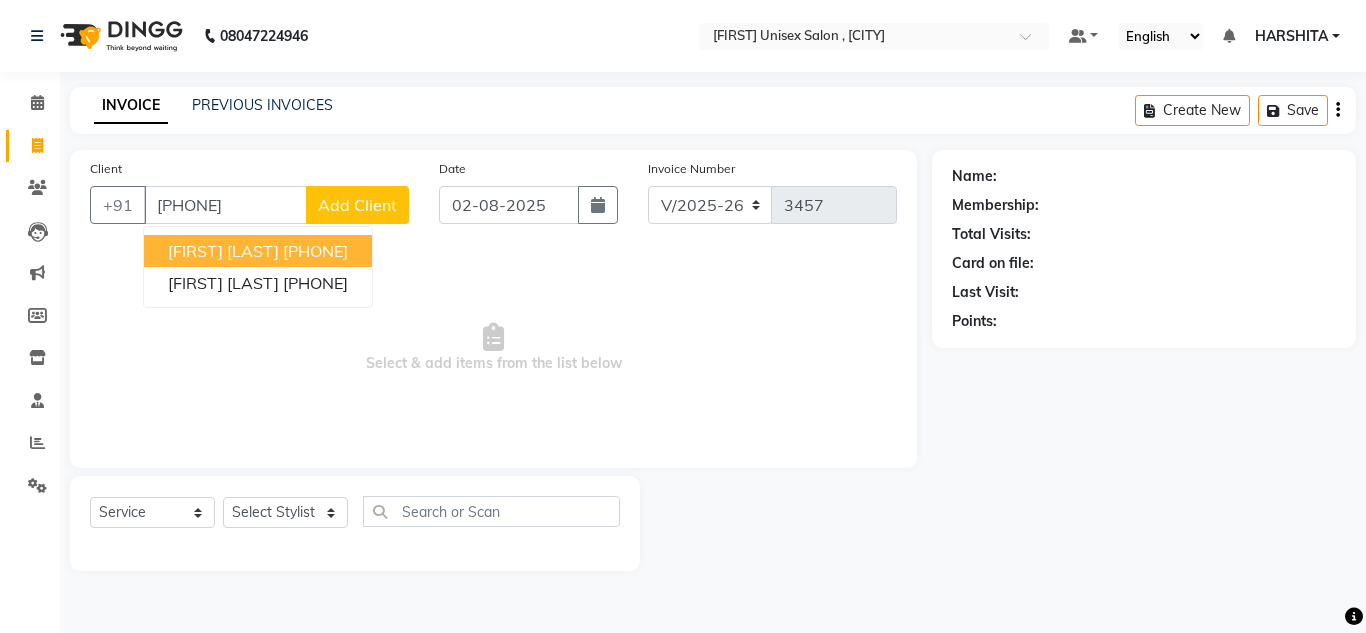 type on "8080775005" 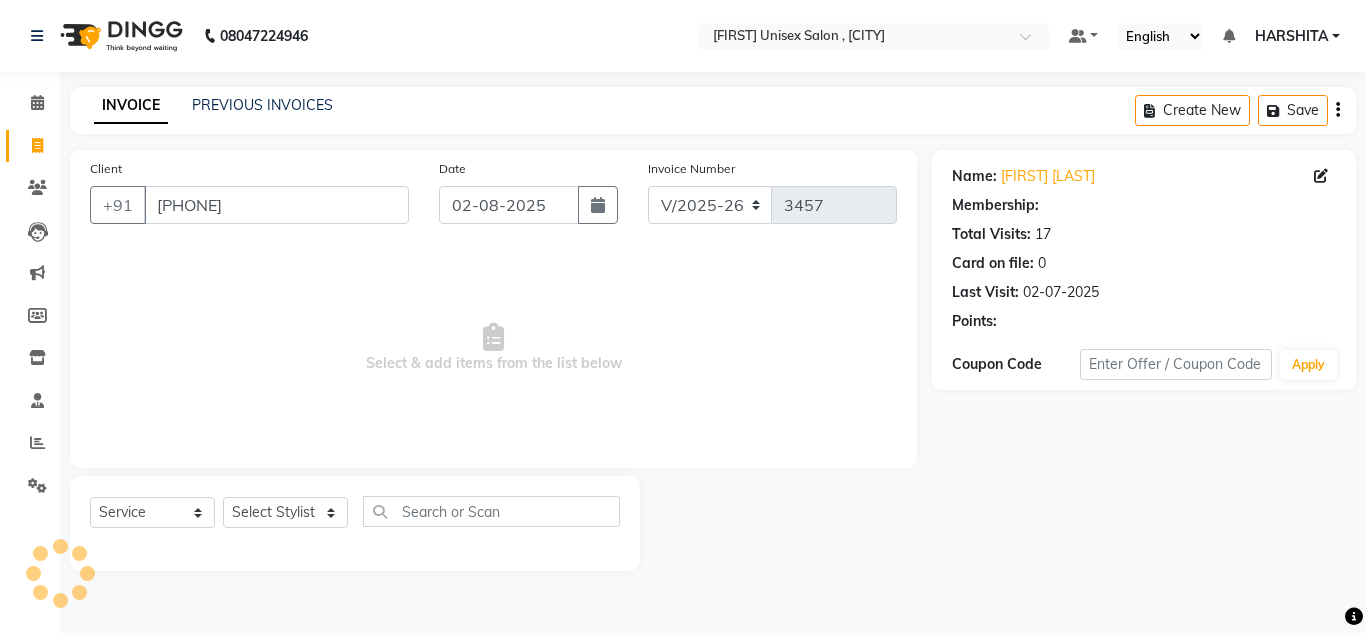 select on "1: Object" 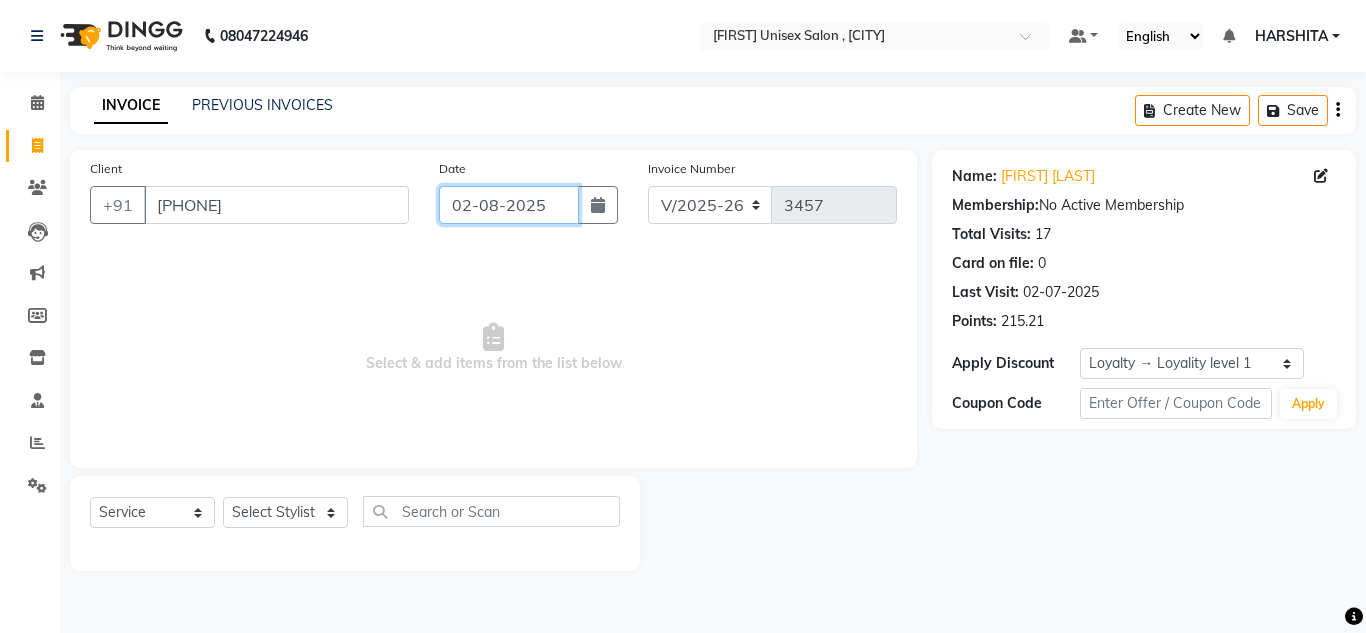 click on "02-08-2025" 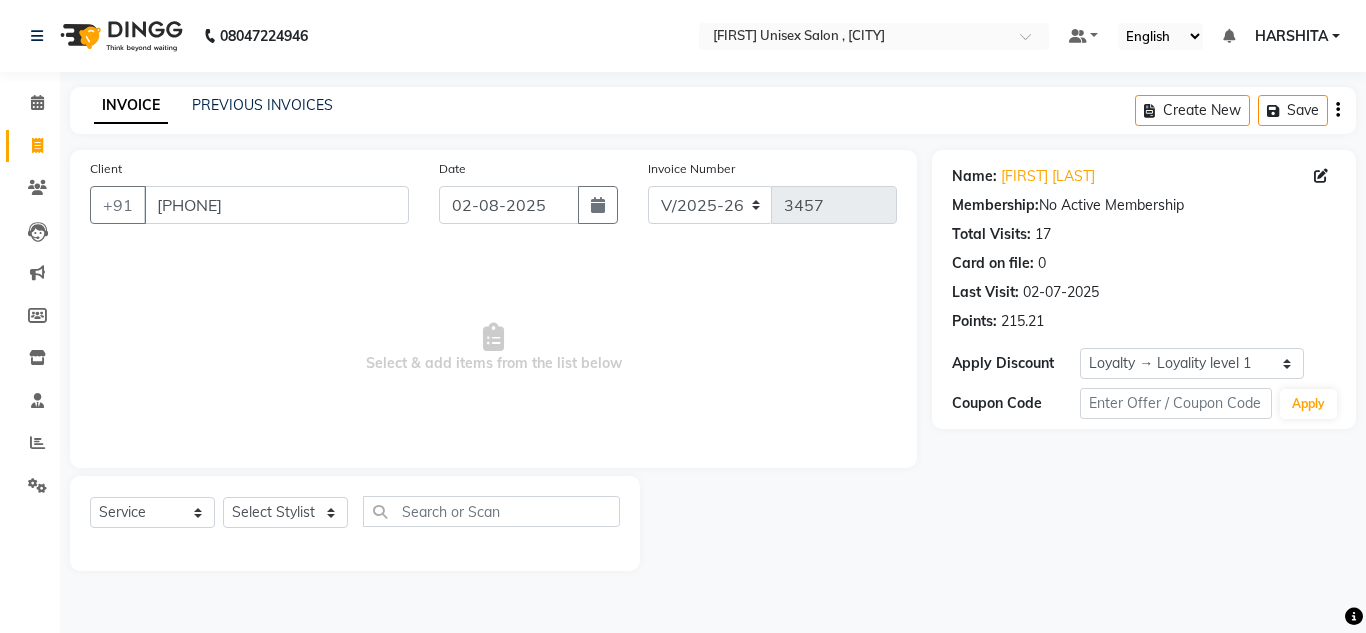 select on "8" 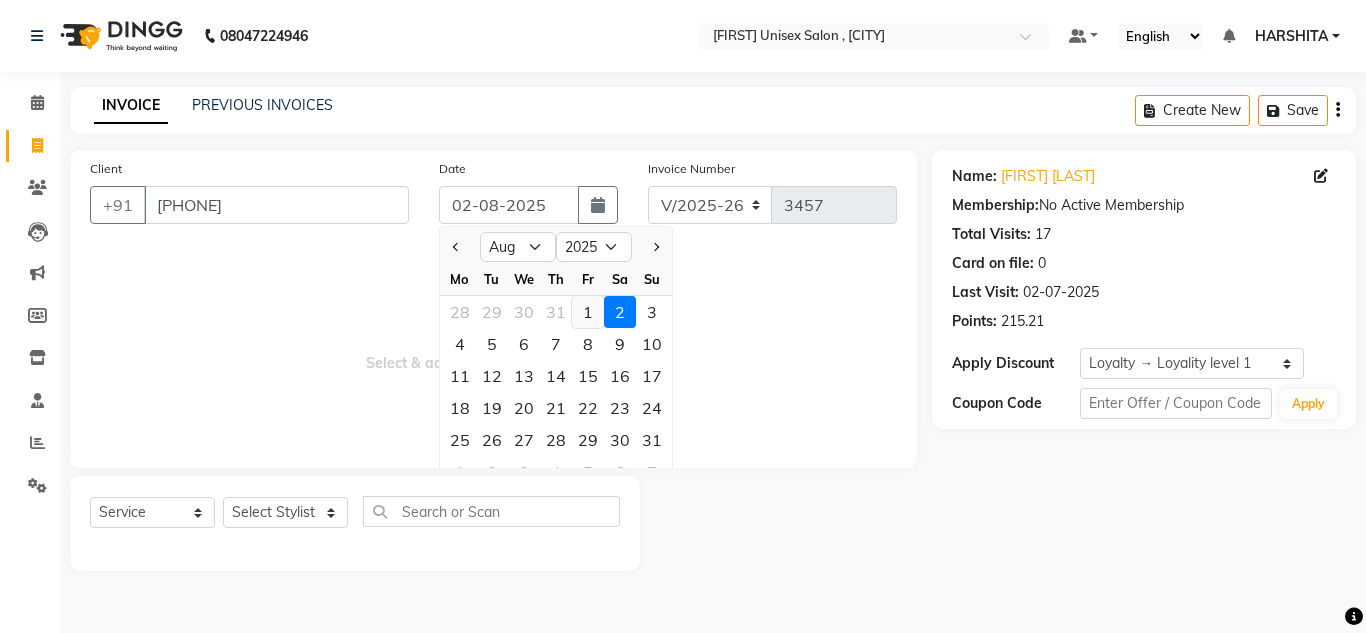 click on "1" 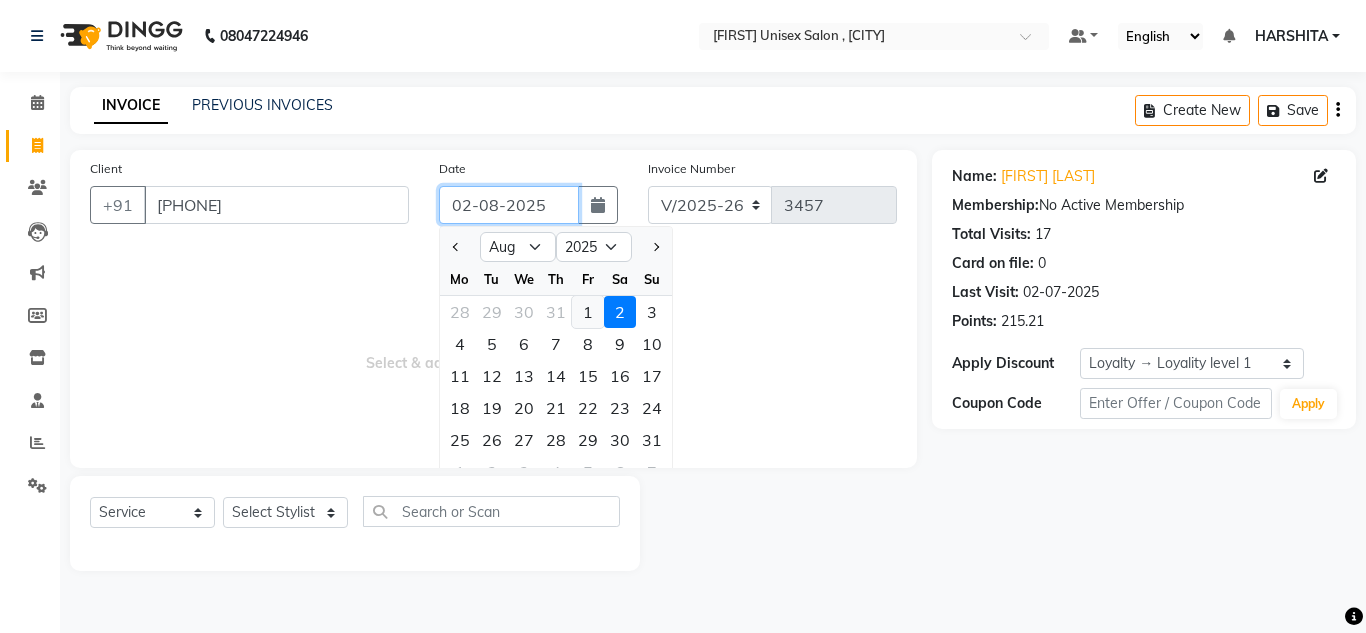 type on "01-08-2025" 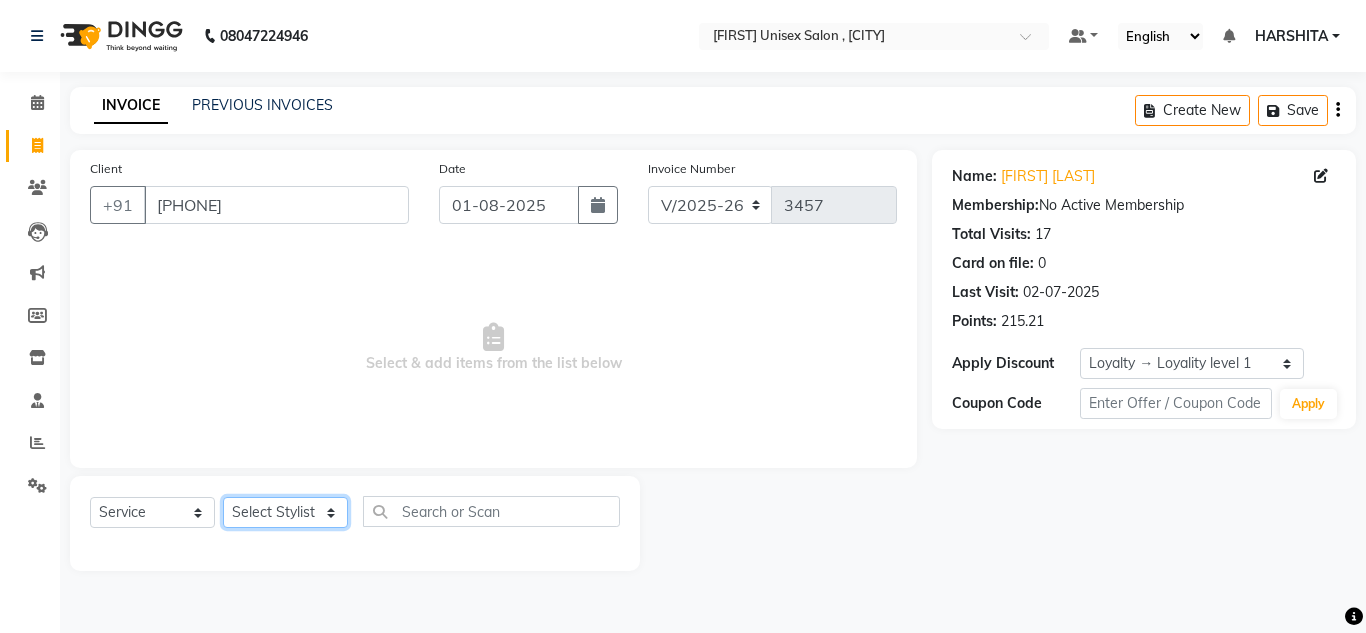click on "Select Stylist Aalam salmani Ahmed Washim new  HARSHITA mohit Neeraj Owner preeti Raghav sakib sonu RG" 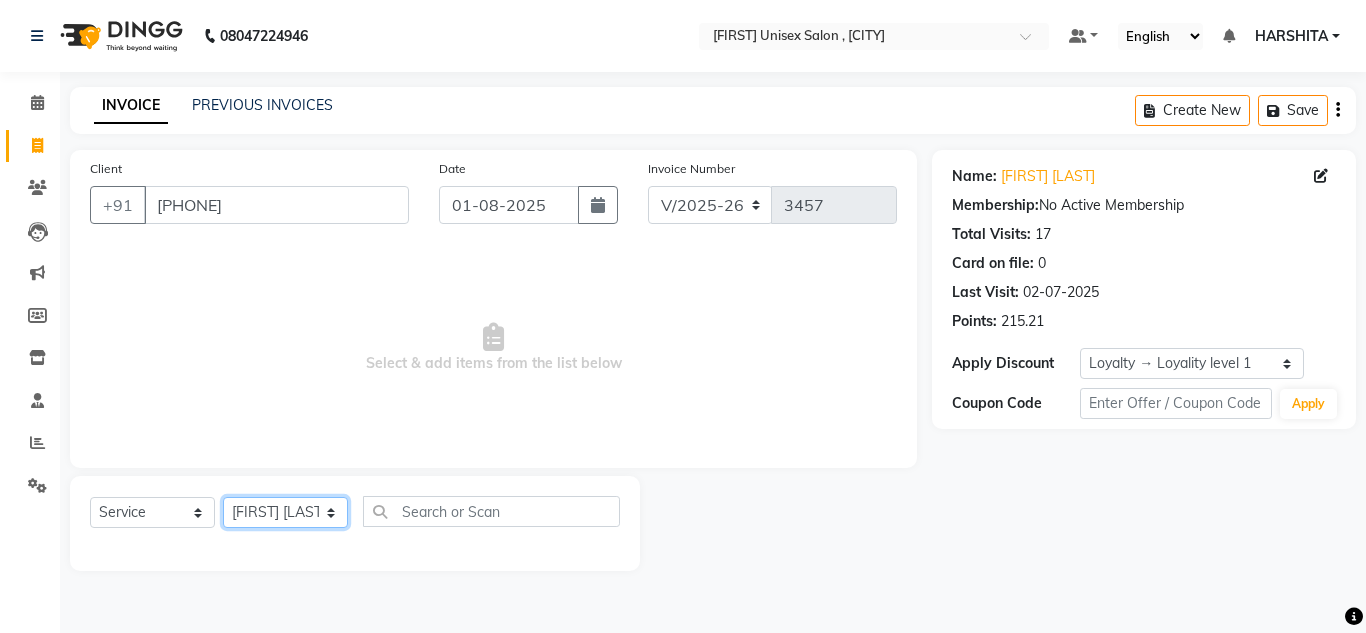 click on "Select Stylist Aalam salmani Ahmed Washim new  HARSHITA mohit Neeraj Owner preeti Raghav sakib sonu RG" 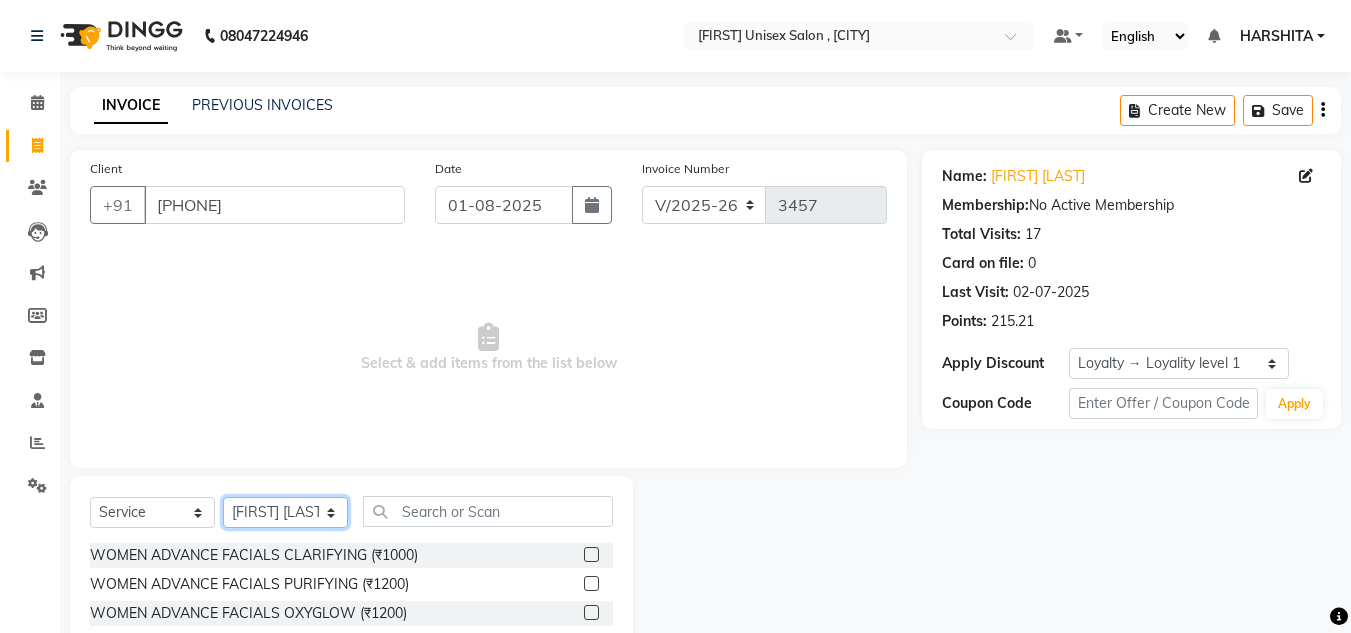 click on "Select Stylist Aalam salmani Ahmed Washim new  HARSHITA mohit Neeraj Owner preeti Raghav sakib sonu RG" 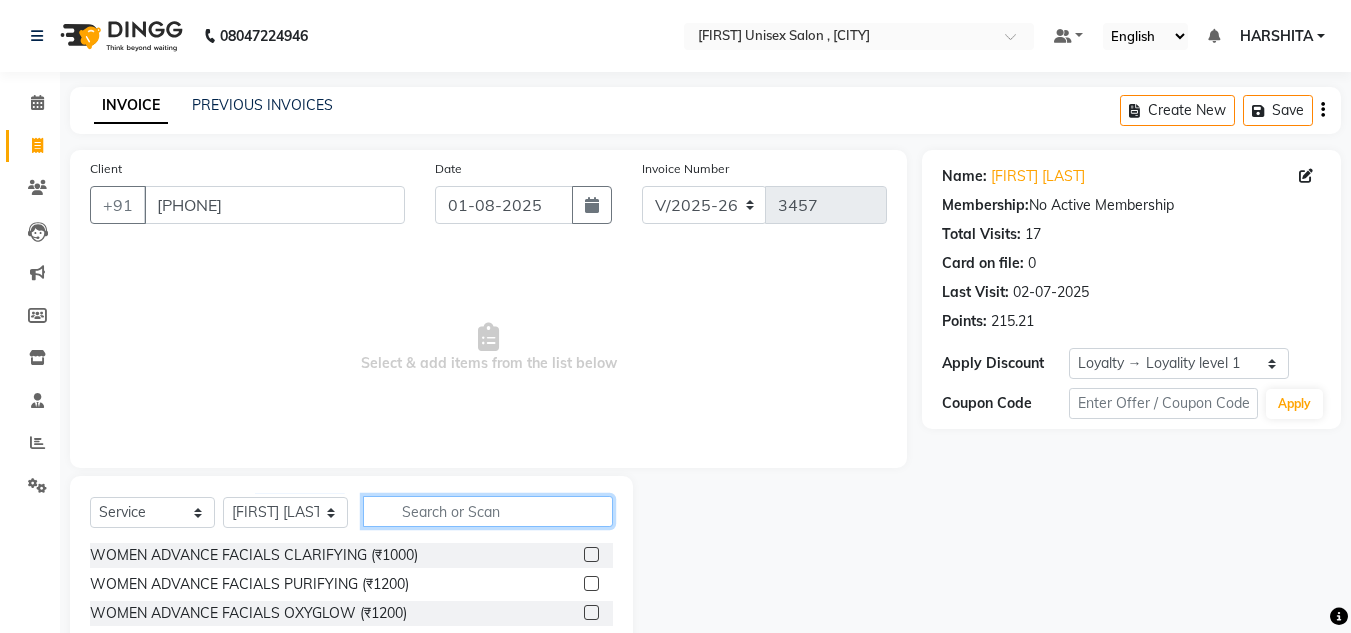 click 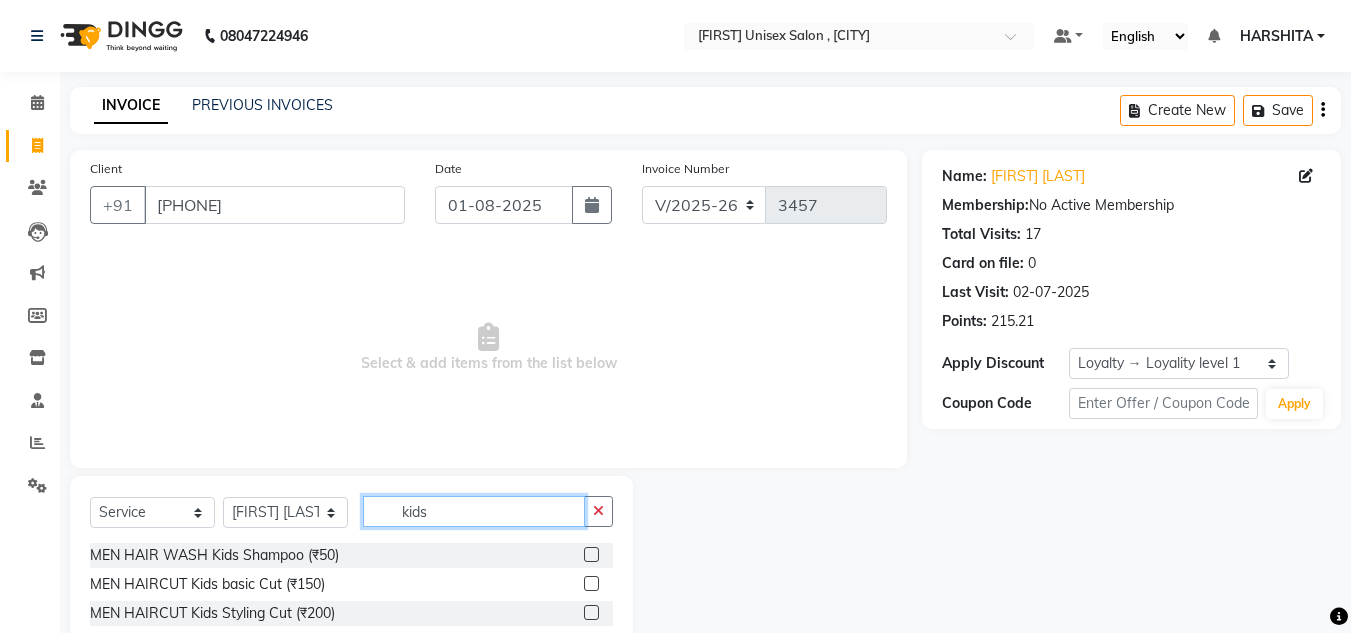 type on "kids" 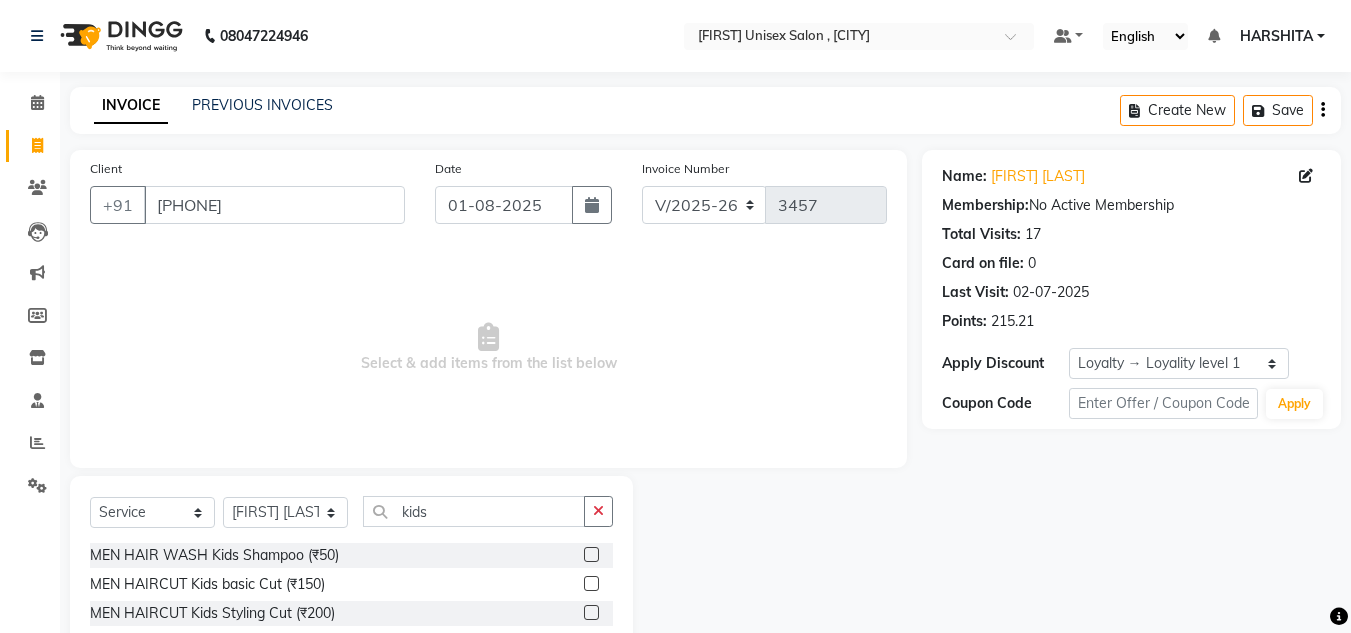 click 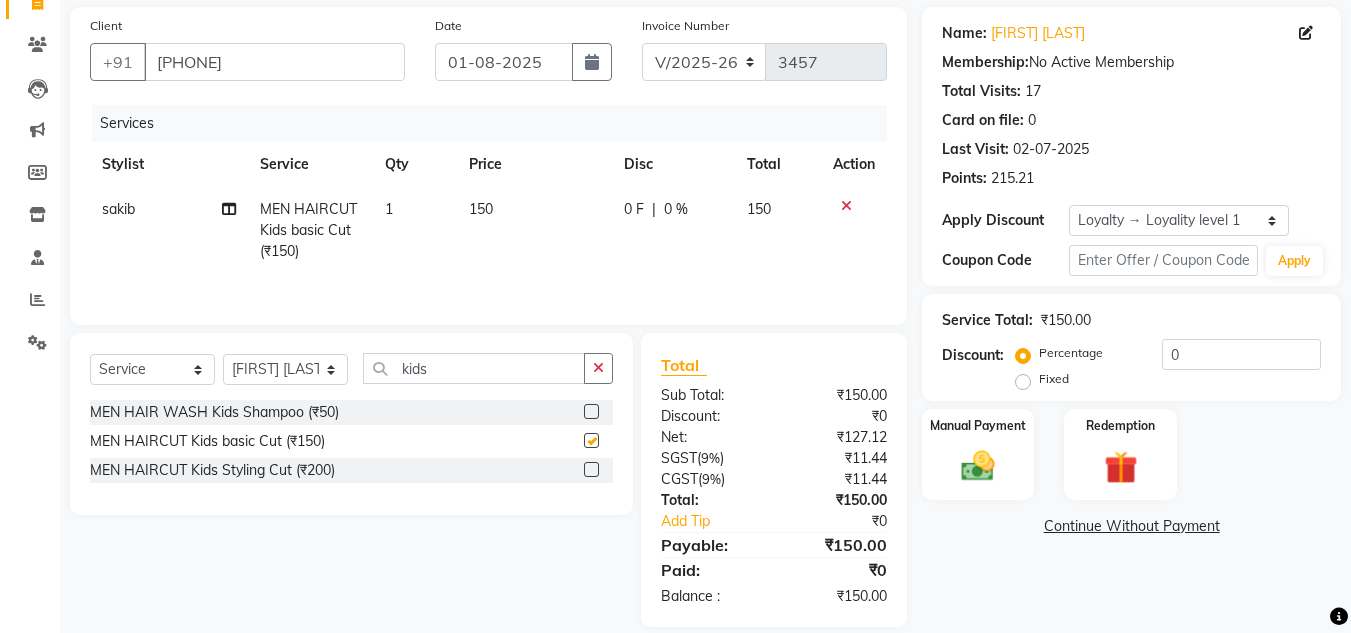 checkbox on "false" 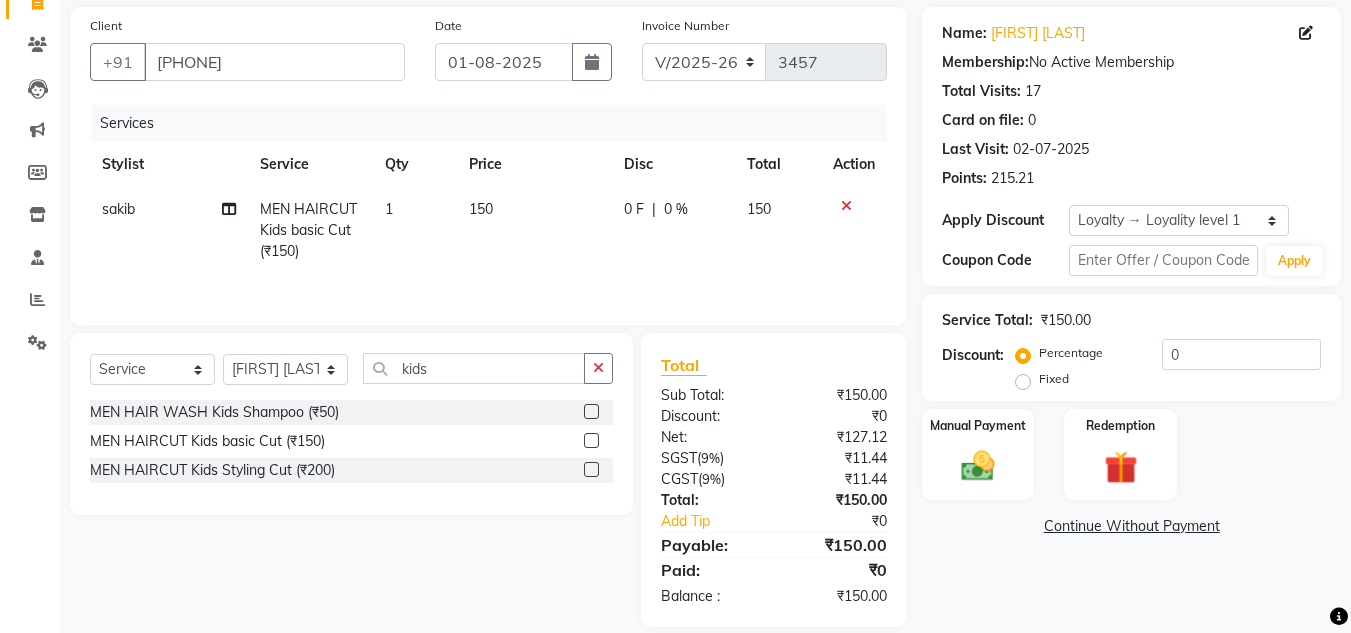 scroll, scrollTop: 167, scrollLeft: 0, axis: vertical 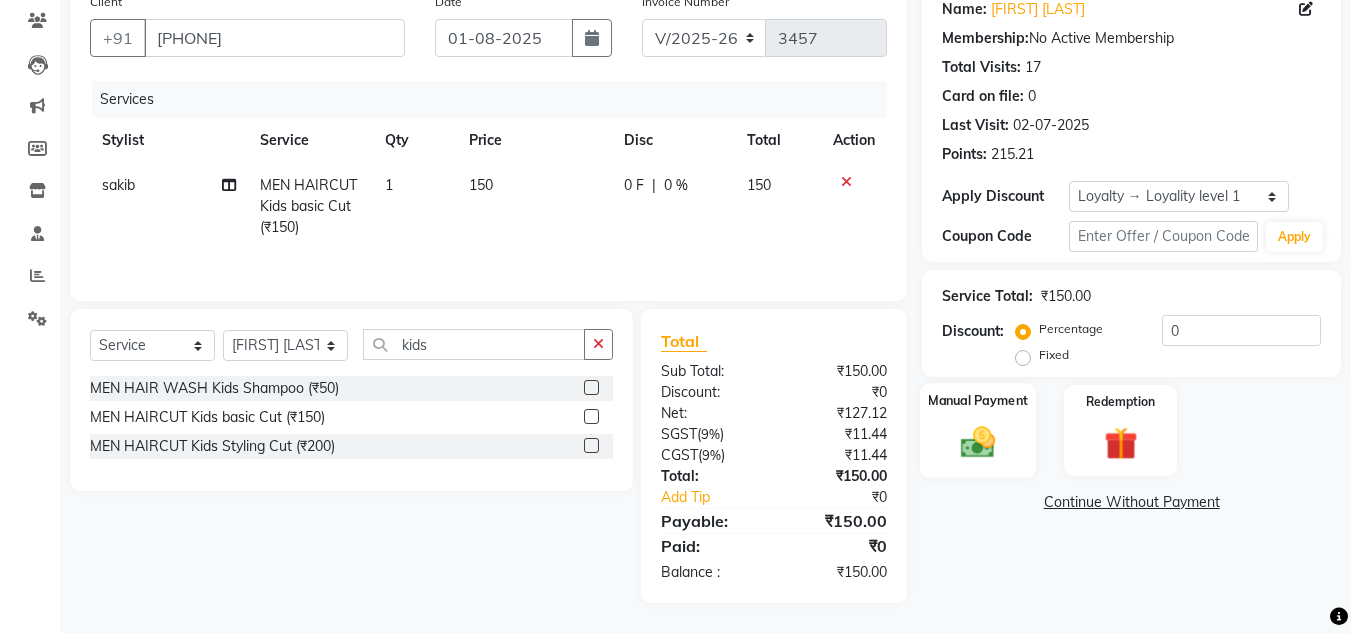 click 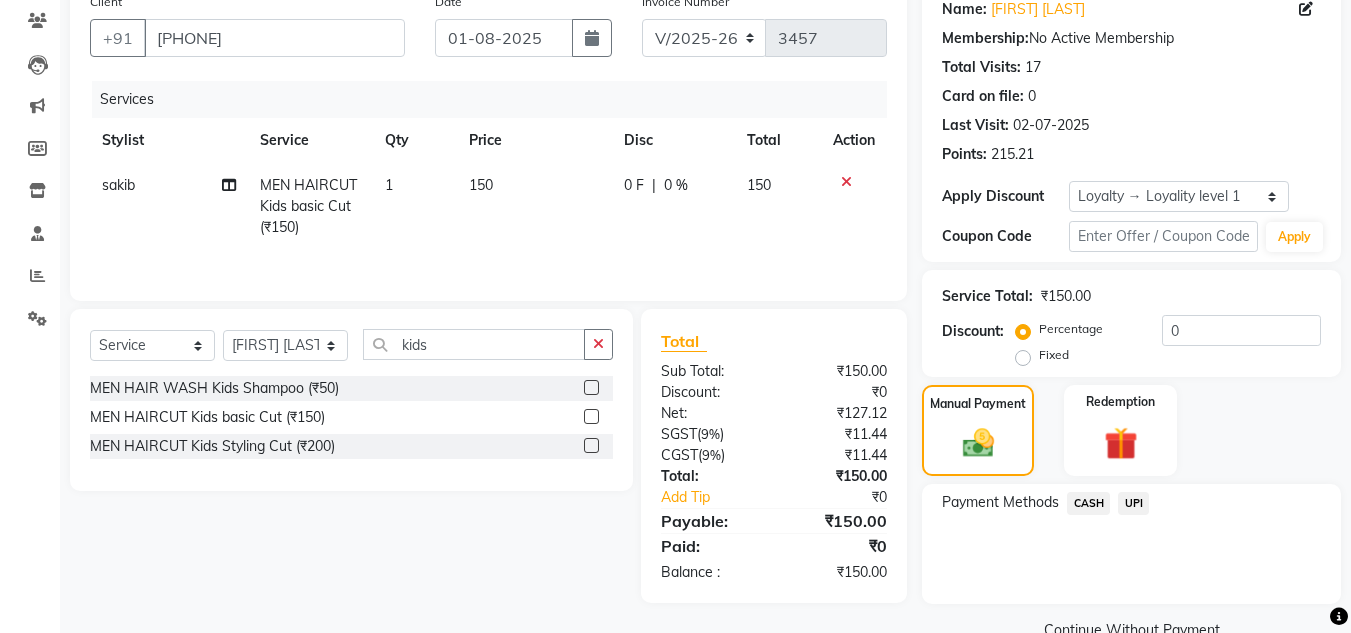click on "UPI" 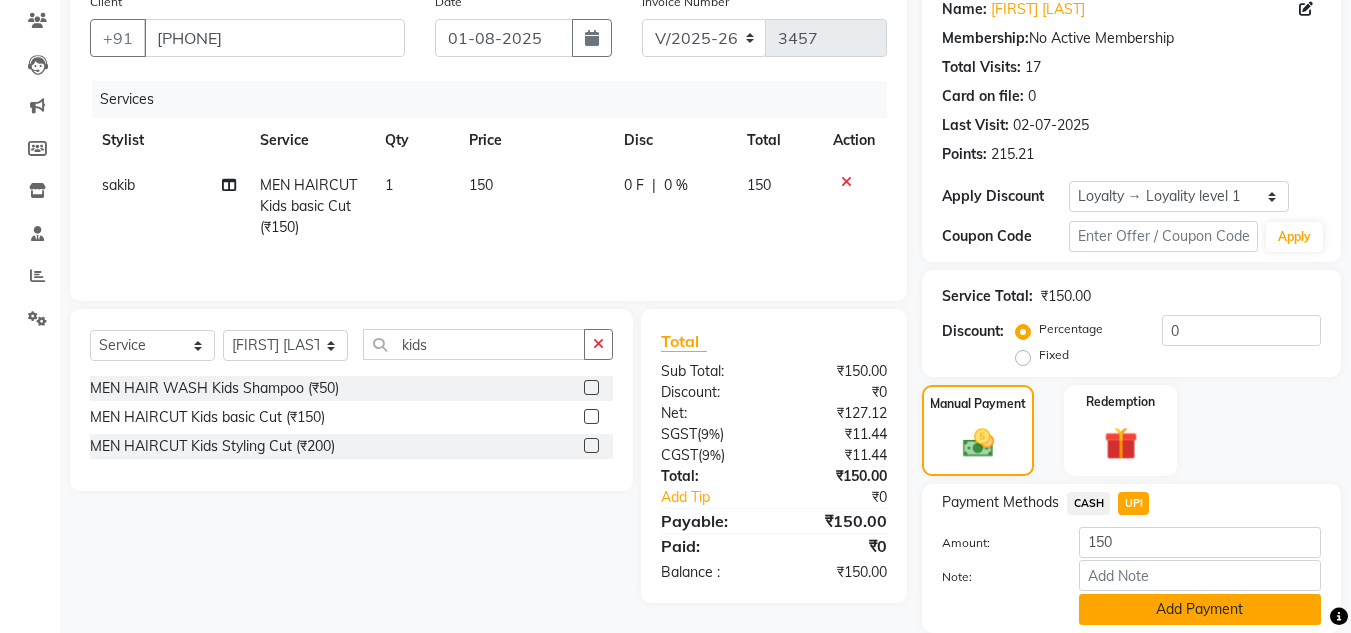 click on "Add Payment" 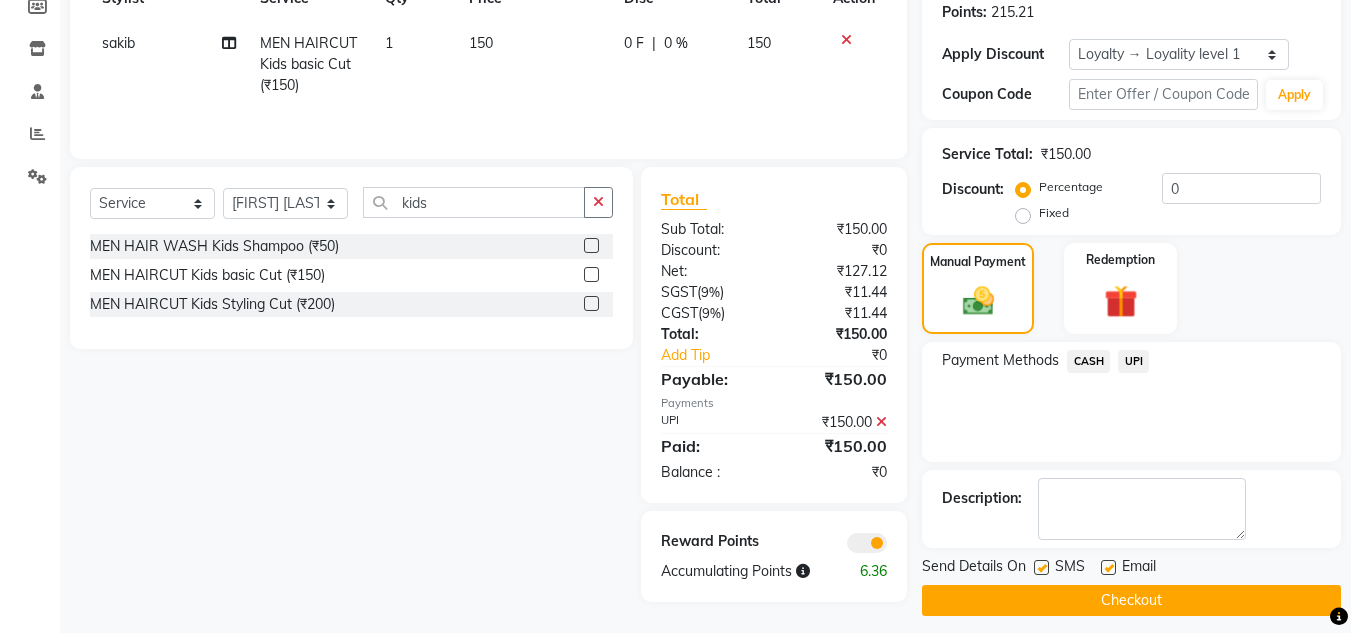 scroll, scrollTop: 322, scrollLeft: 0, axis: vertical 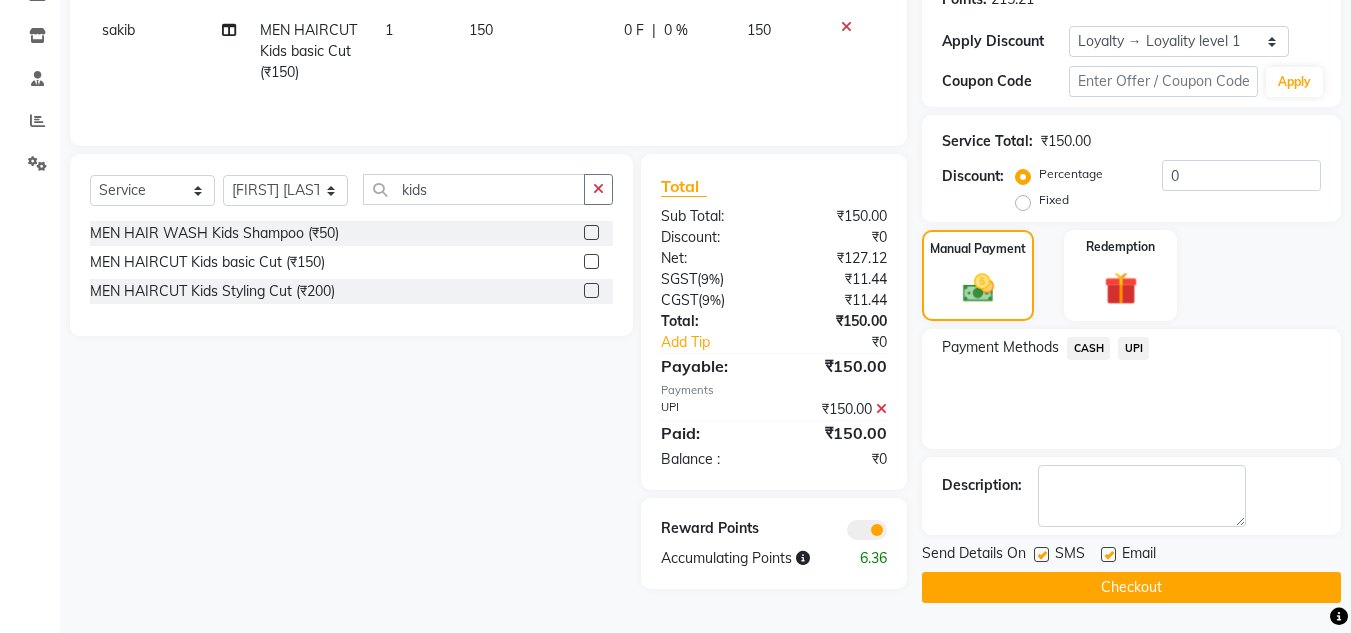 click on "Checkout" 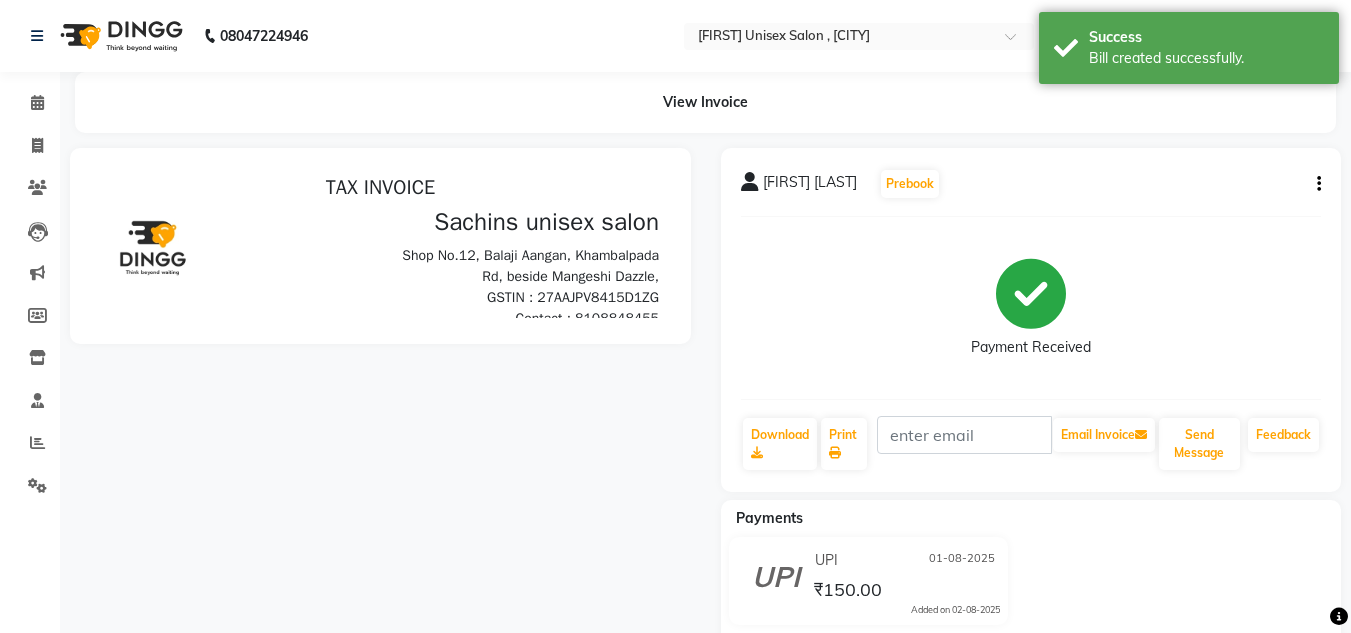 scroll, scrollTop: 0, scrollLeft: 0, axis: both 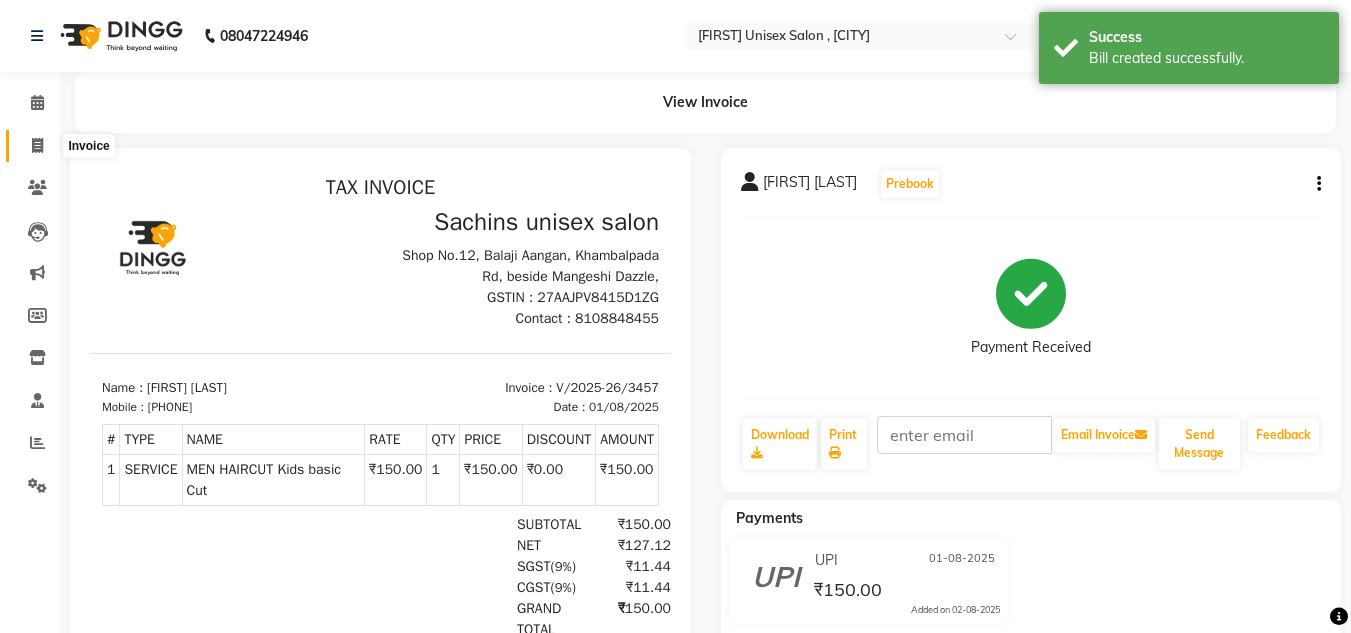 click 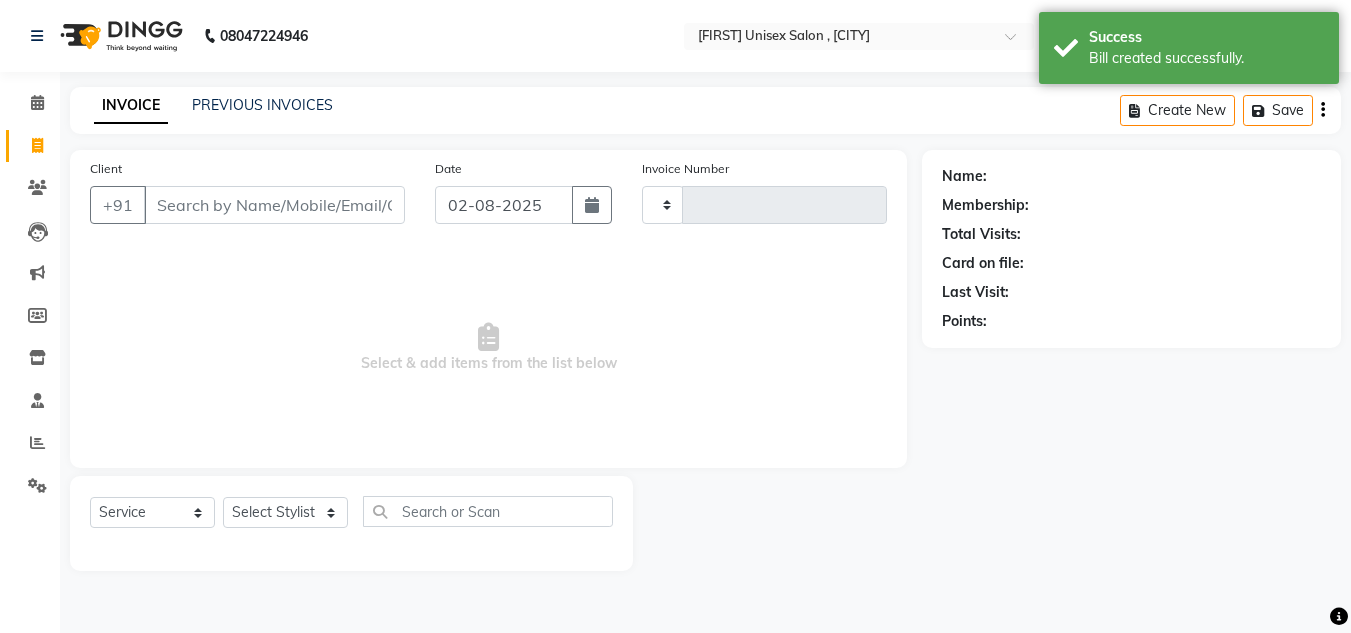 type on "3458" 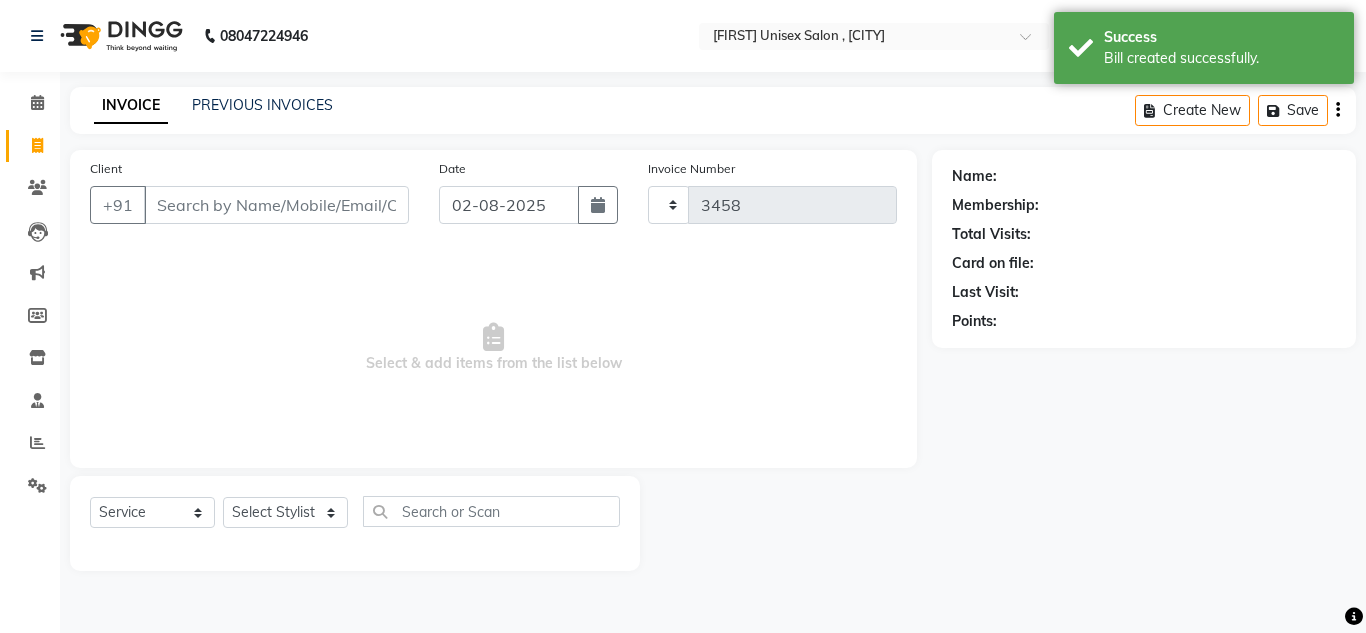 select on "6840" 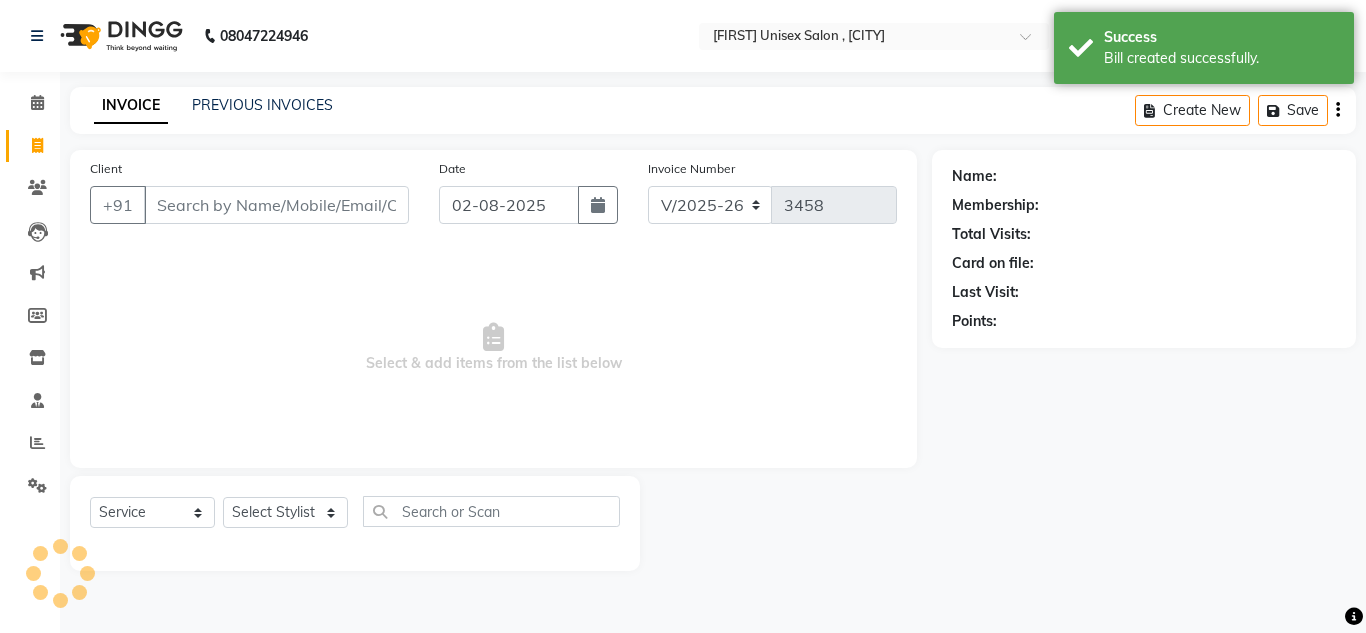 click on "Client" at bounding box center [276, 205] 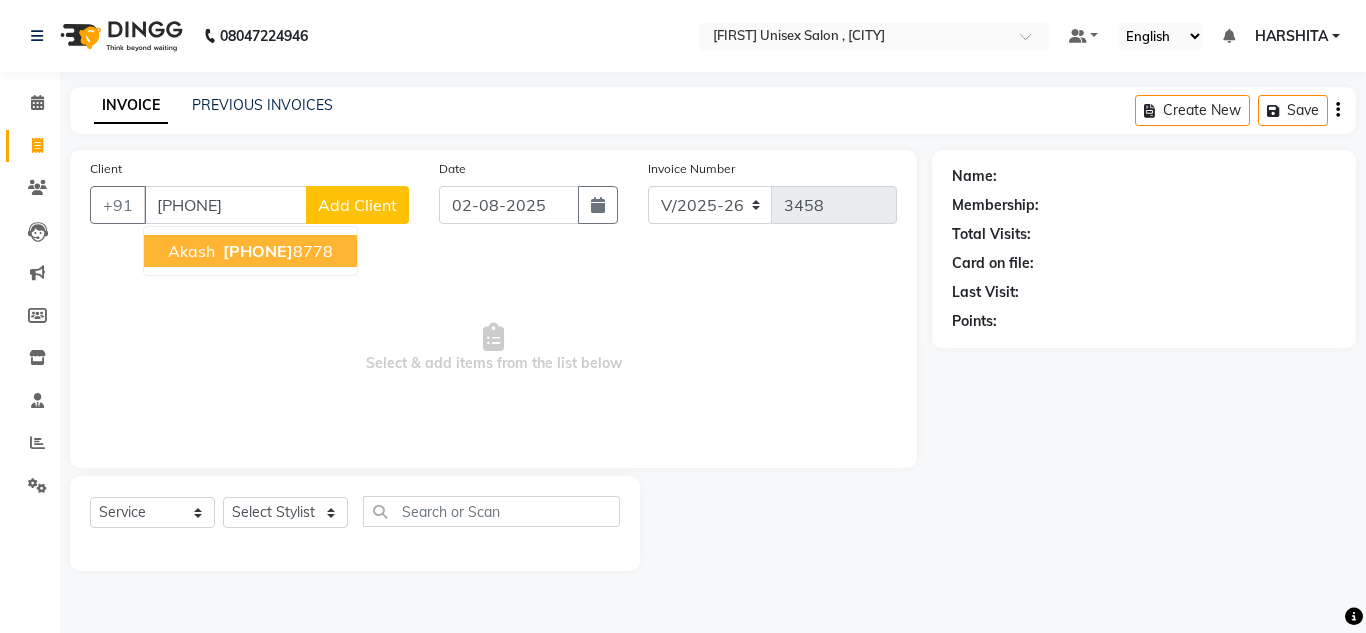 drag, startPoint x: 298, startPoint y: 244, endPoint x: 374, endPoint y: 260, distance: 77.665955 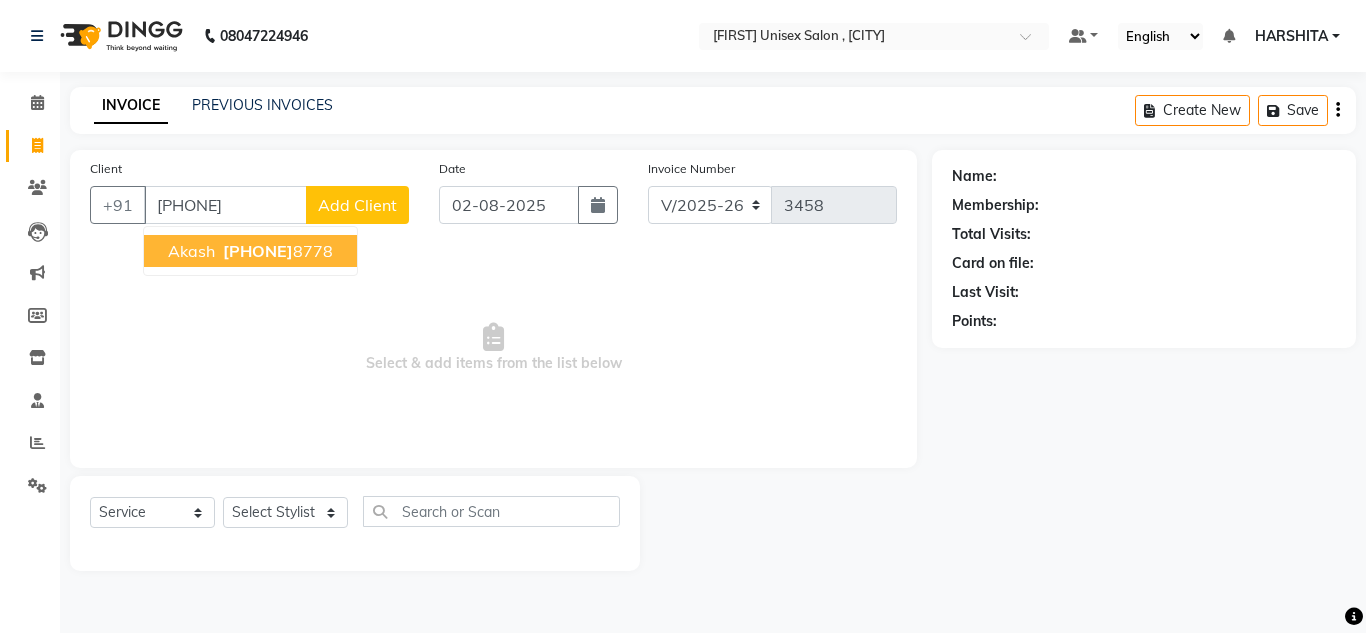 click on "902269 8778" at bounding box center [276, 251] 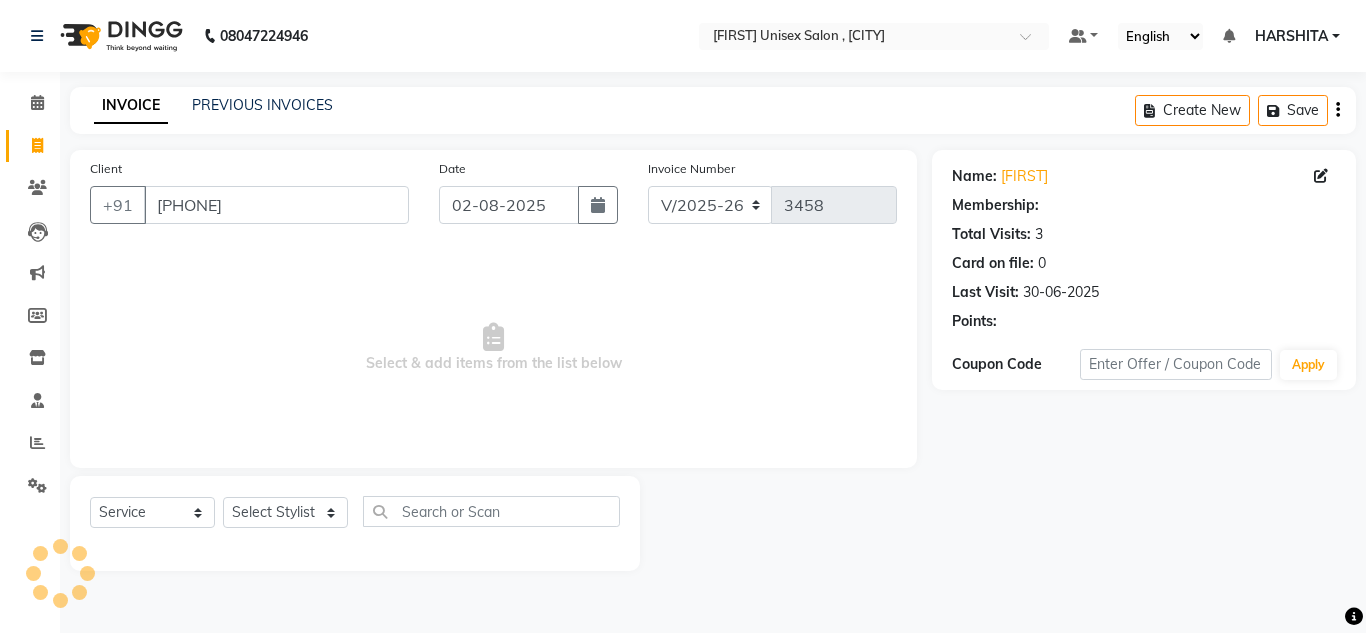 select on "1: Object" 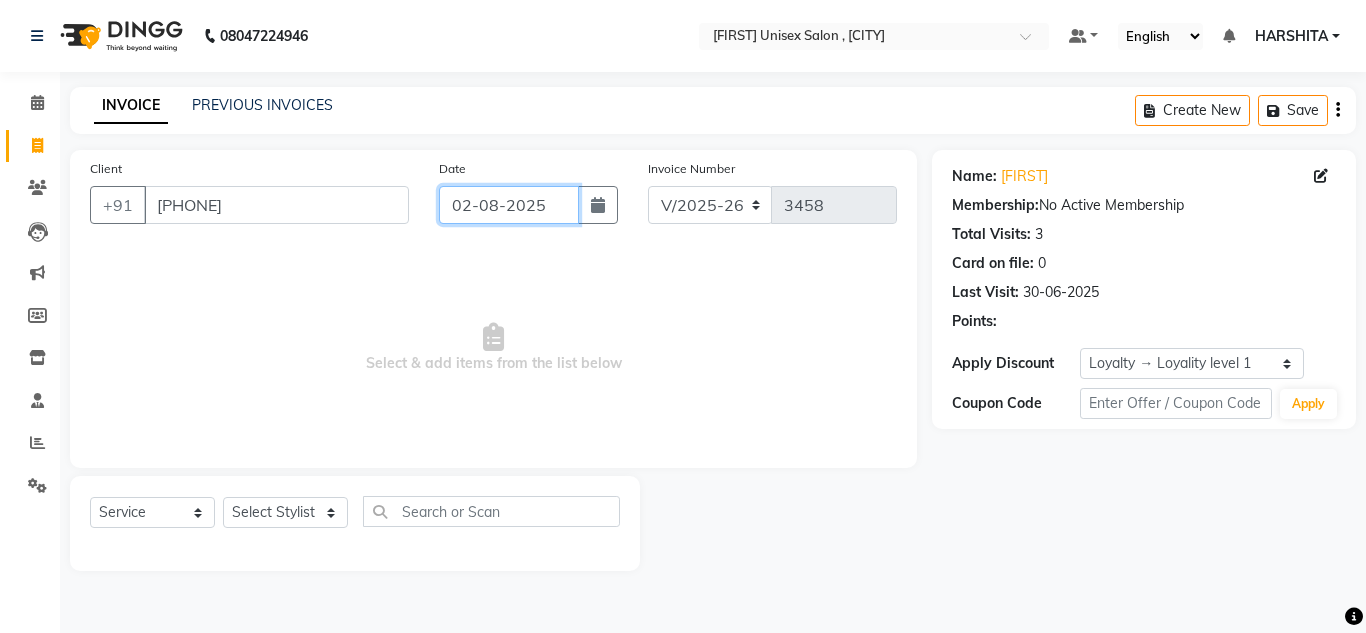 click on "02-08-2025" 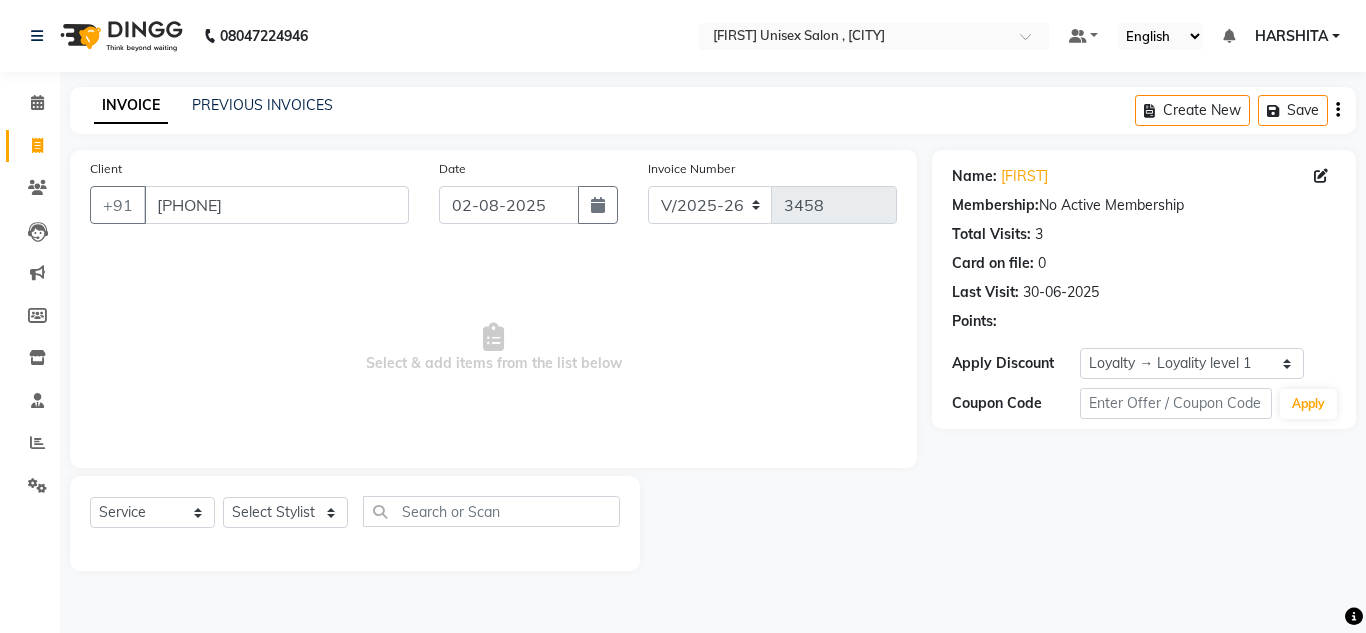 select on "8" 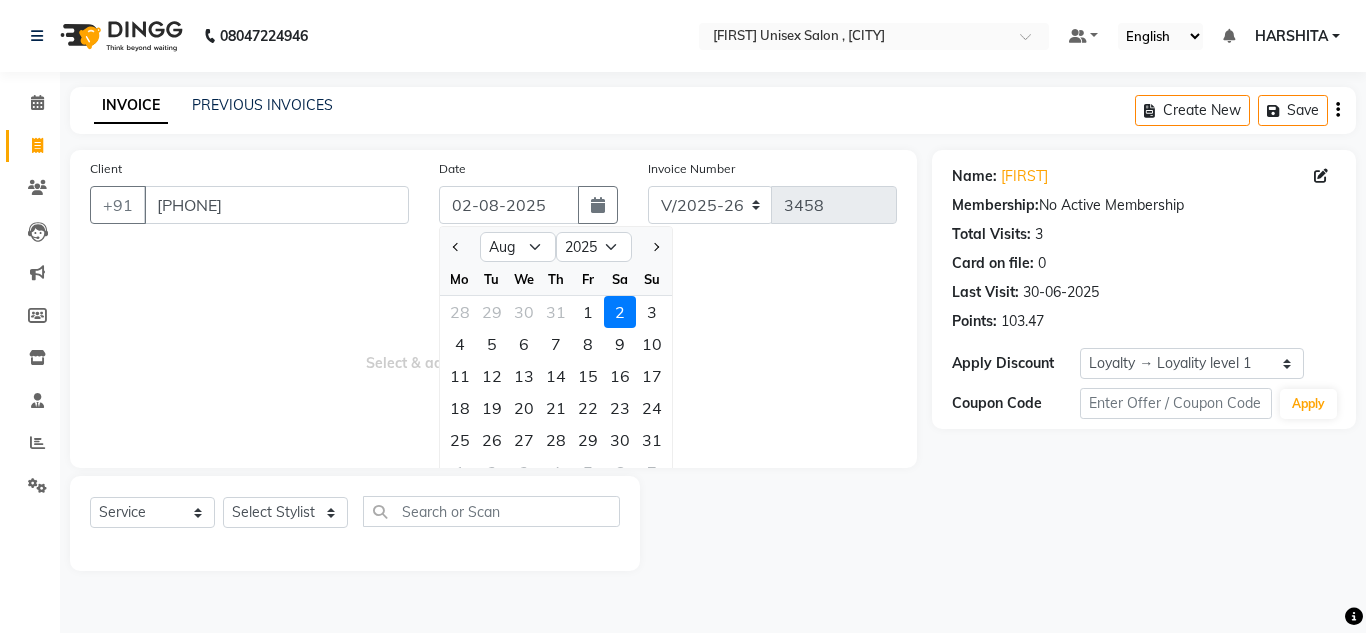 drag, startPoint x: 591, startPoint y: 313, endPoint x: 703, endPoint y: 279, distance: 117.047 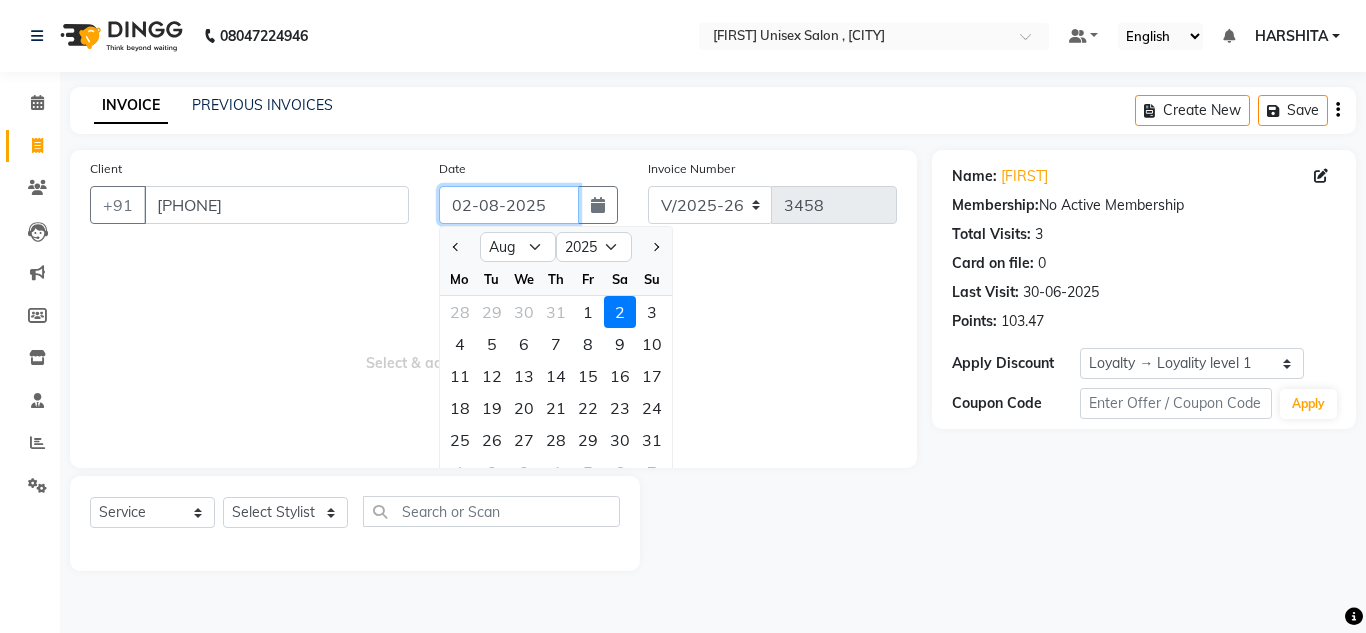 type on "01-08-2025" 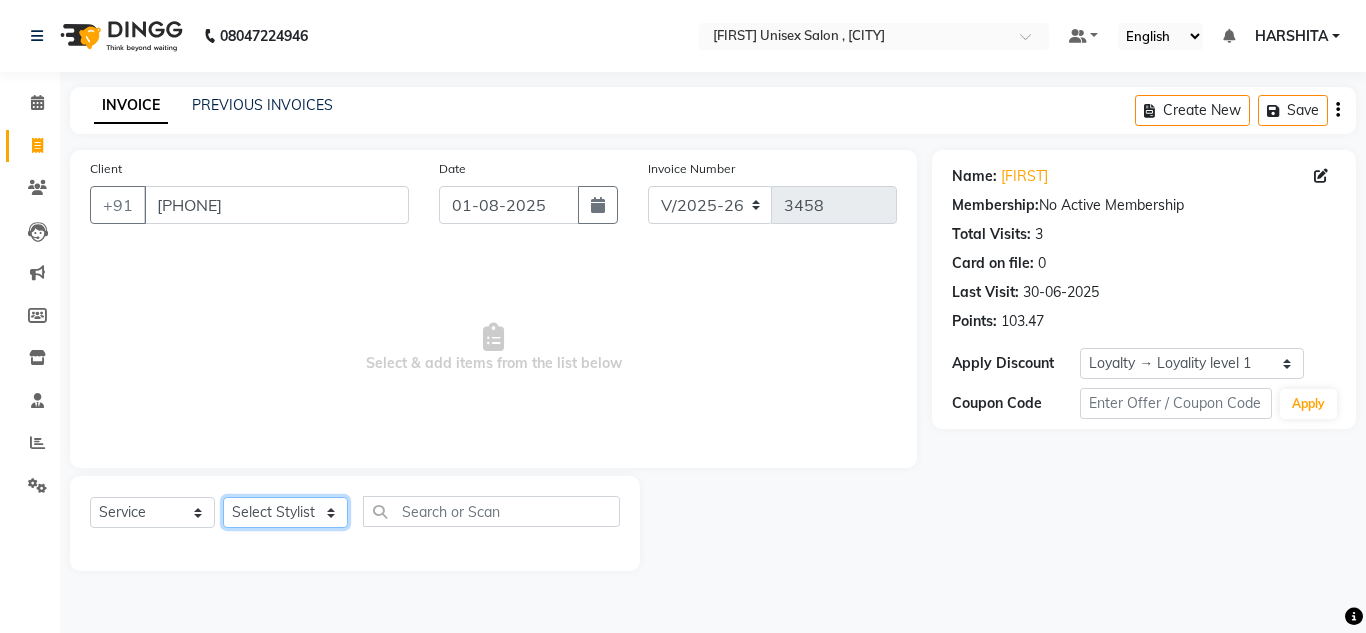 drag, startPoint x: 288, startPoint y: 509, endPoint x: 279, endPoint y: 498, distance: 14.21267 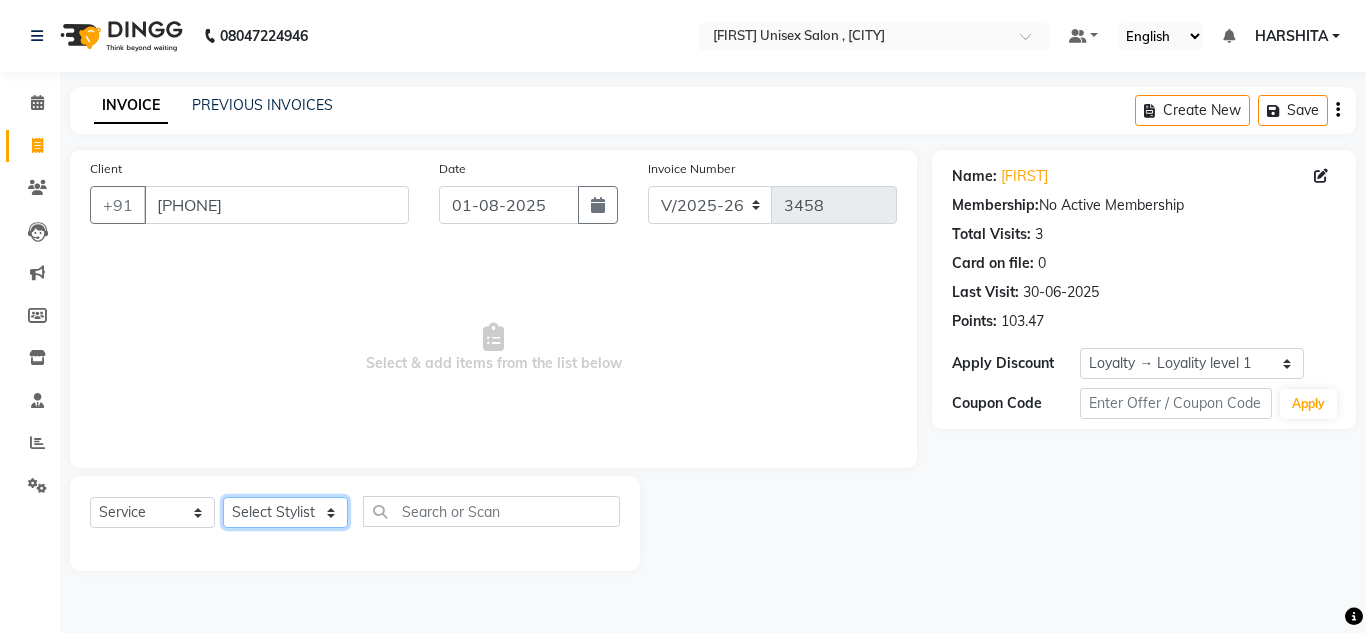 select on "60567" 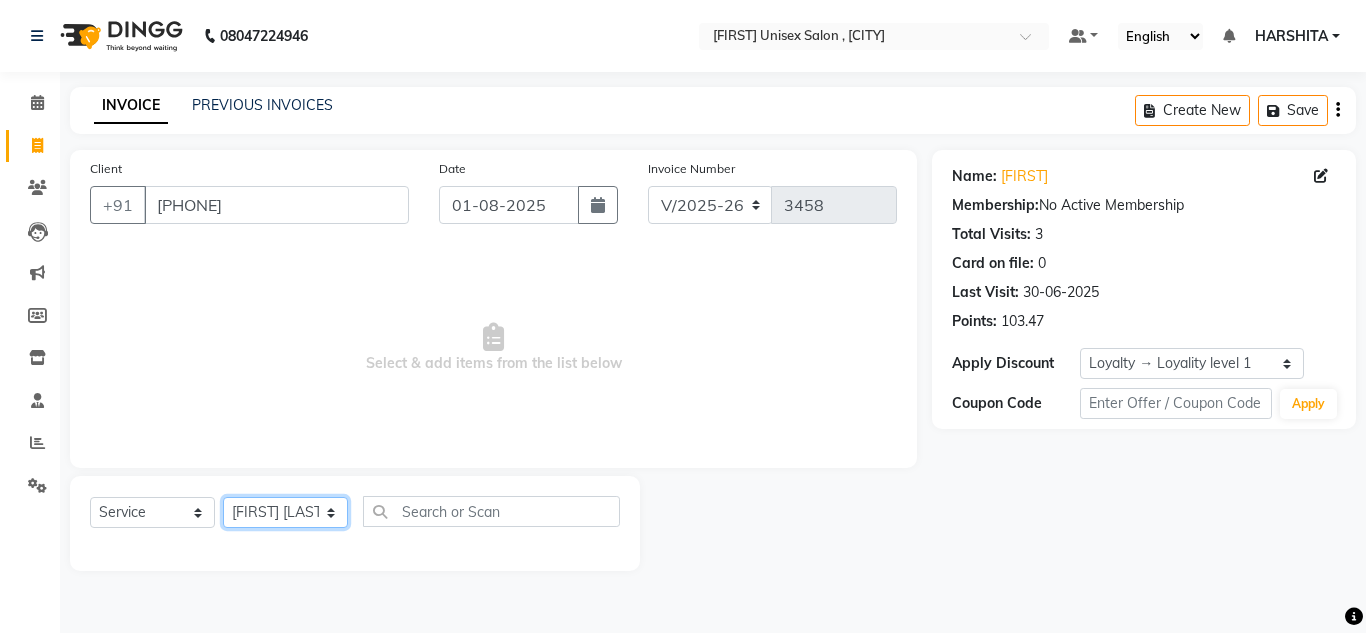 click on "Select Stylist Aalam salmani Ahmed Washim new  HARSHITA mohit Neeraj Owner preeti Raghav sakib sonu RG" 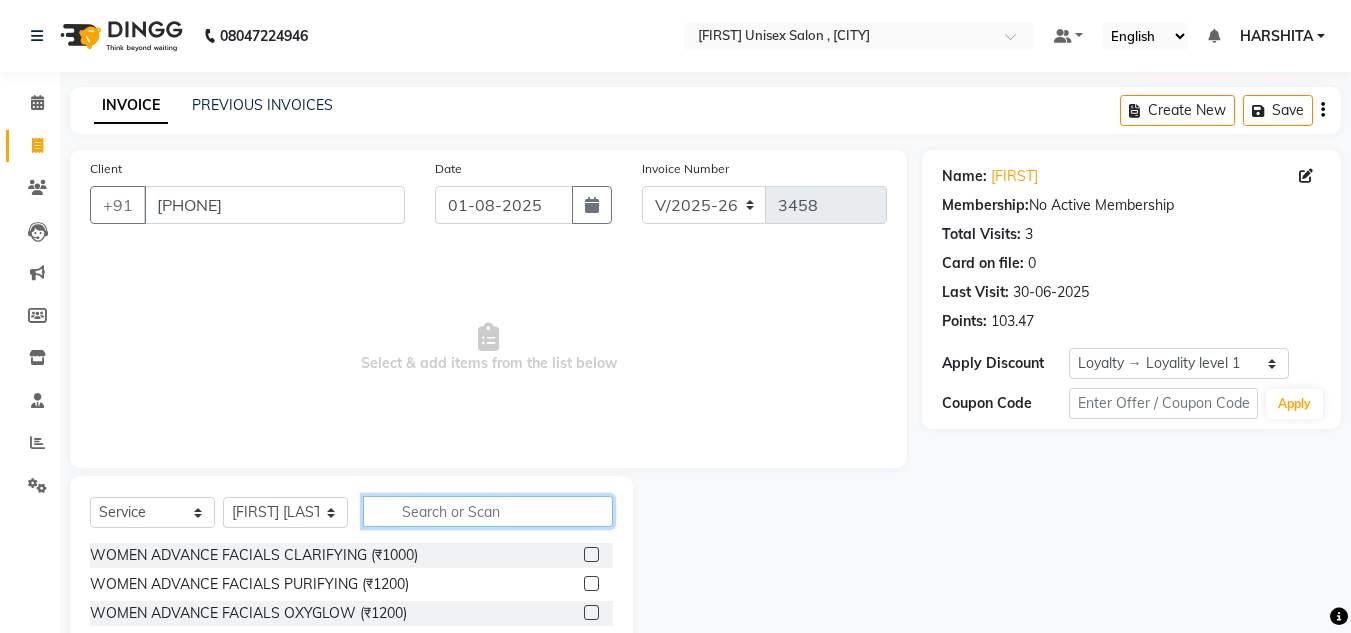 click 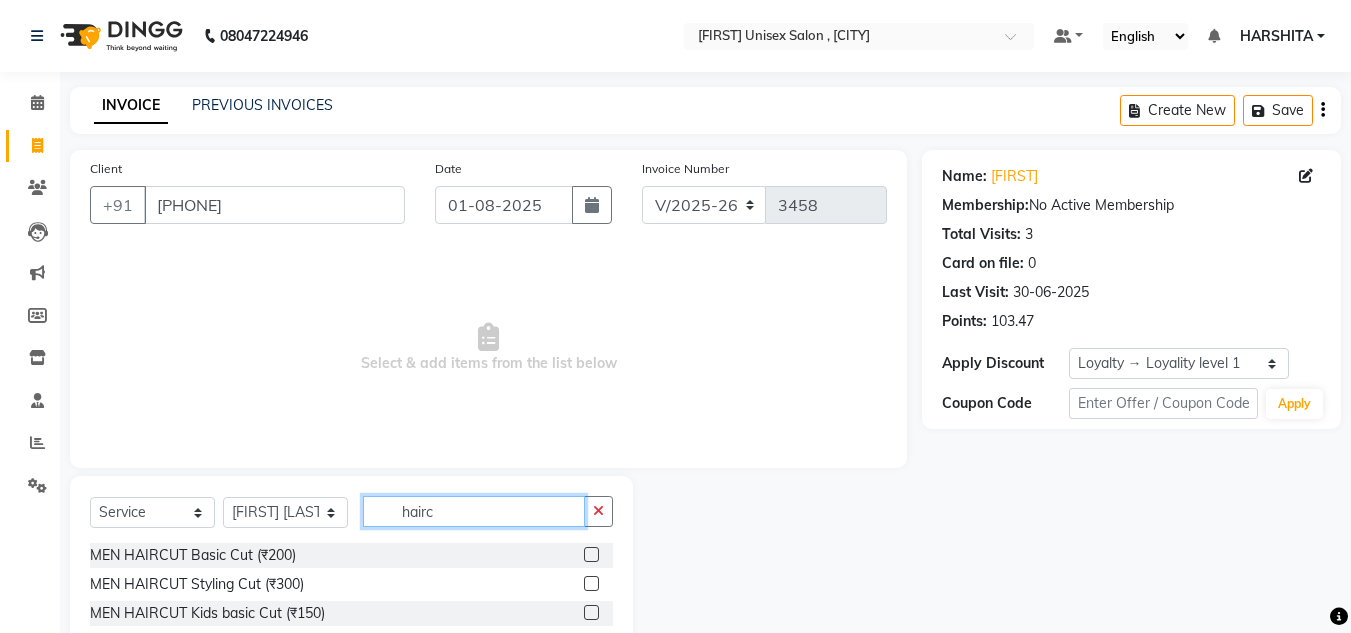 type on "hairc" 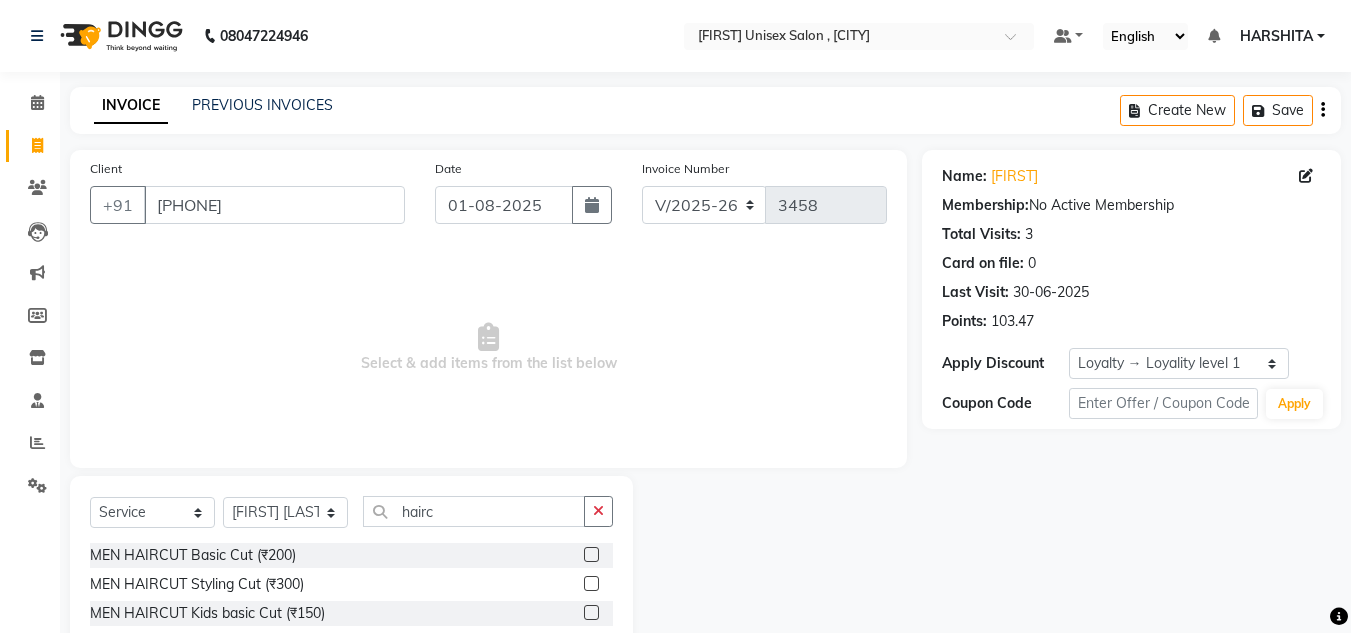 click 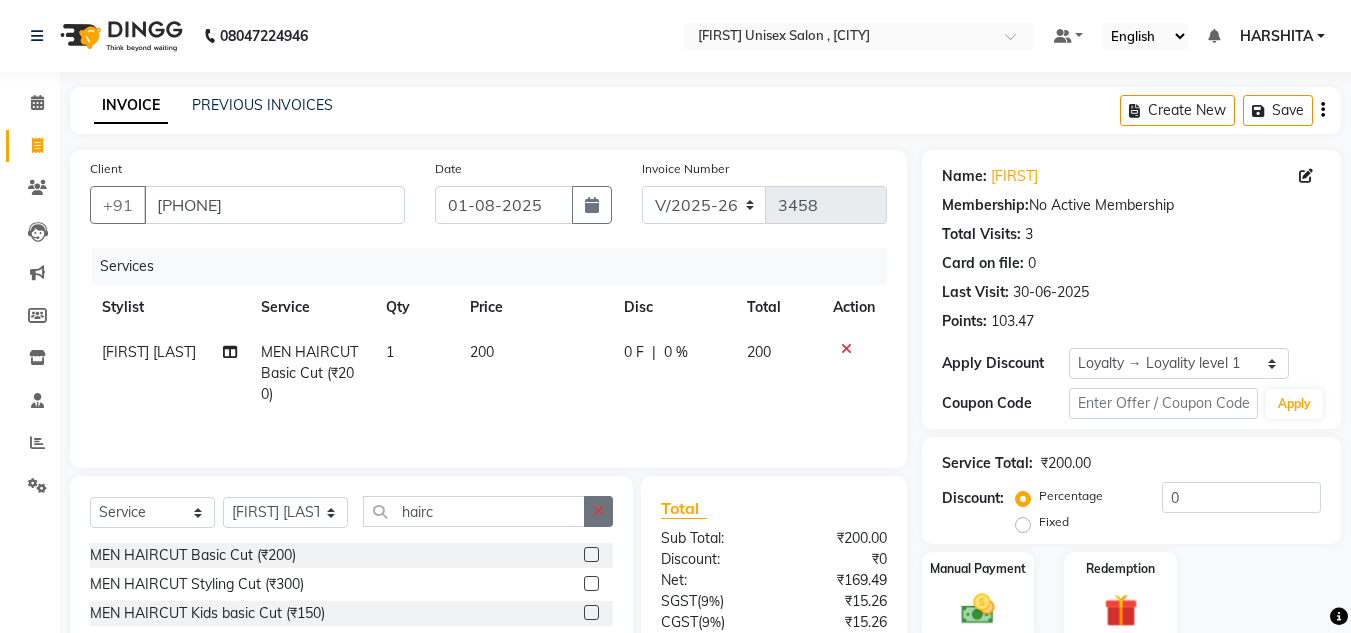 checkbox on "false" 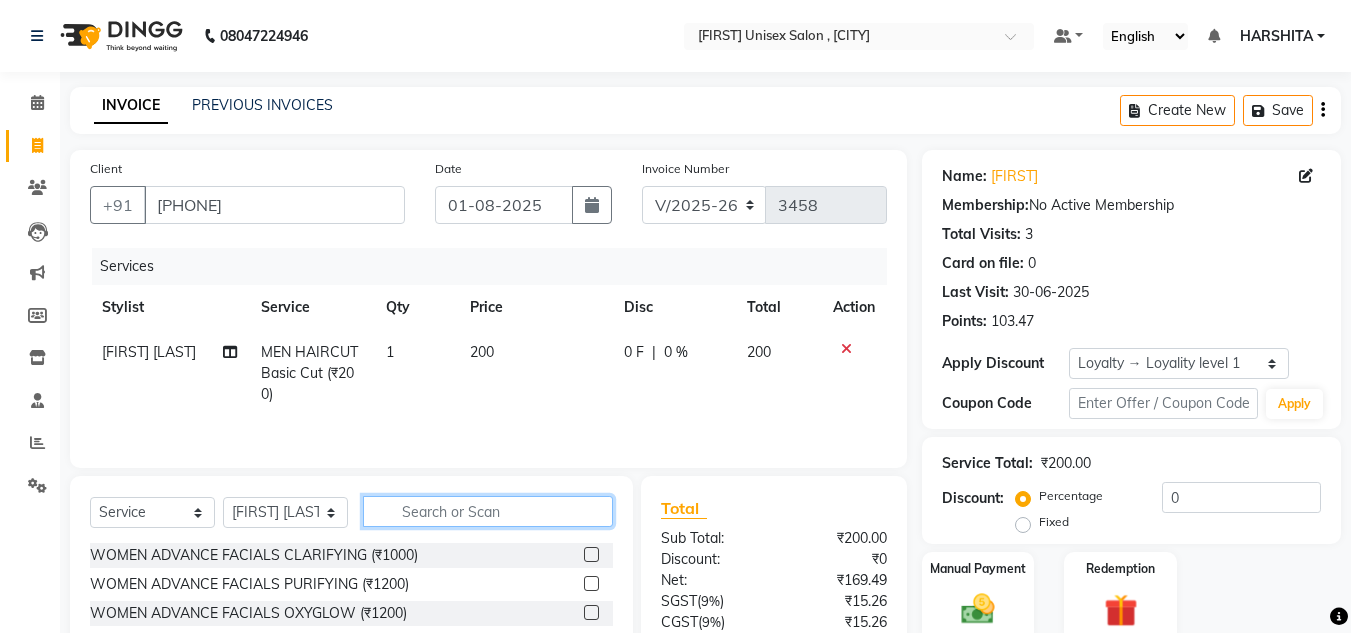 click 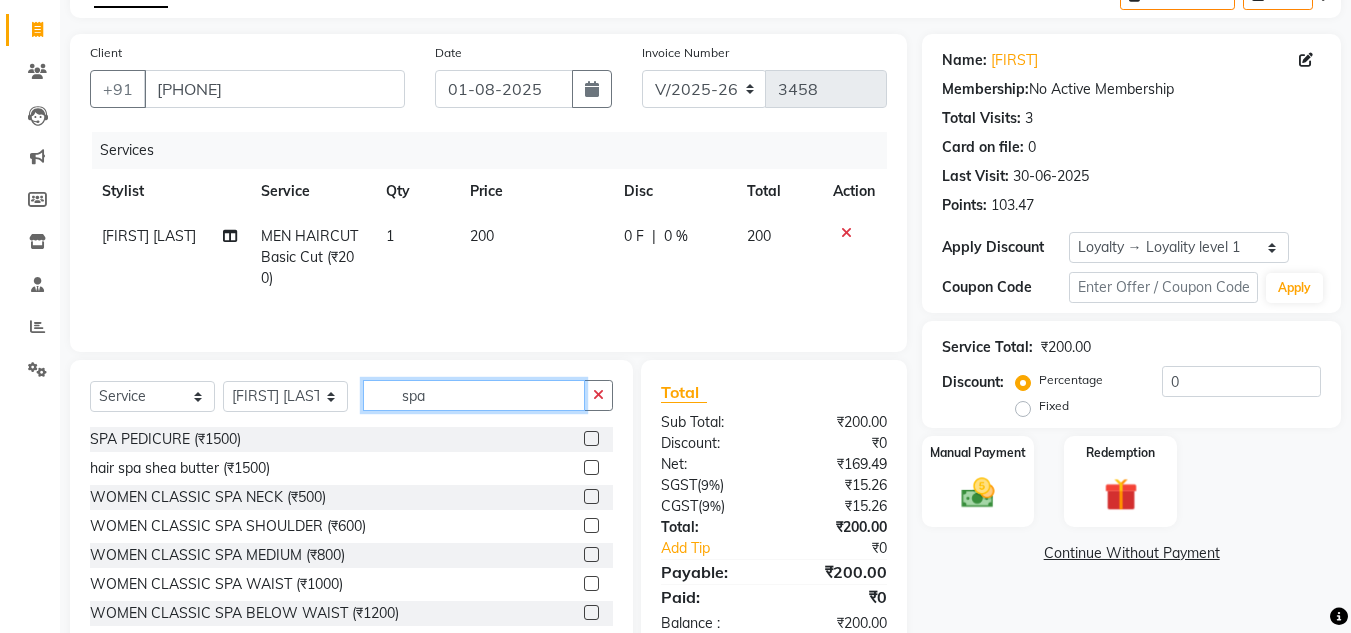 scroll, scrollTop: 168, scrollLeft: 0, axis: vertical 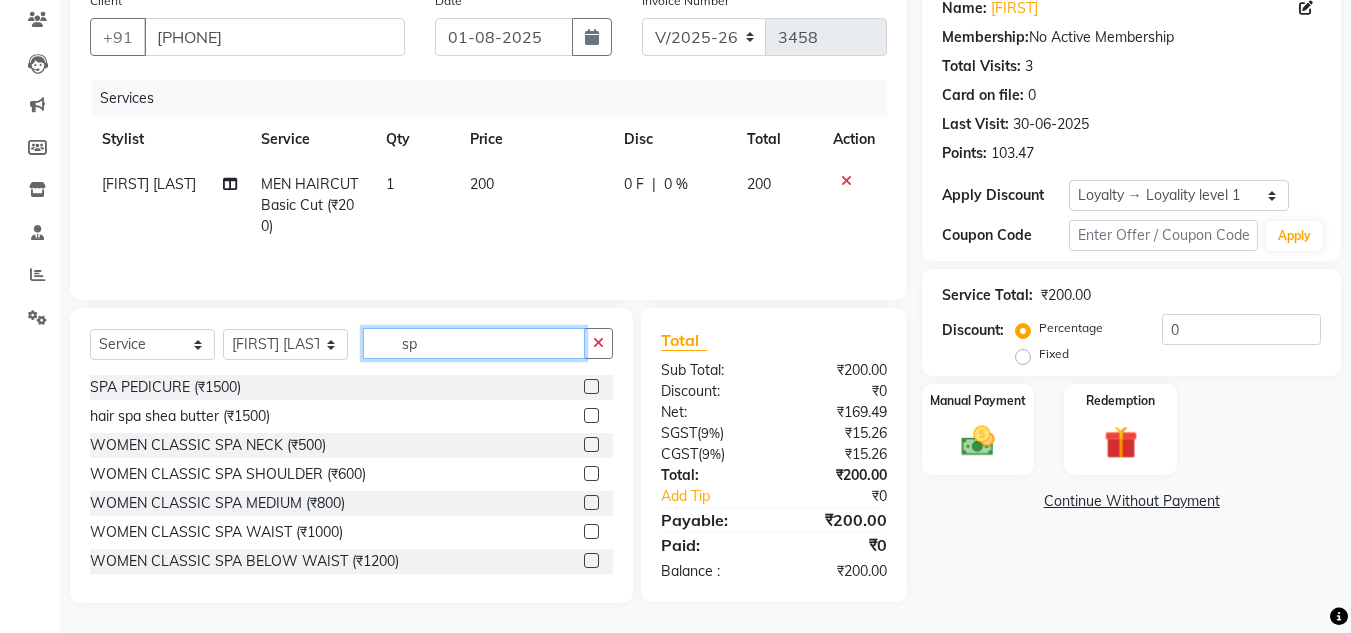 type on "s" 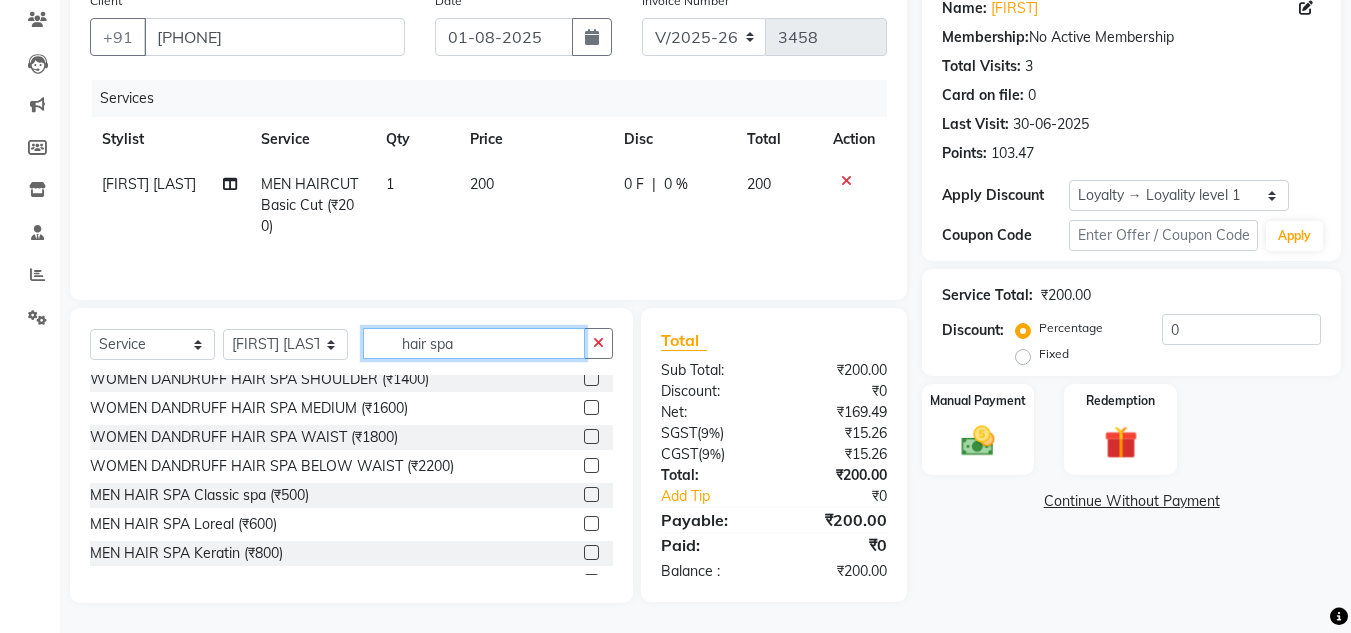 scroll, scrollTop: 100, scrollLeft: 0, axis: vertical 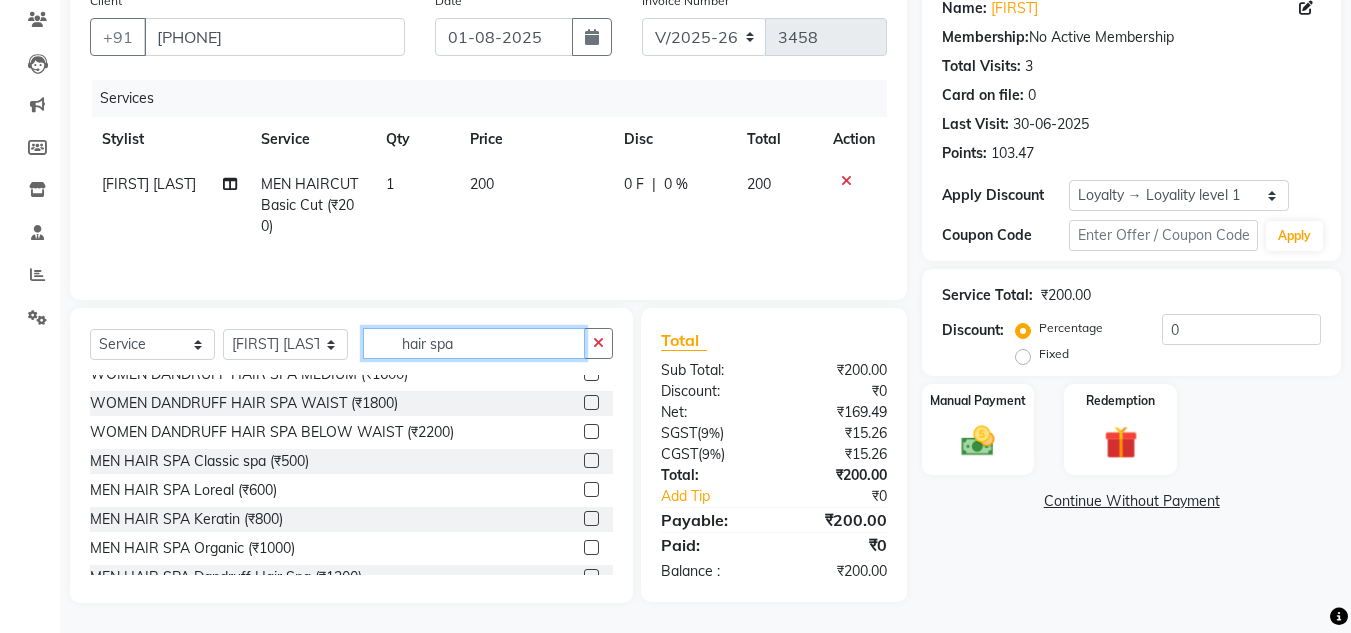 type on "hair spa" 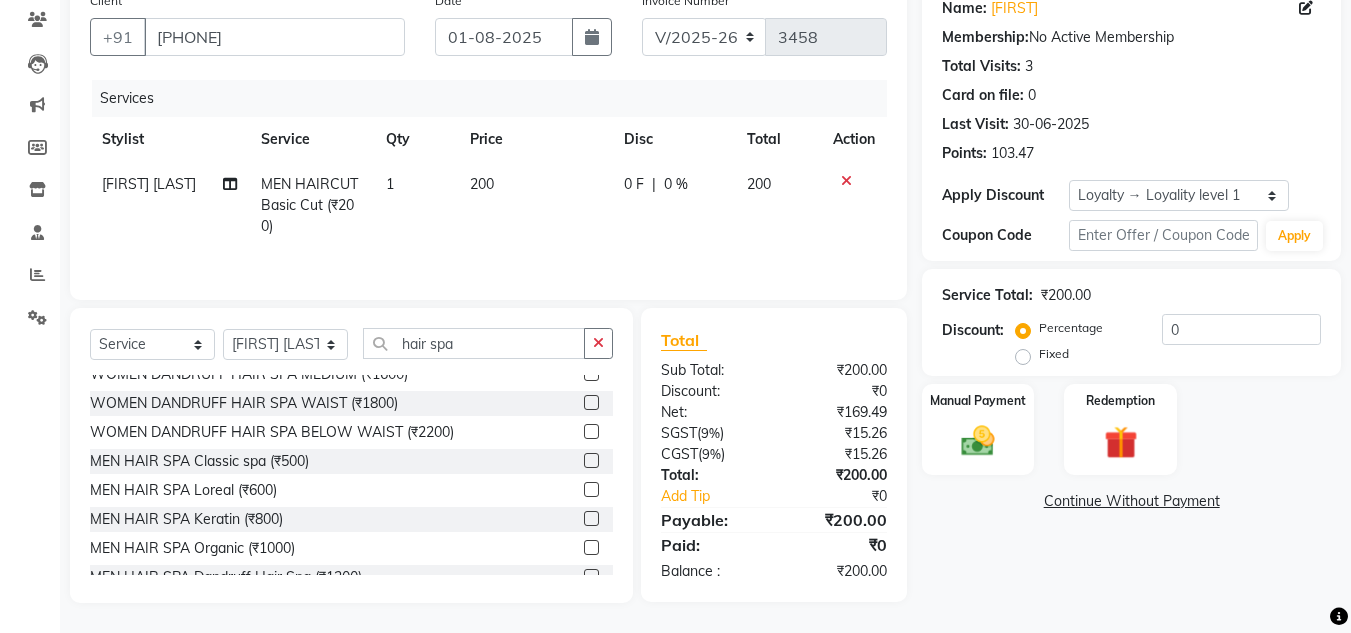 click 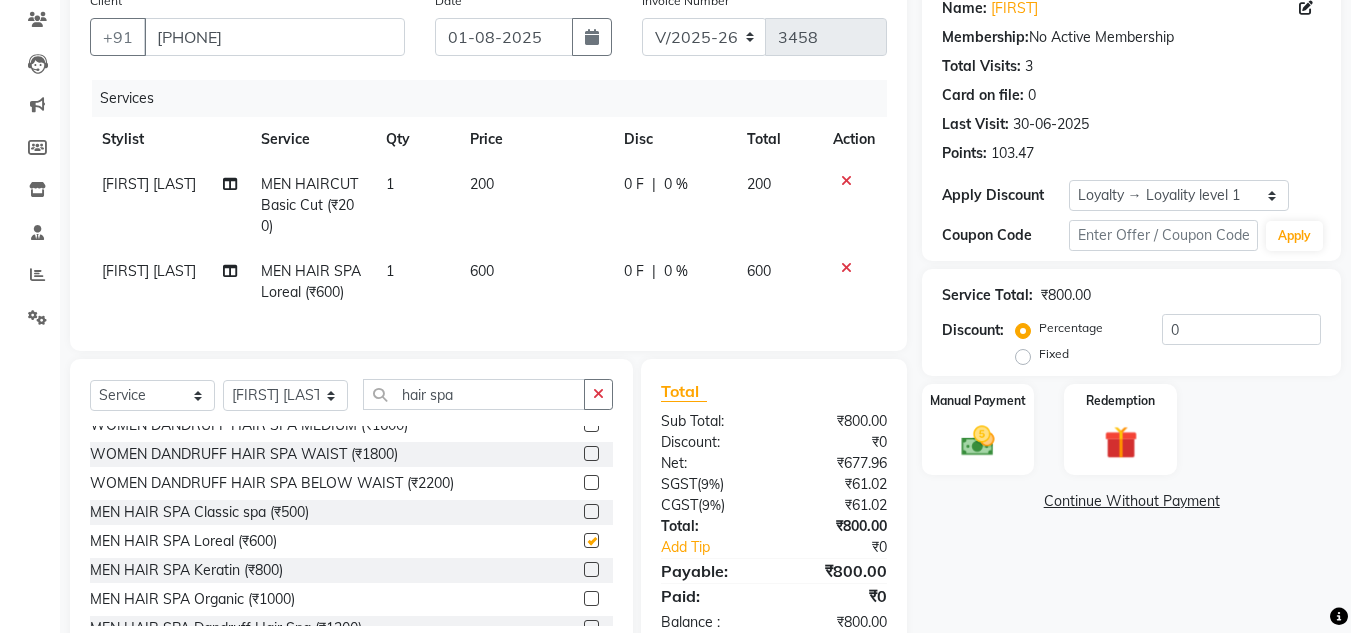 checkbox on "false" 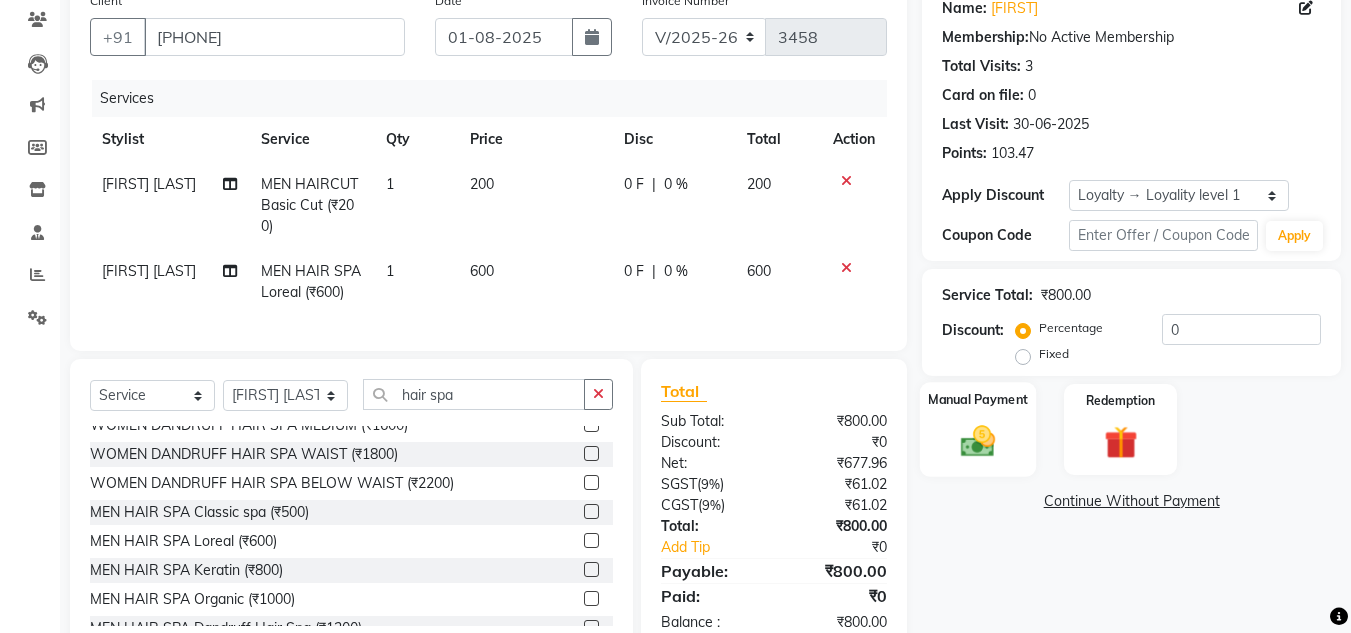 click 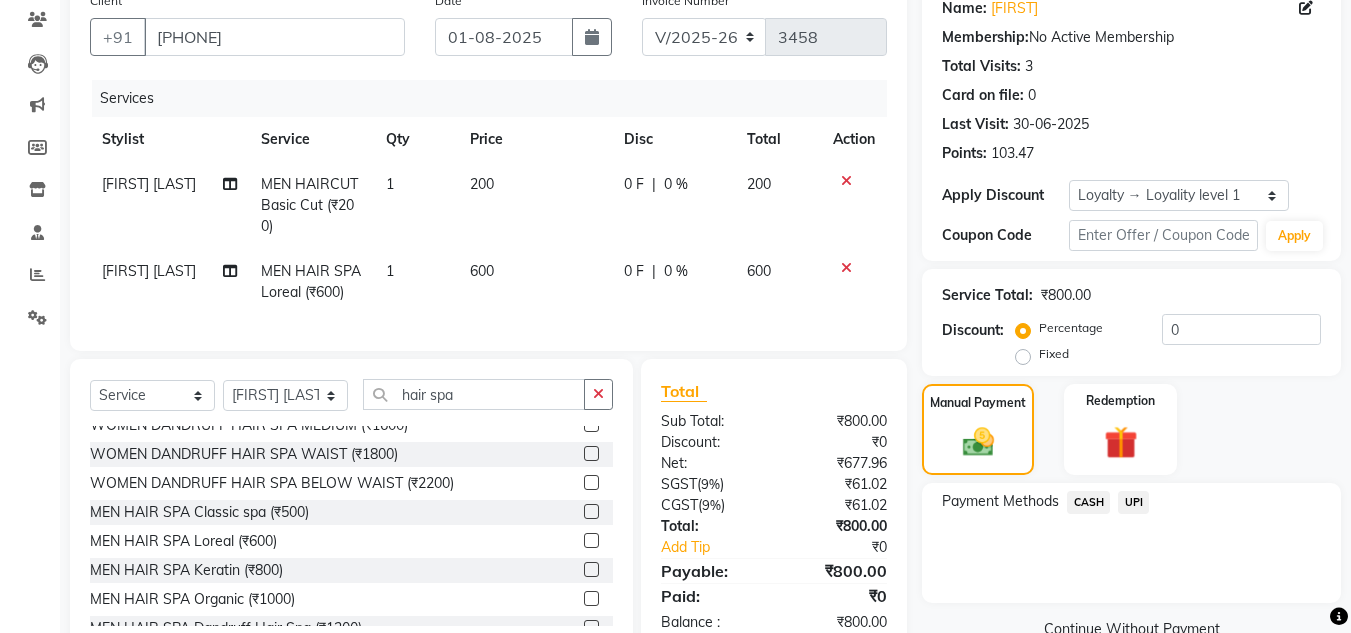 click on "UPI" 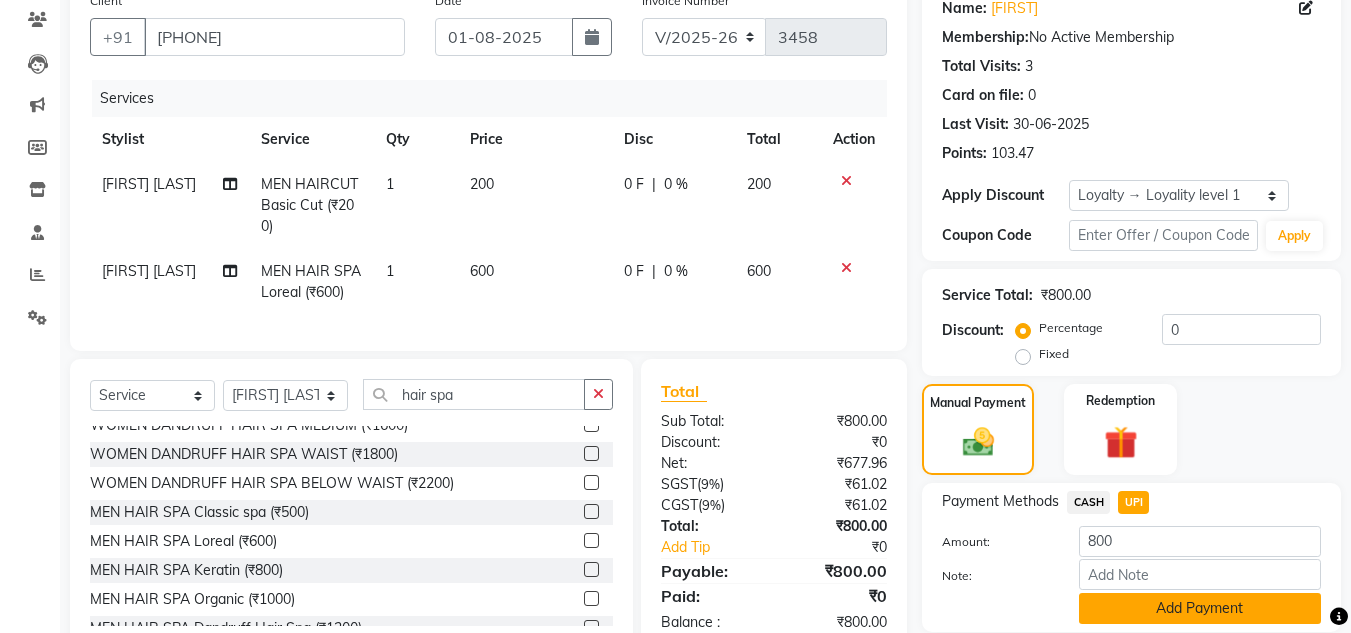 click on "Add Payment" 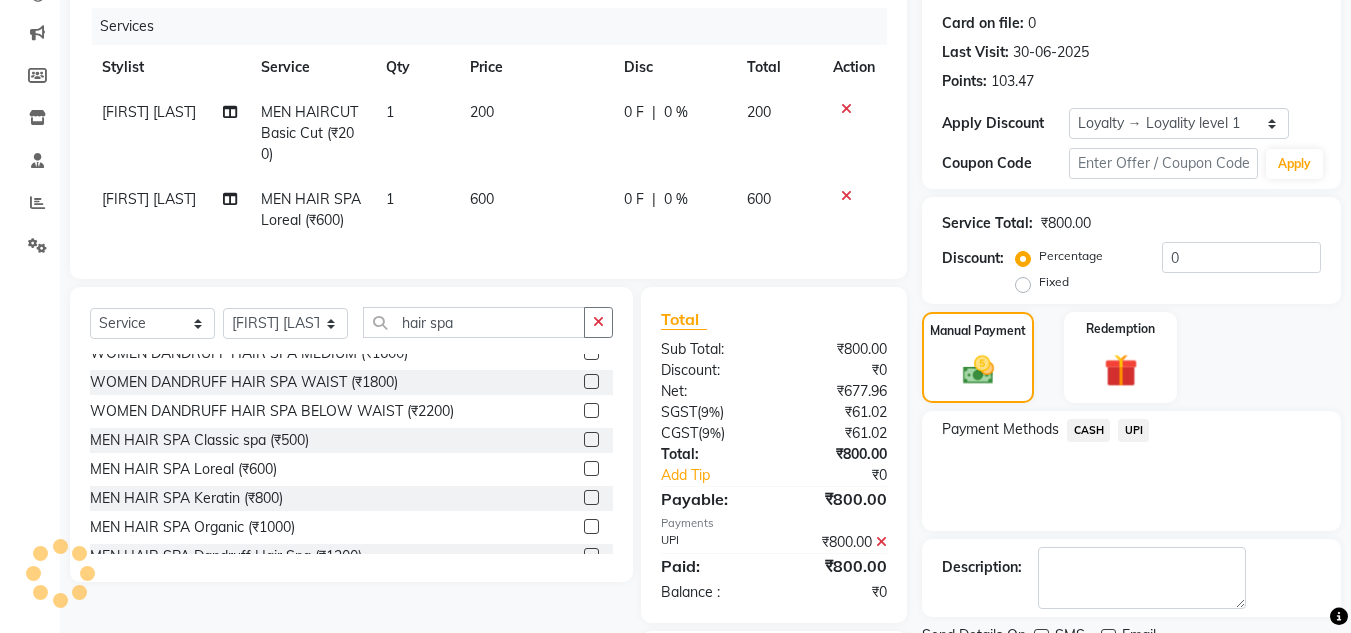 scroll, scrollTop: 374, scrollLeft: 0, axis: vertical 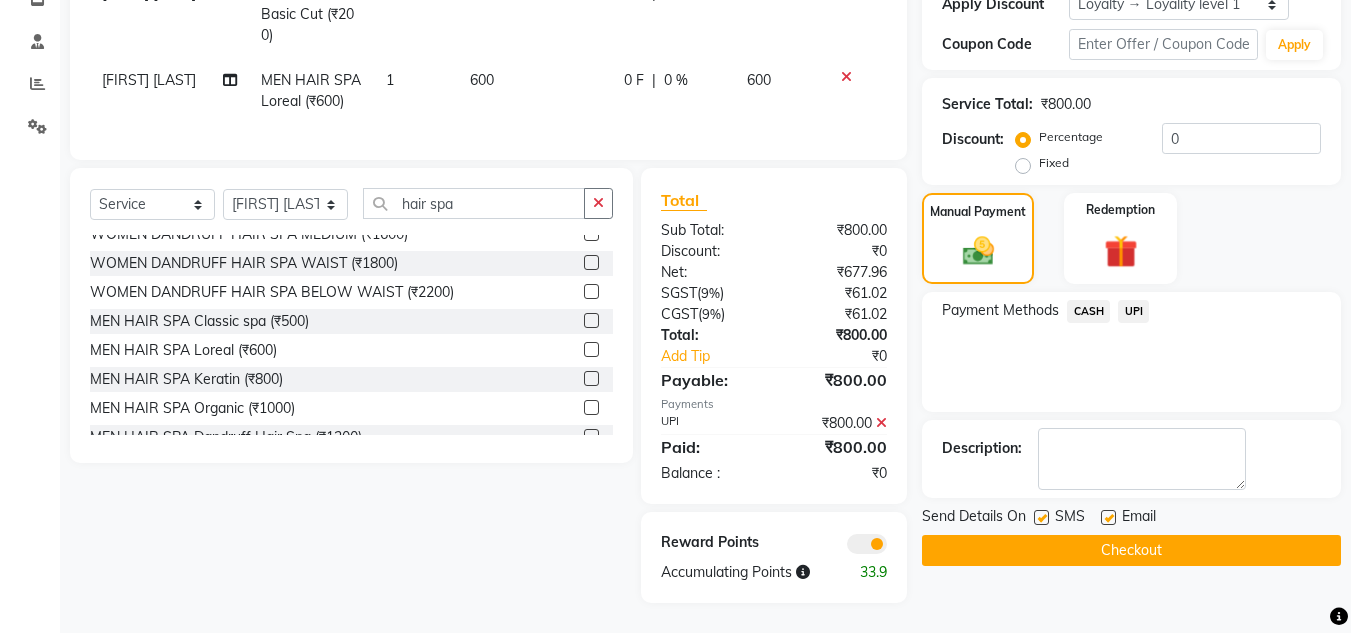 click on "Checkout" 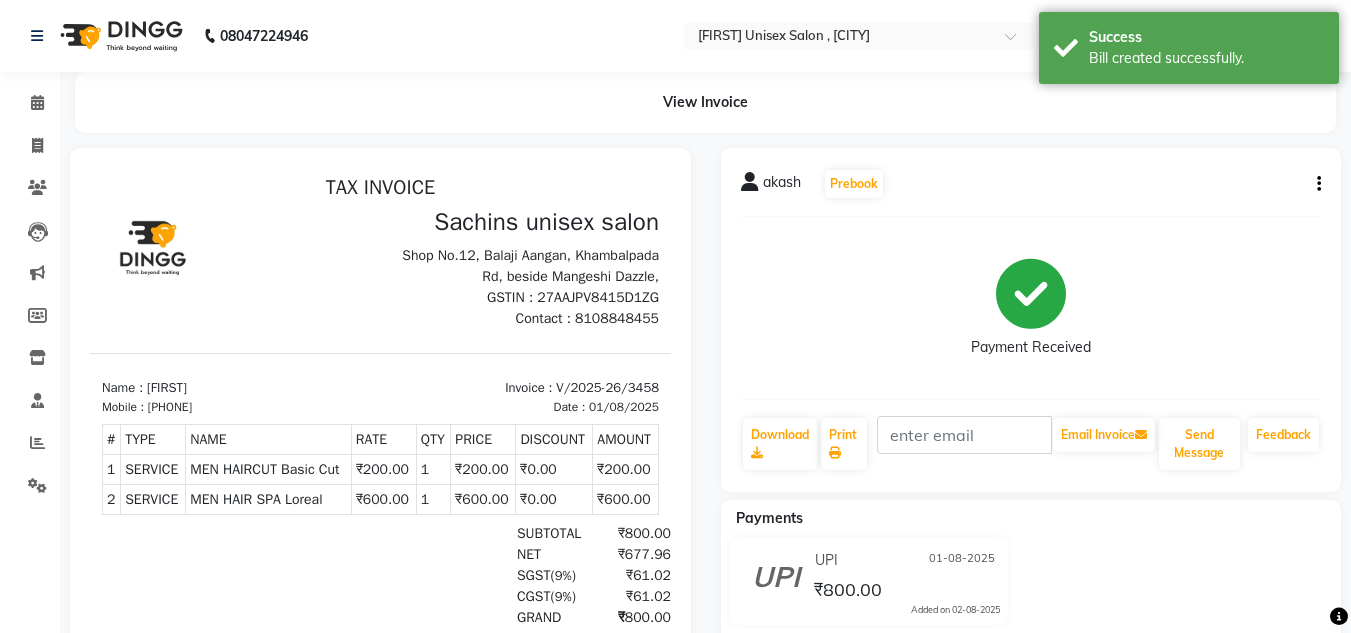 scroll, scrollTop: 0, scrollLeft: 0, axis: both 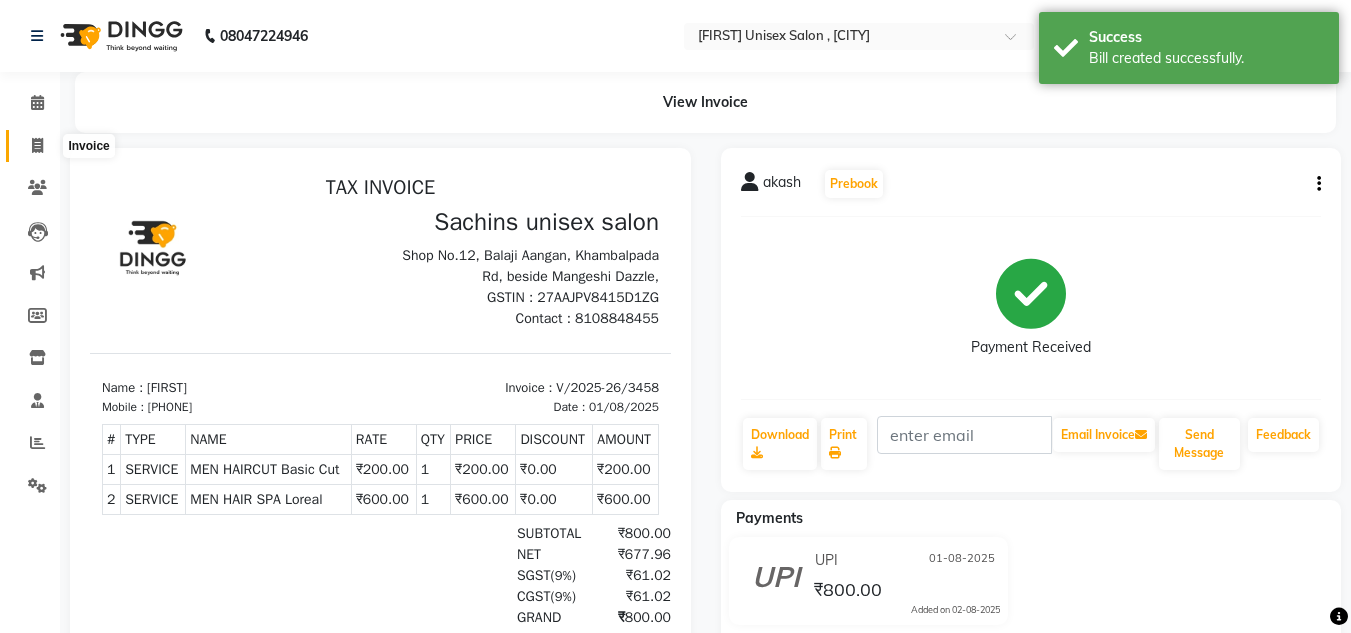 click 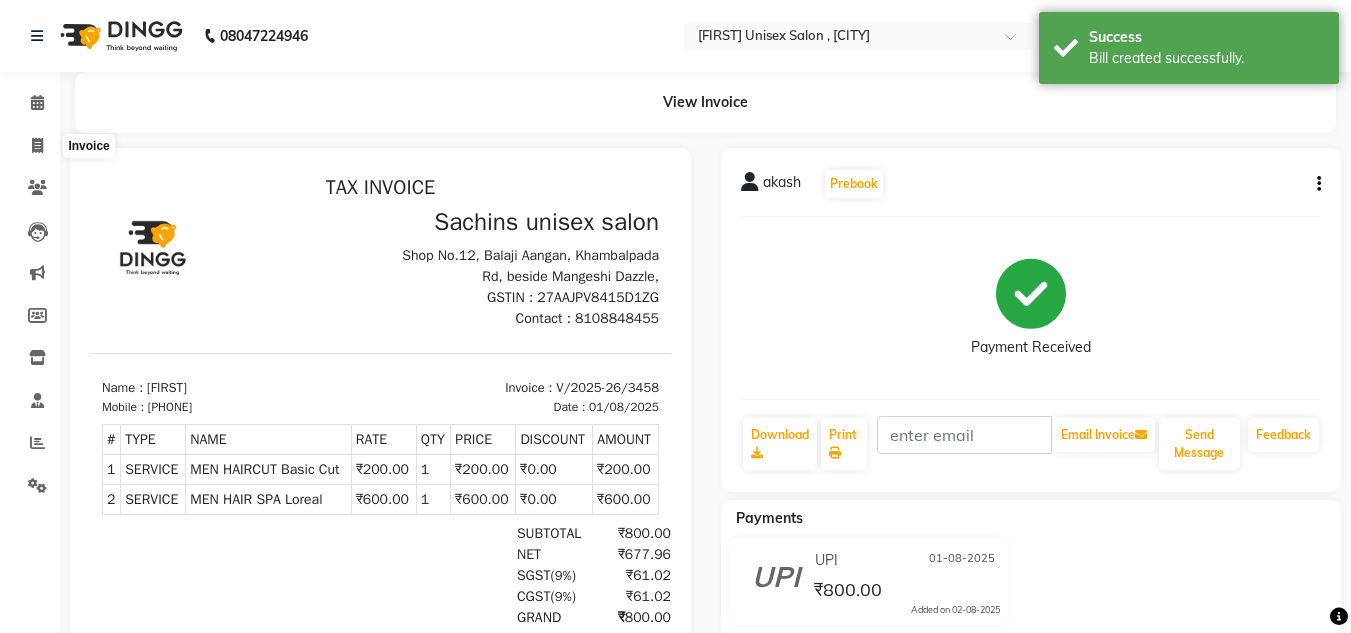 select on "6840" 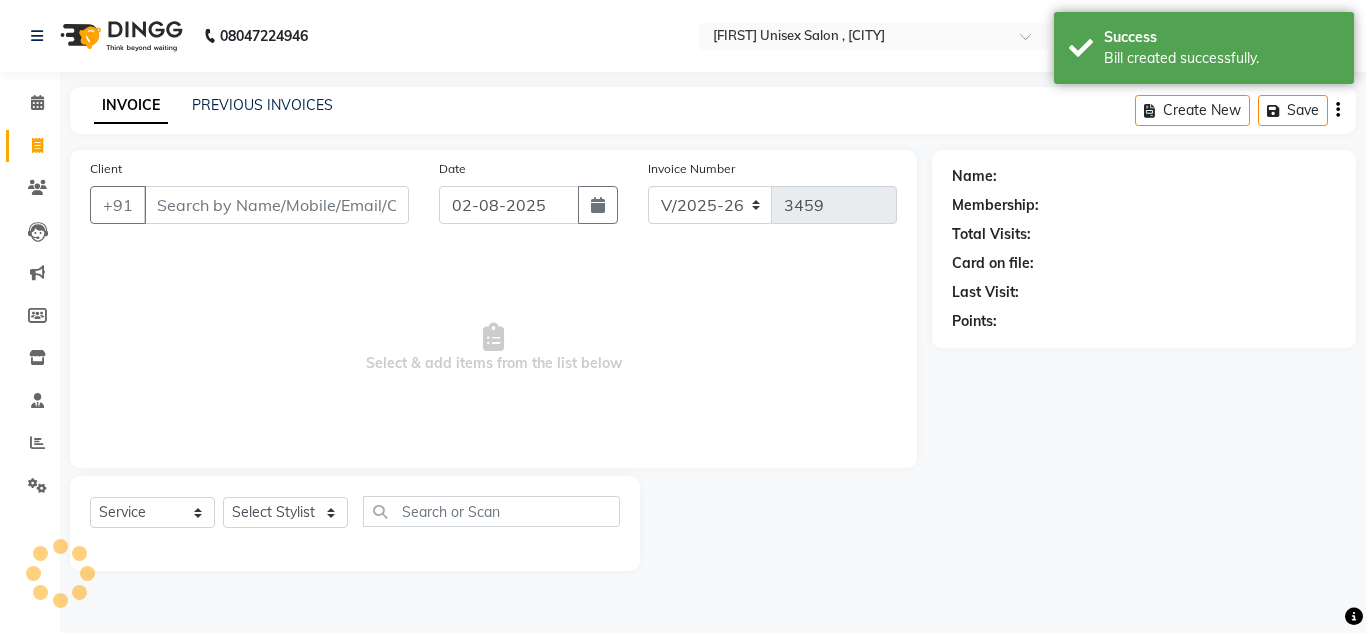 click on "Client" at bounding box center [276, 205] 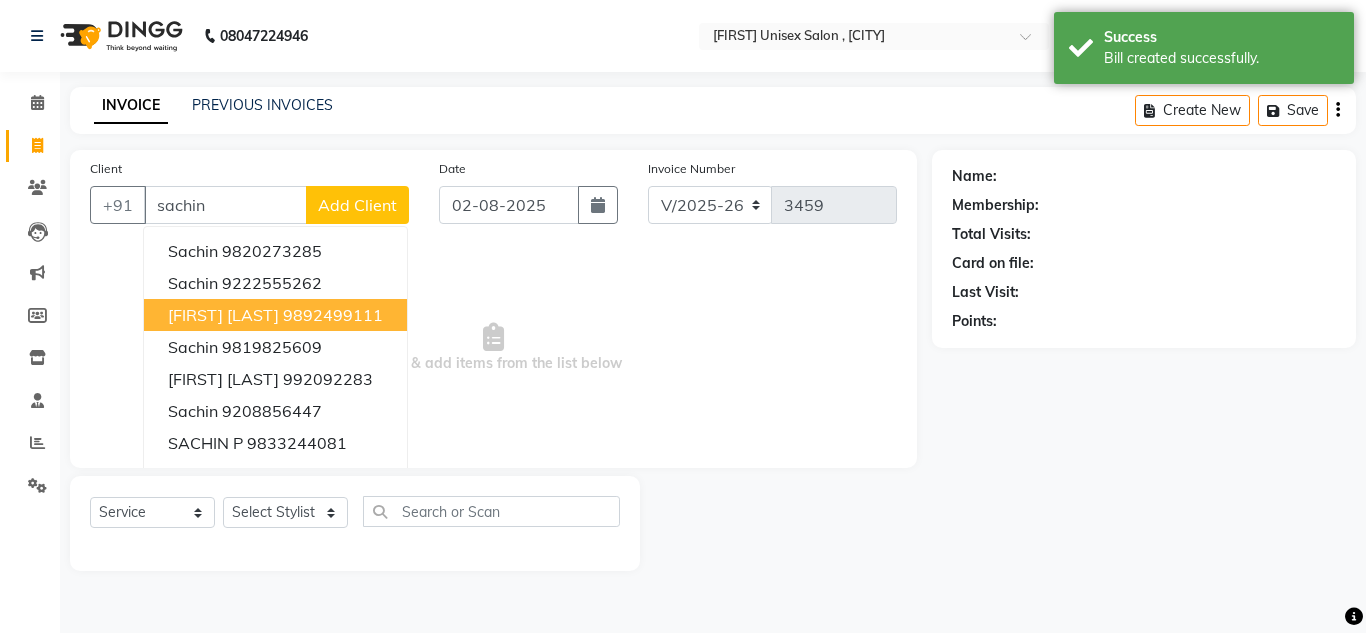 drag, startPoint x: 217, startPoint y: 314, endPoint x: 324, endPoint y: 303, distance: 107.563934 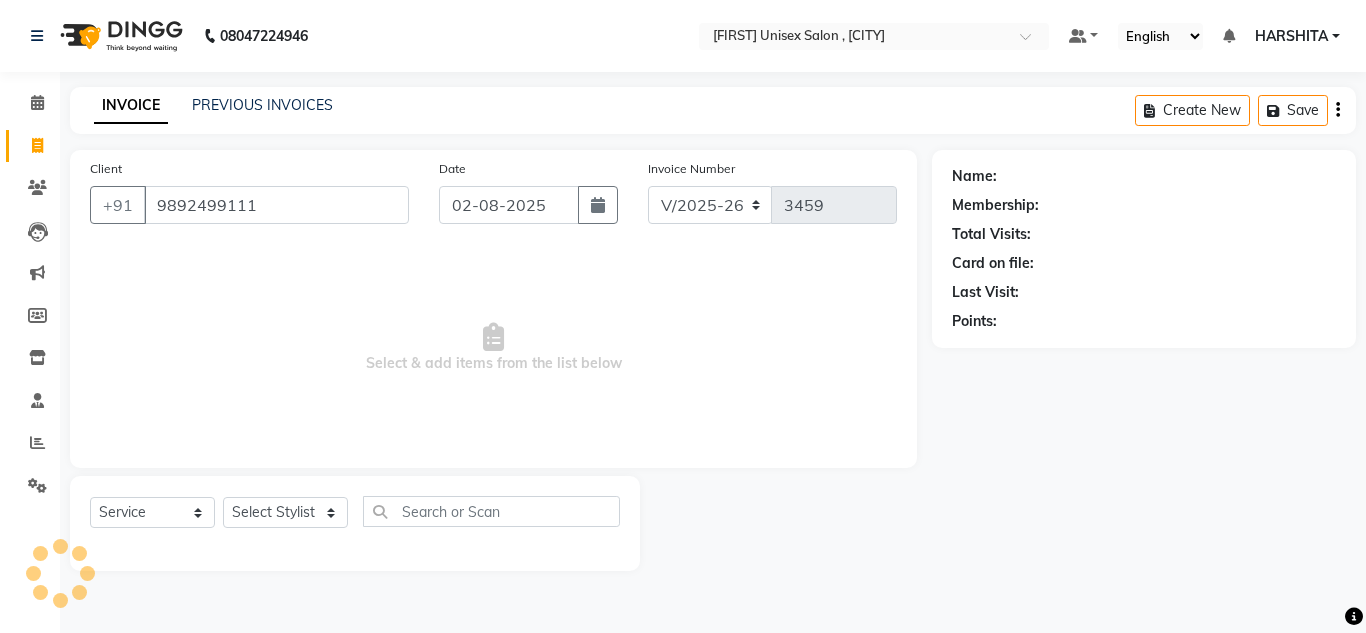 type on "9892499111" 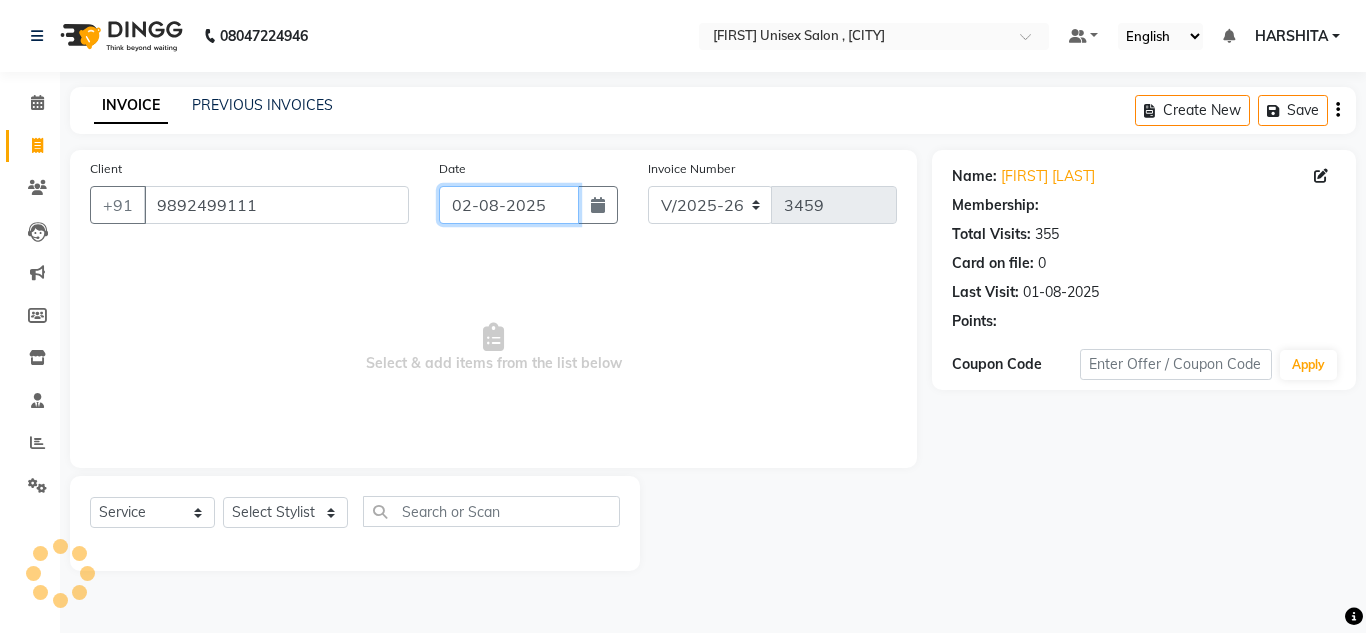 drag, startPoint x: 567, startPoint y: 202, endPoint x: 562, endPoint y: 214, distance: 13 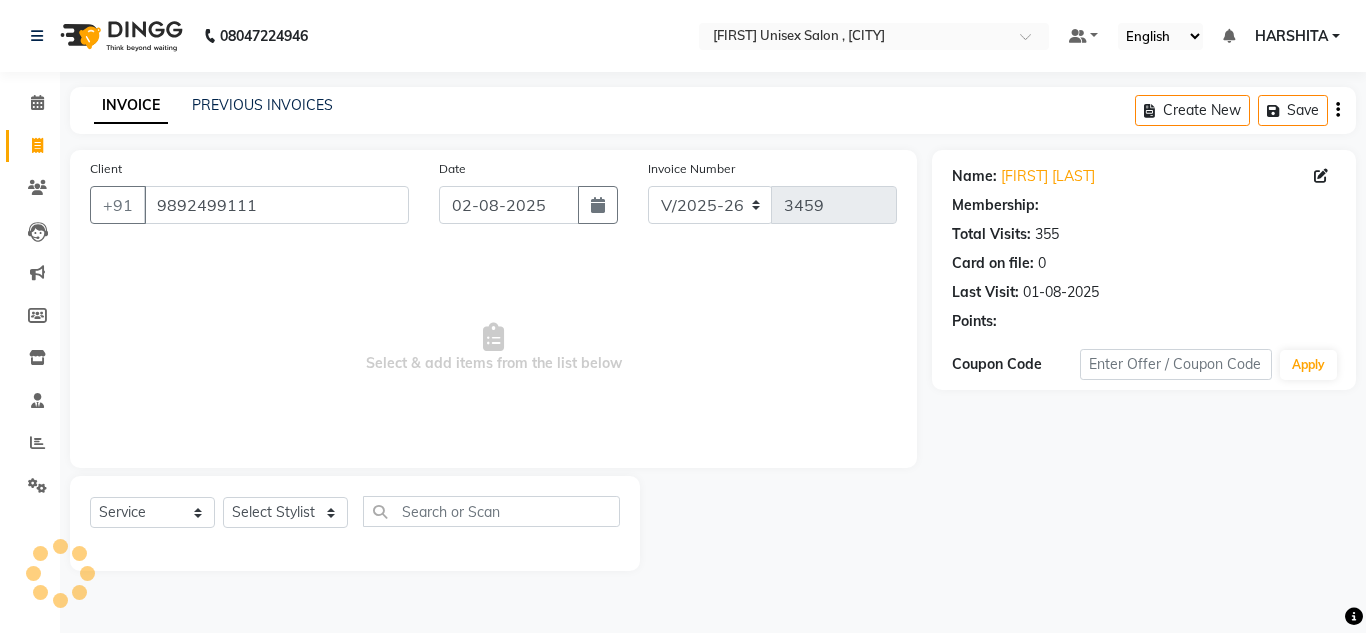 select on "8" 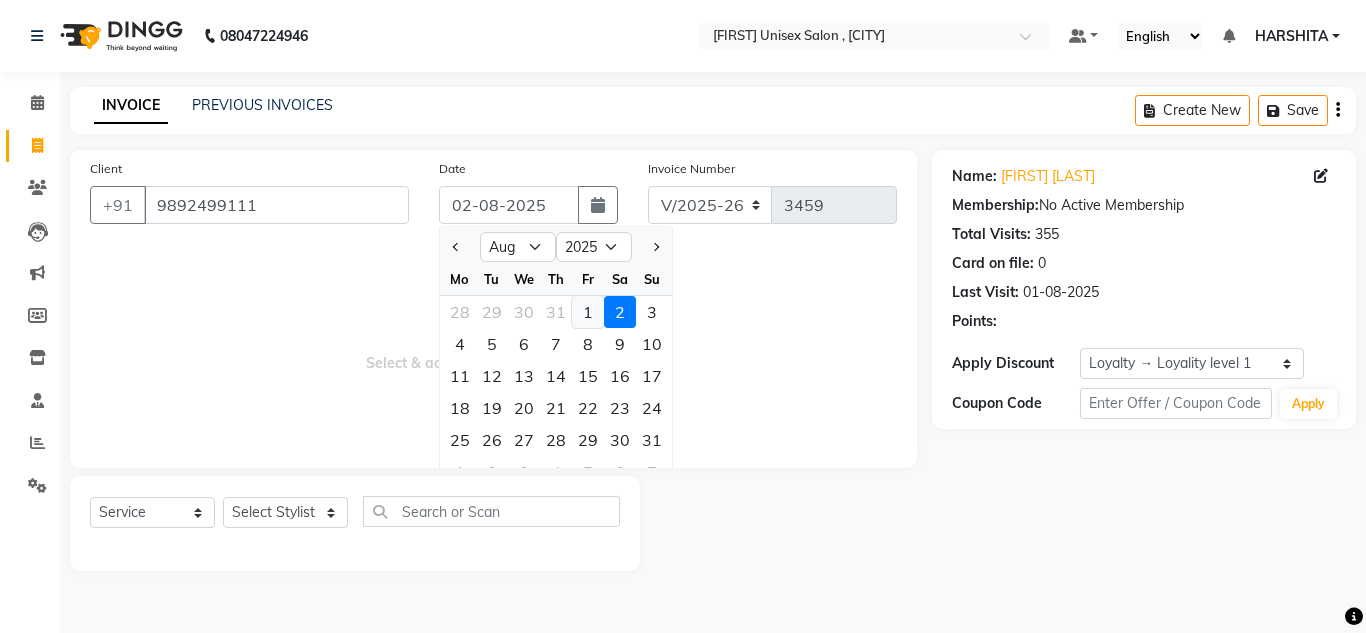 click on "1" 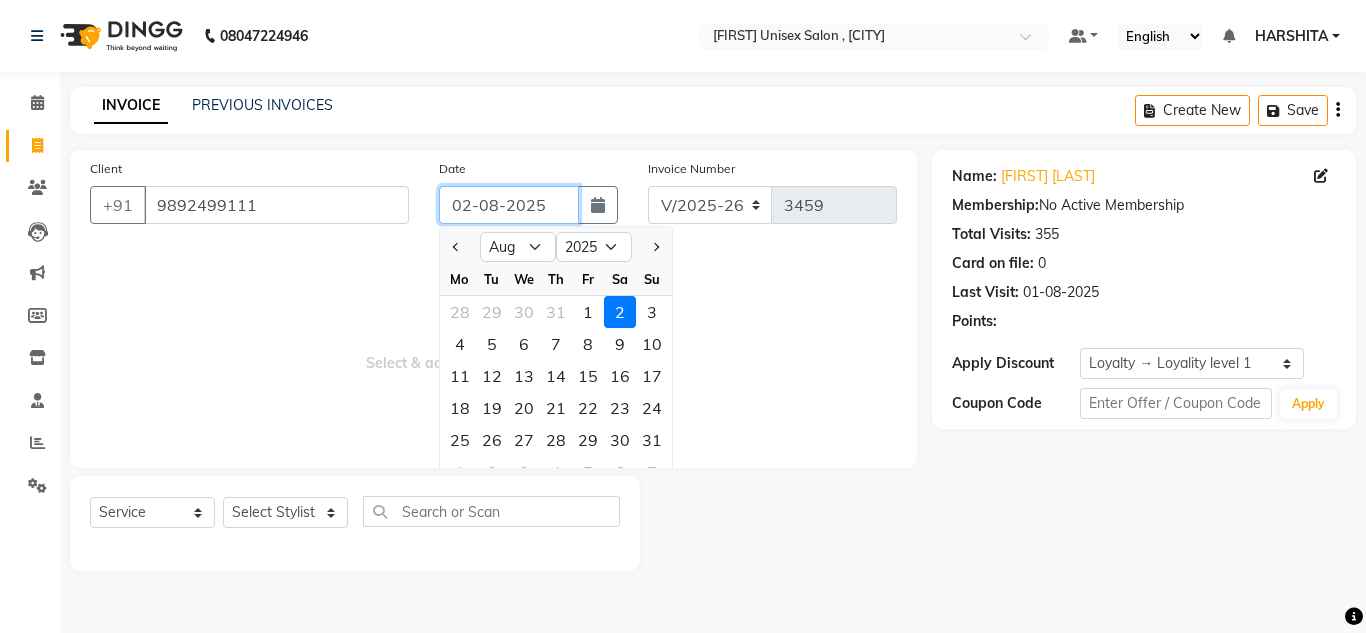 type on "01-08-2025" 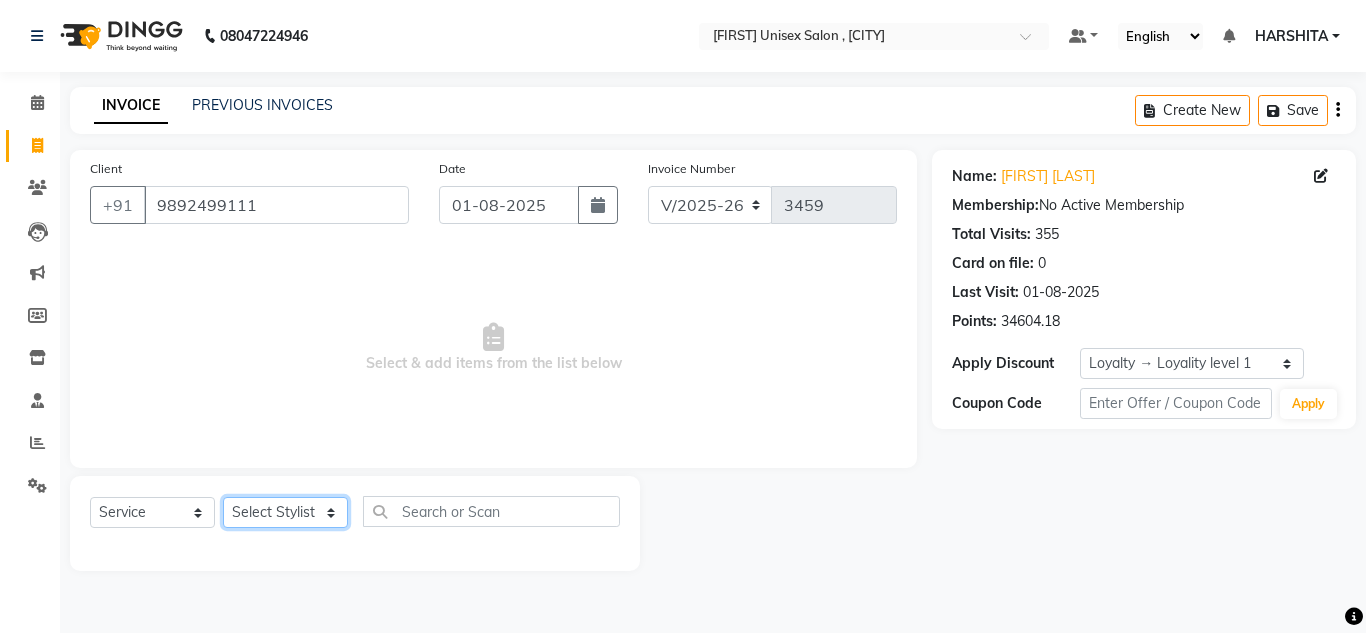 click on "Select Stylist Aalam salmani Ahmed Washim new  HARSHITA mohit Neeraj Owner preeti Raghav sakib sonu RG" 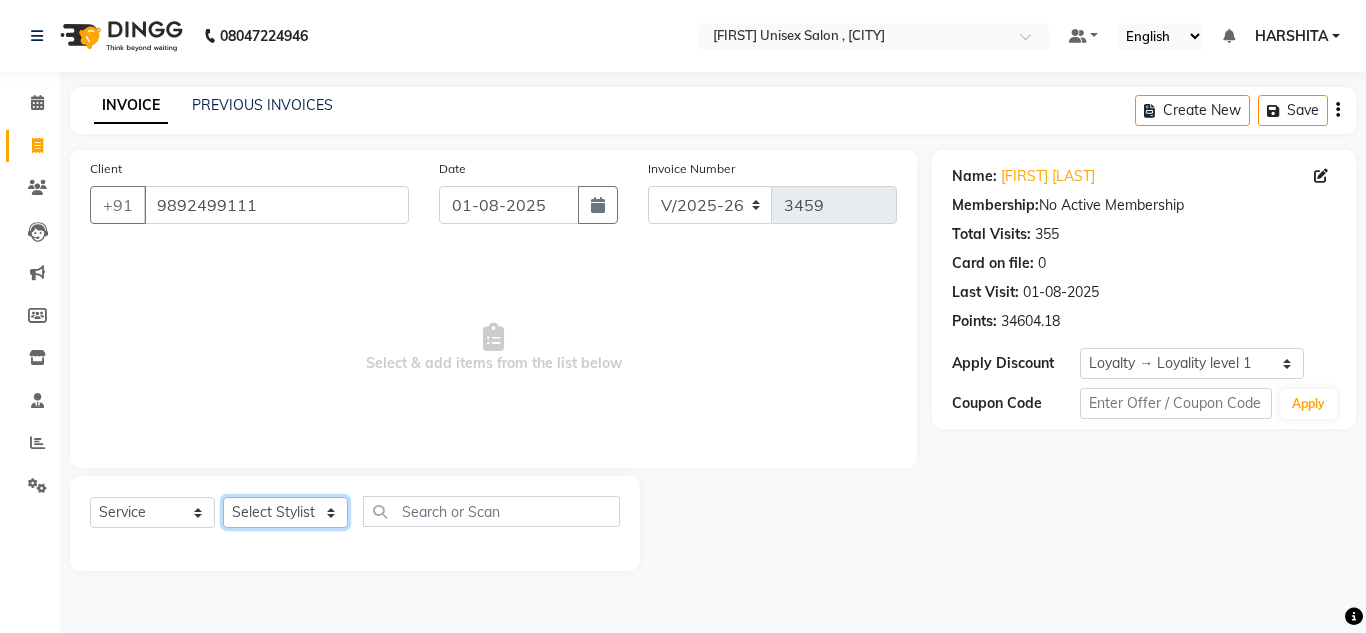 select on "85763" 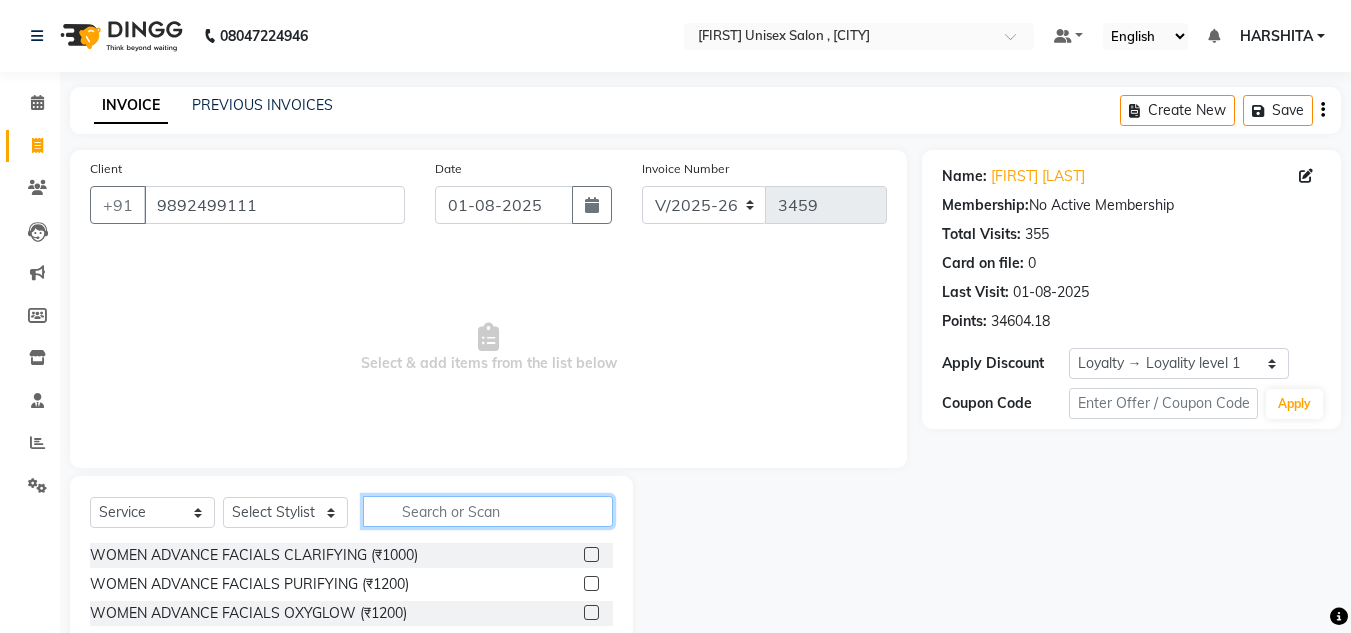 click 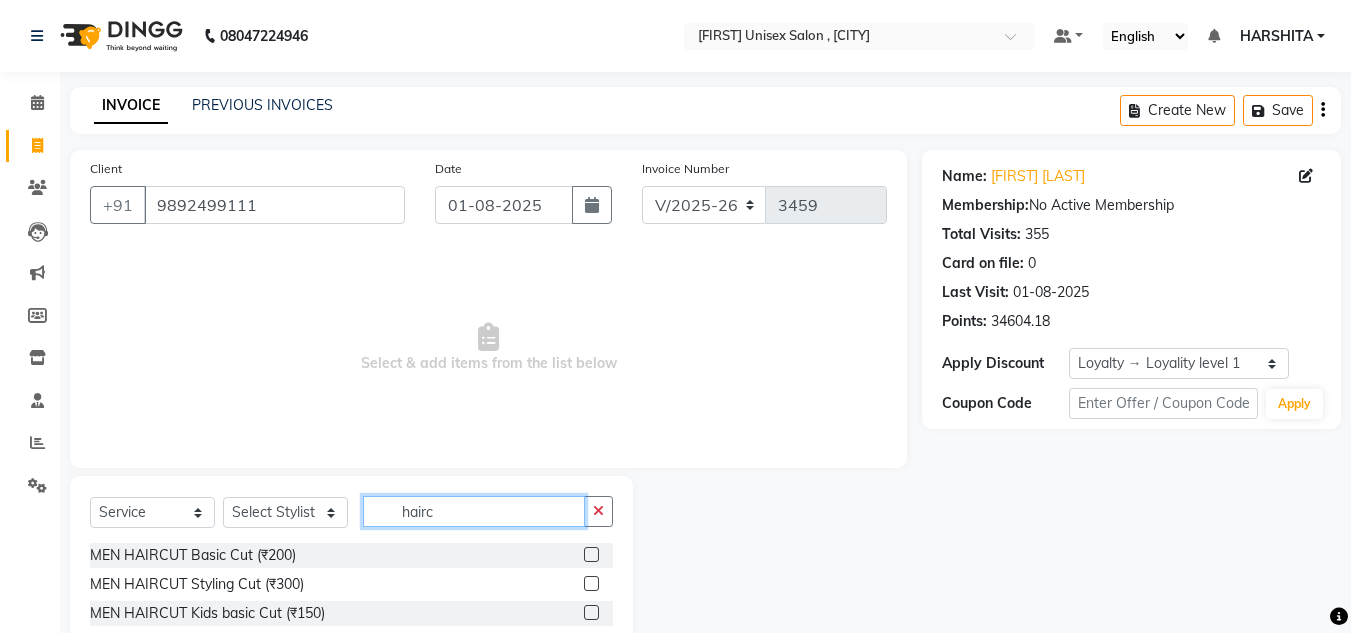type on "hairc" 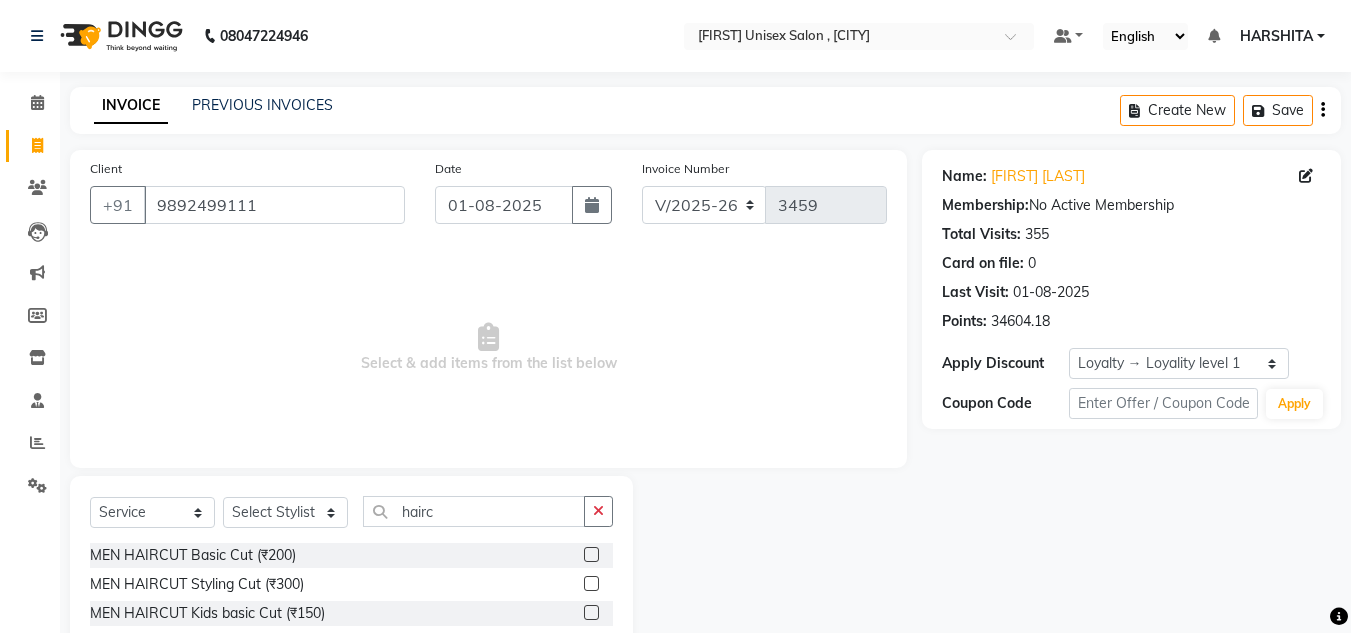 click 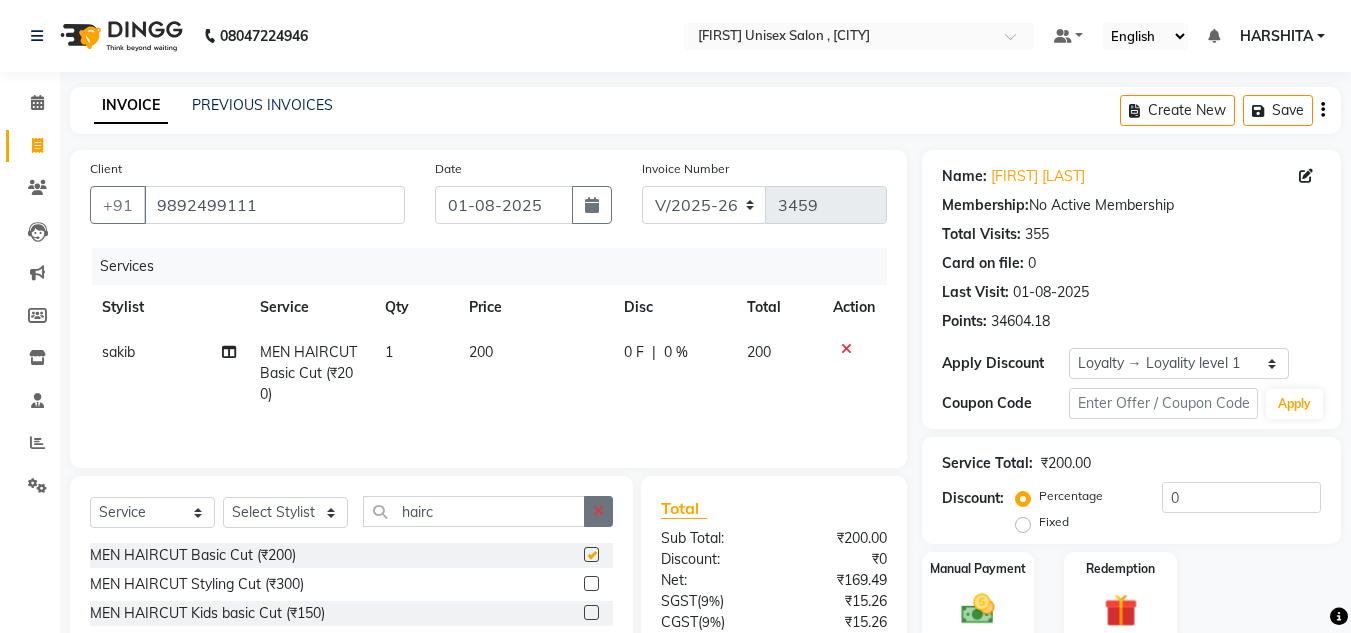 checkbox on "false" 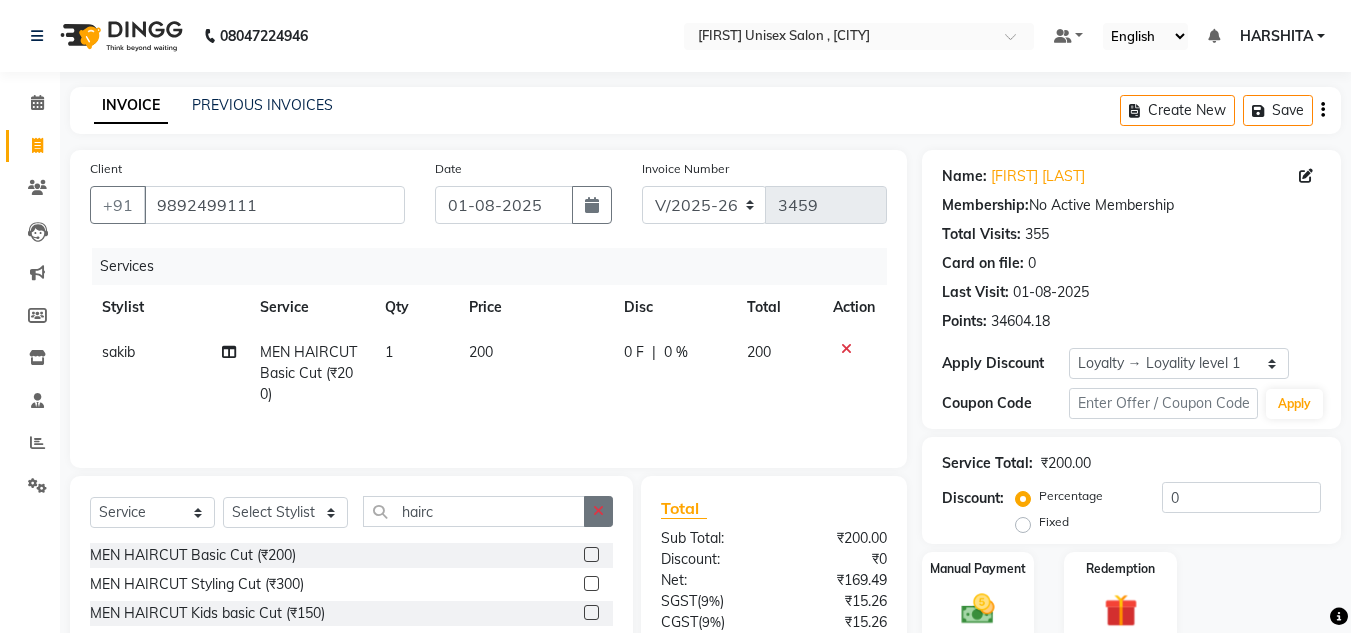 click 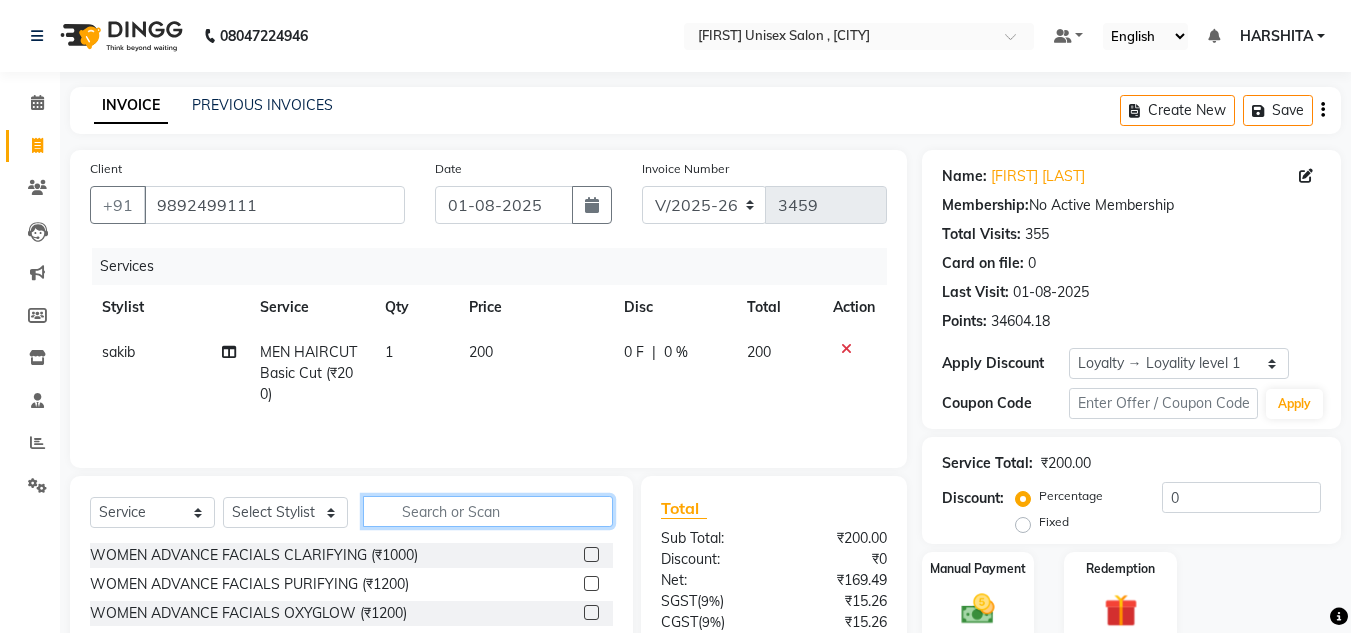 click 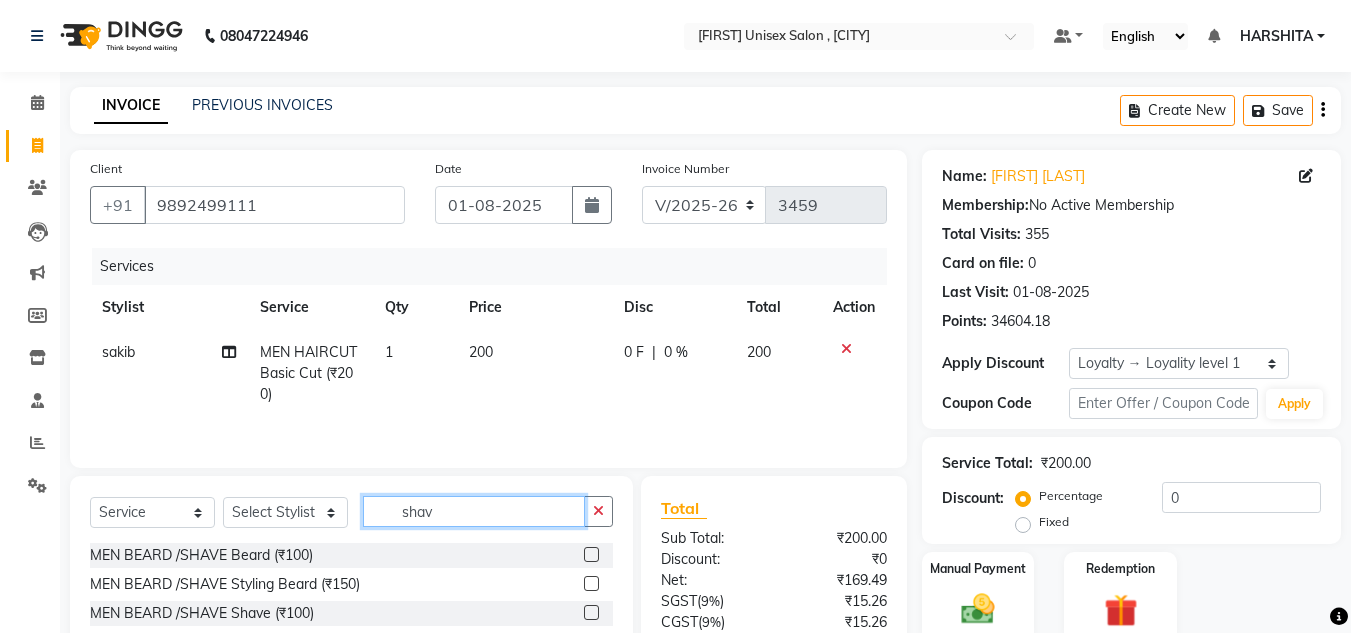 type on "shav" 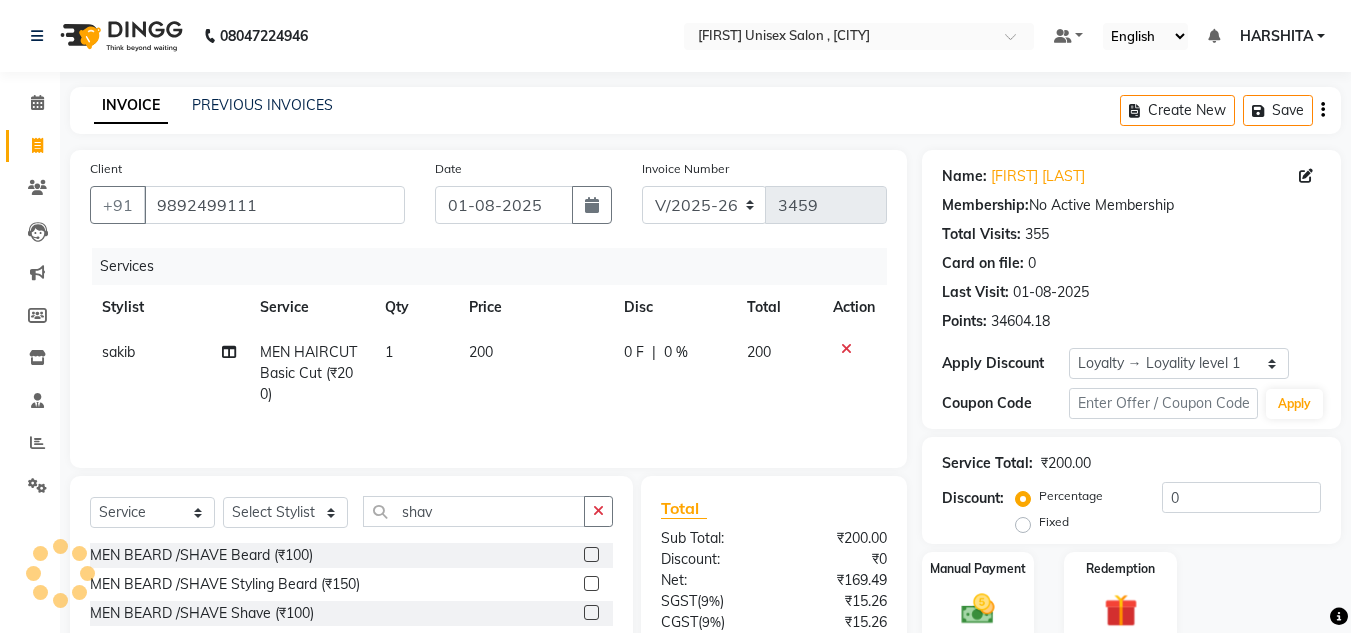 click 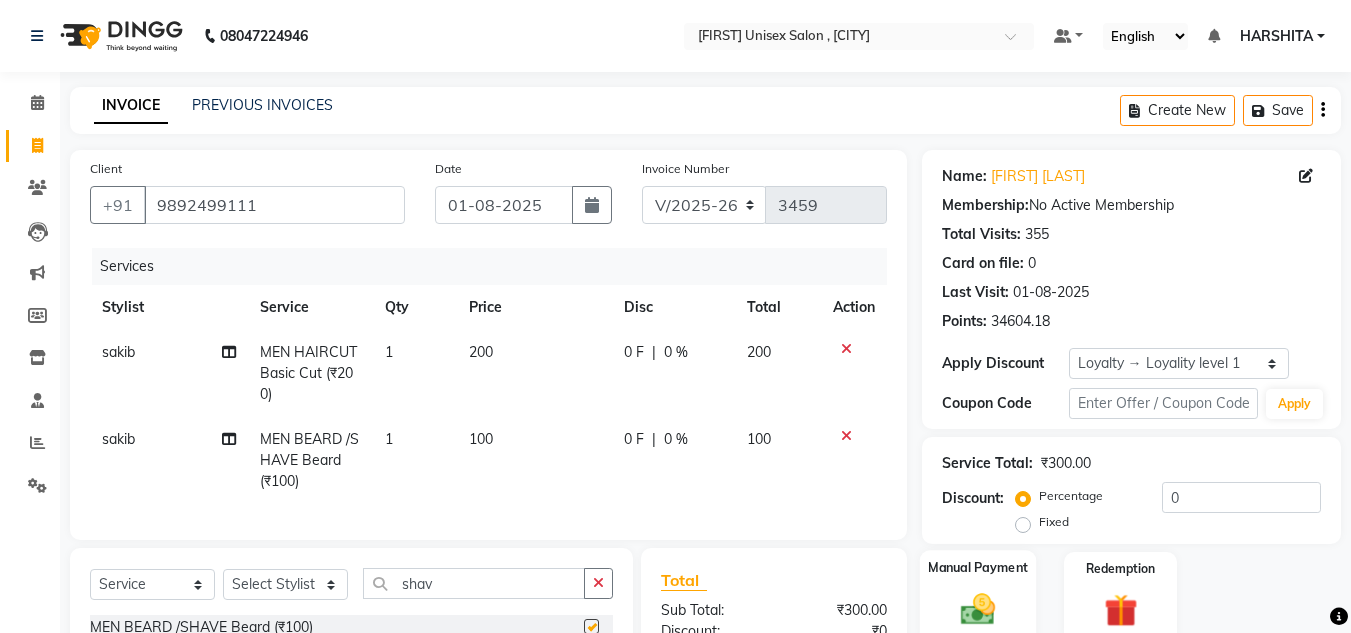checkbox on "false" 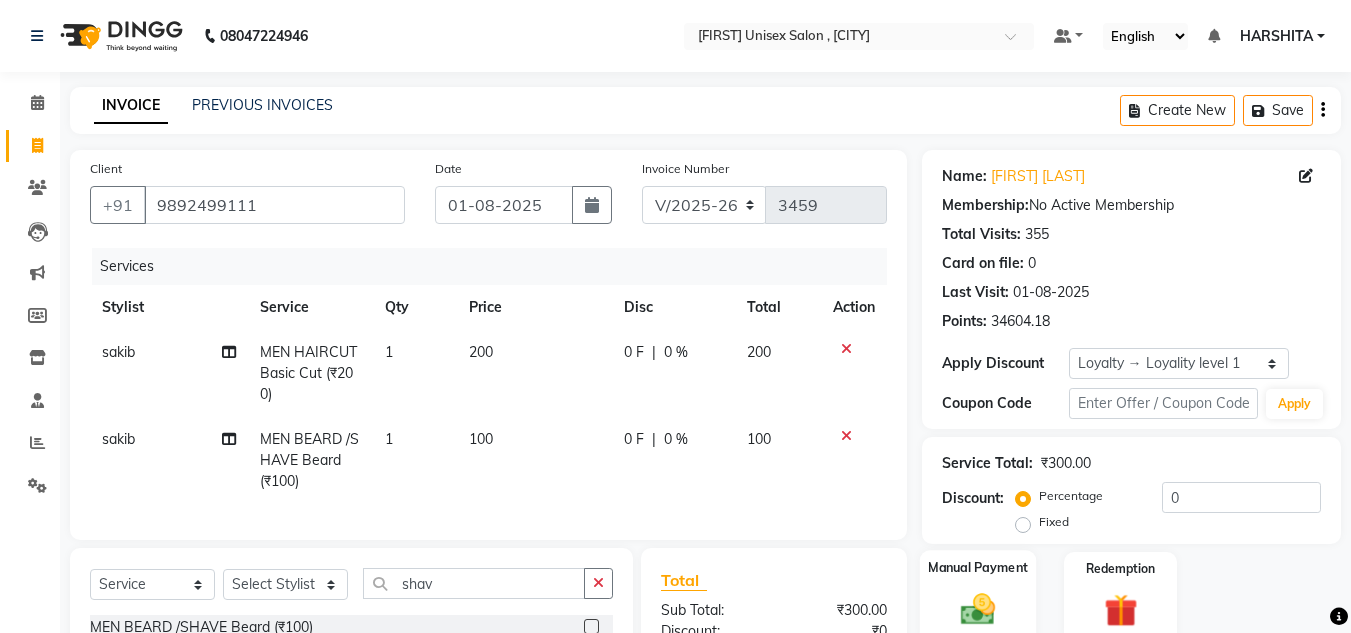 scroll, scrollTop: 254, scrollLeft: 0, axis: vertical 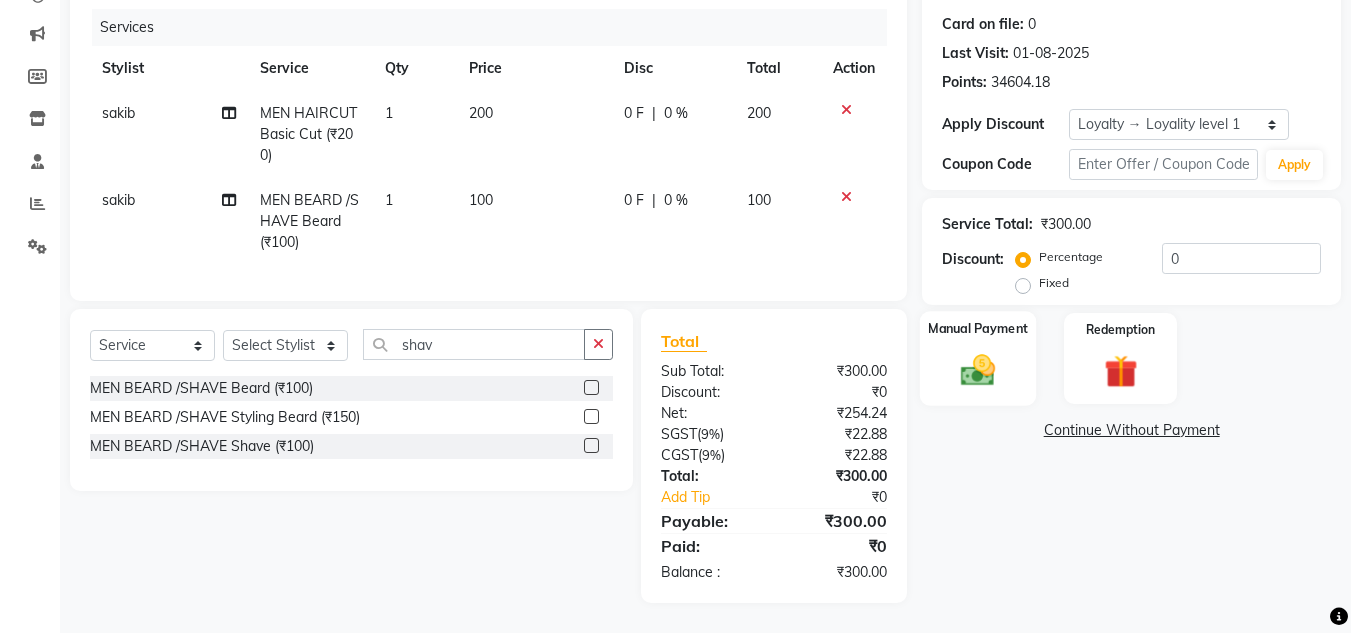 click 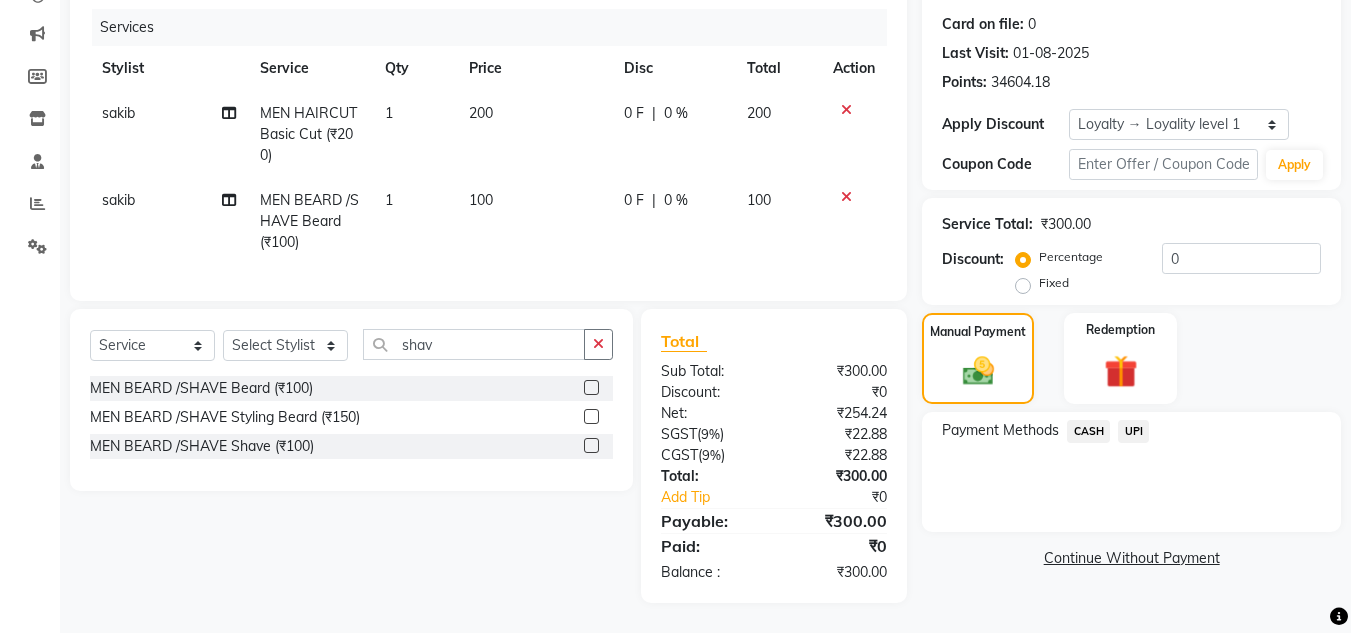 click on "UPI" 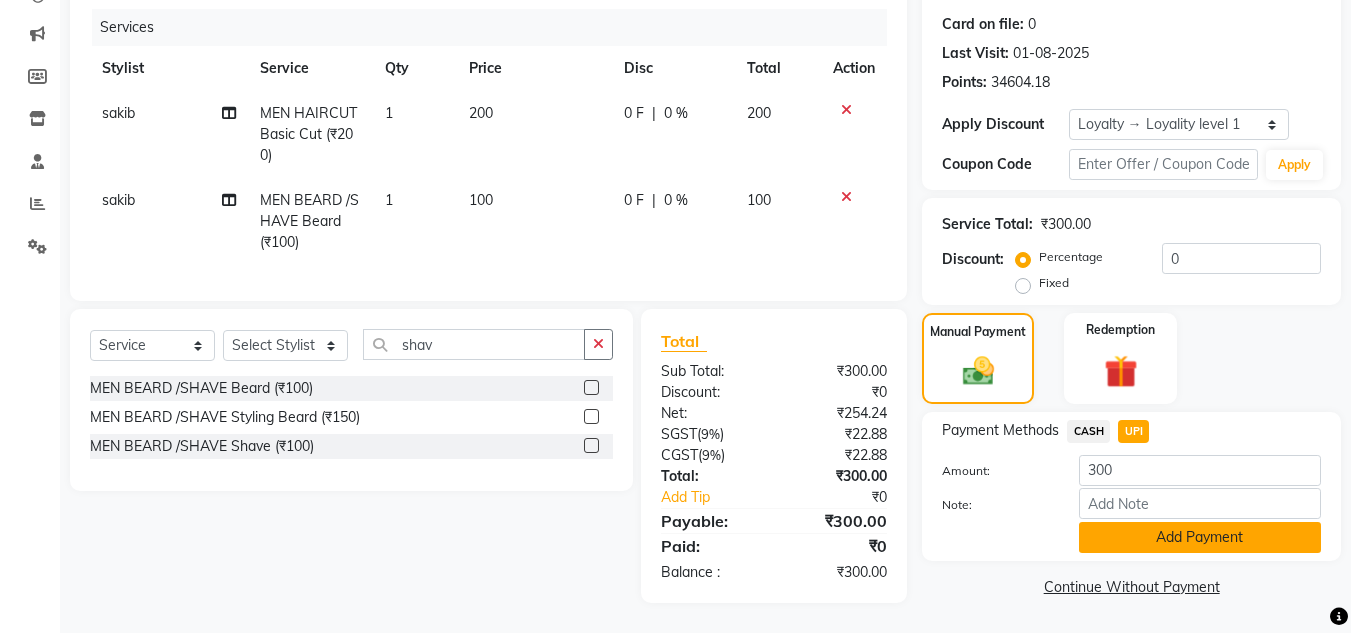 click on "Add Payment" 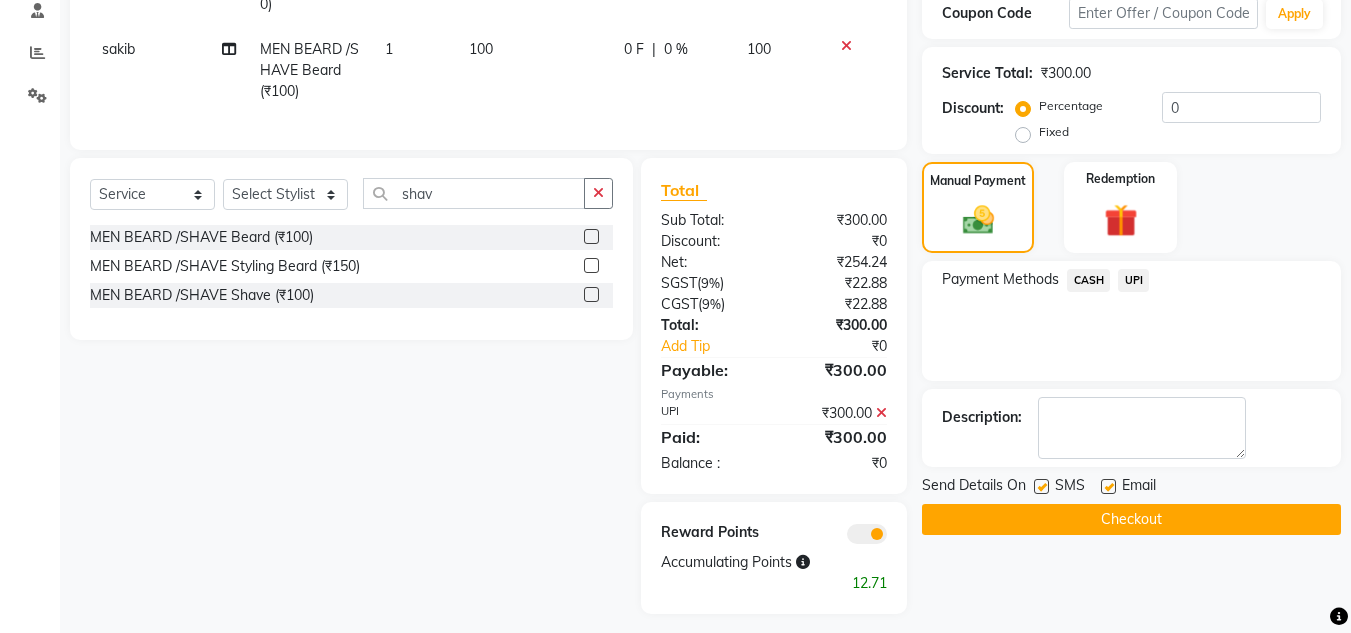 scroll, scrollTop: 416, scrollLeft: 0, axis: vertical 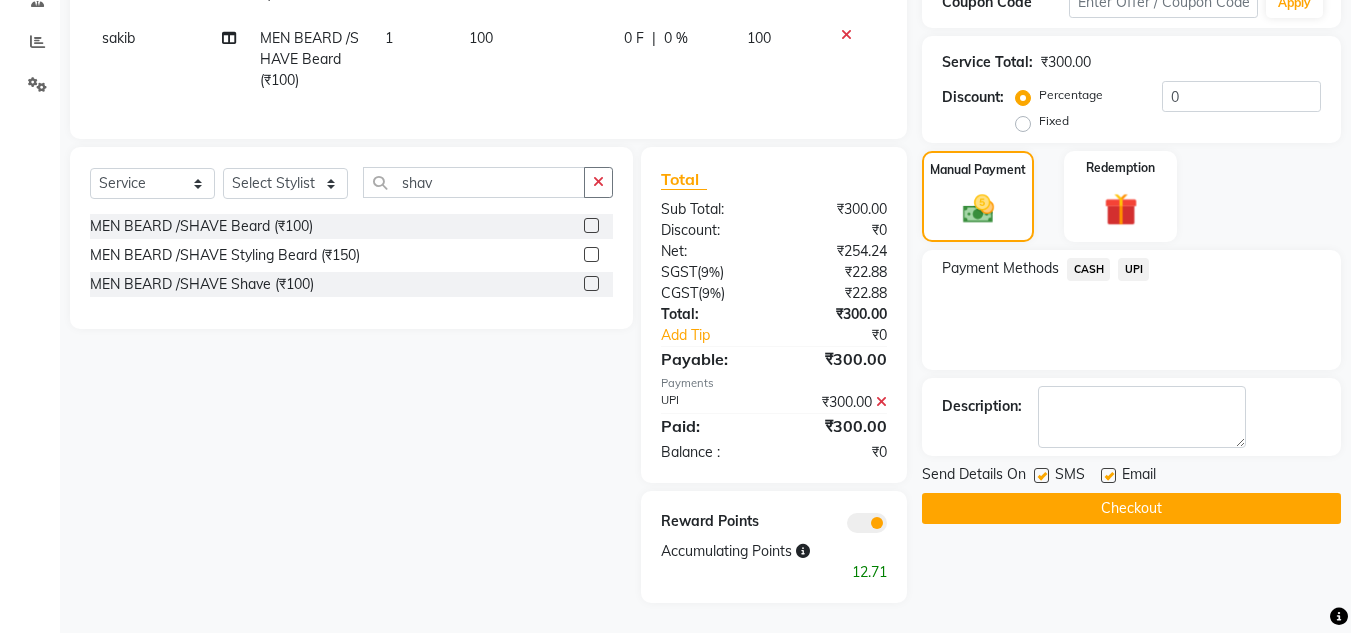 click on "Checkout" 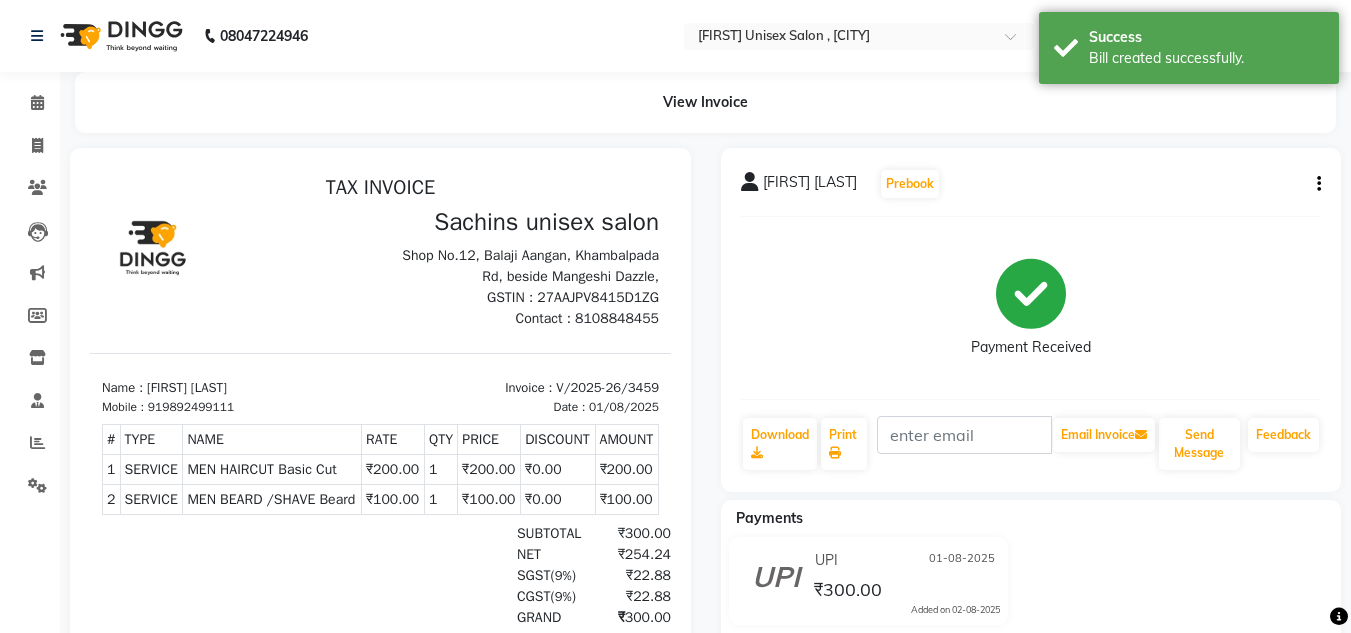 scroll, scrollTop: 0, scrollLeft: 0, axis: both 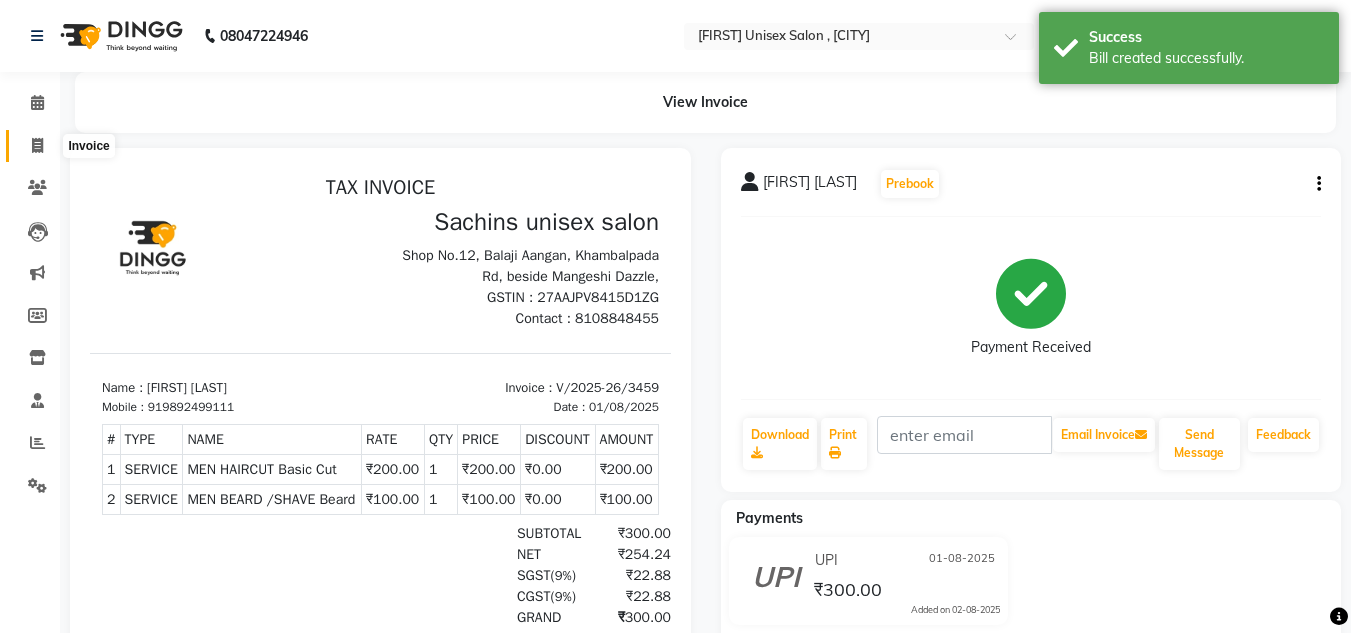 click 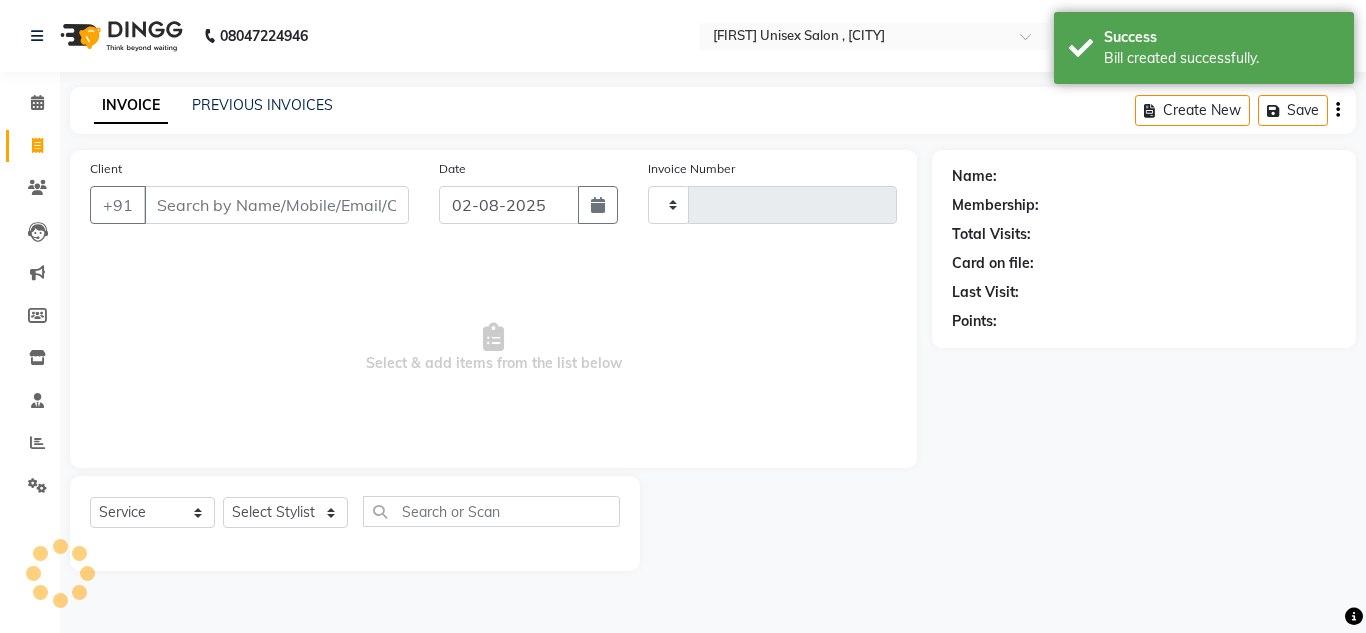 type on "3460" 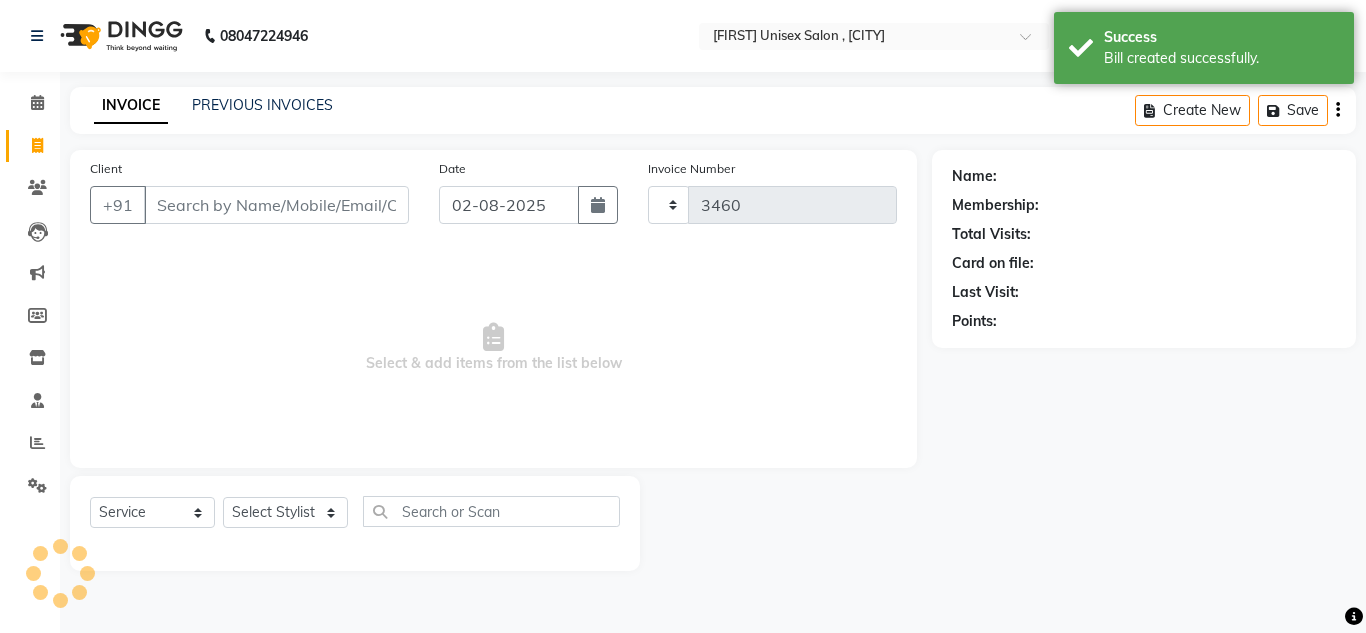 select on "6840" 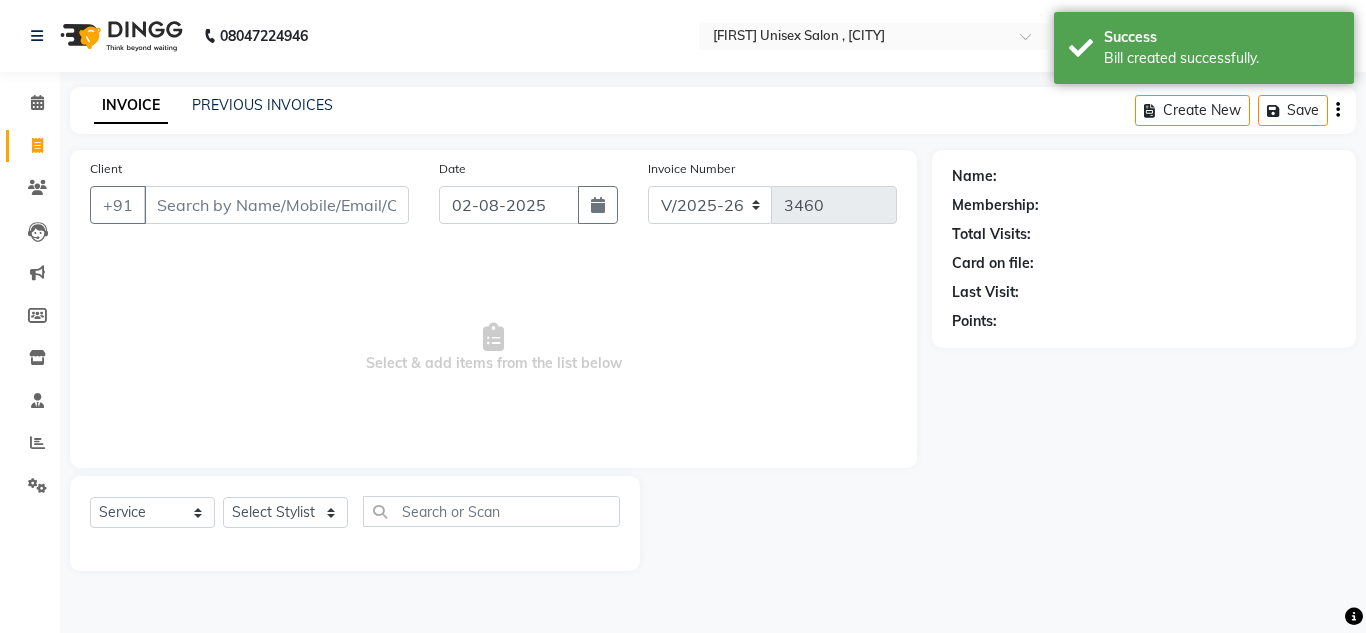 click on "Client" at bounding box center (276, 205) 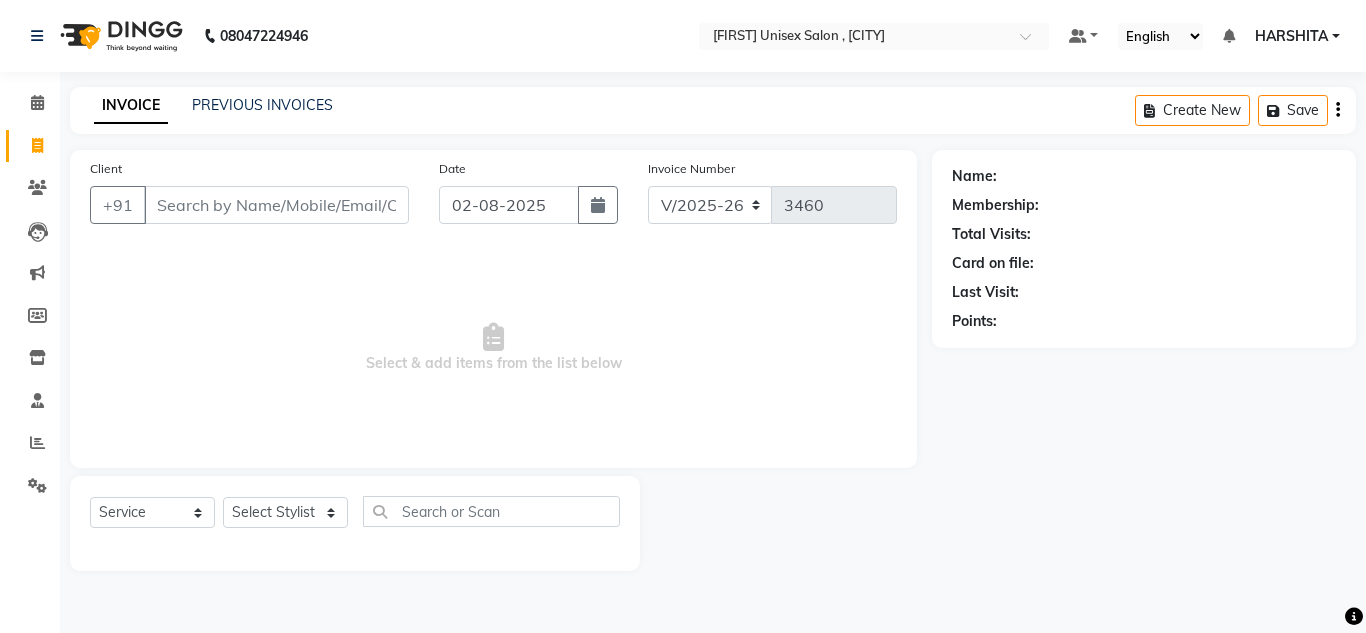 type on "a" 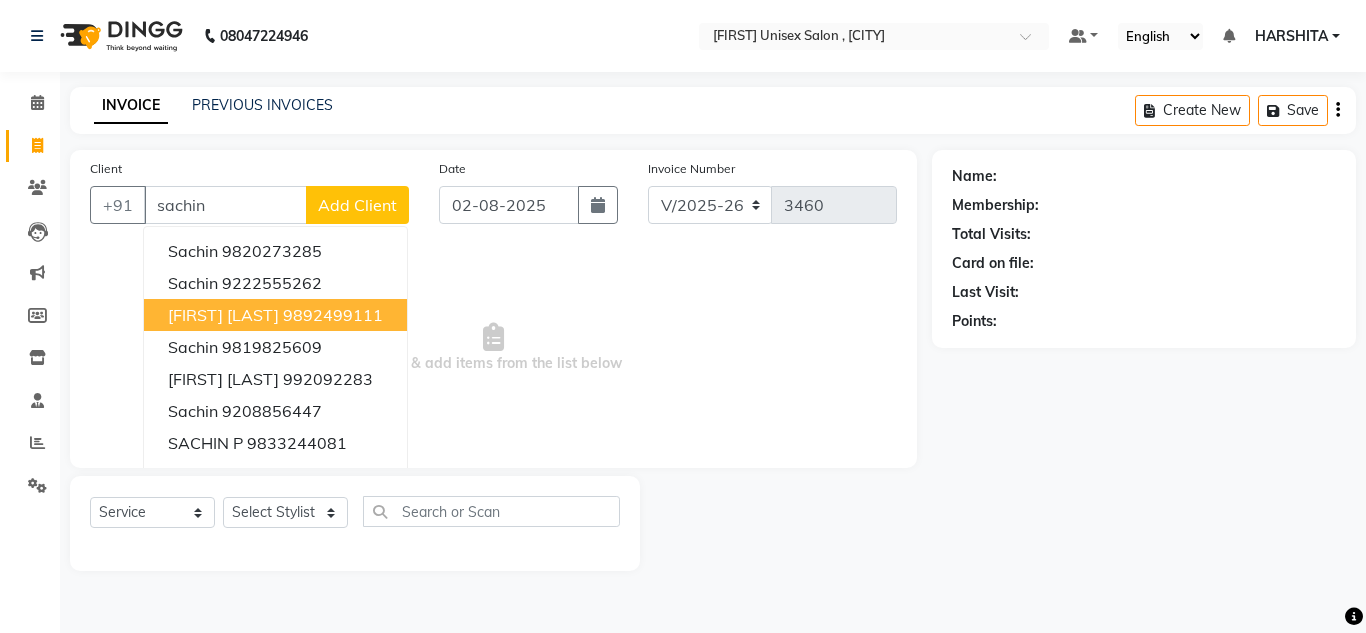 click on "[FIRST] [LAST]" at bounding box center [223, 315] 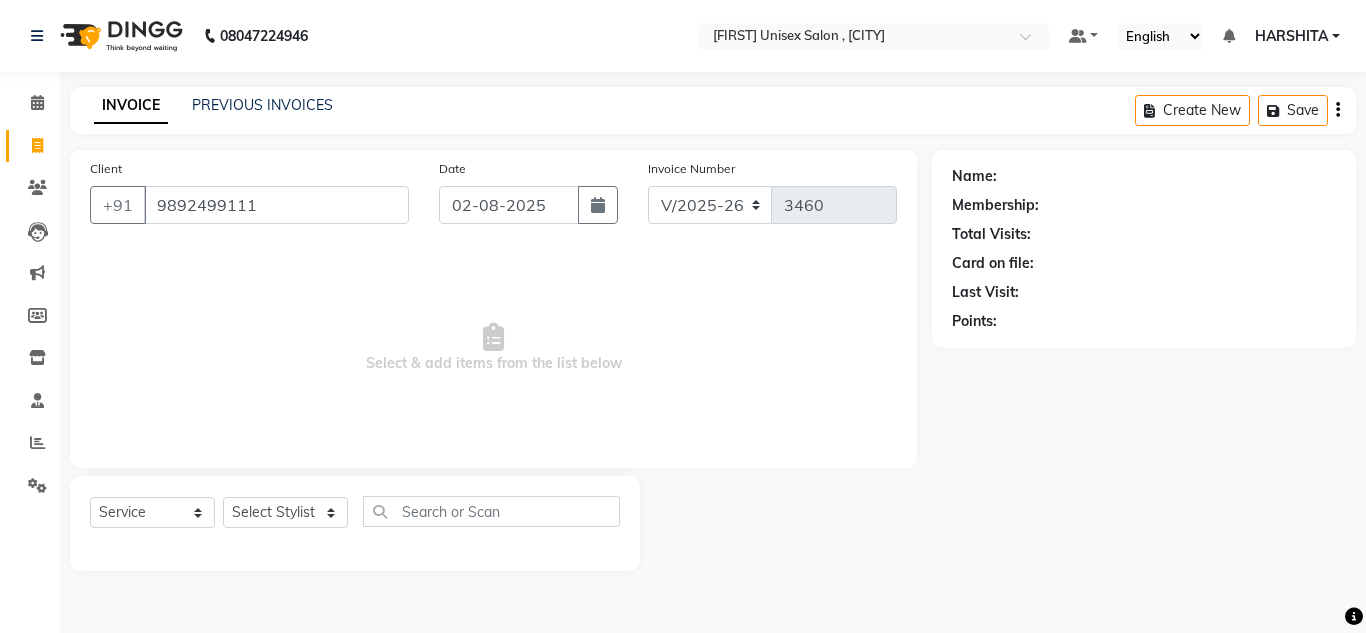 type on "9892499111" 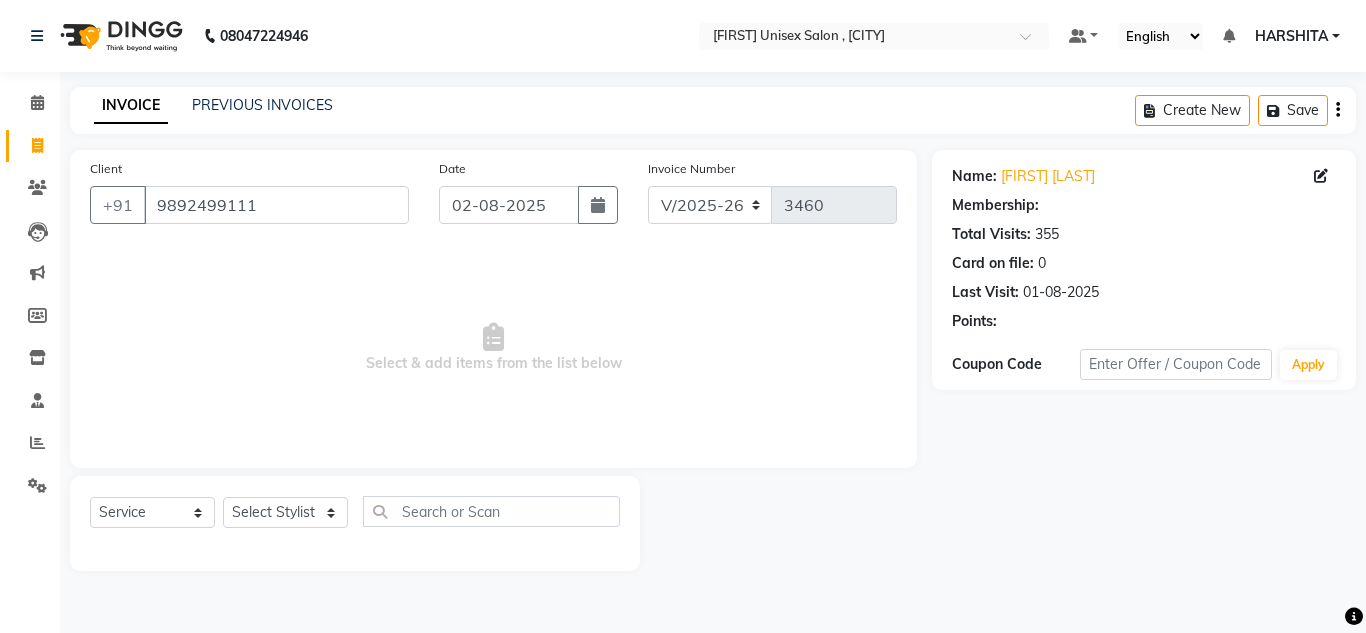 select on "1: Object" 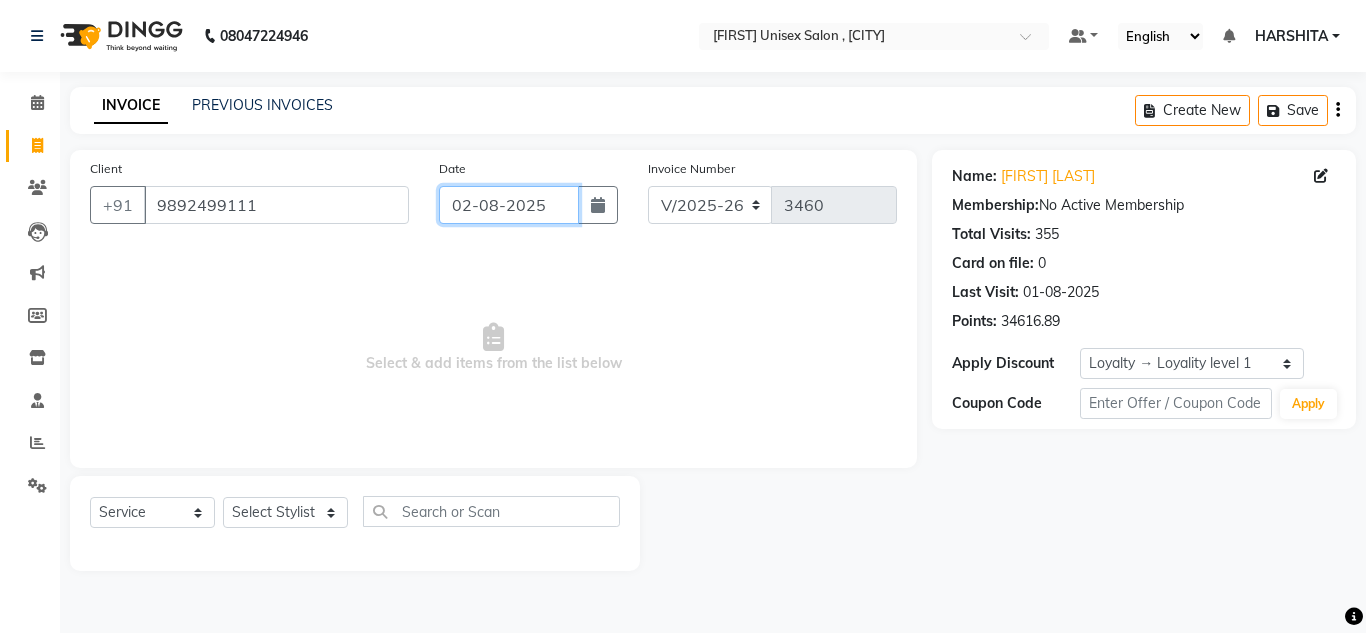 click on "02-08-2025" 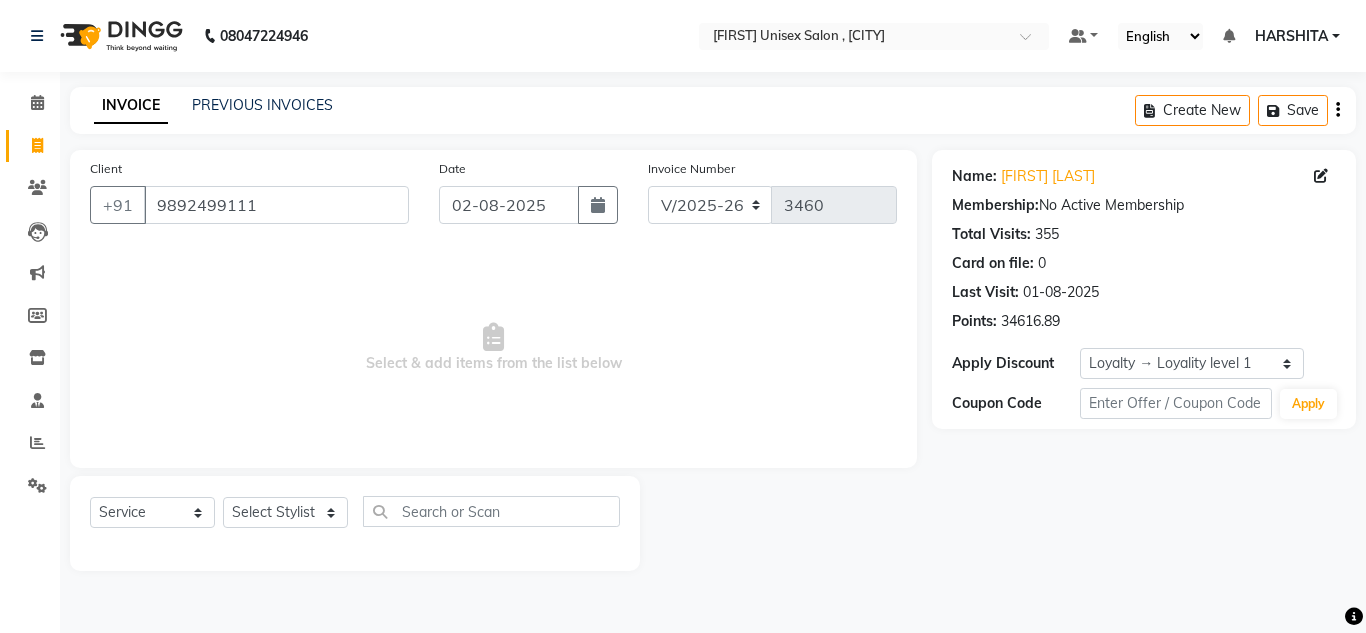 select on "8" 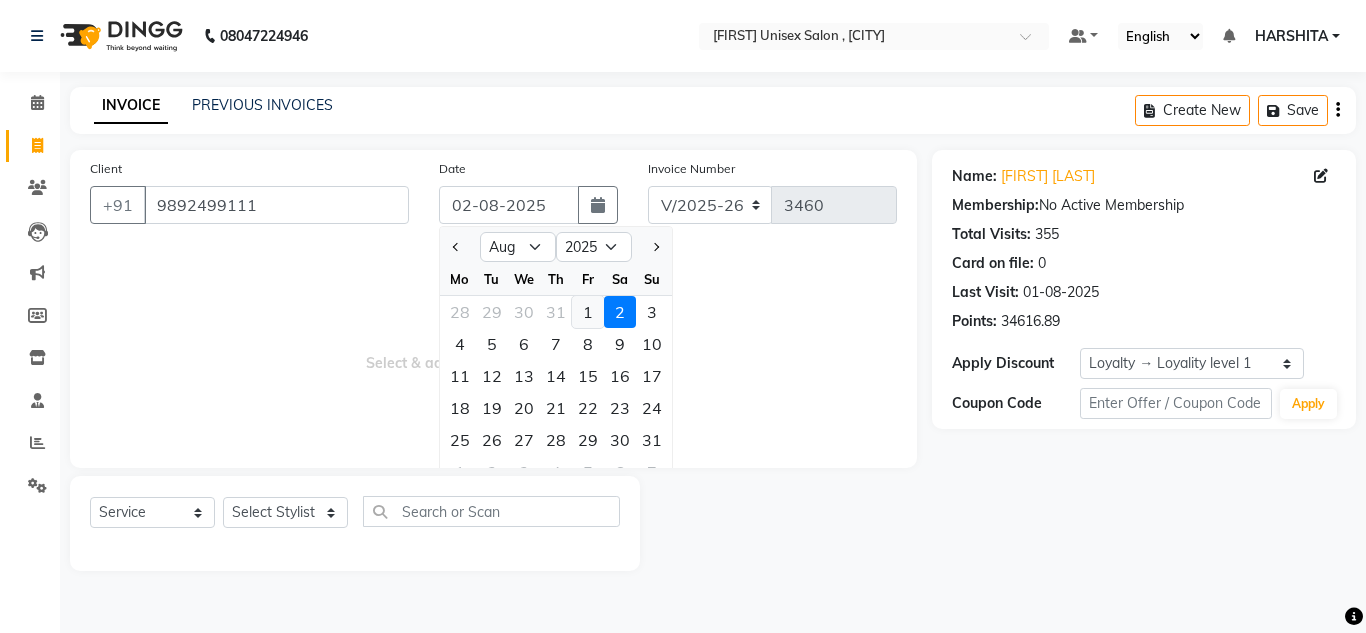 click on "1" 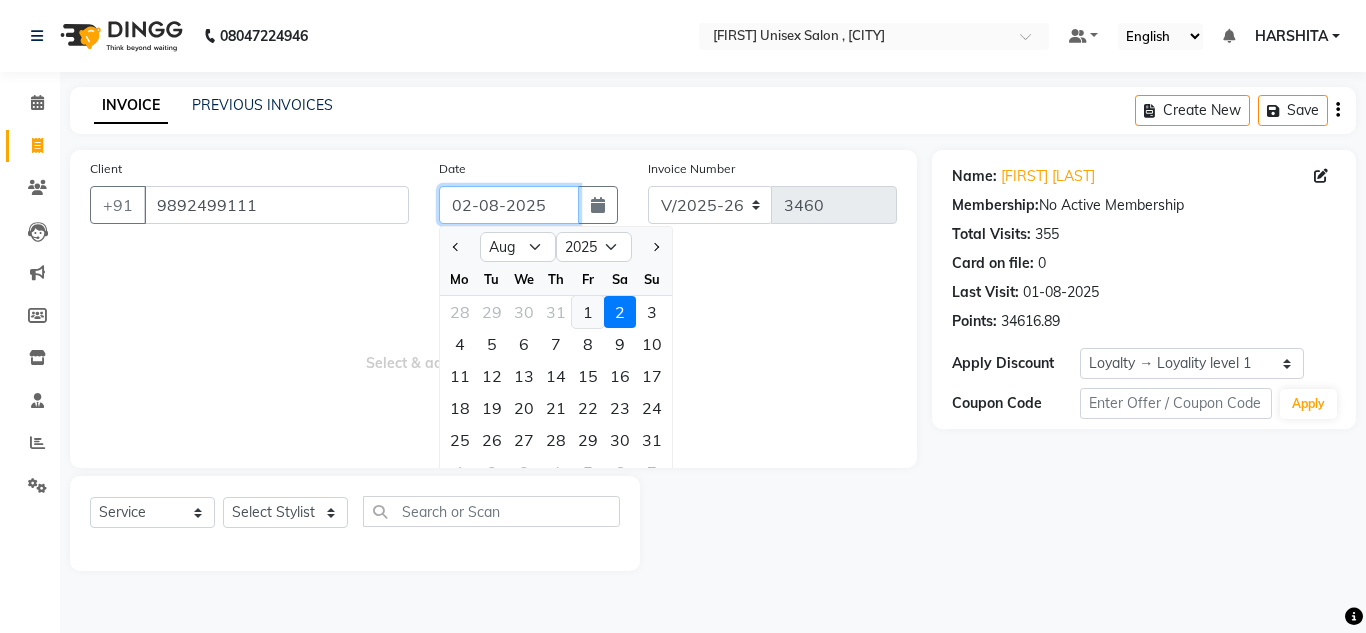 type on "01-08-2025" 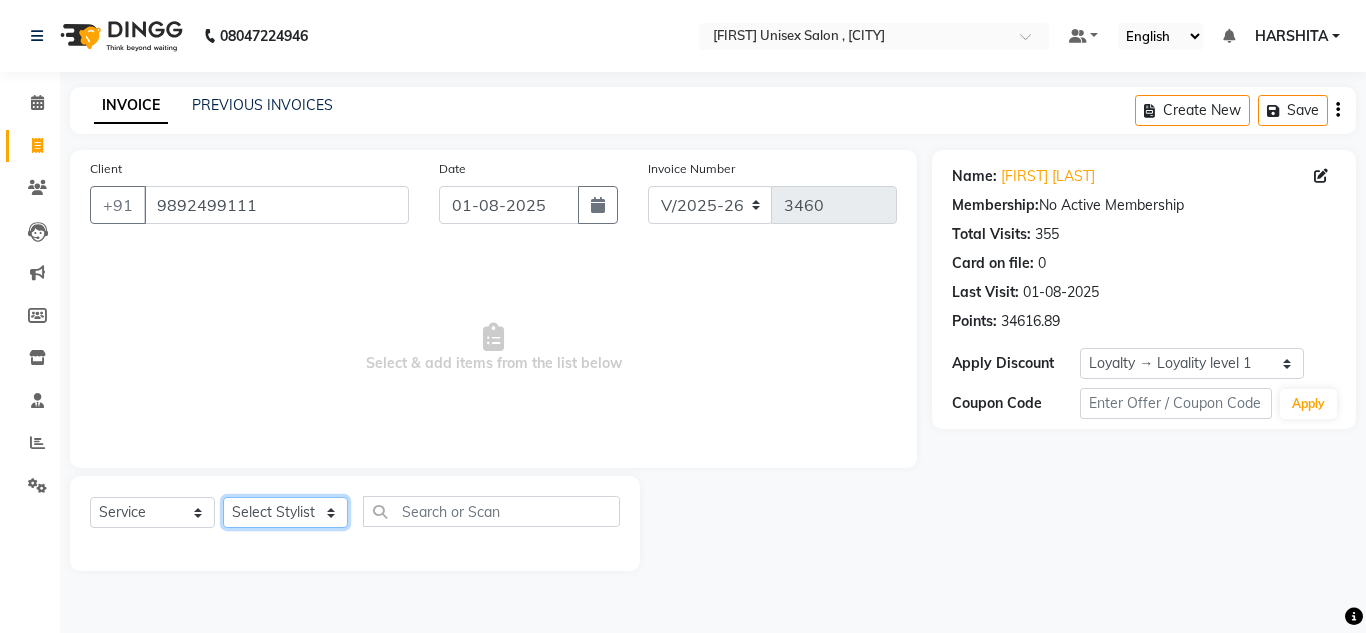 click on "Select Stylist Aalam salmani Ahmed Washim new  HARSHITA mohit Neeraj Owner preeti Raghav sakib sonu RG" 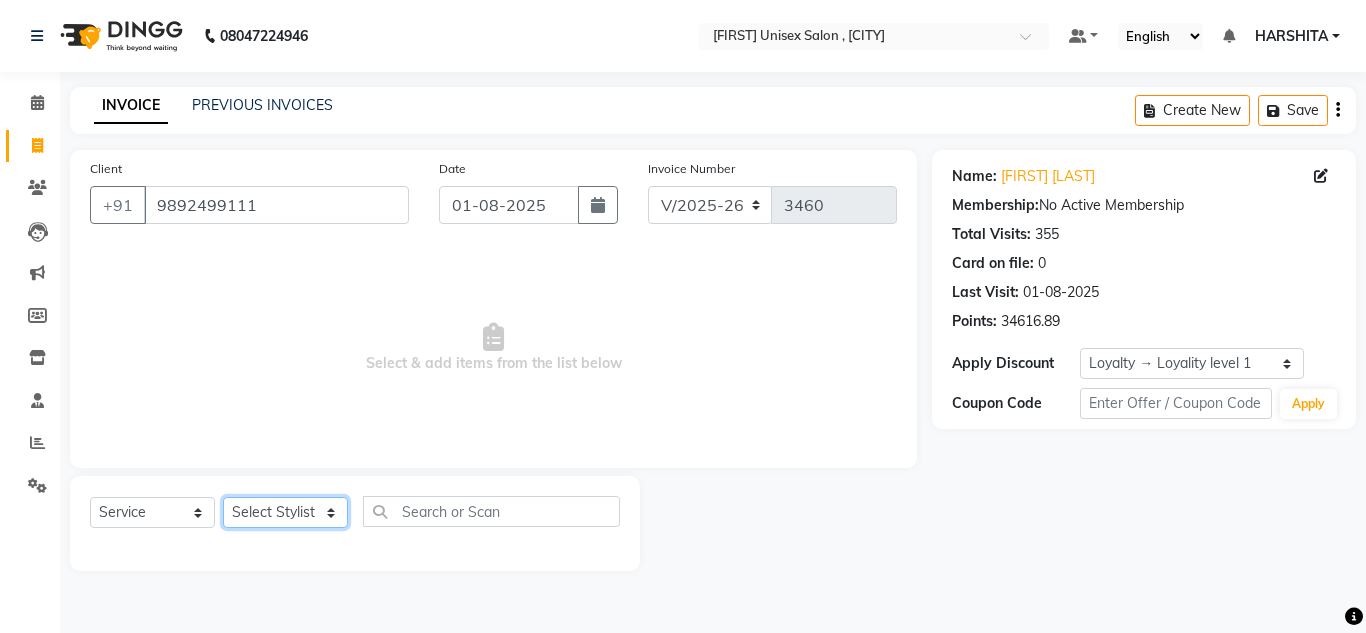 select on "60567" 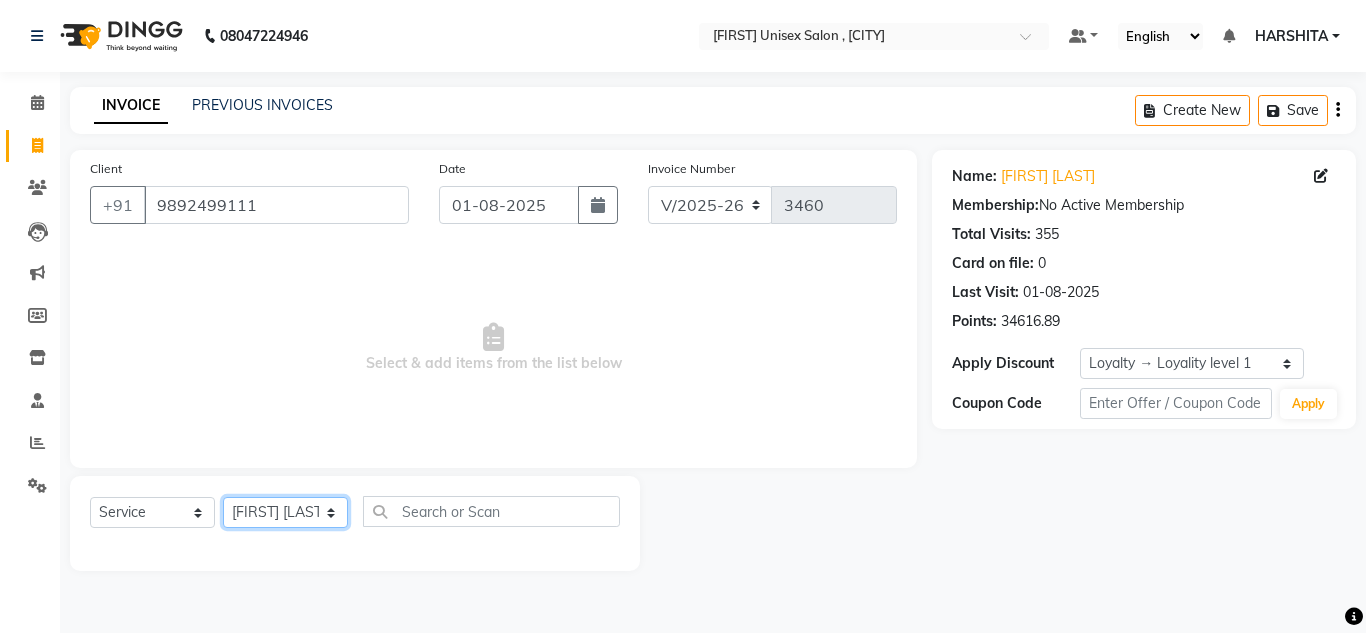 click on "Select Stylist Aalam salmani Ahmed Washim new  HARSHITA mohit Neeraj Owner preeti Raghav sakib sonu RG" 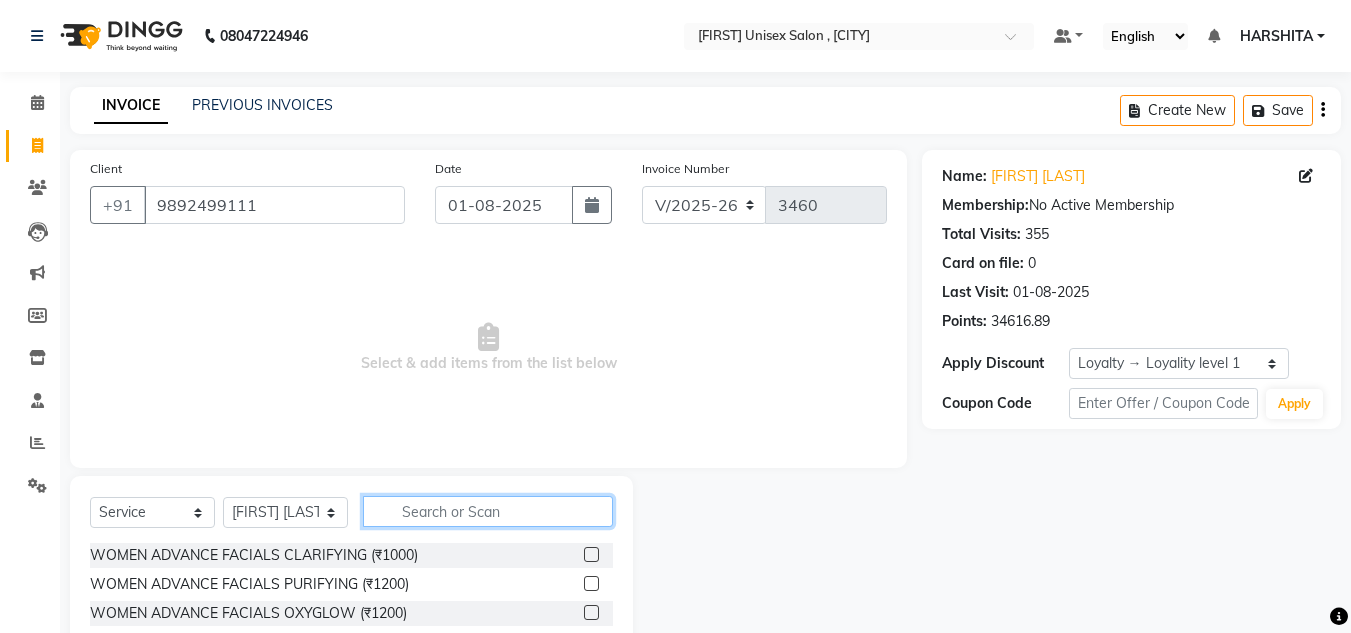 click 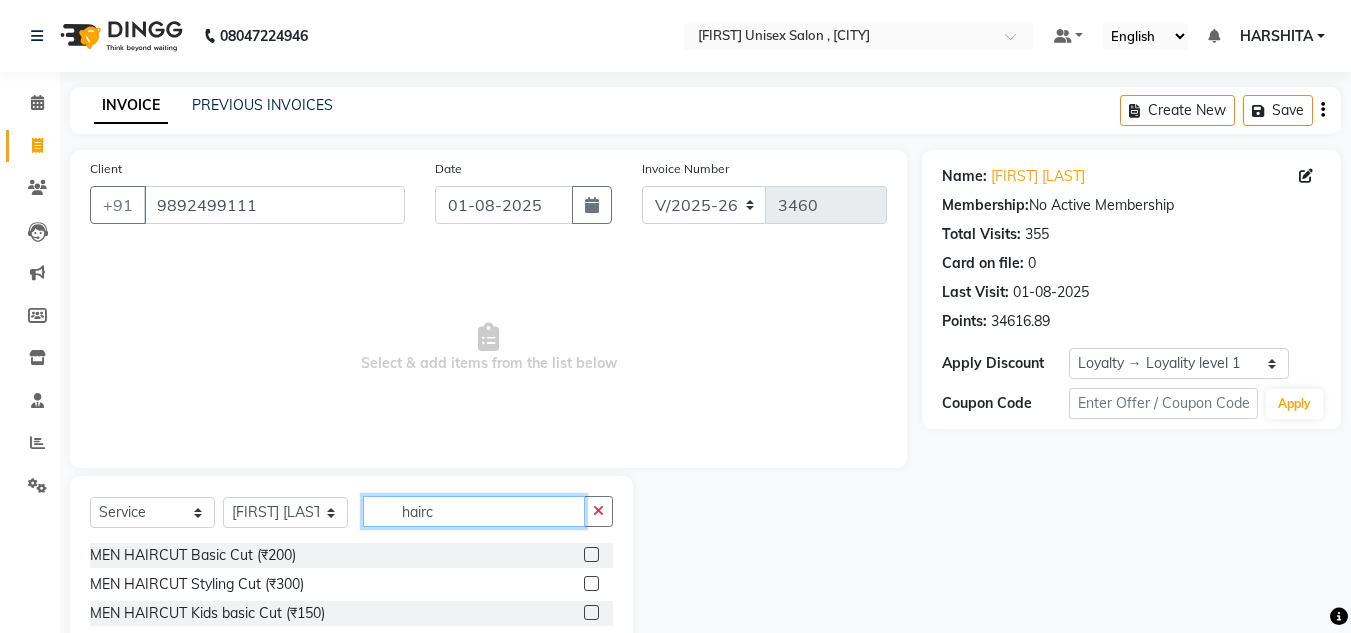 type on "hairc" 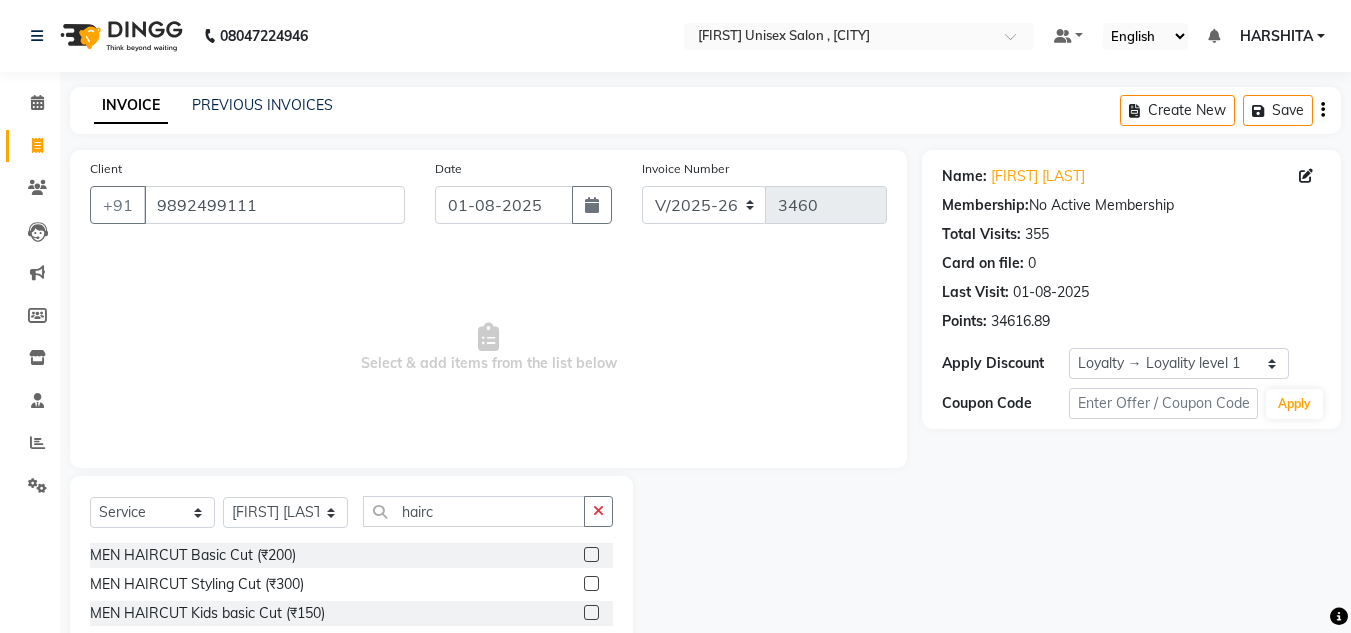 click 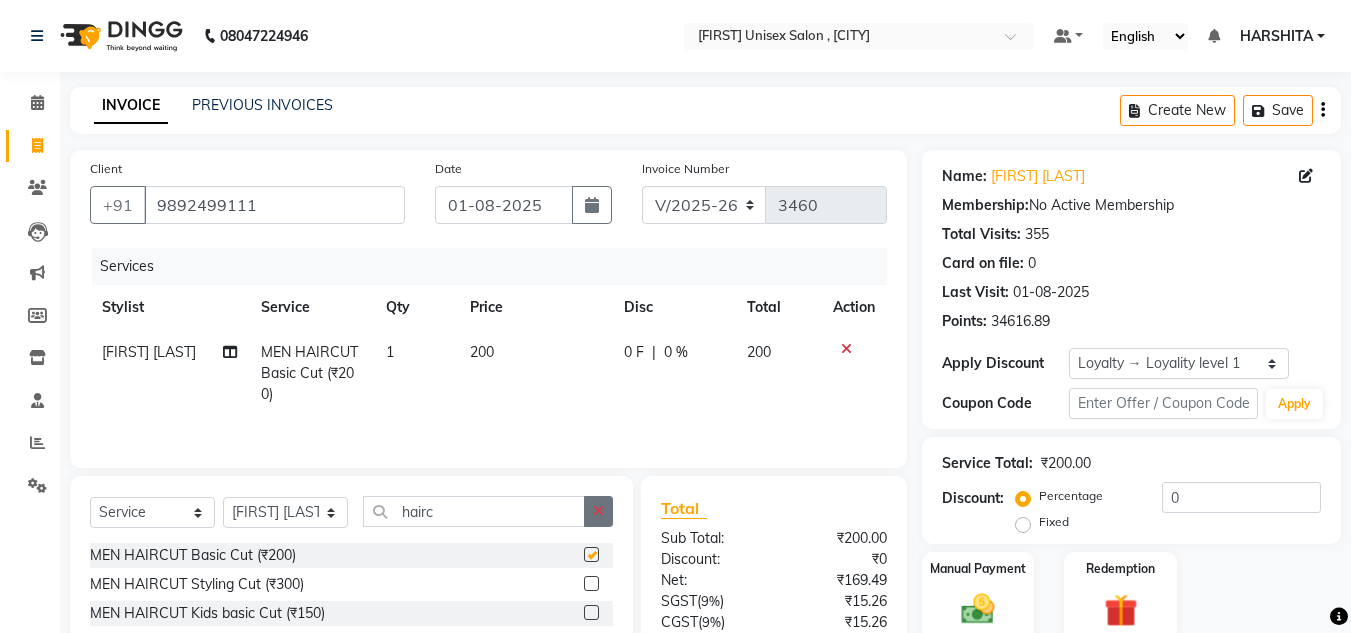 checkbox on "false" 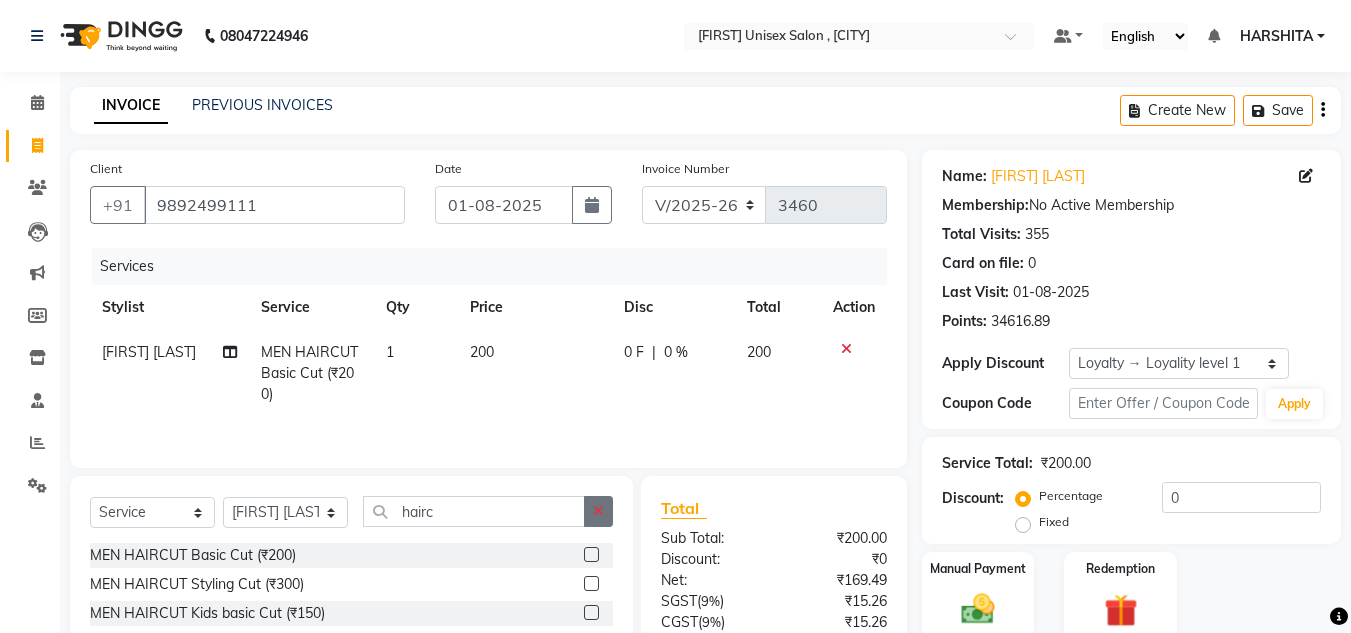 drag, startPoint x: 595, startPoint y: 513, endPoint x: 540, endPoint y: 513, distance: 55 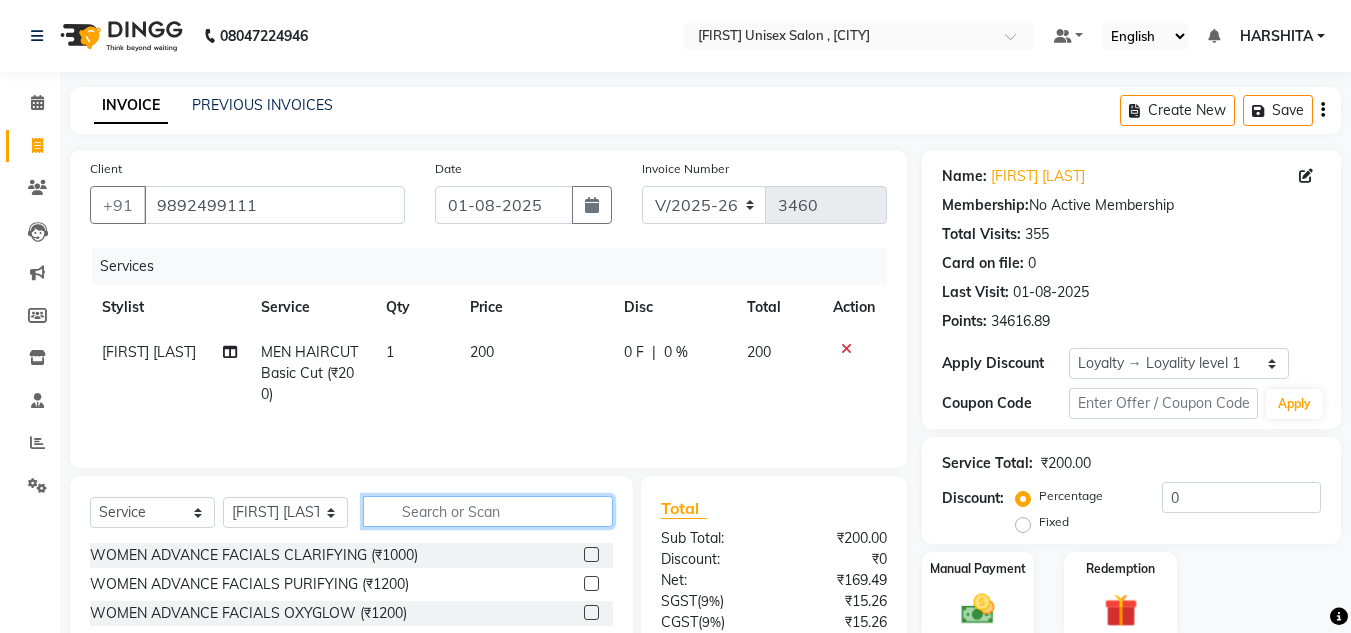 click 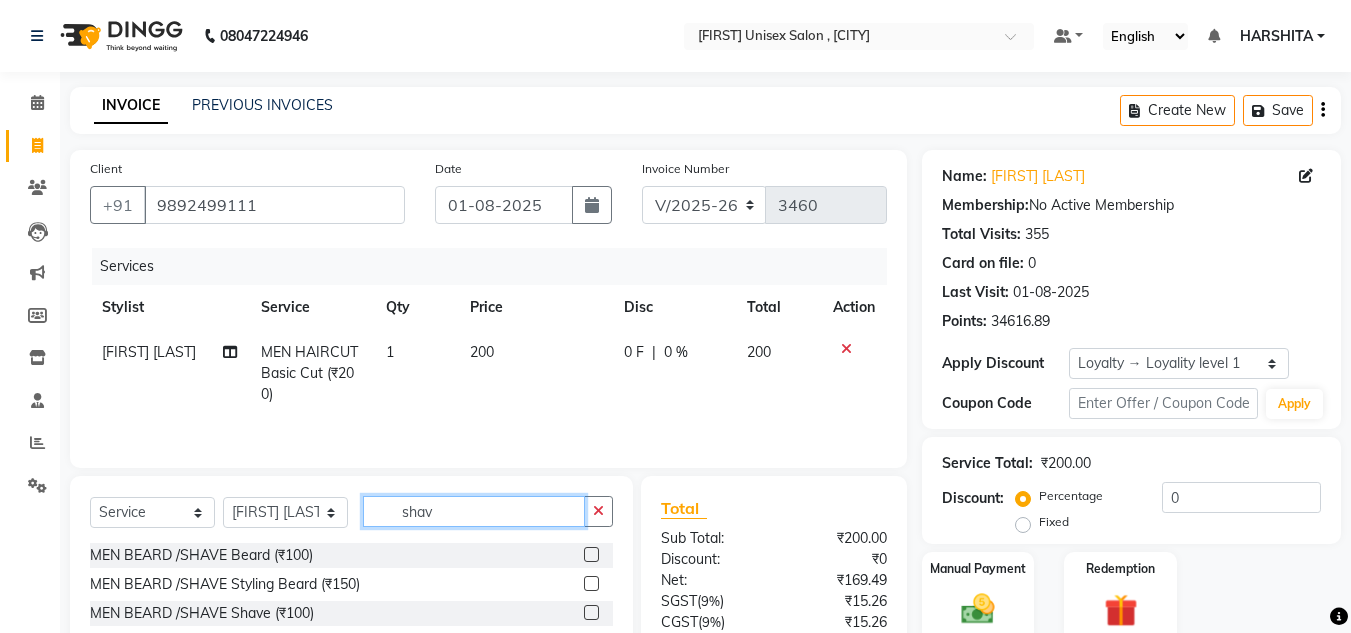 type on "shav" 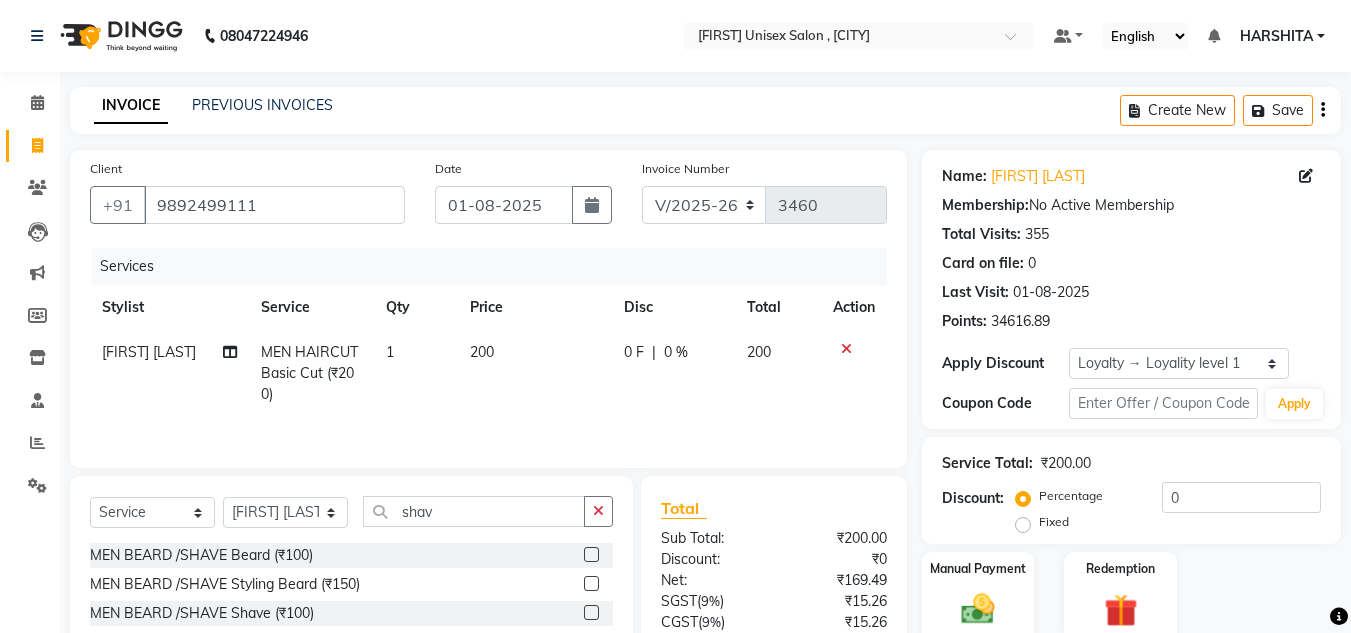 click 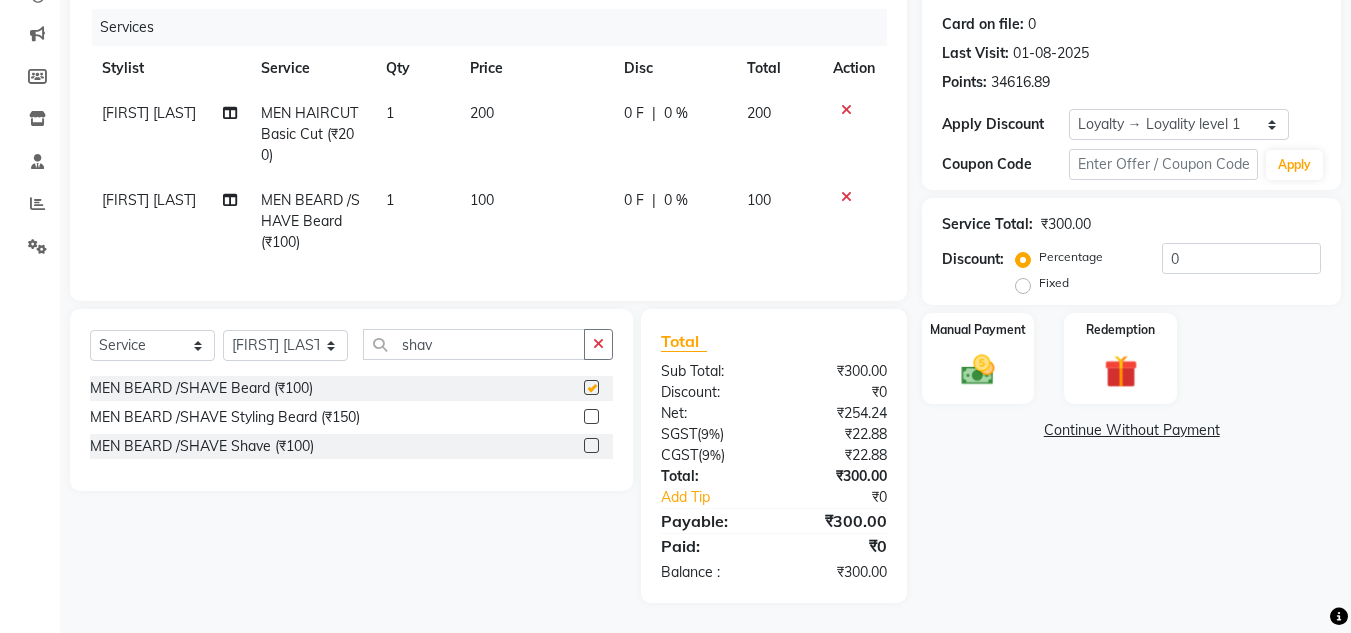 checkbox on "false" 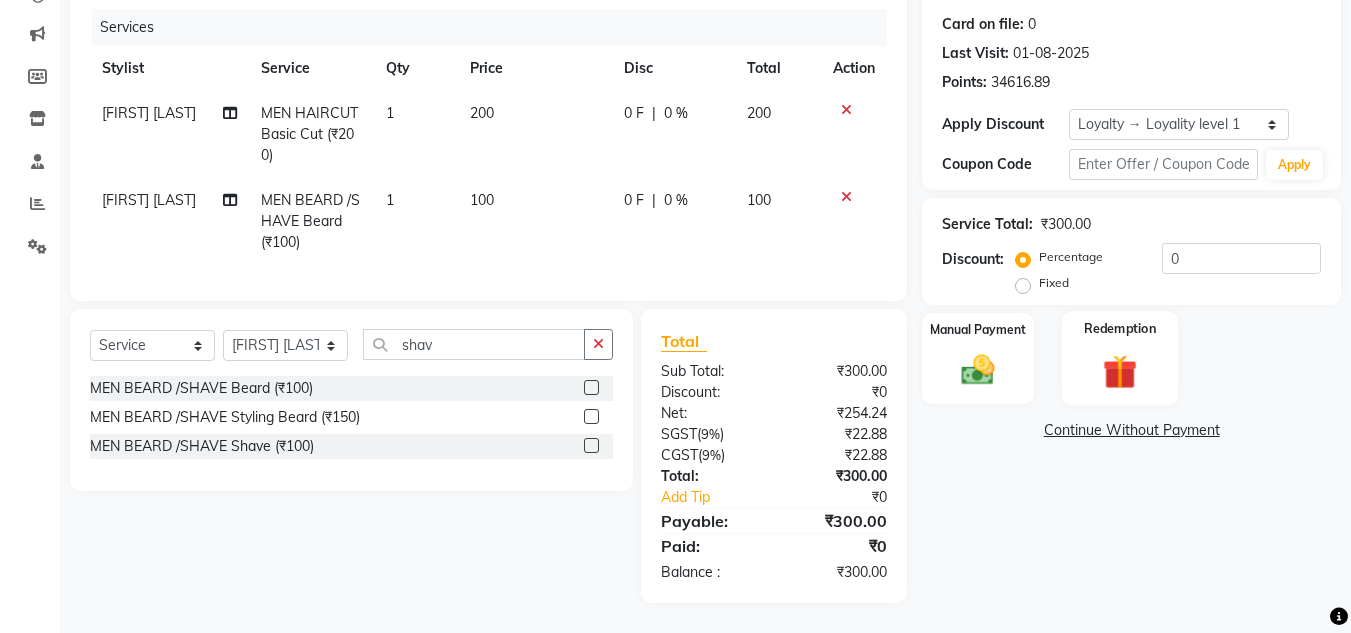 scroll, scrollTop: 254, scrollLeft: 0, axis: vertical 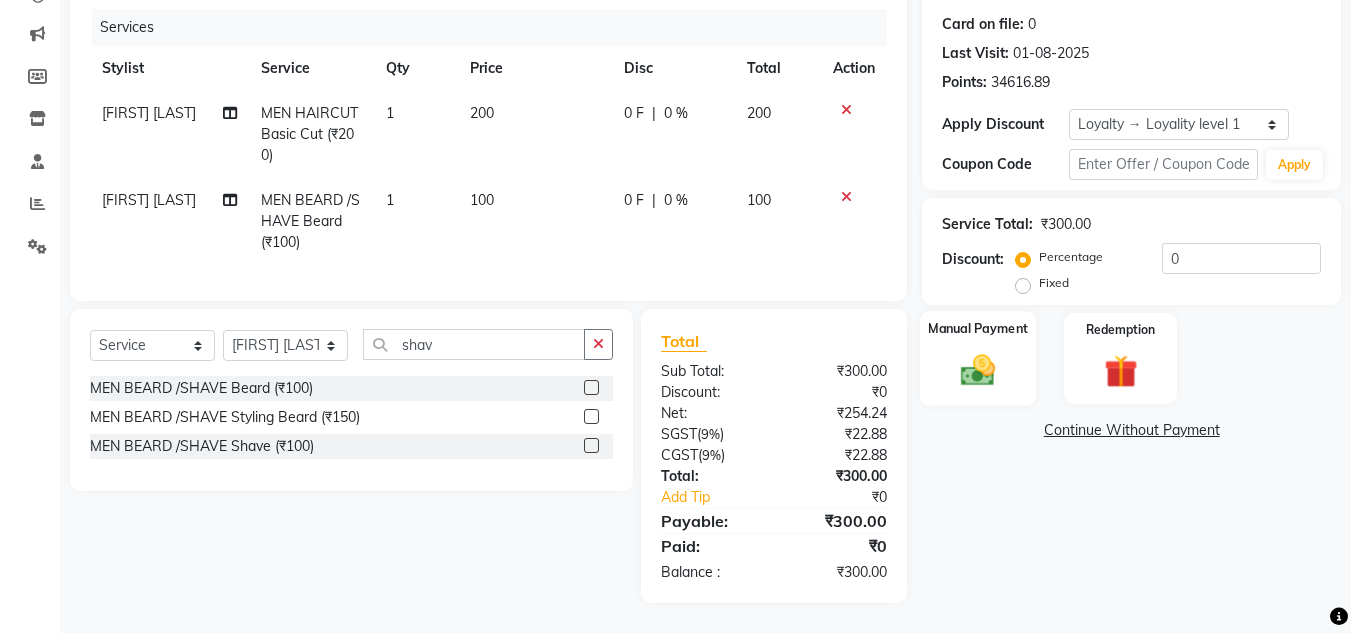 click 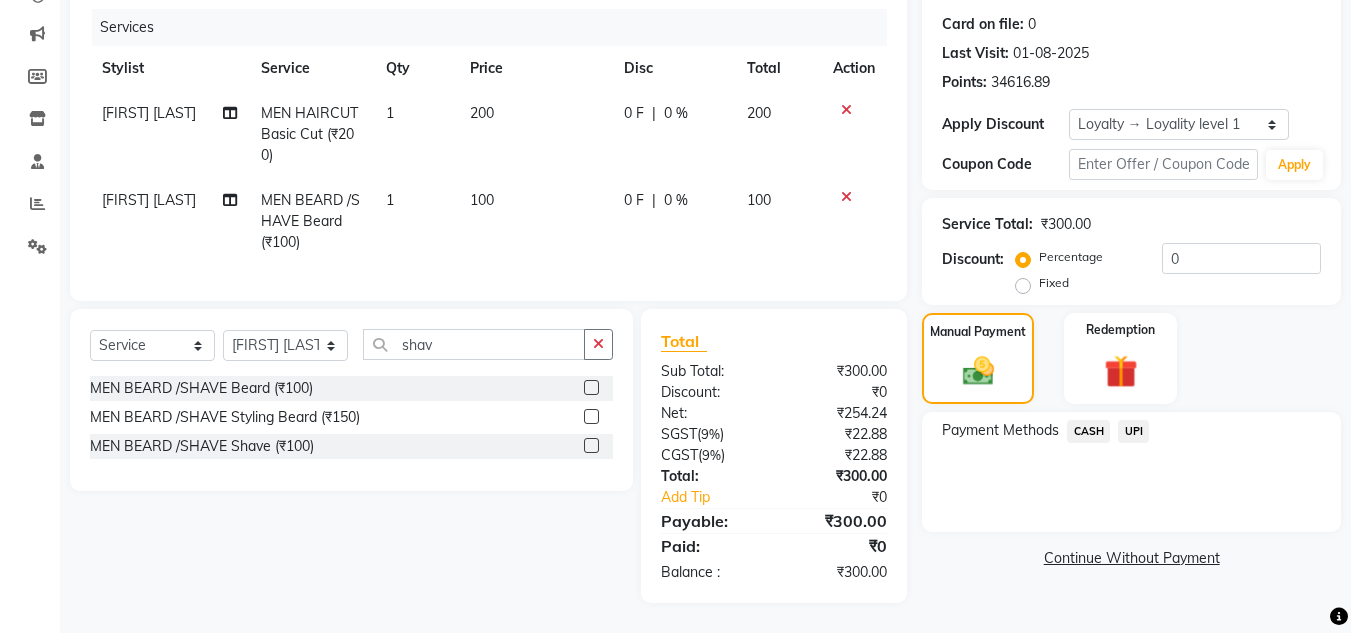 click on "UPI" 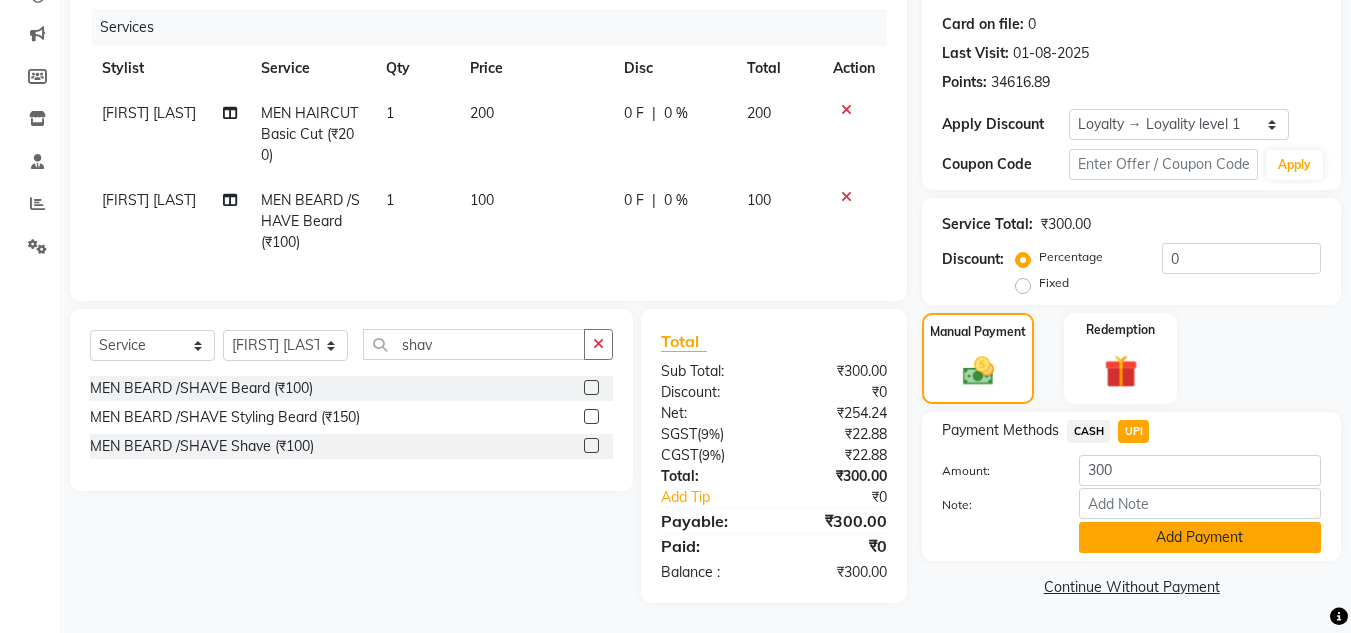 click on "Add Payment" 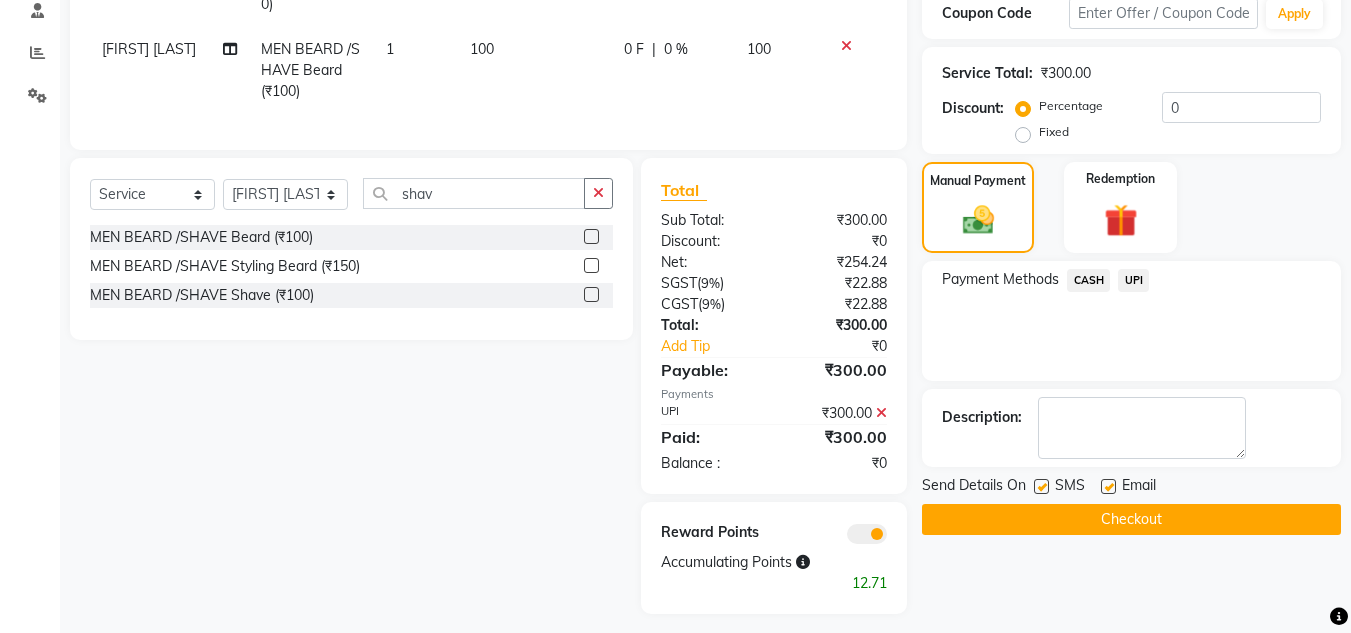 scroll, scrollTop: 416, scrollLeft: 0, axis: vertical 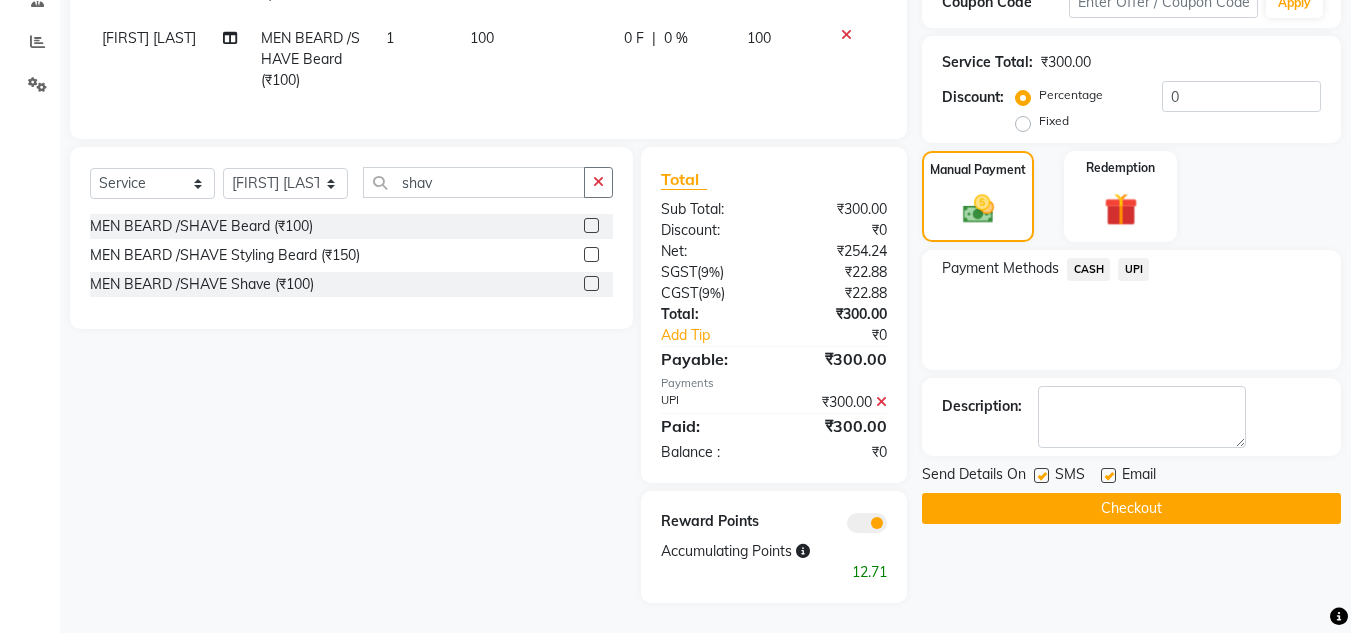 click on "Checkout" 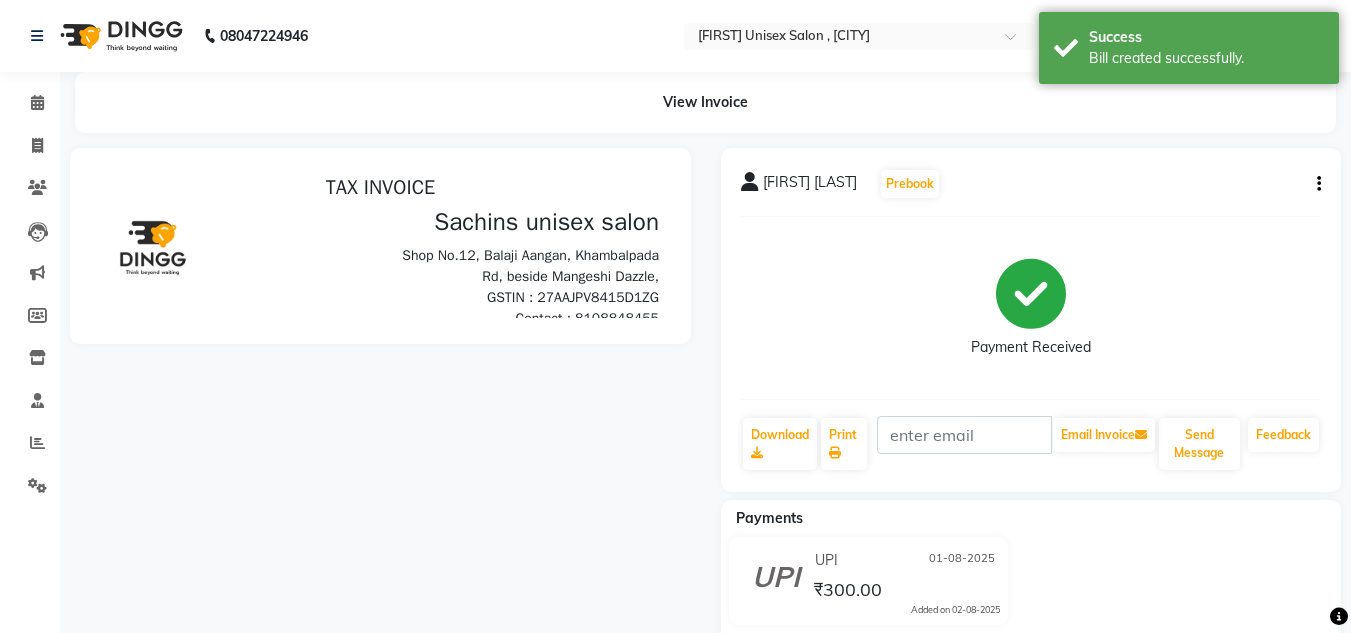 scroll, scrollTop: 0, scrollLeft: 0, axis: both 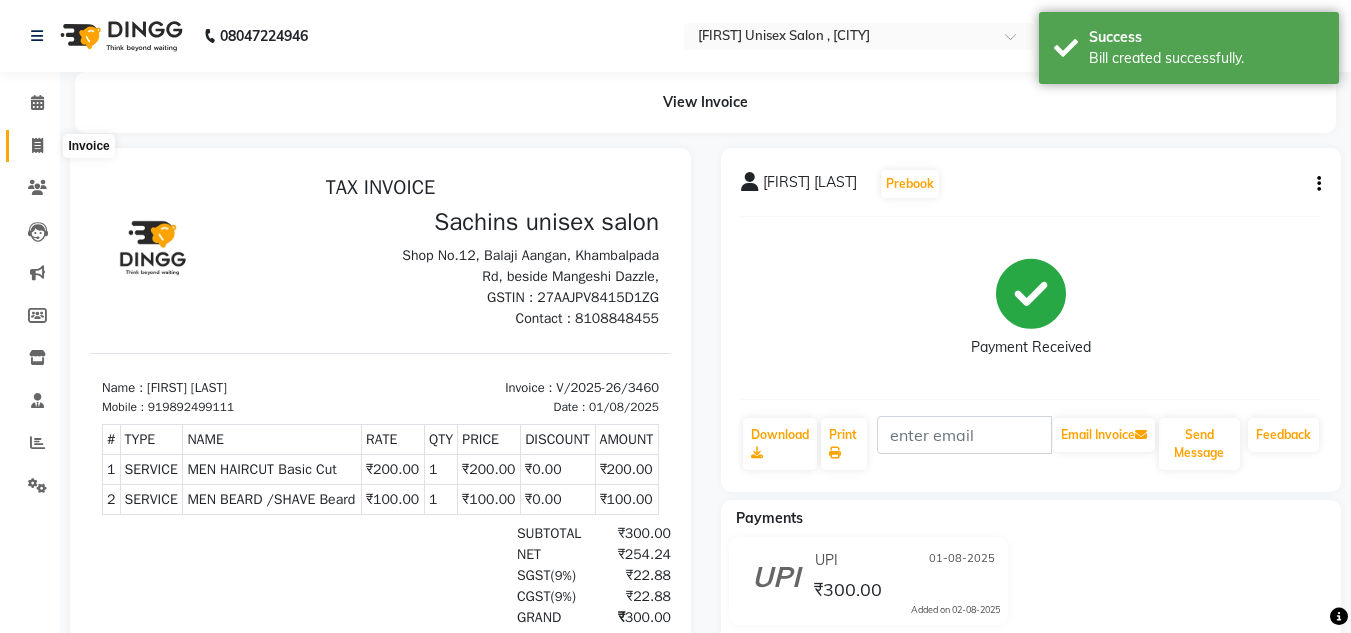 click 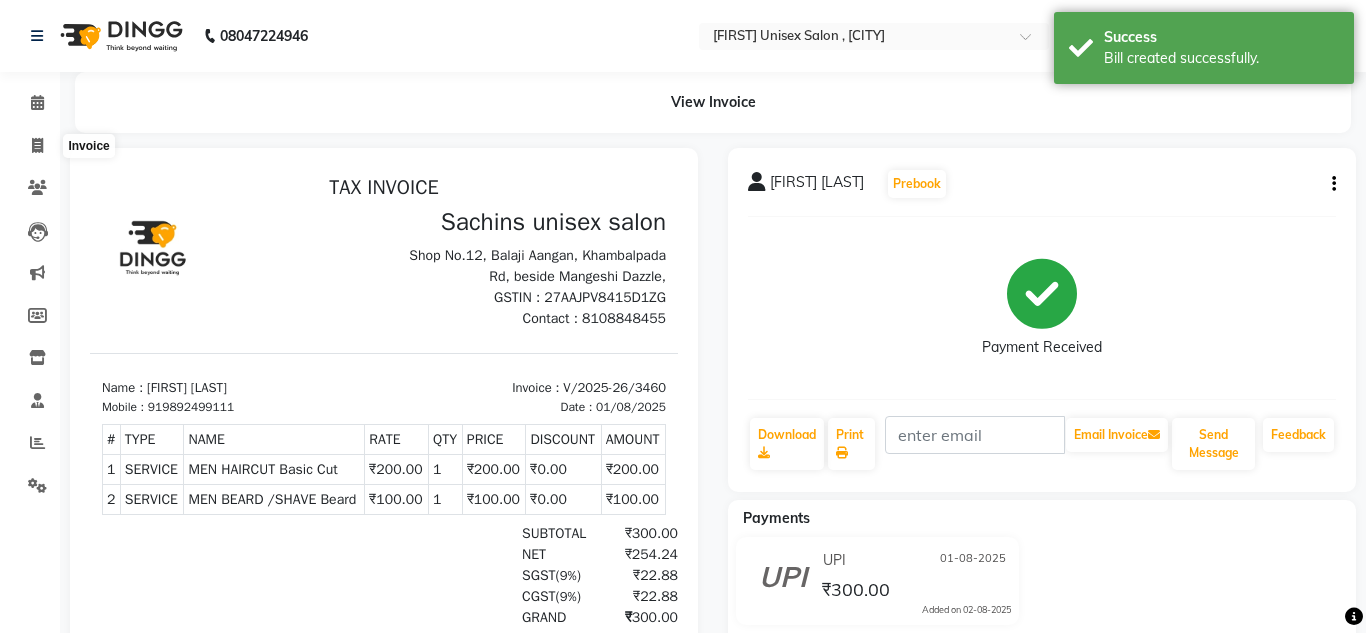 select on "6840" 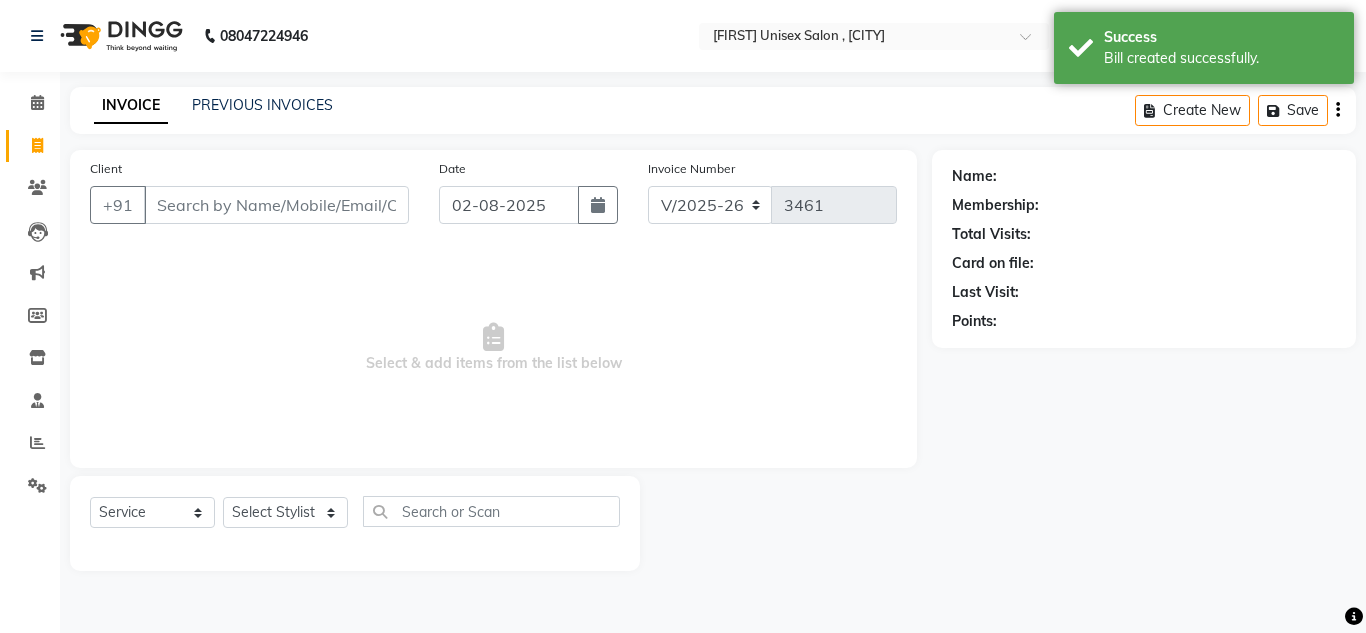 click on "Client" at bounding box center [276, 205] 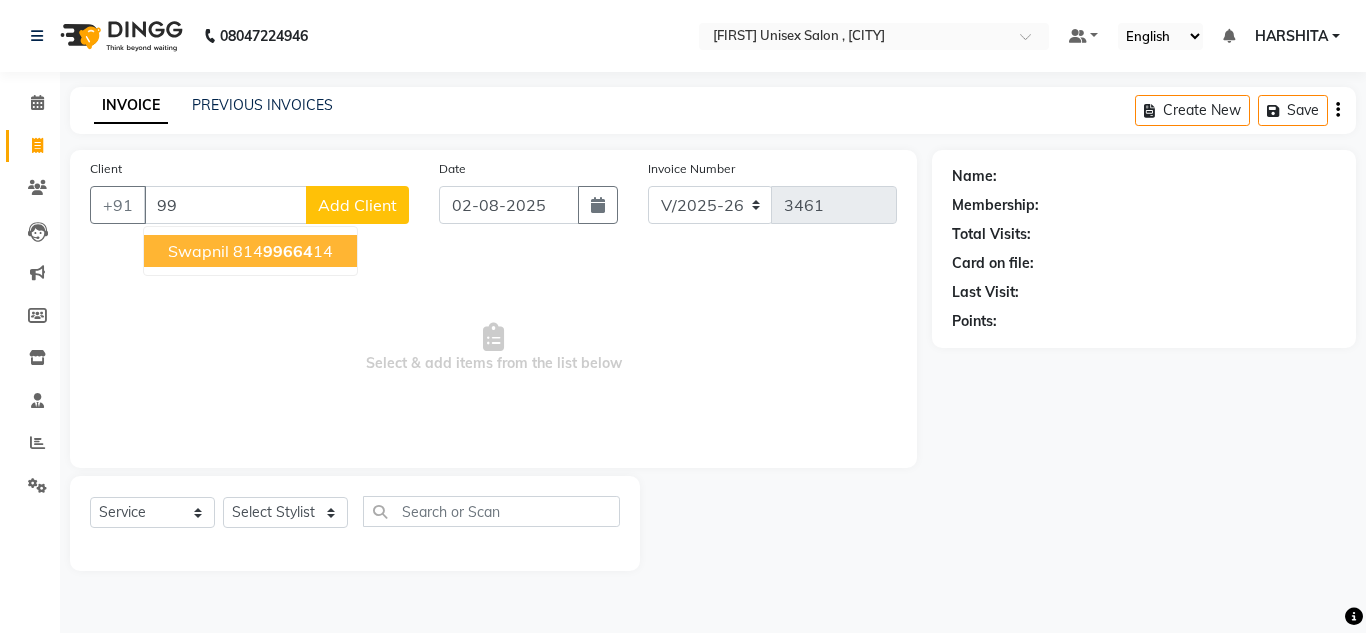 type on "9" 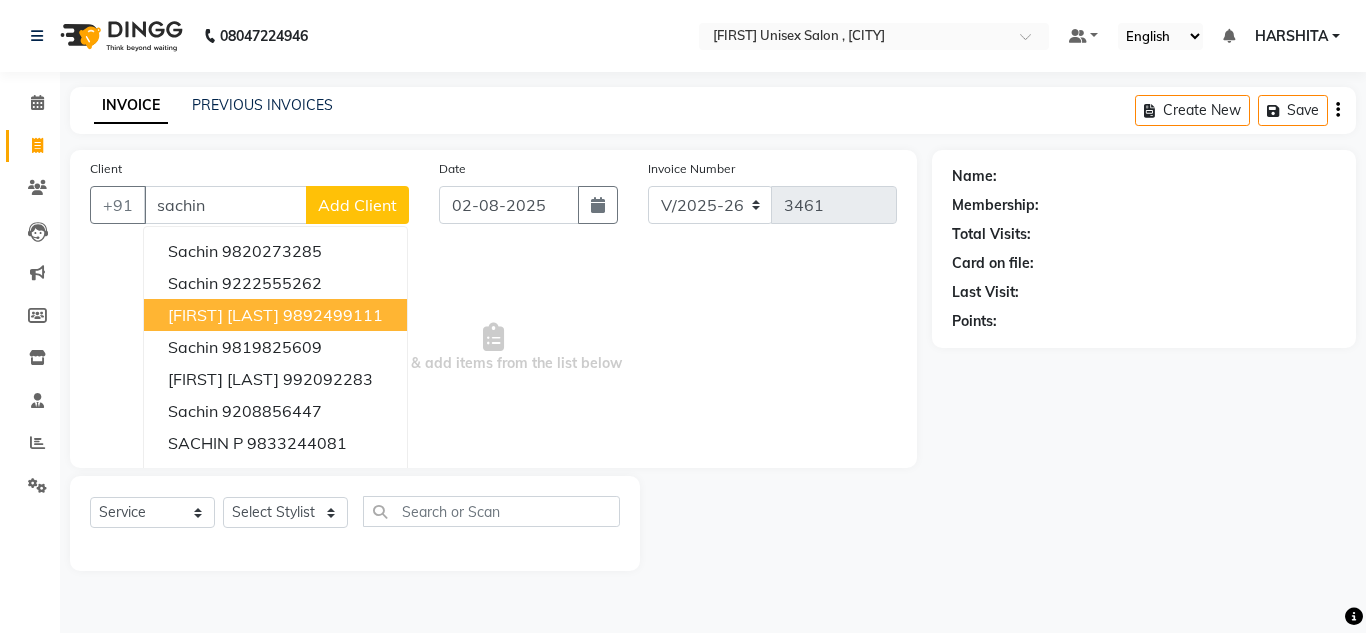 click on "[FIRST] [LAST]" at bounding box center [223, 315] 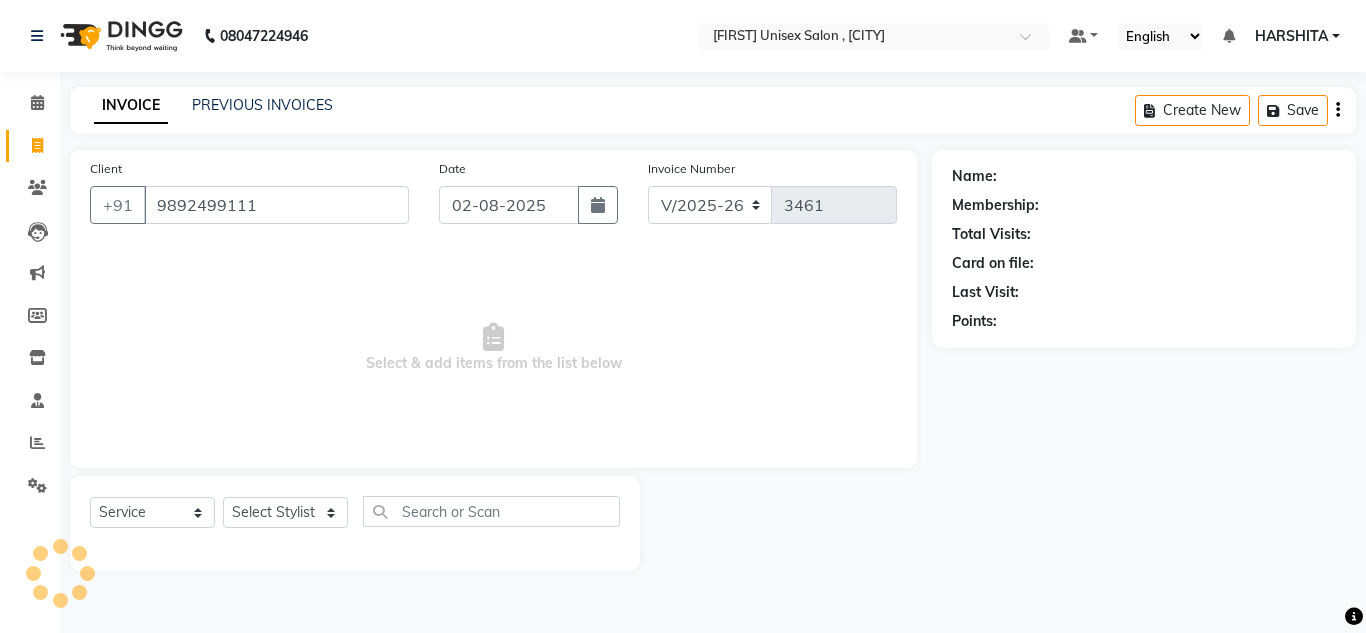 type on "9892499111" 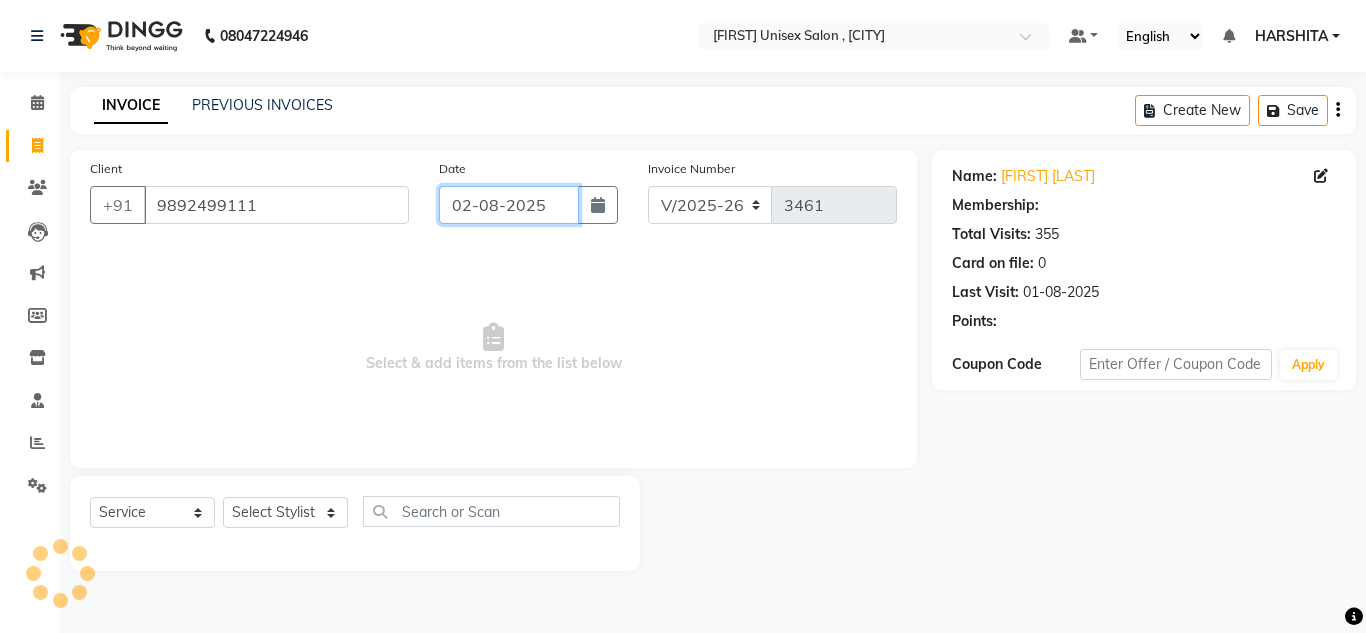 click on "02-08-2025" 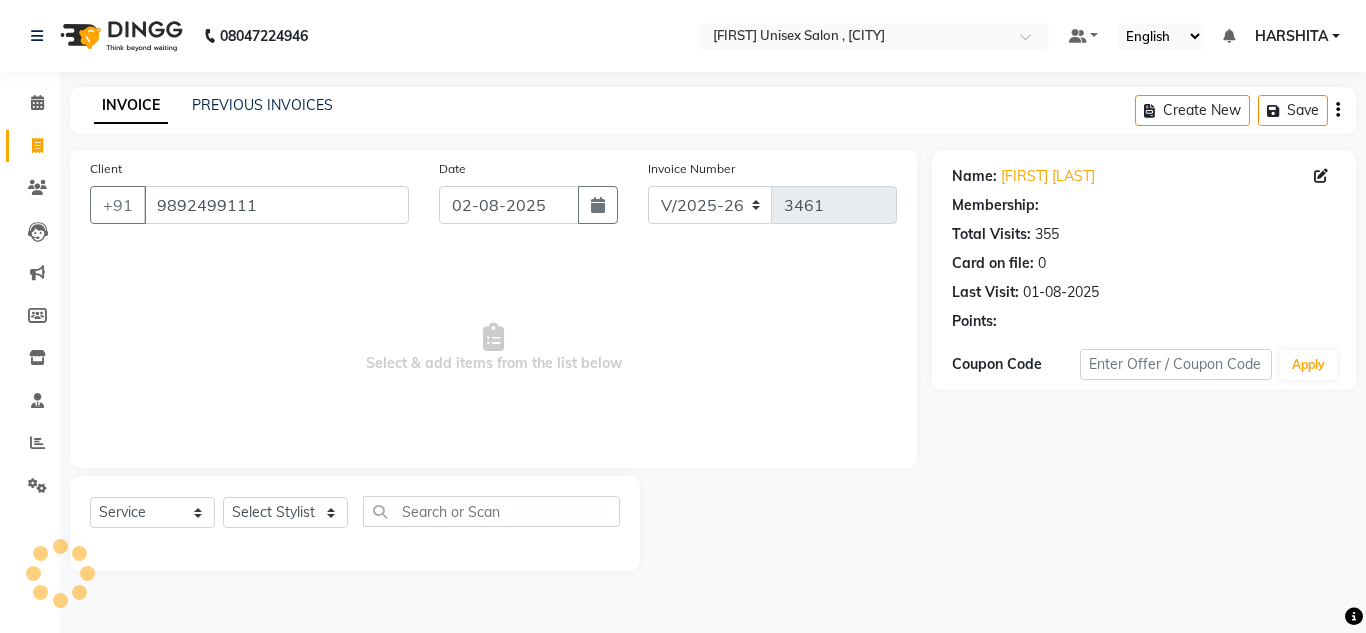 select on "8" 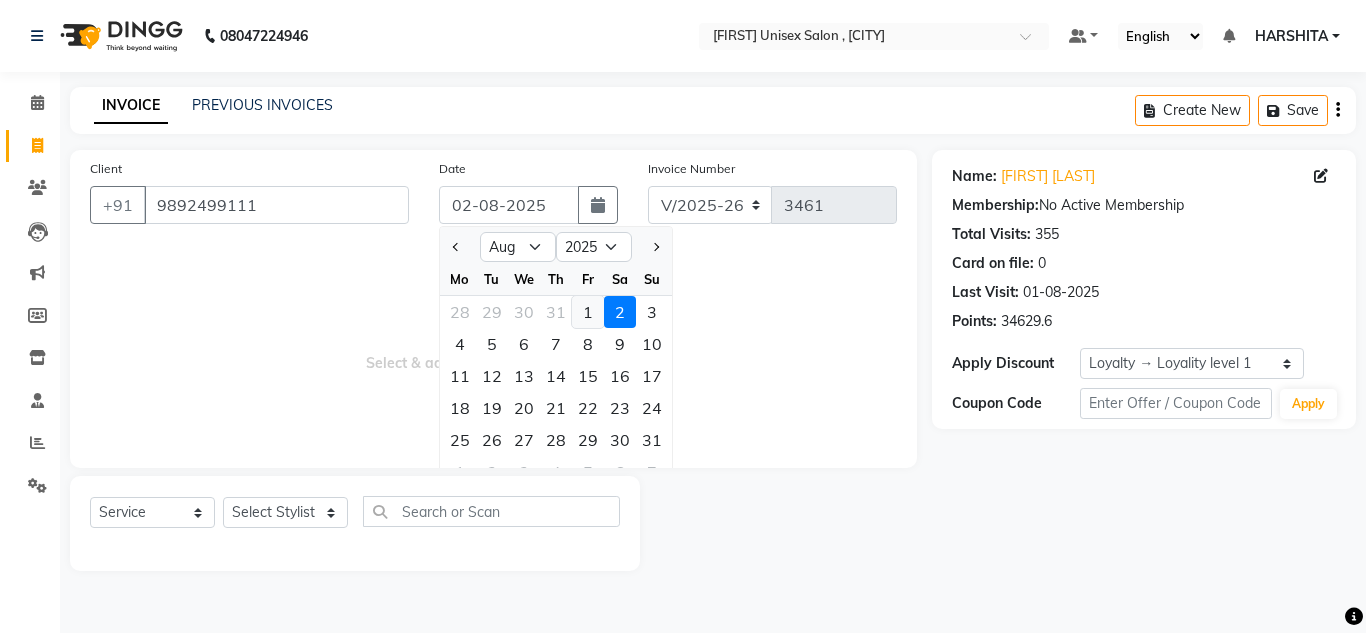 click on "1" 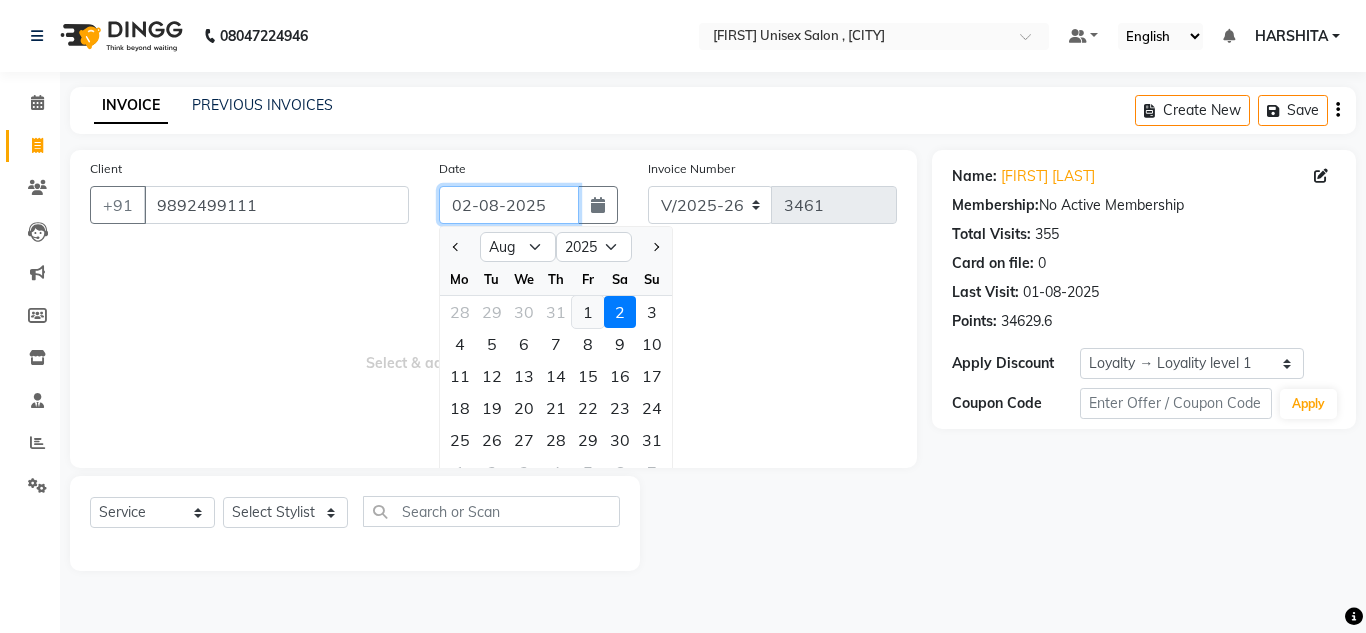 type on "01-08-2025" 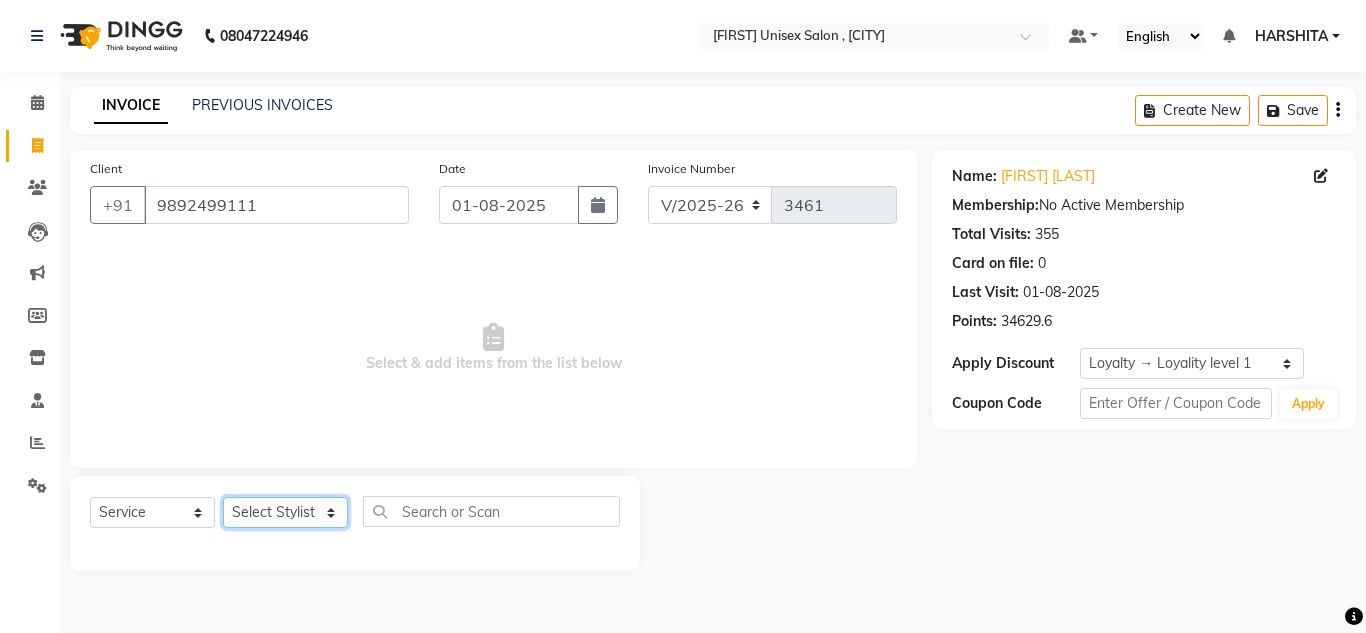click on "Select Stylist Aalam salmani Ahmed Washim new  HARSHITA mohit Neeraj Owner preeti Raghav sakib sonu RG" 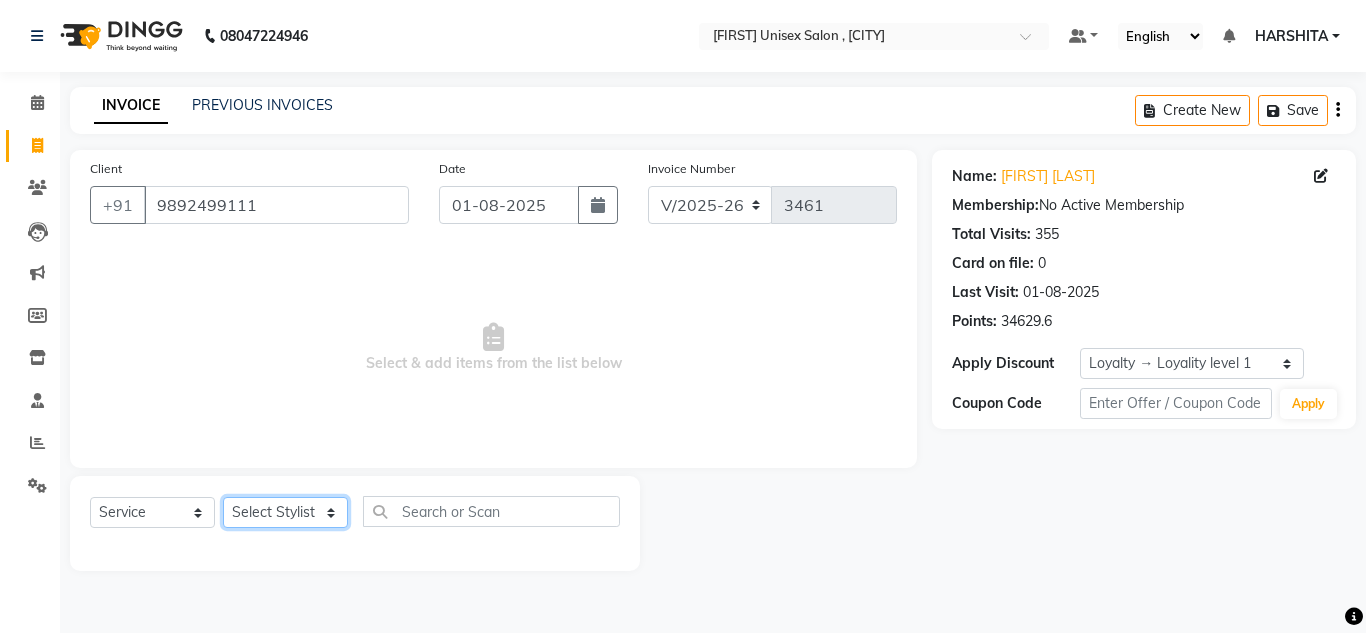 select on "60567" 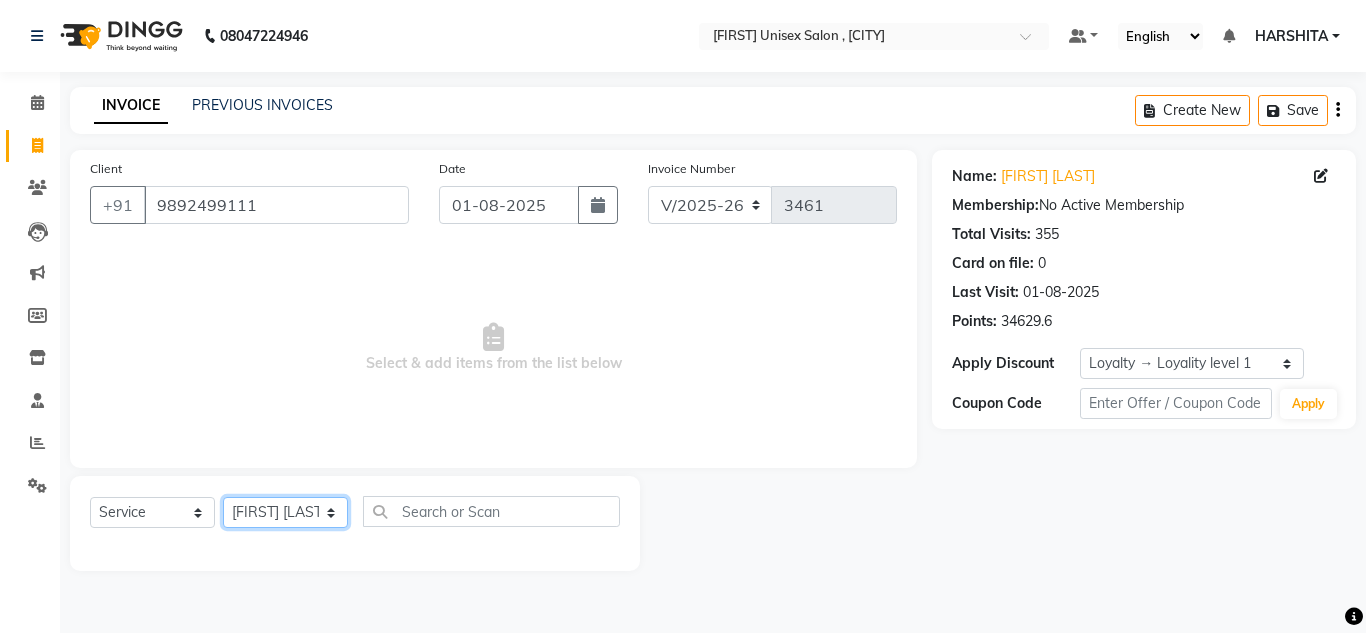 click on "Select Stylist Aalam salmani Ahmed Washim new  HARSHITA mohit Neeraj Owner preeti Raghav sakib sonu RG" 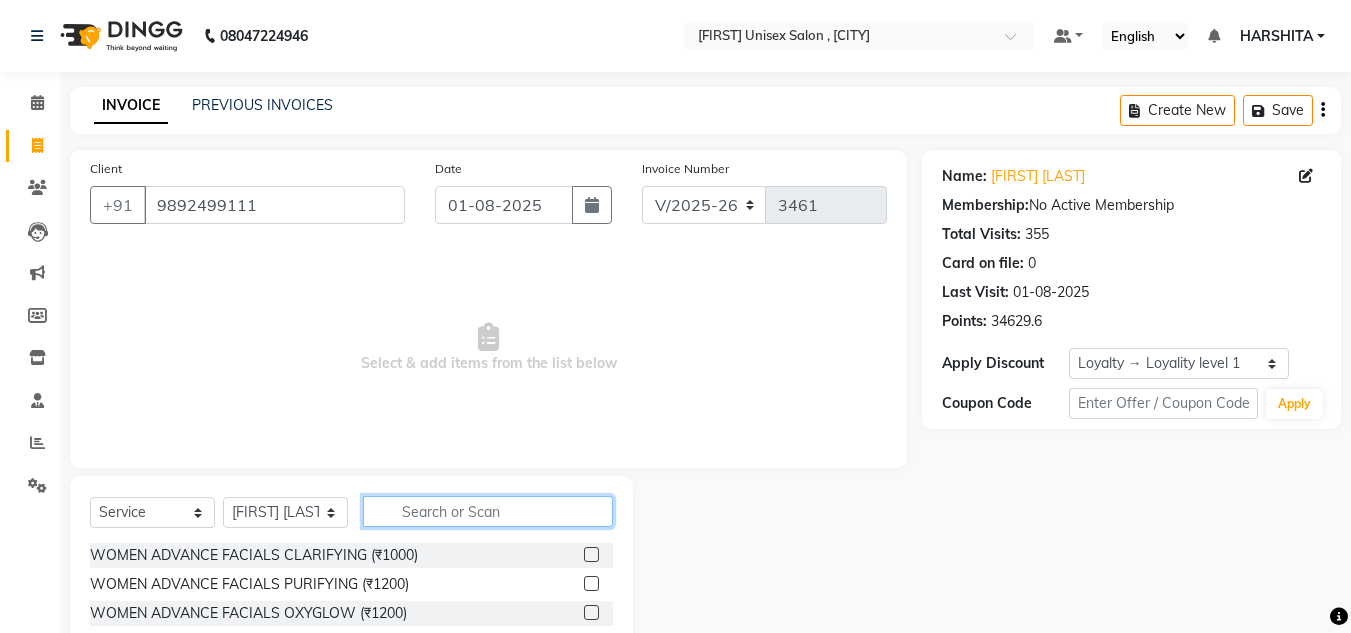 click 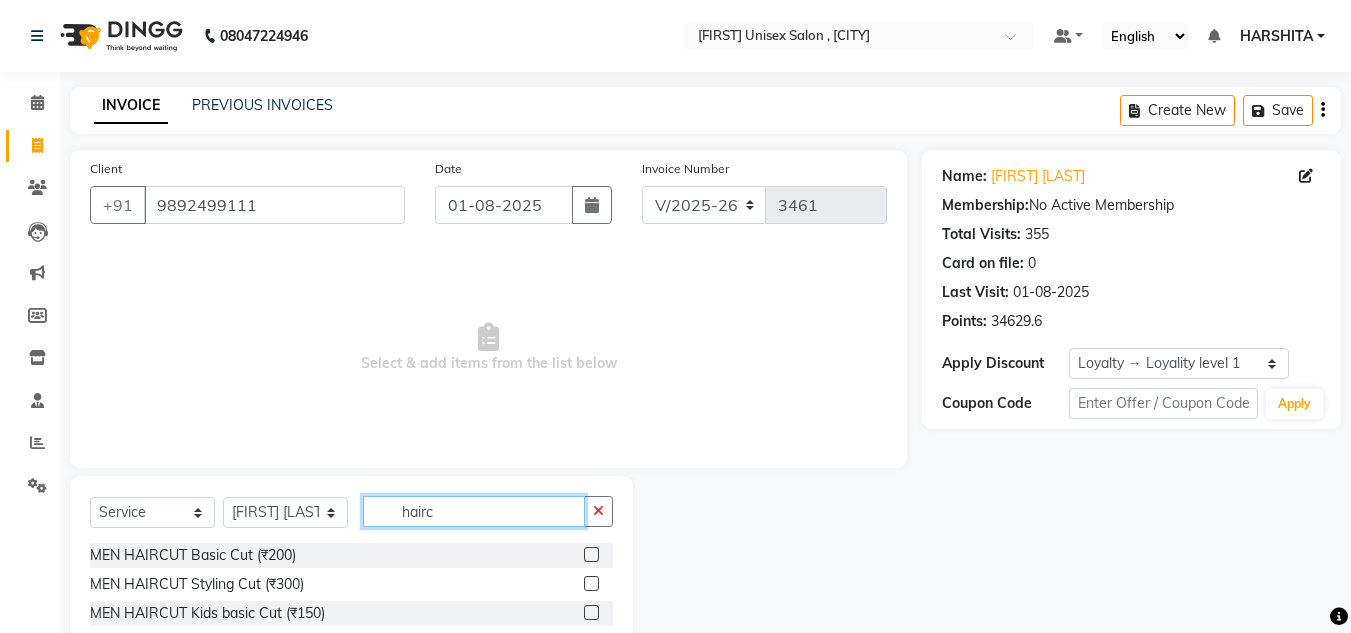 type on "hairc" 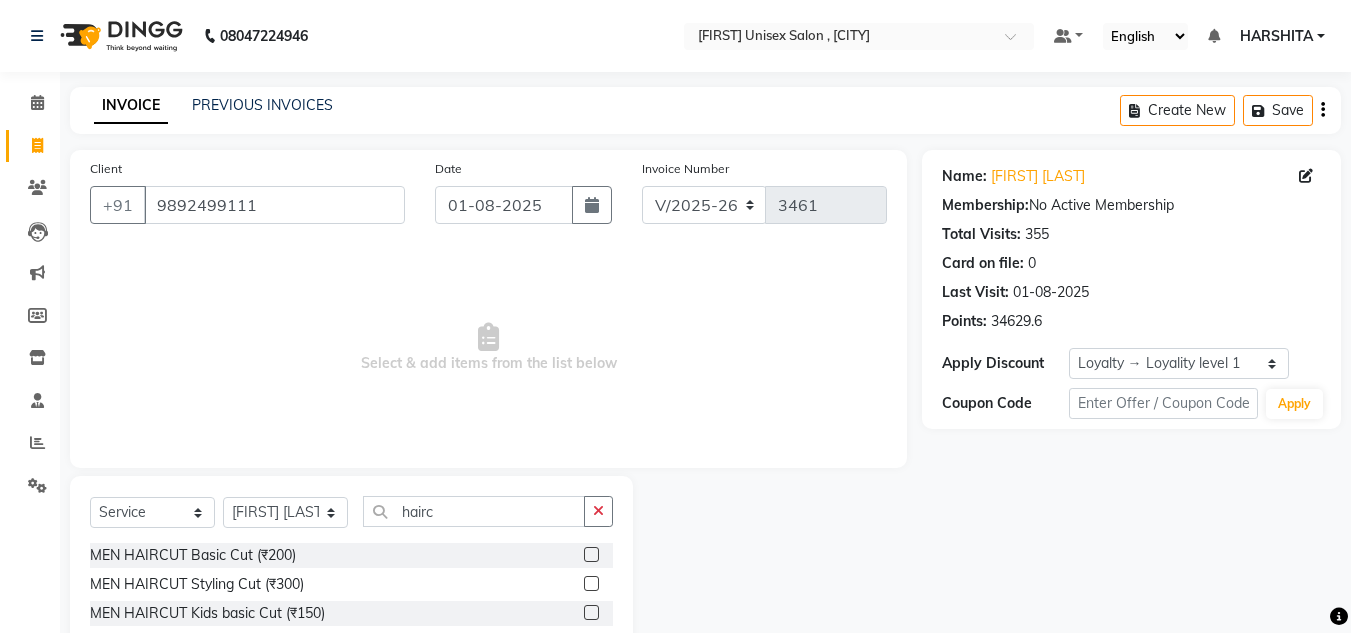 click 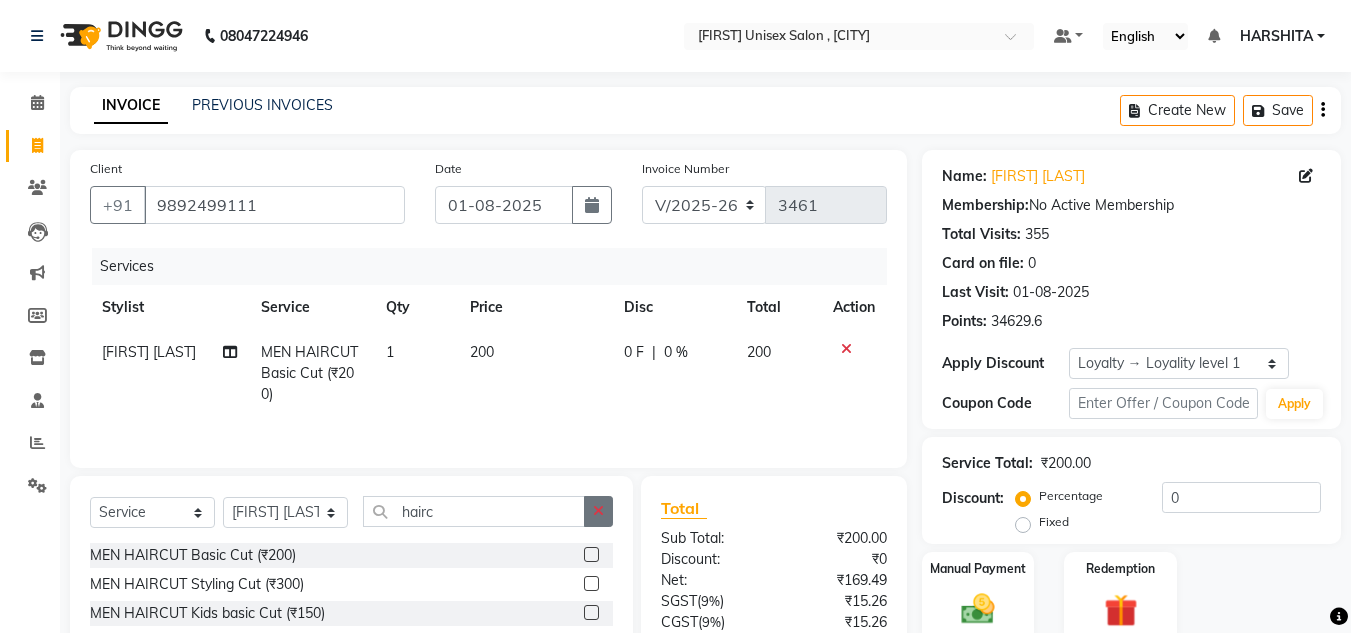 checkbox on "false" 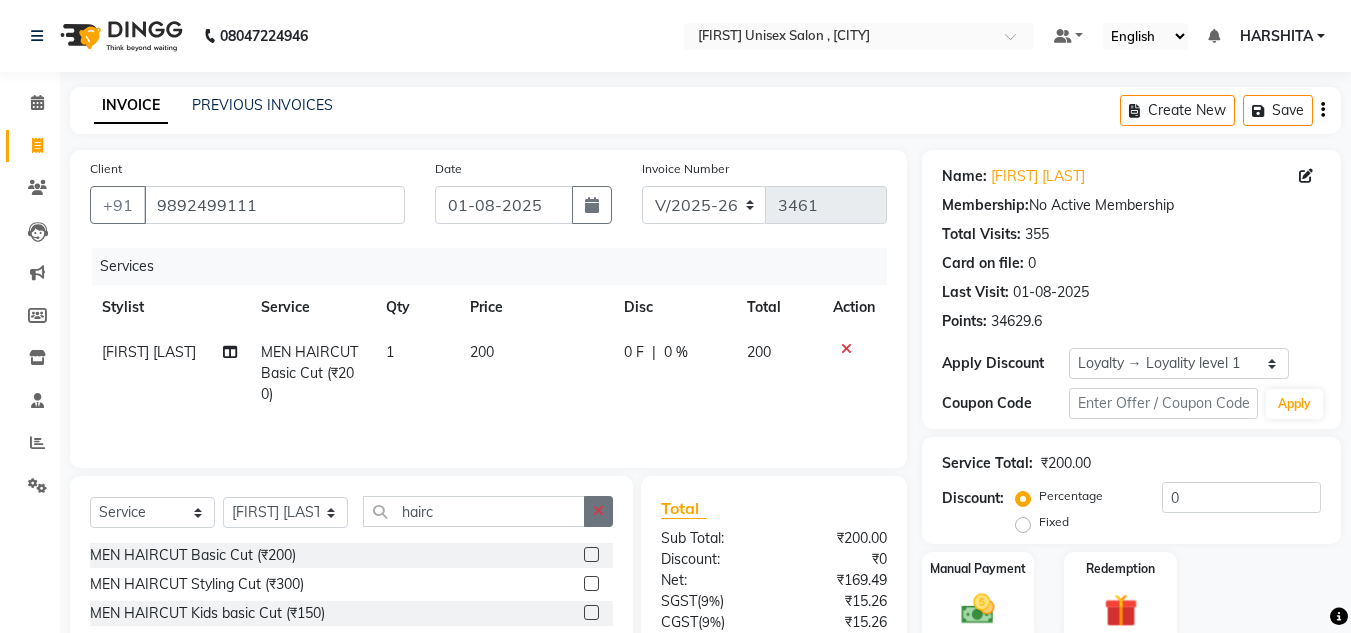 click 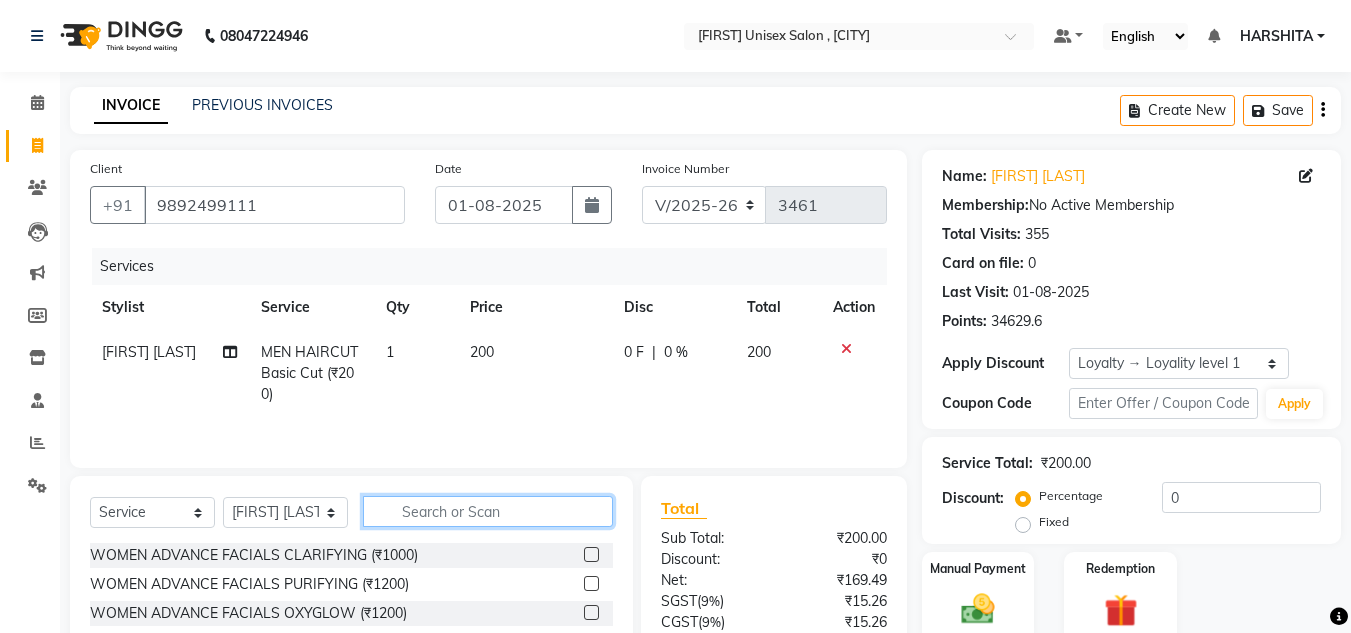 click 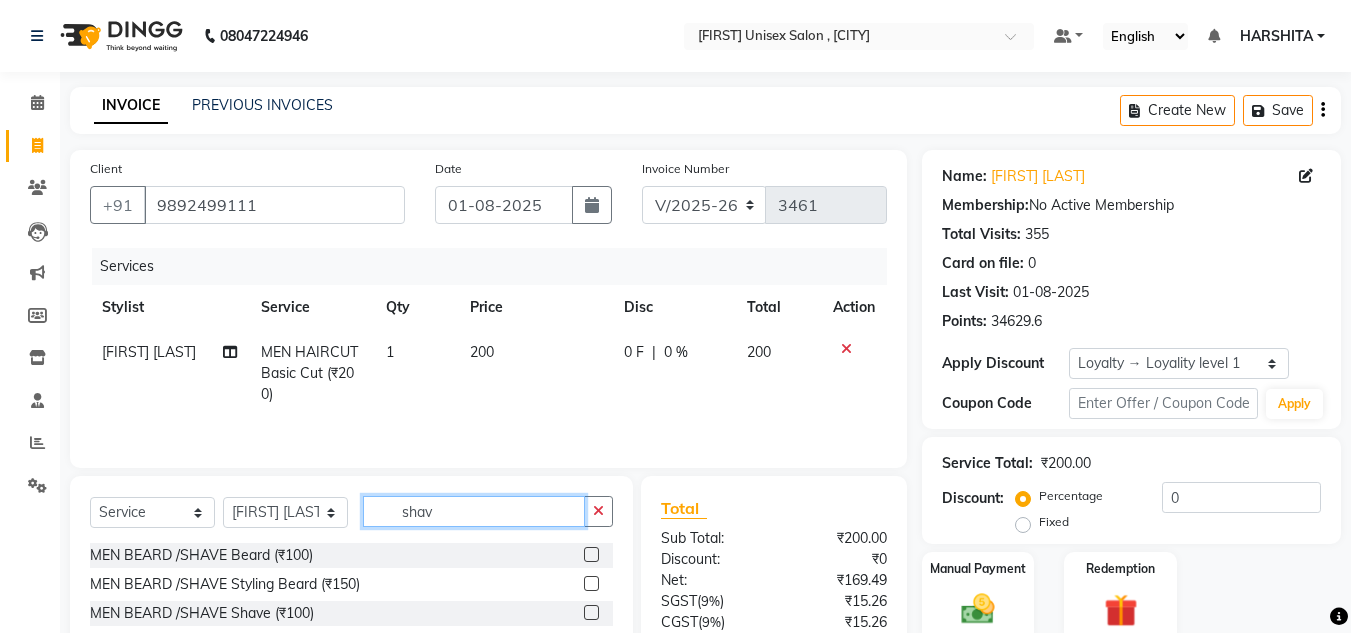 type on "shav" 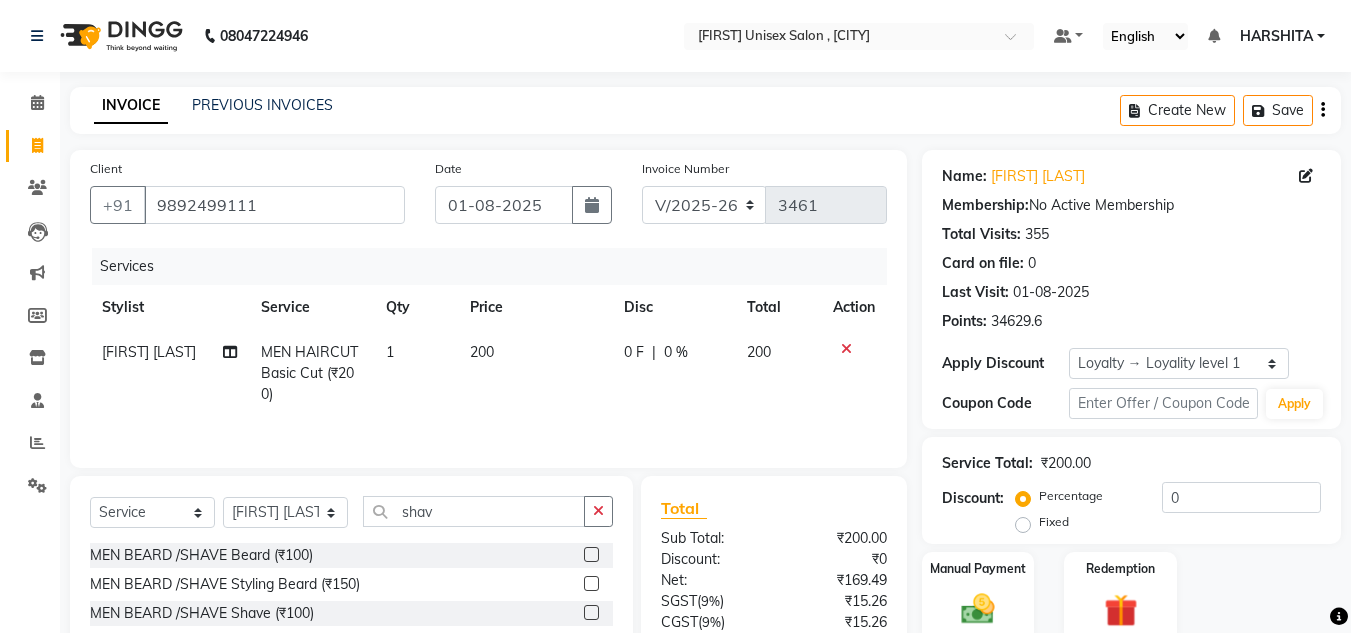 click 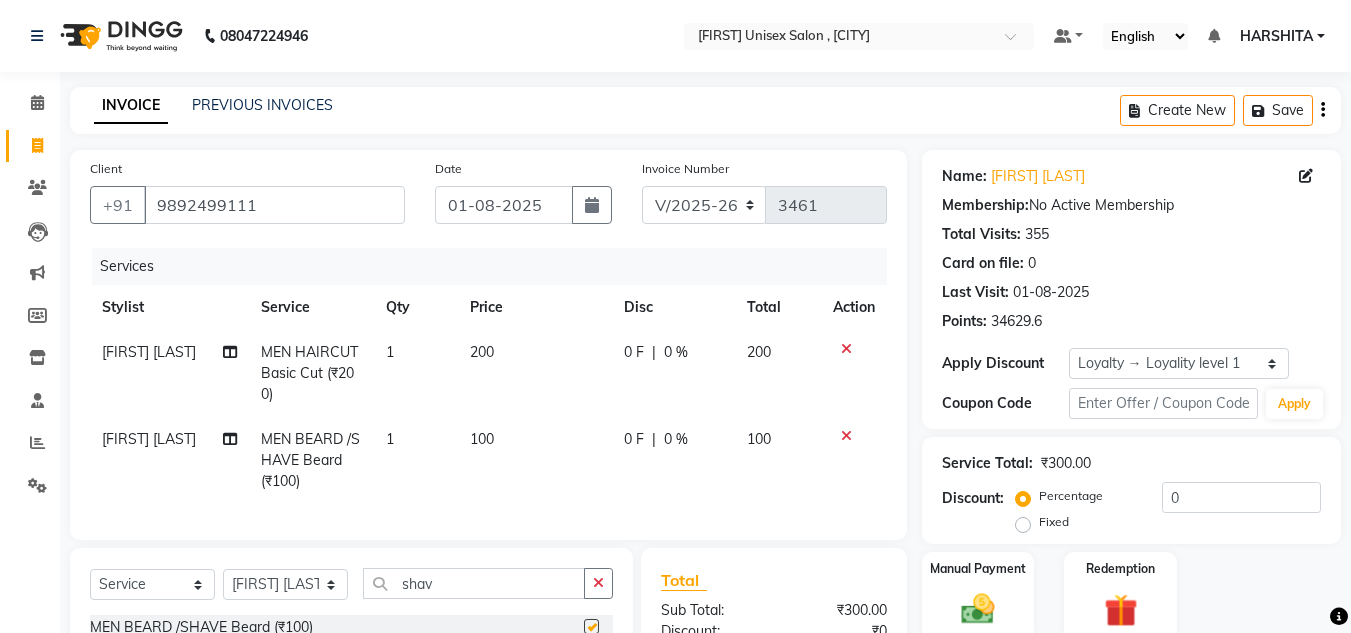 checkbox on "false" 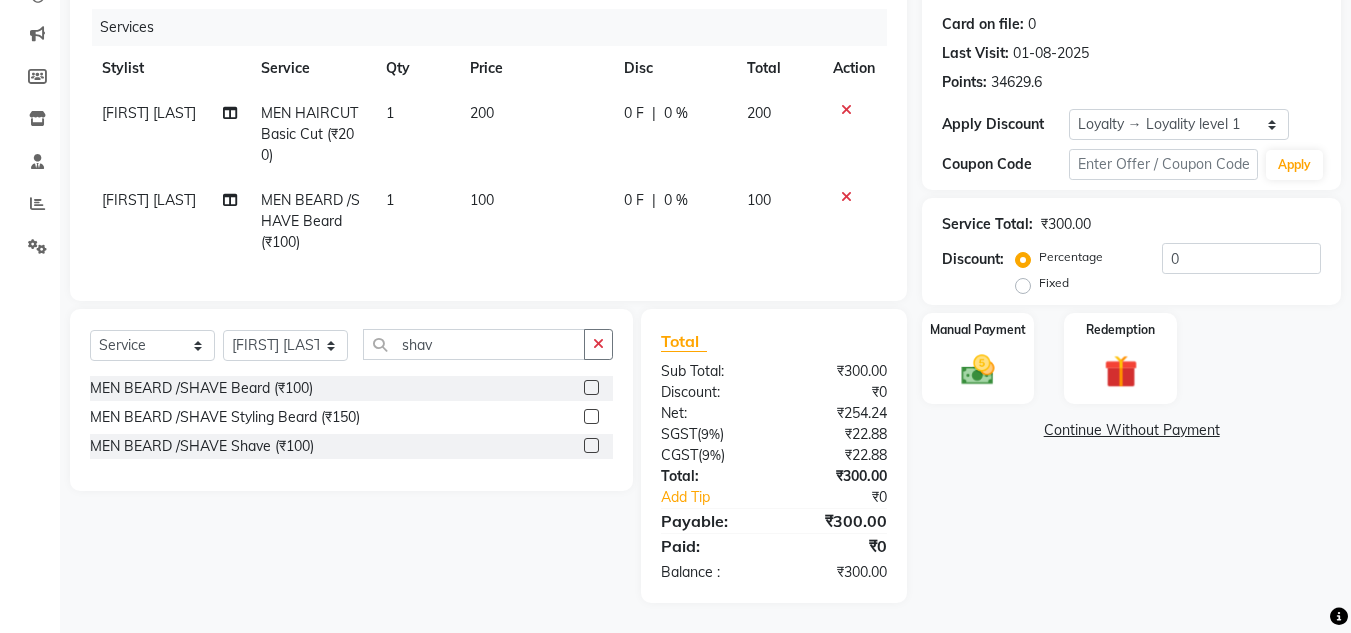 scroll, scrollTop: 254, scrollLeft: 0, axis: vertical 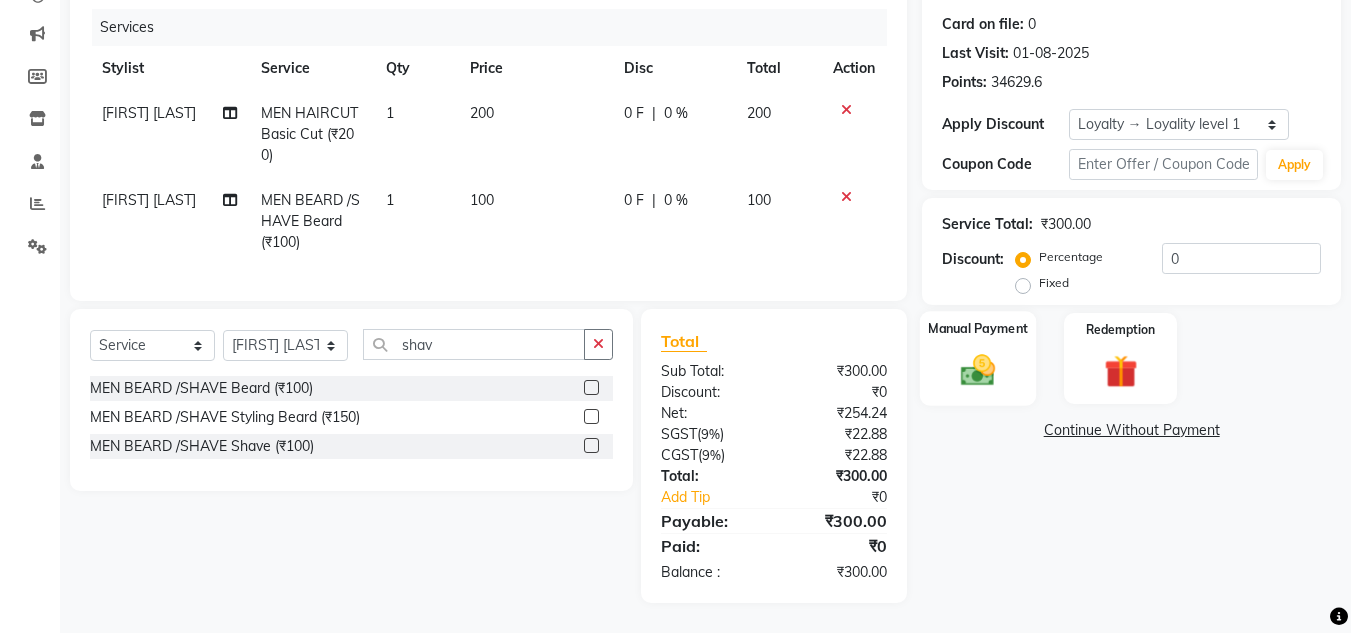 click 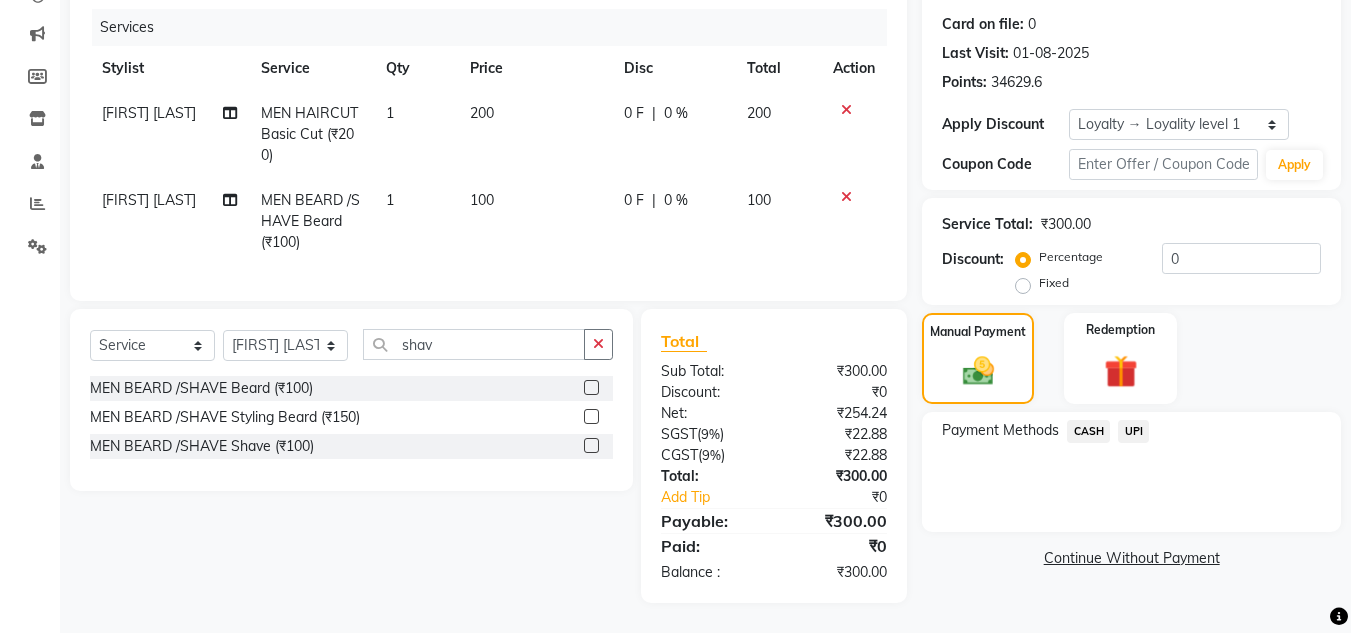 click on "UPI" 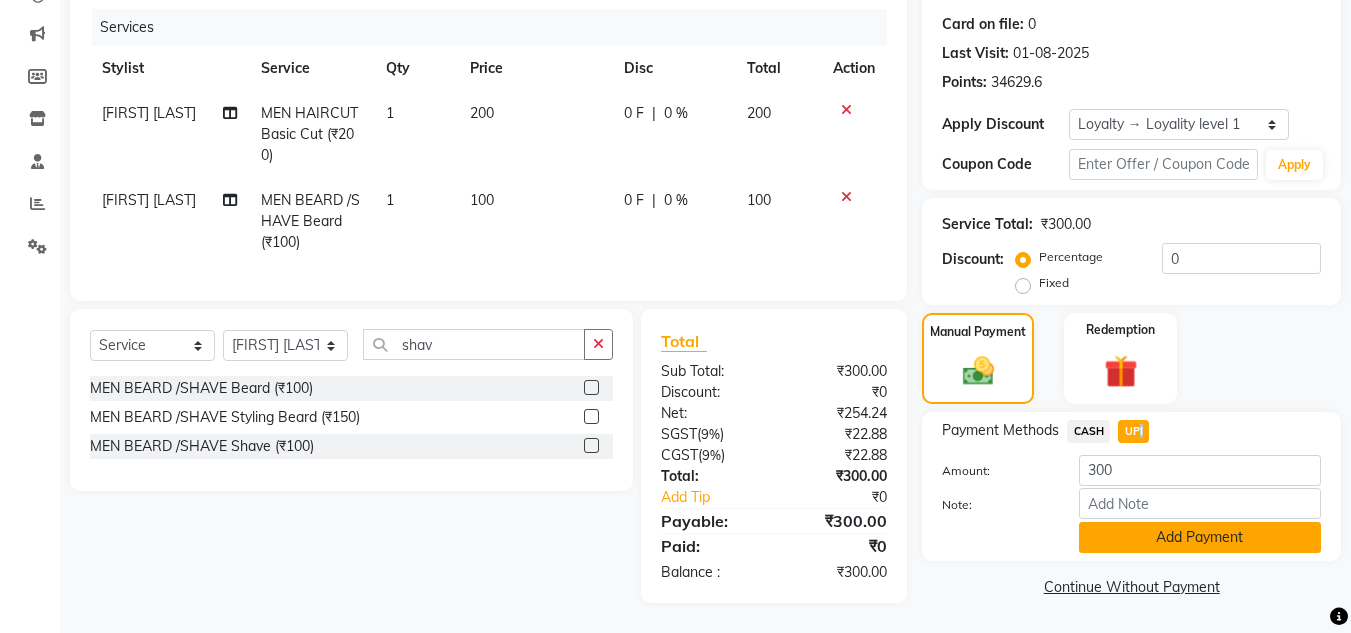 click on "Add Payment" 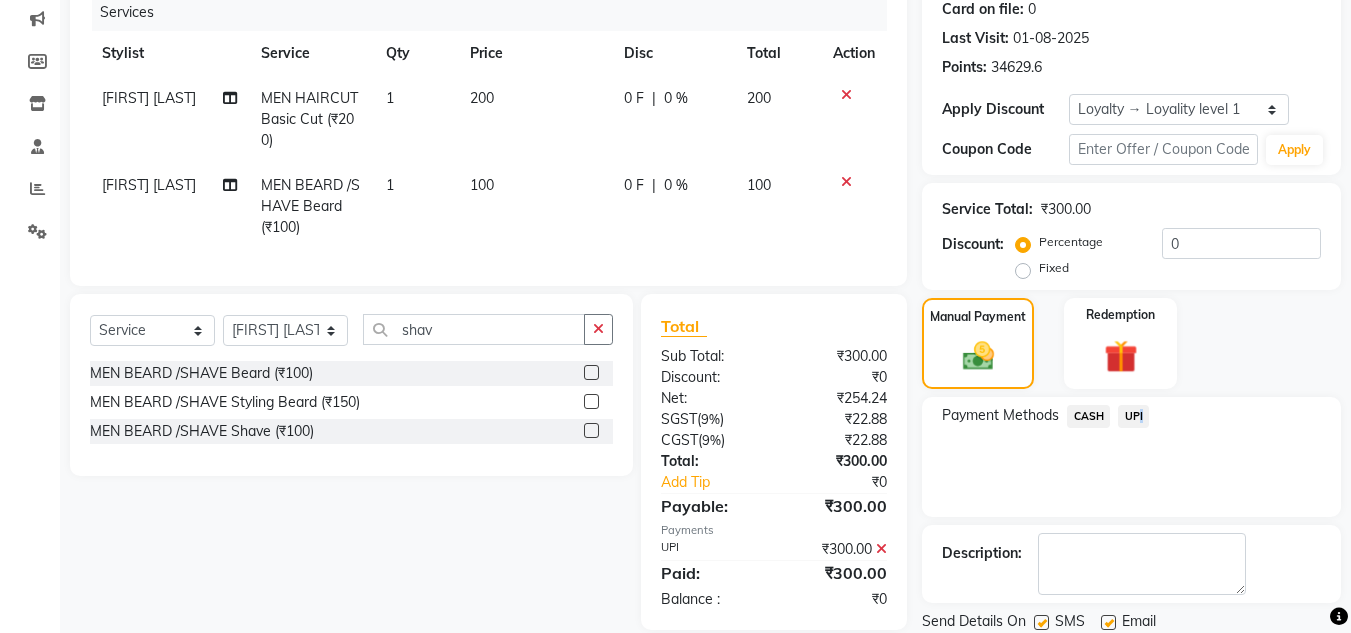 scroll, scrollTop: 416, scrollLeft: 0, axis: vertical 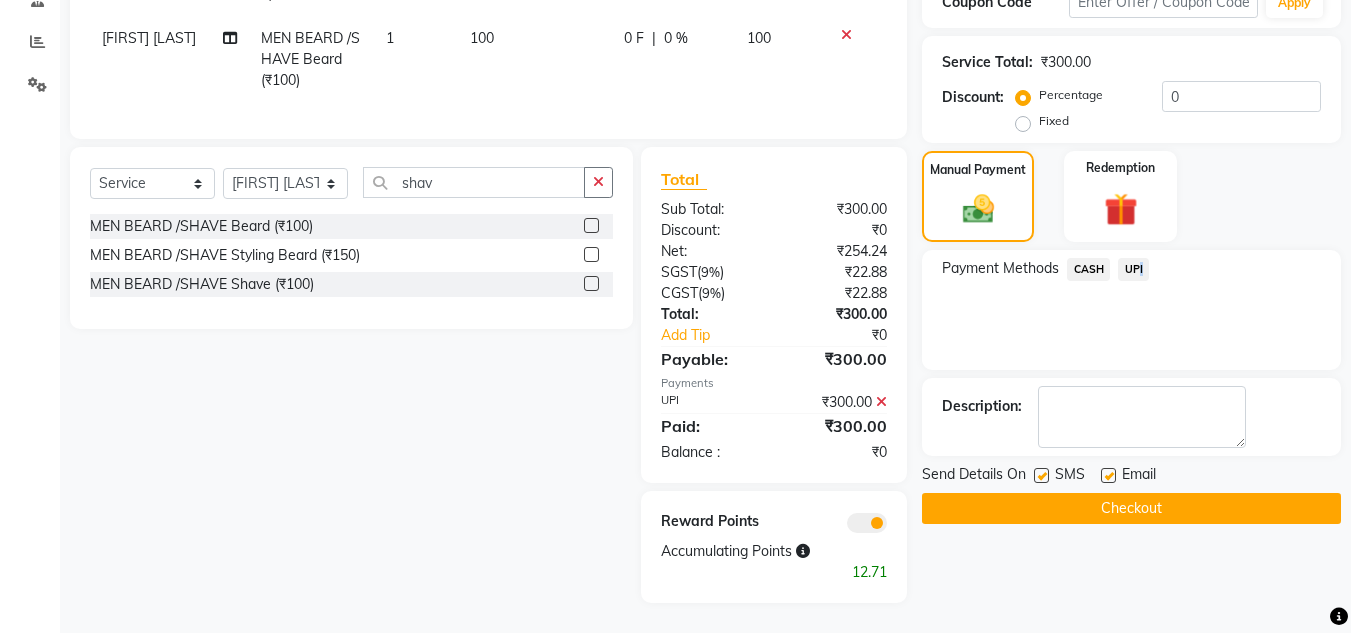 click on "Checkout" 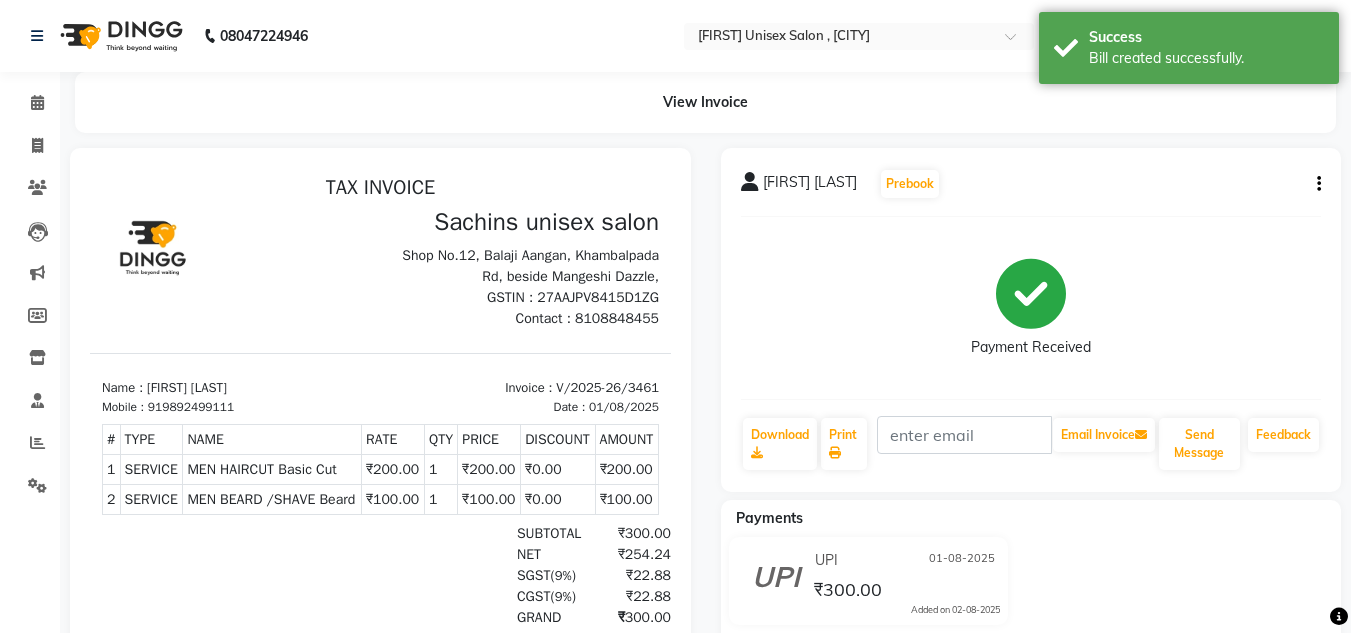 scroll, scrollTop: 0, scrollLeft: 0, axis: both 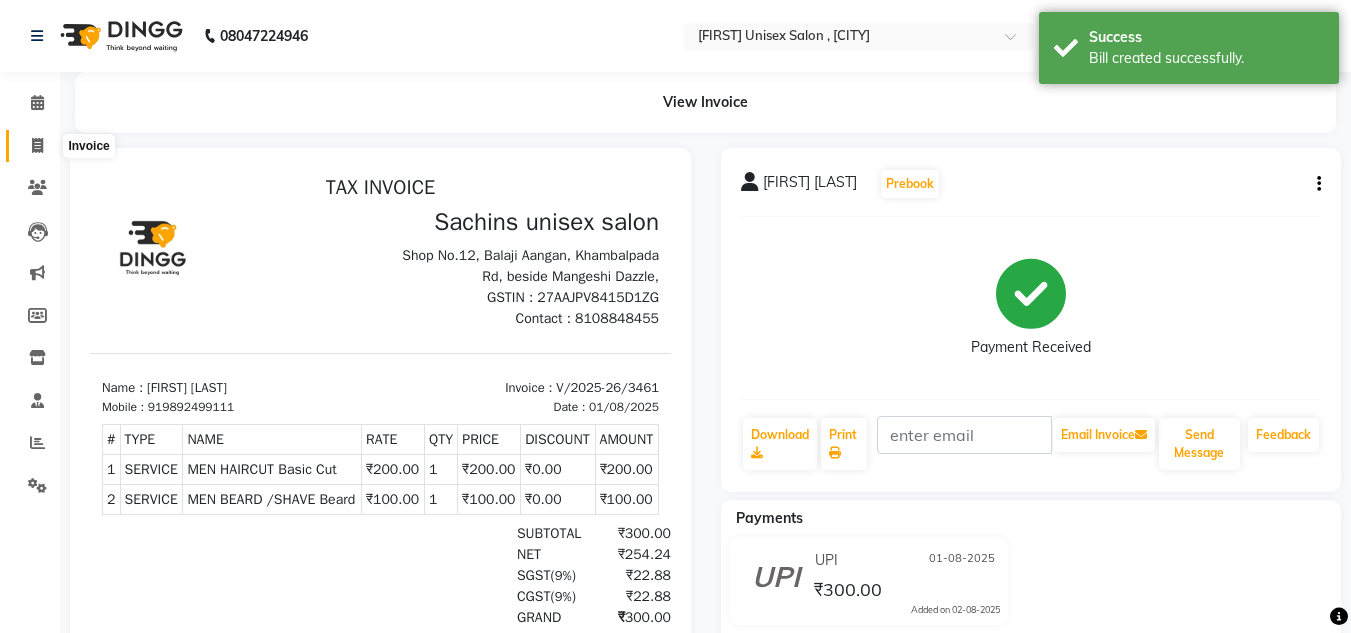 click 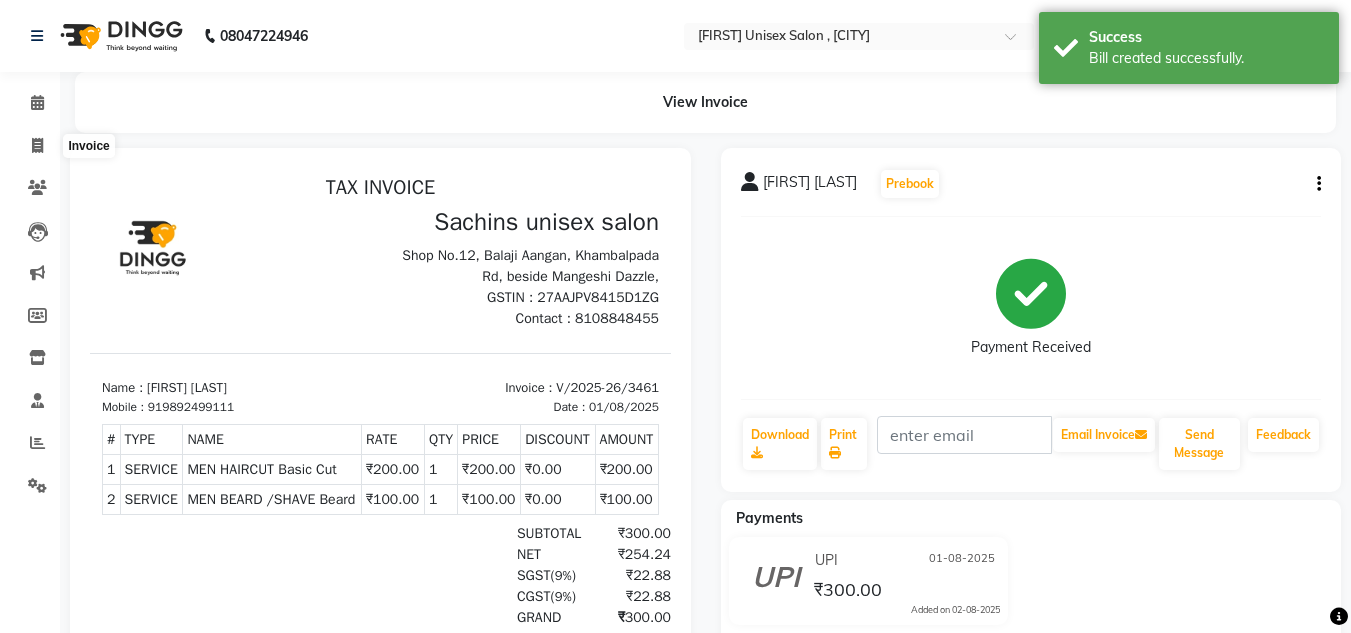 select on "6840" 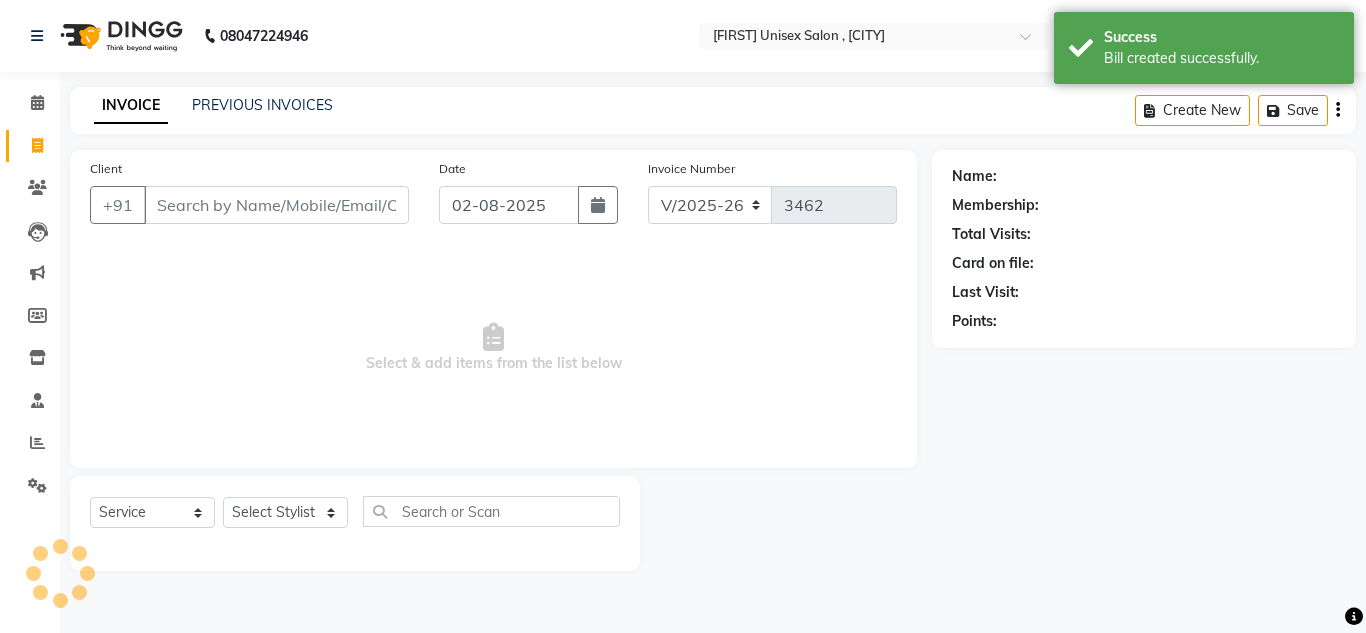 click on "Client" at bounding box center [276, 205] 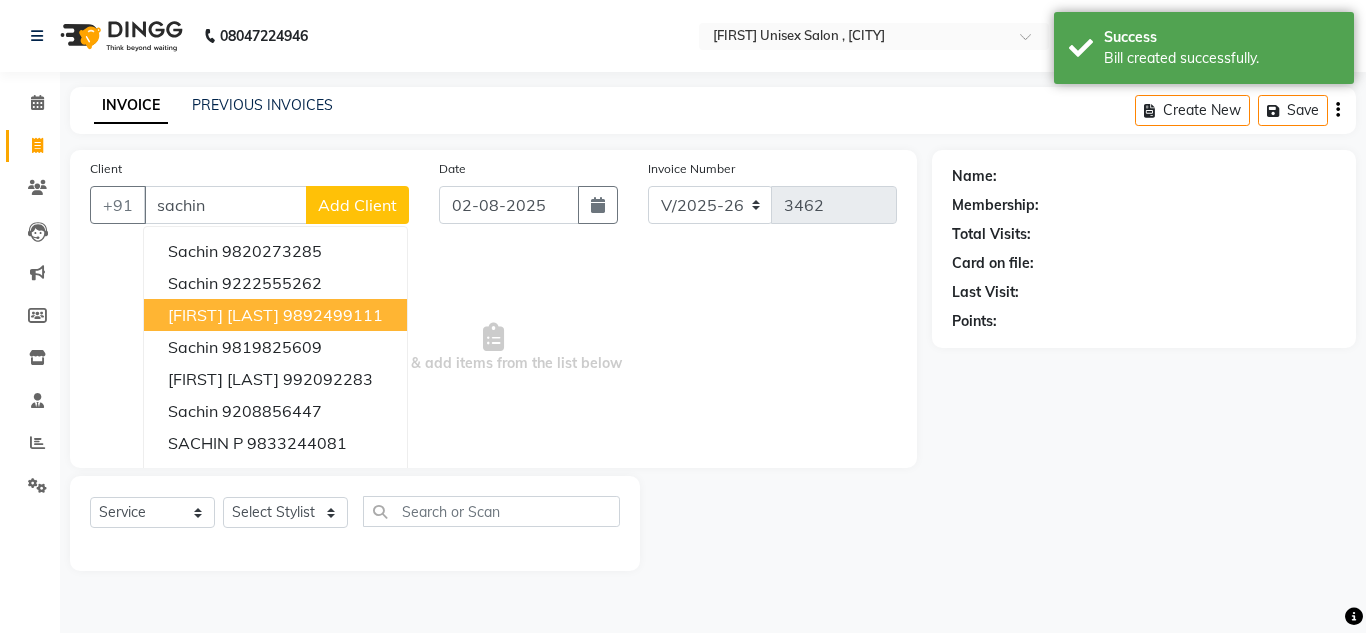 drag, startPoint x: 198, startPoint y: 318, endPoint x: 247, endPoint y: 303, distance: 51.24451 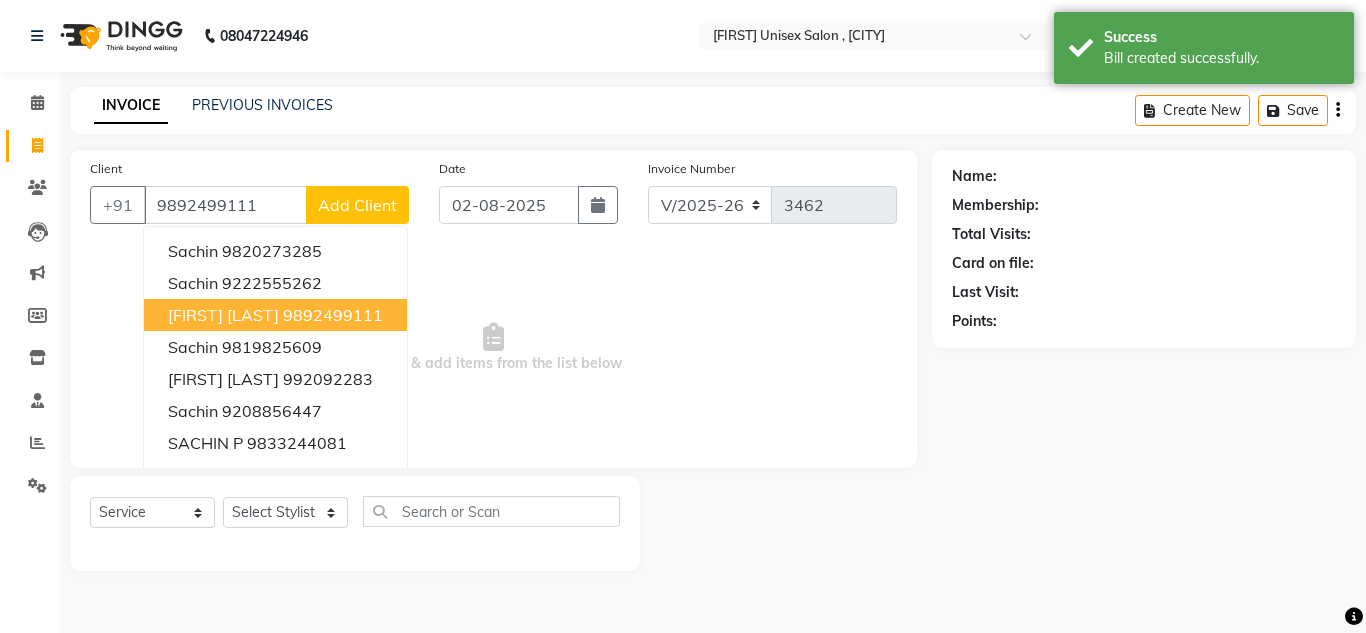 type on "9892499111" 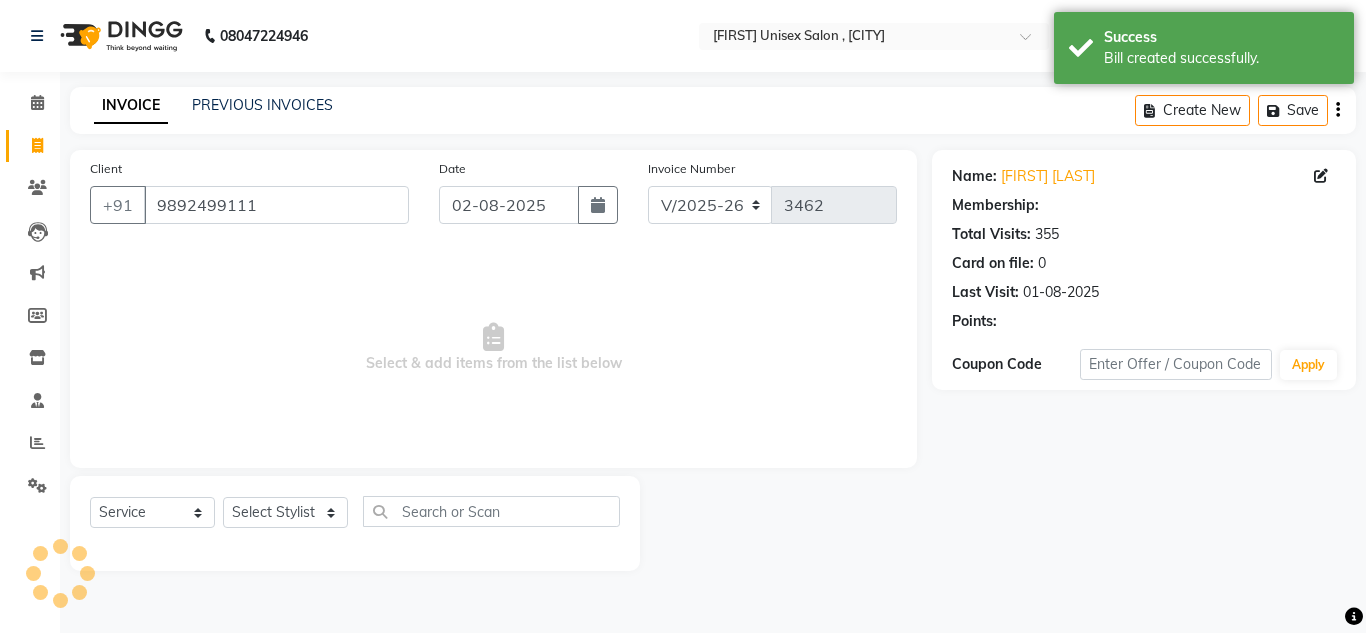 select on "1: Object" 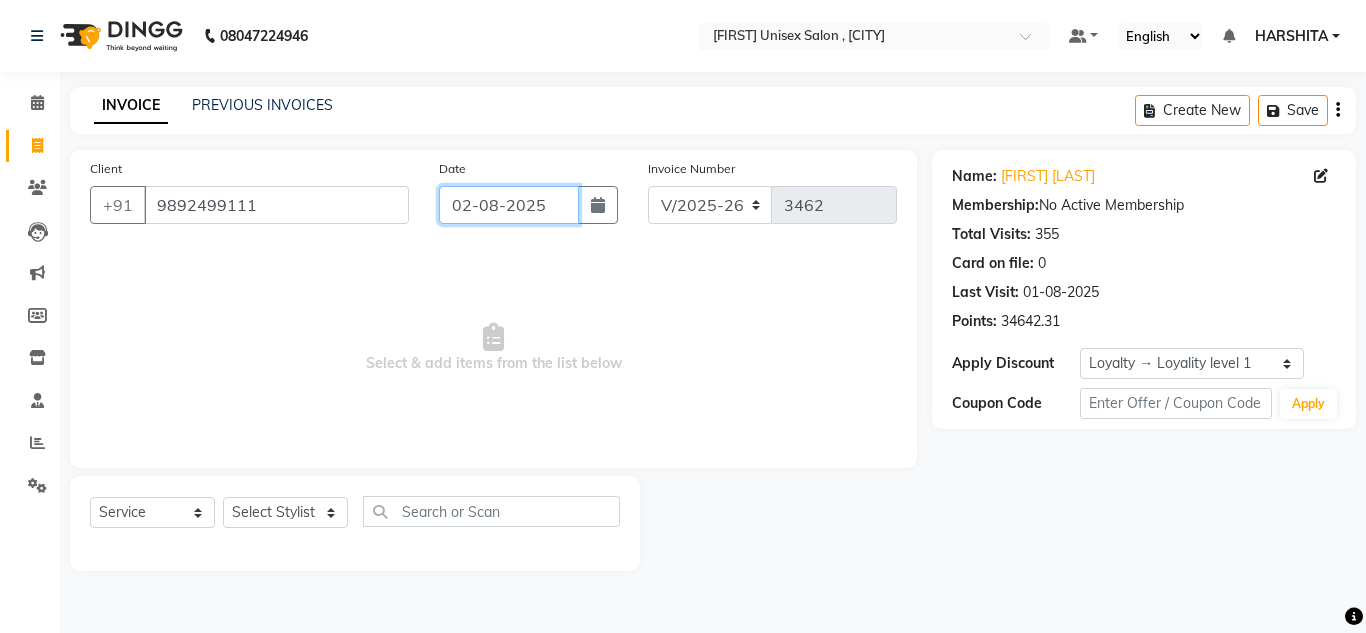 drag, startPoint x: 560, startPoint y: 206, endPoint x: 552, endPoint y: 221, distance: 17 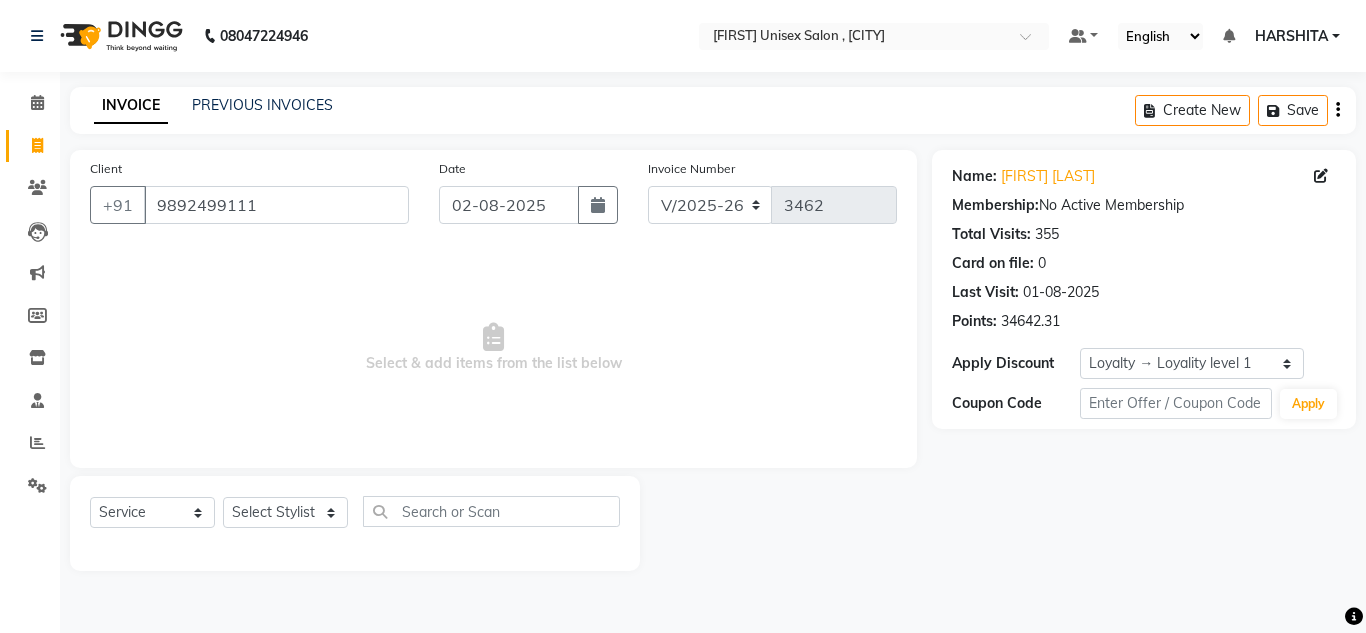 select on "8" 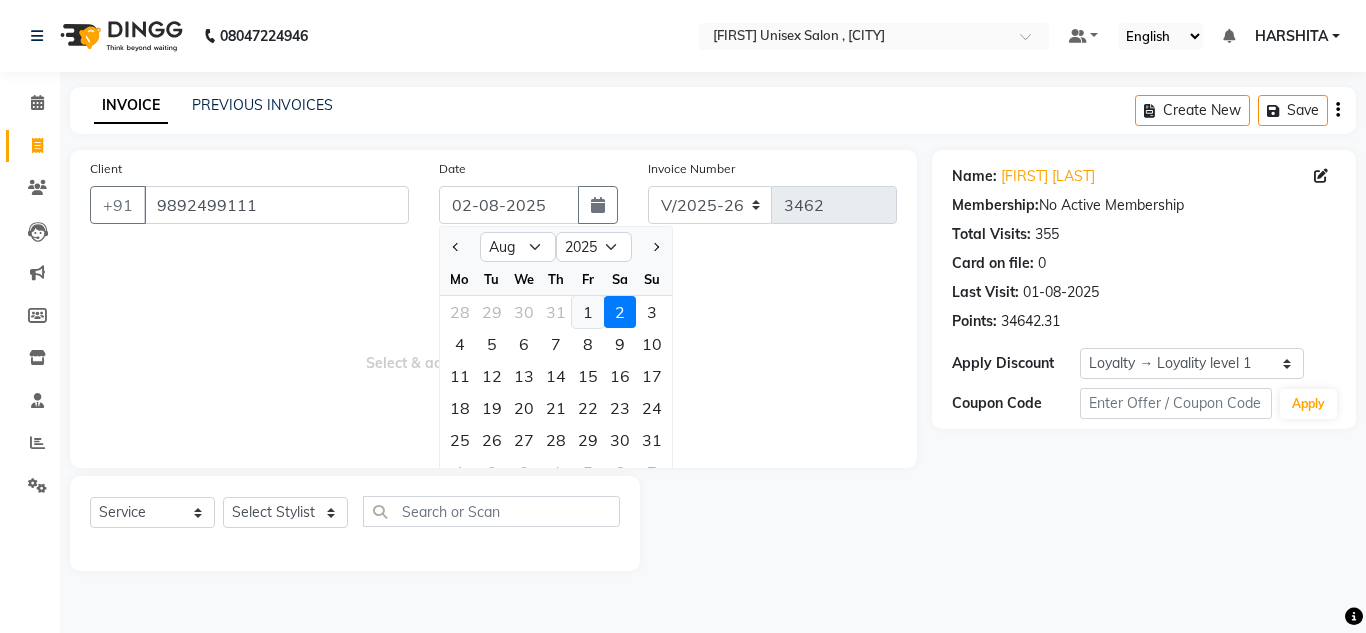 click on "1" 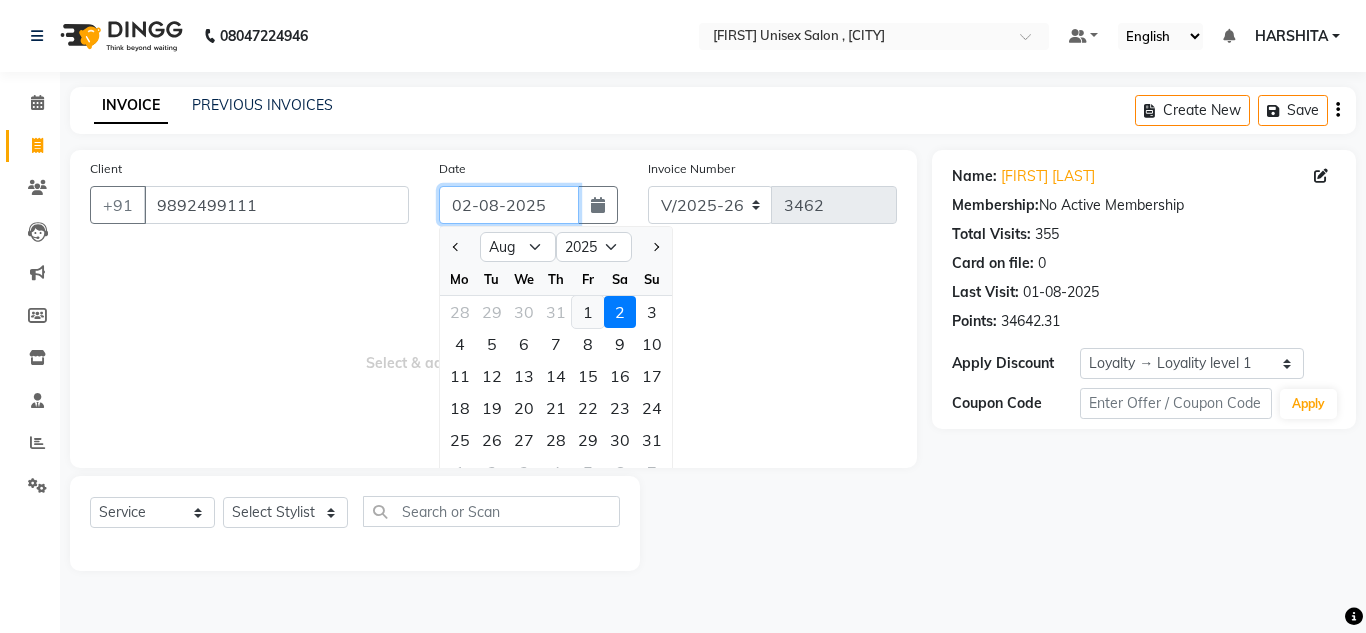 type on "01-08-2025" 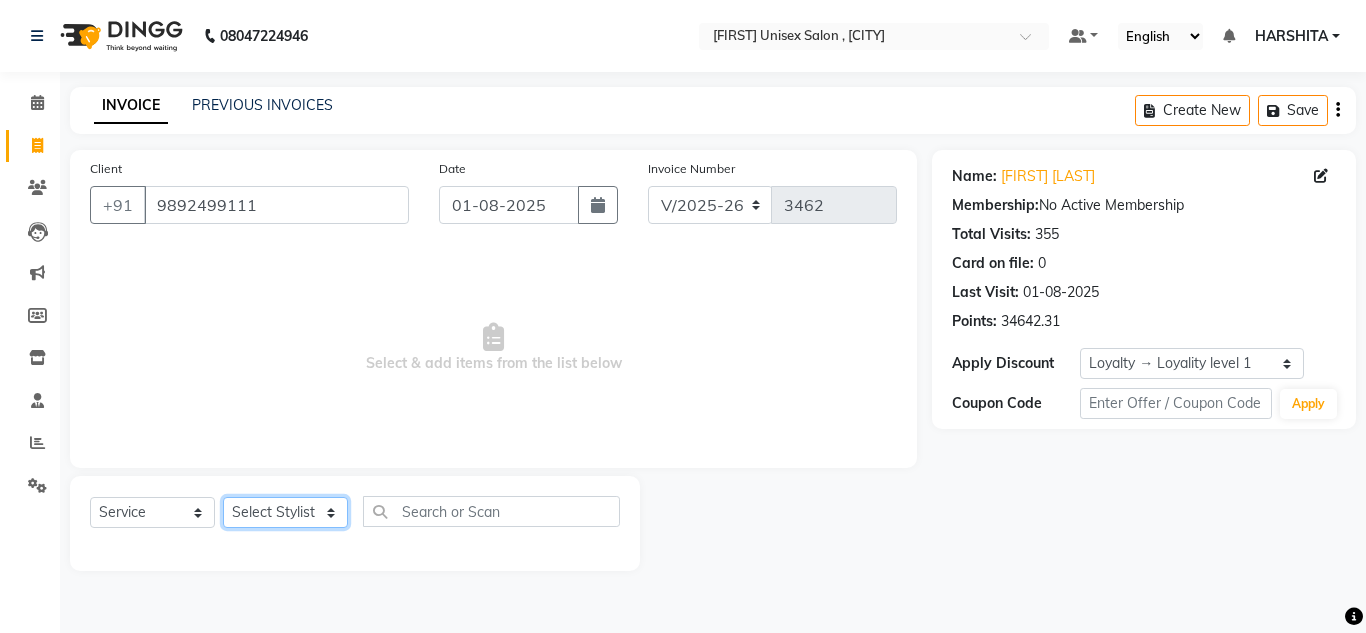 click on "Select Stylist Aalam salmani Ahmed Washim new  HARSHITA mohit Neeraj Owner preeti Raghav sakib sonu RG" 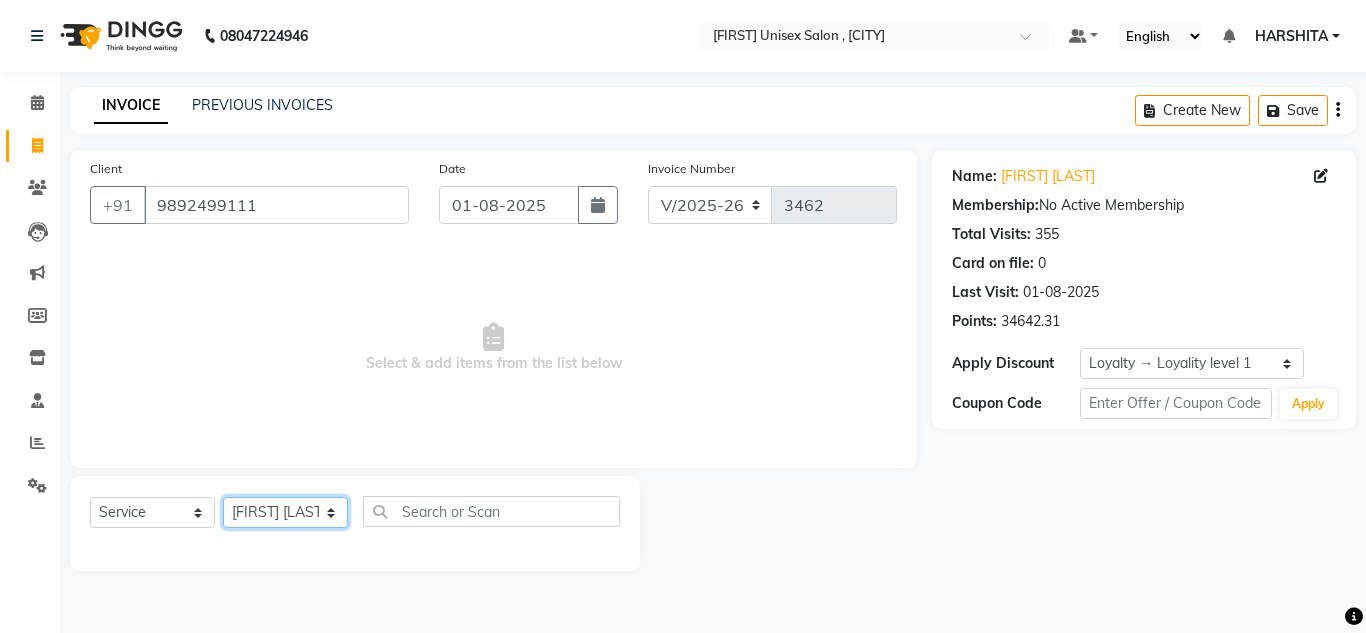 click on "Select Stylist Aalam salmani Ahmed Washim new  HARSHITA mohit Neeraj Owner preeti Raghav sakib sonu RG" 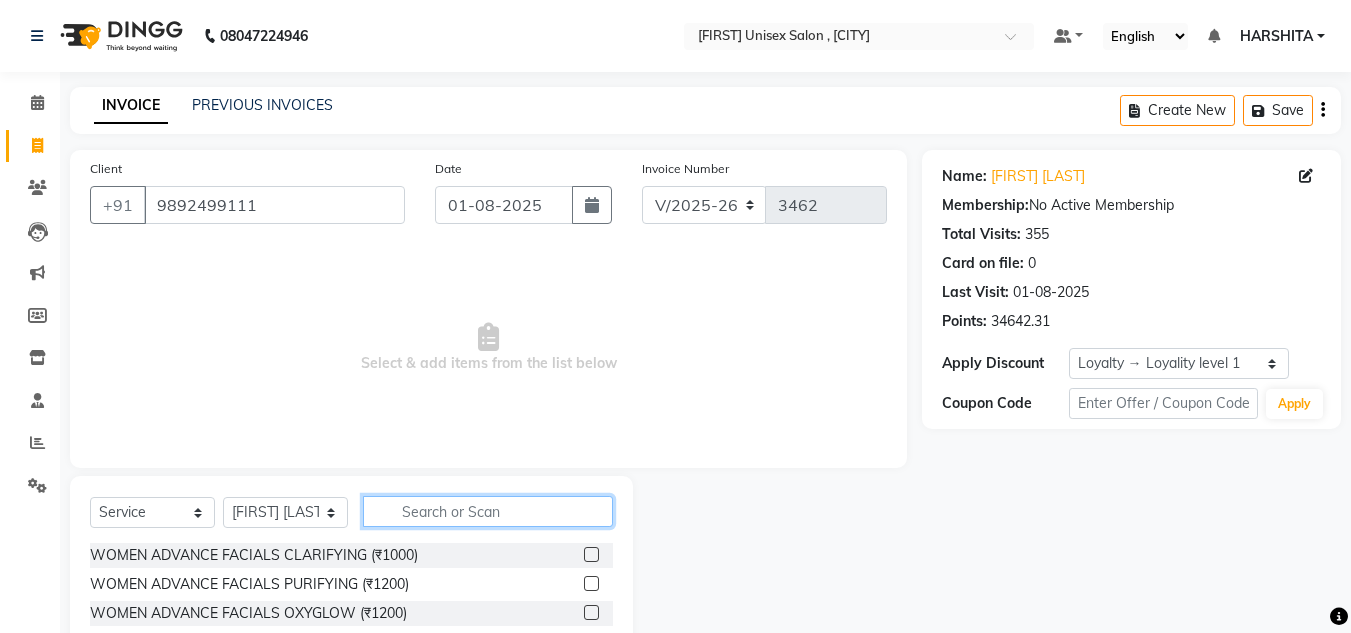 click 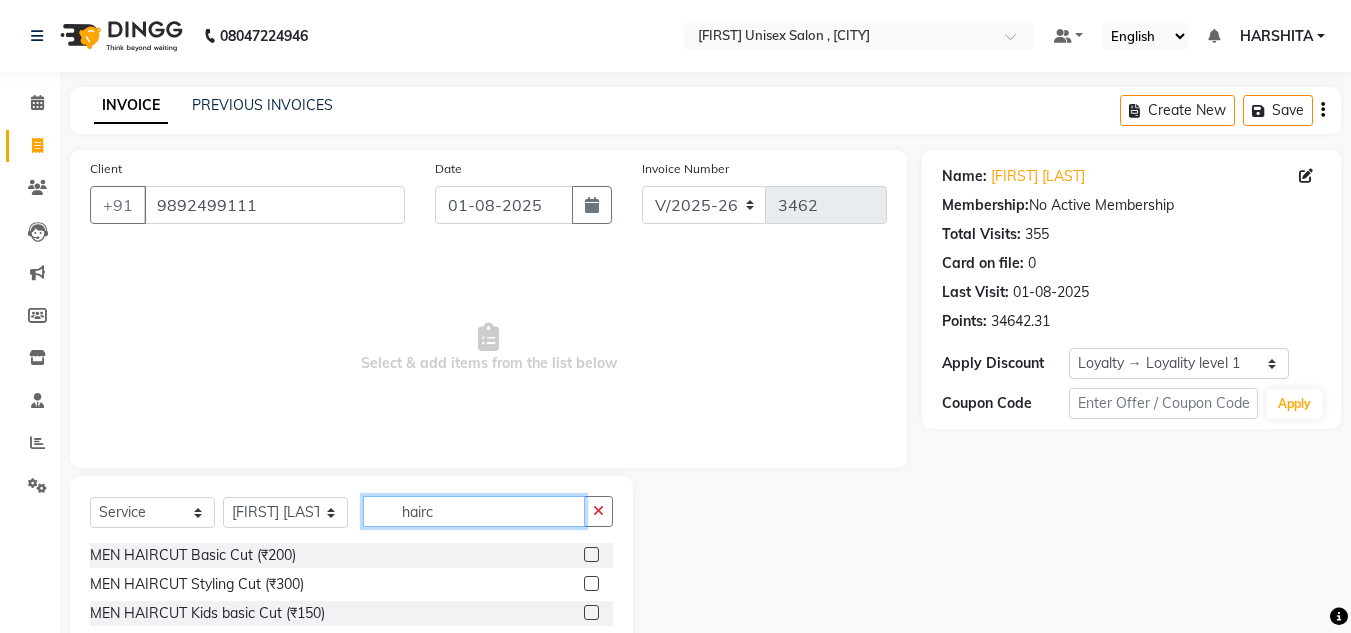 type on "hairc" 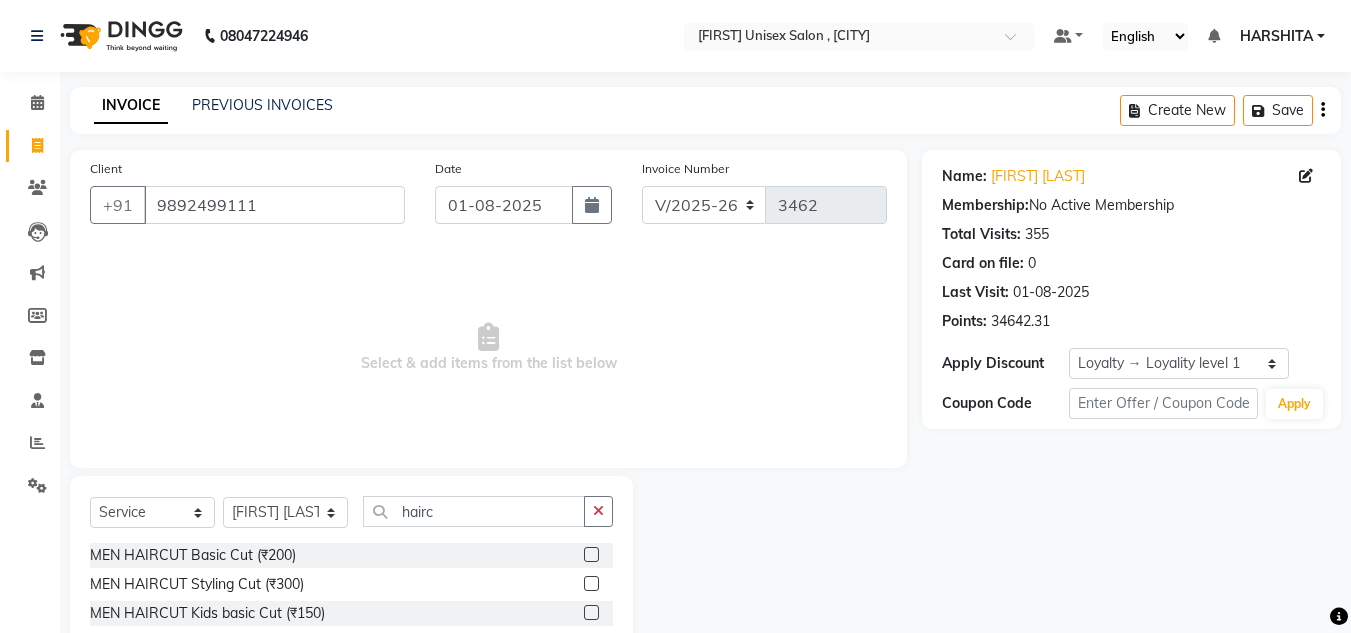 click 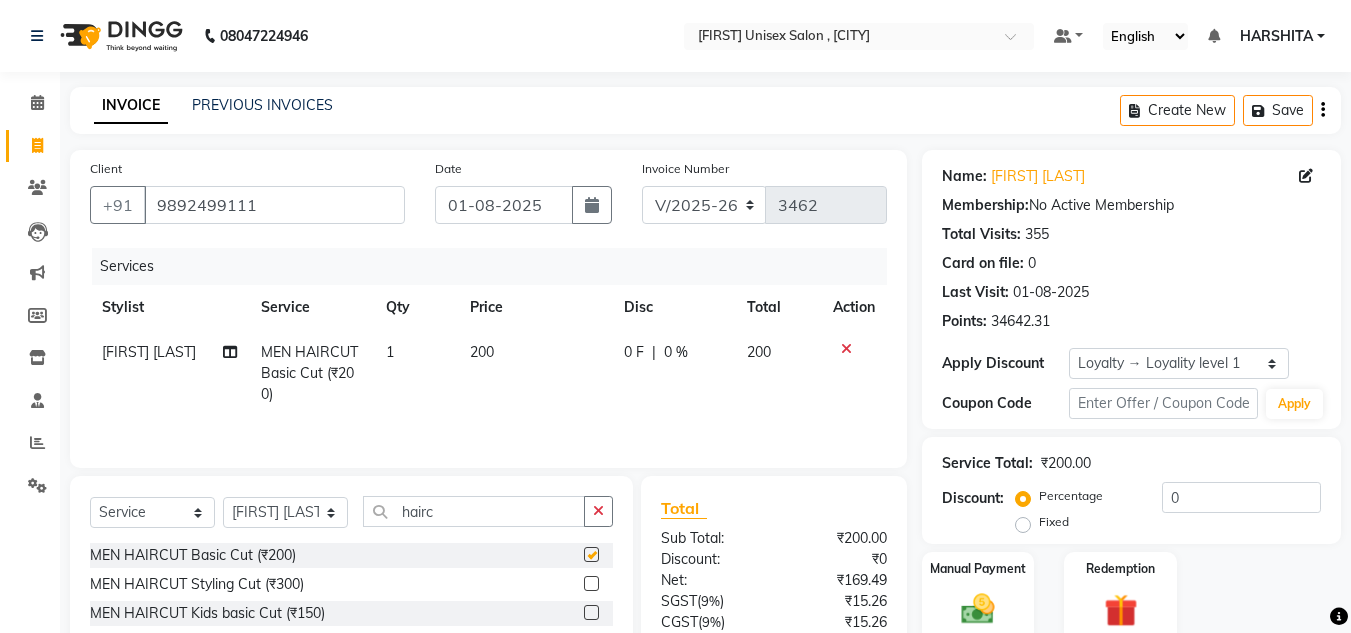 checkbox on "false" 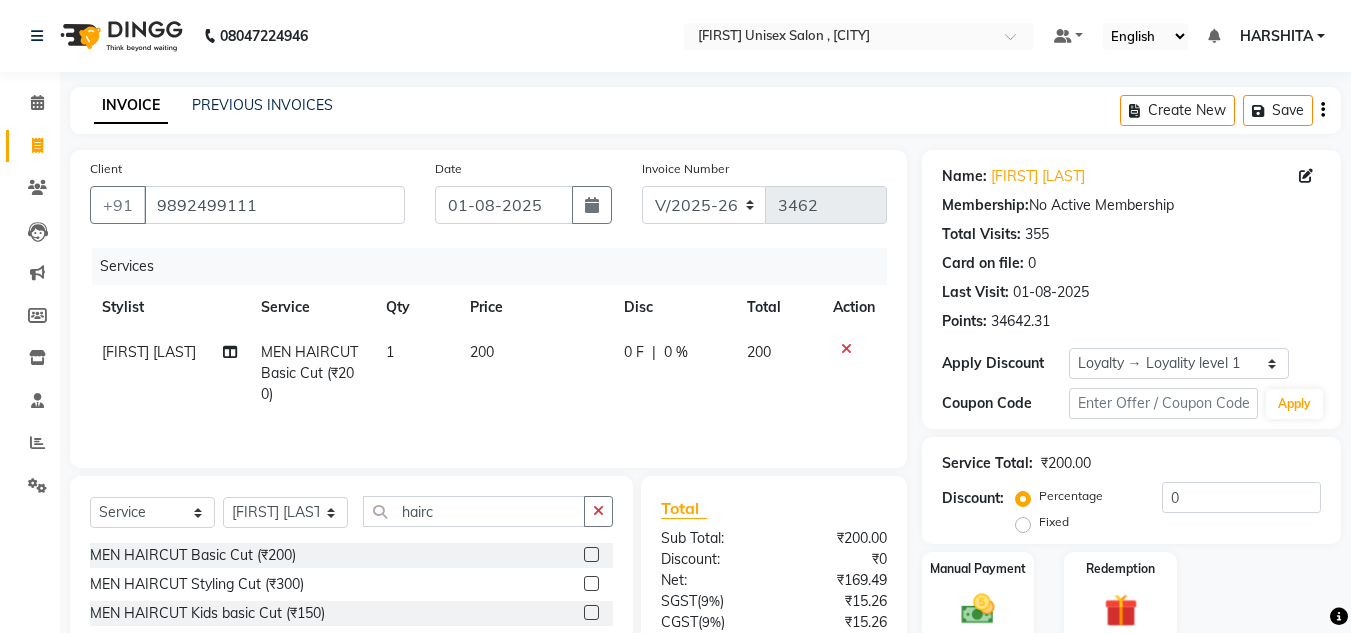 scroll, scrollTop: 167, scrollLeft: 0, axis: vertical 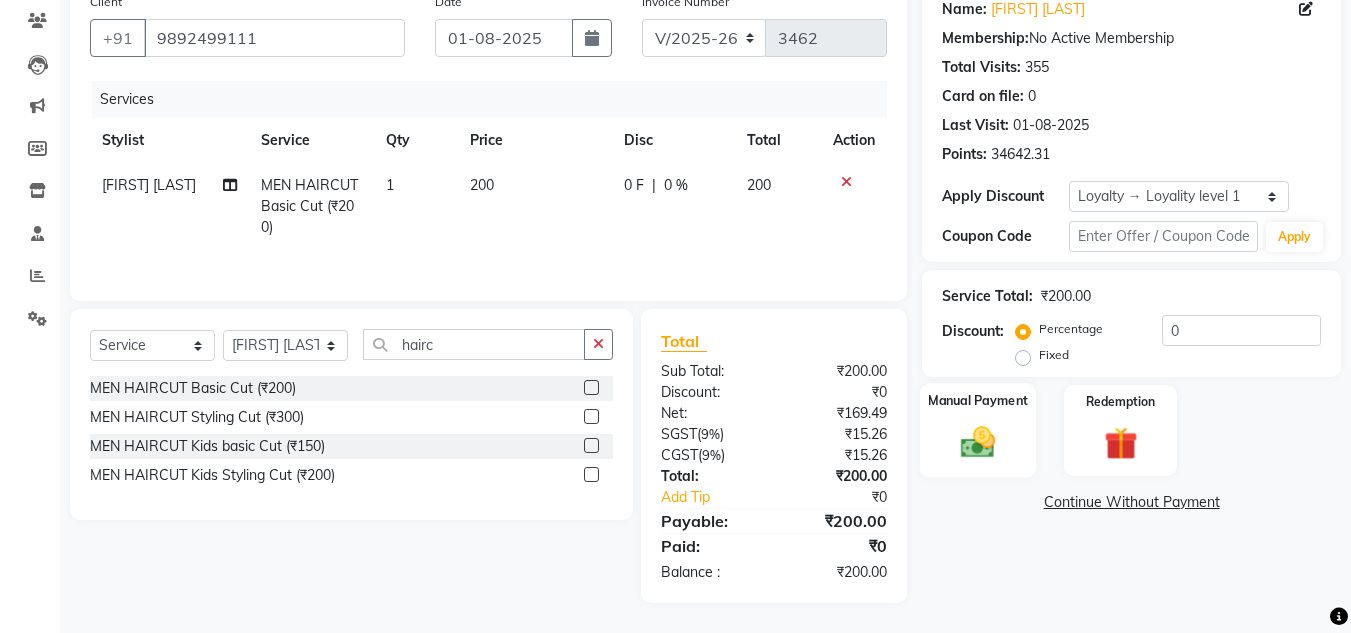 click 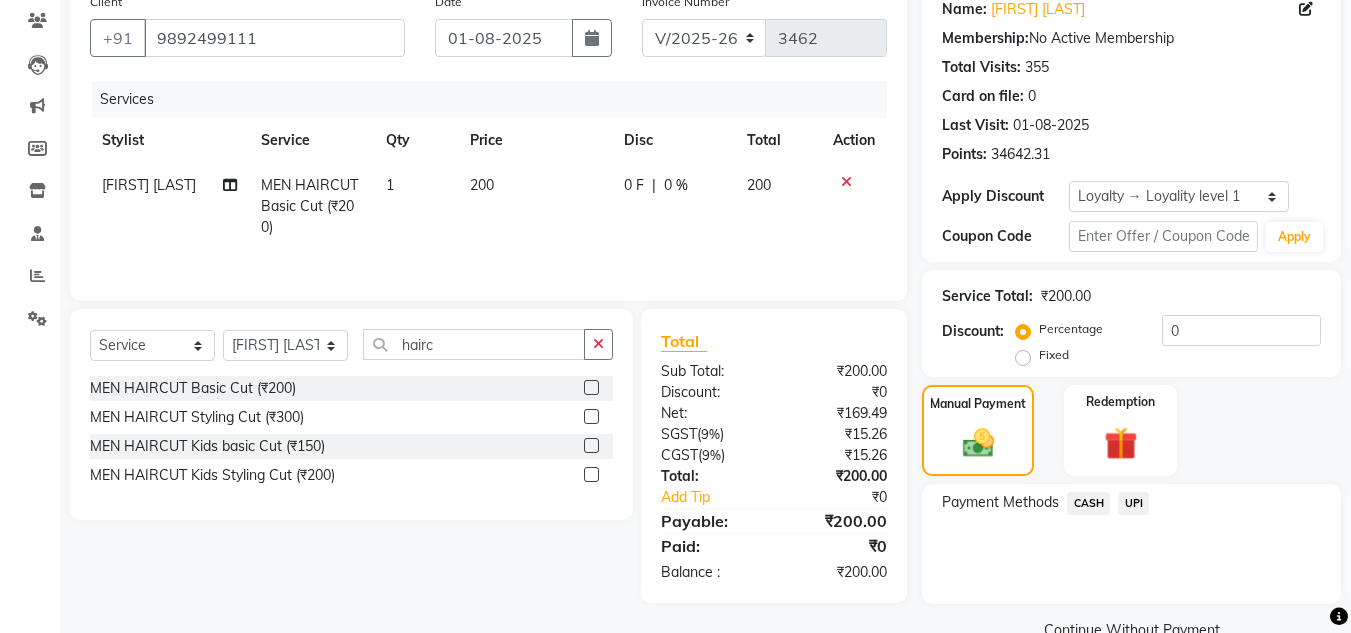 click on "UPI" 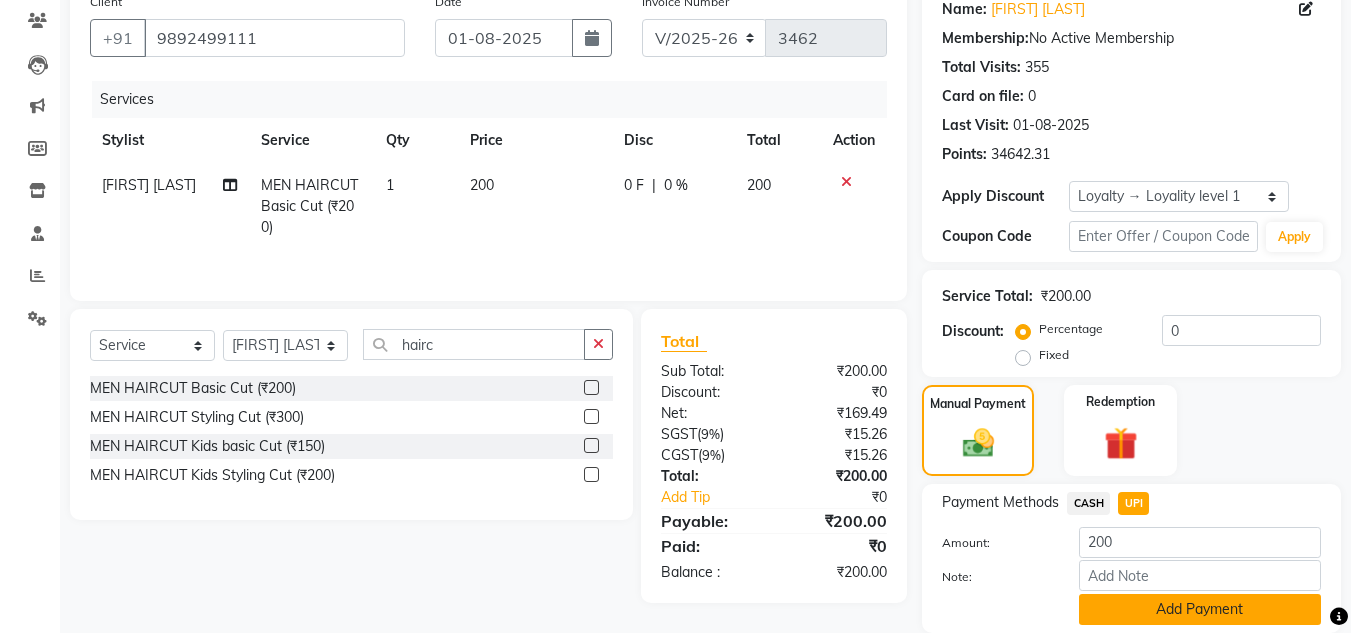 click on "Add Payment" 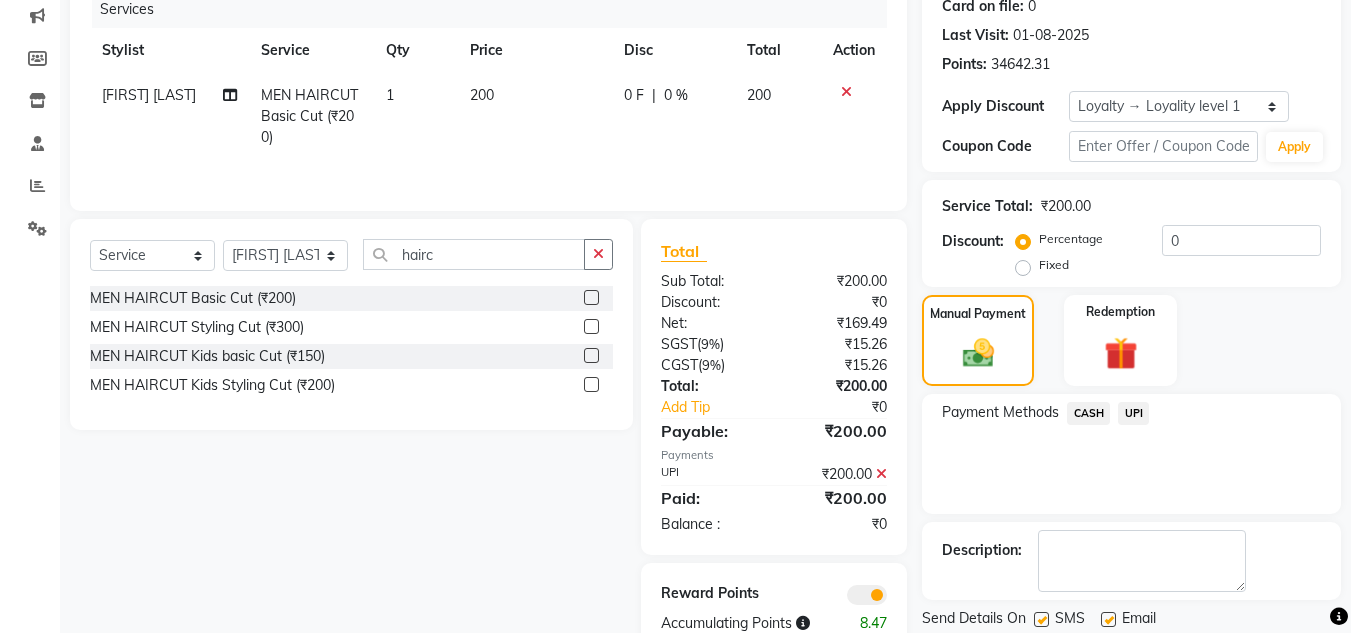 scroll, scrollTop: 322, scrollLeft: 0, axis: vertical 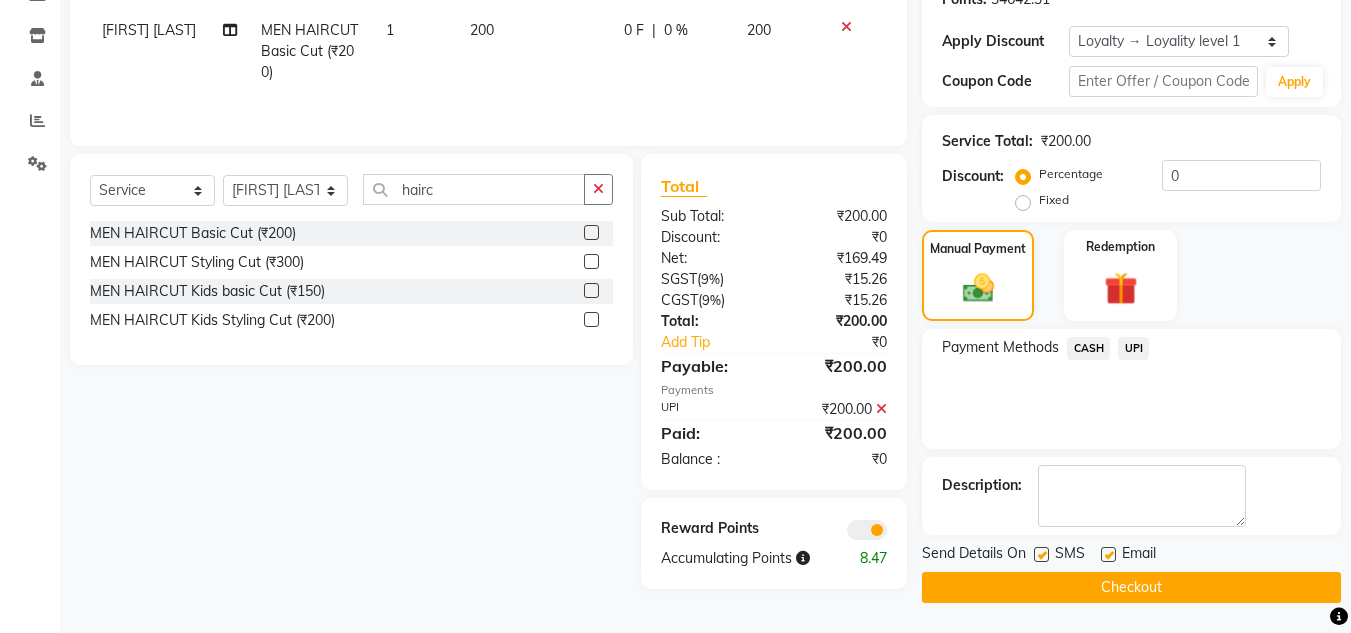 click on "Checkout" 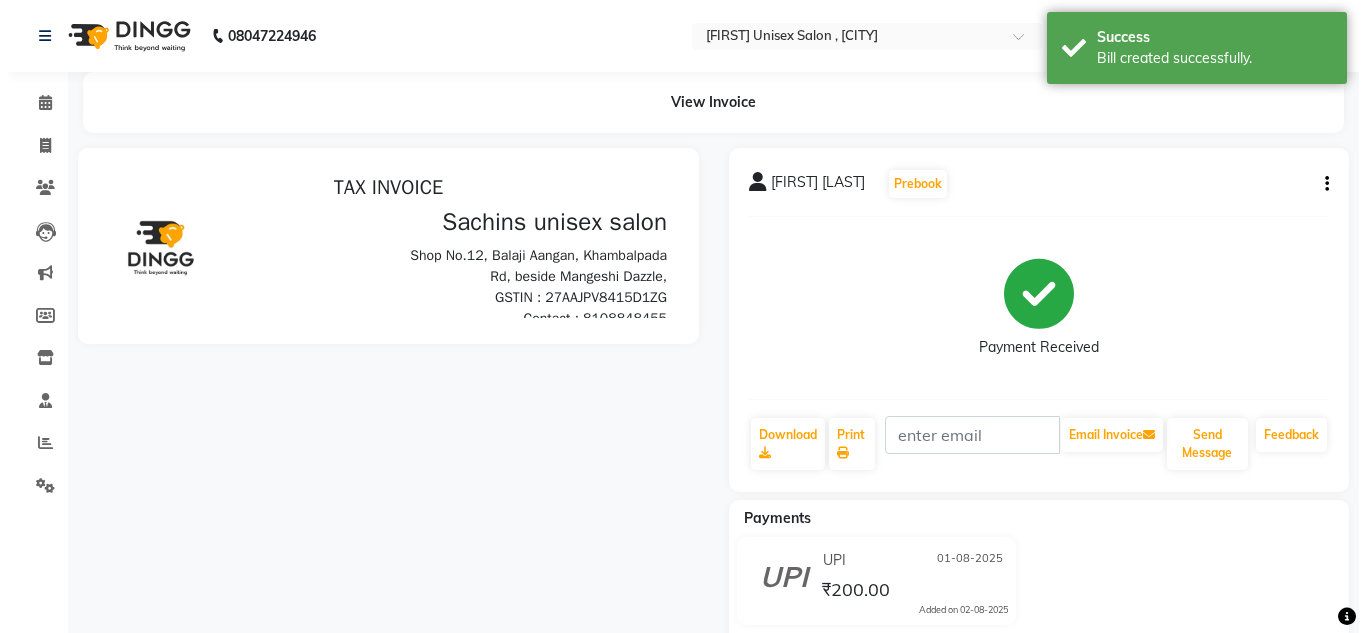 scroll, scrollTop: 0, scrollLeft: 0, axis: both 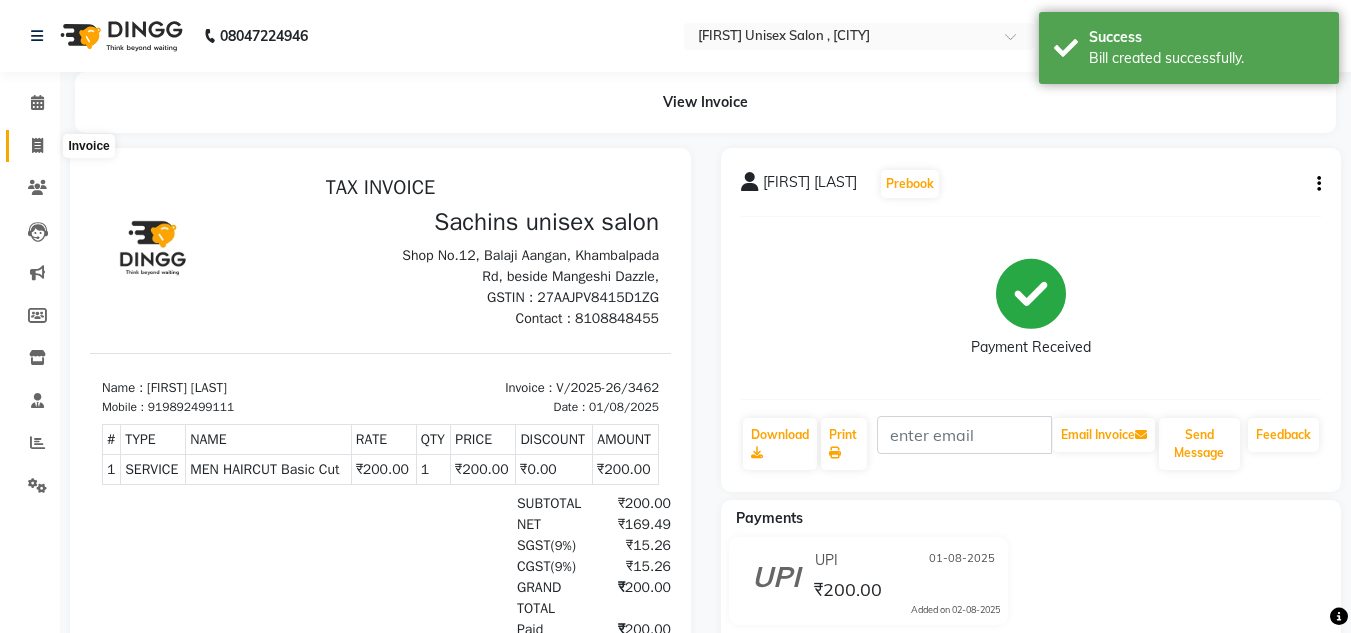 click 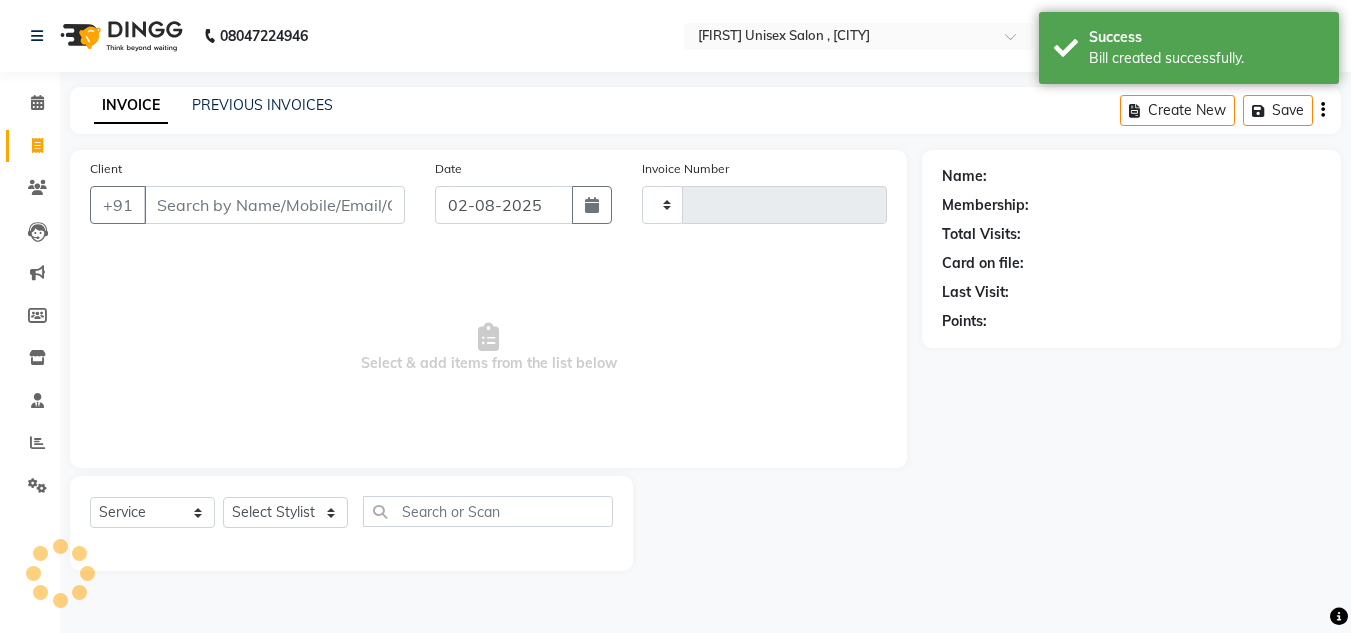 type on "3463" 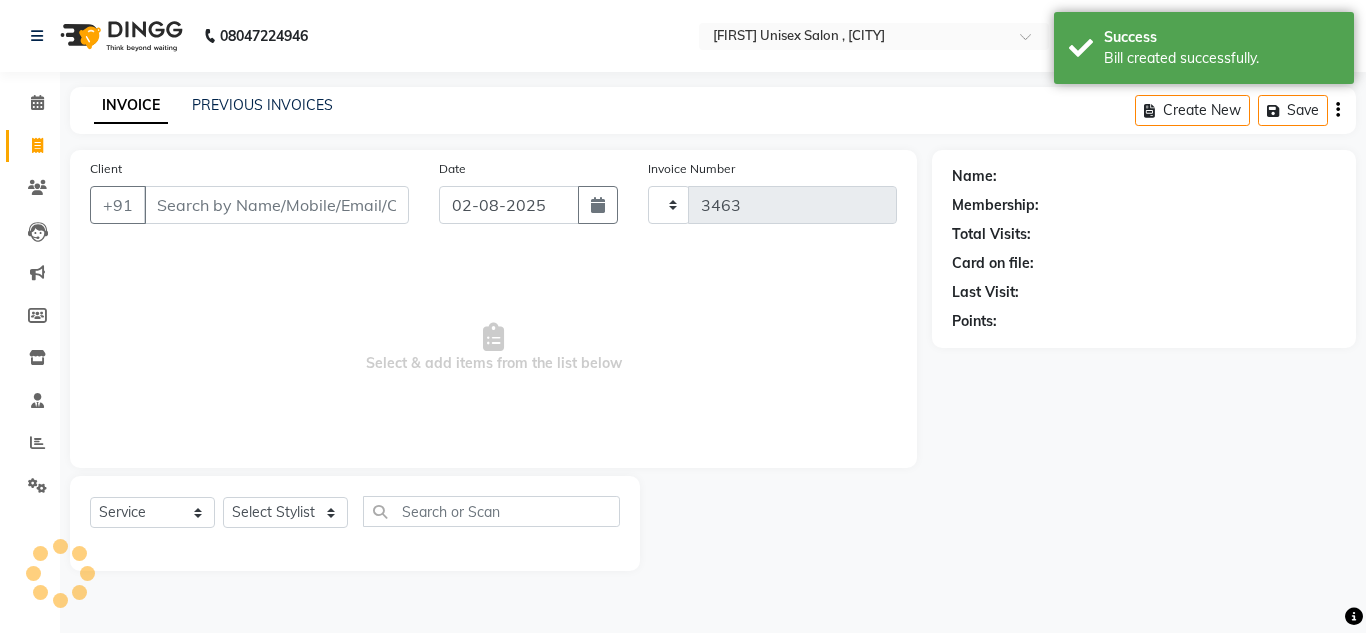 select on "6840" 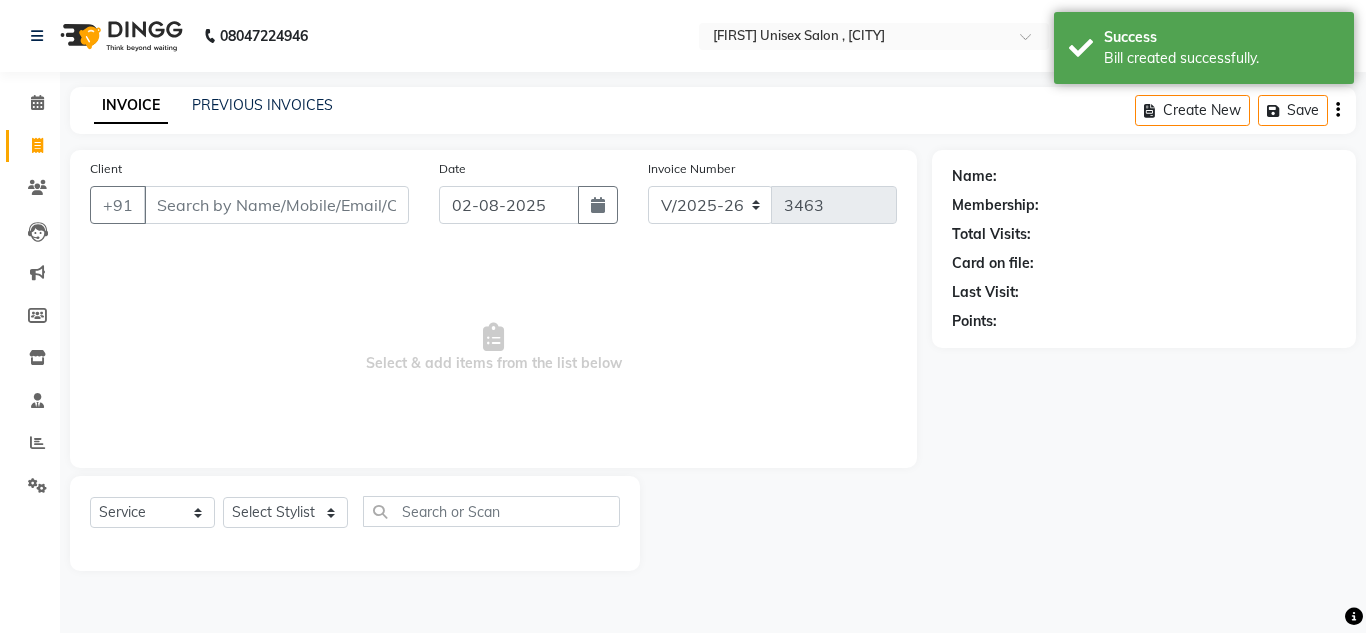 click on "Client +91" 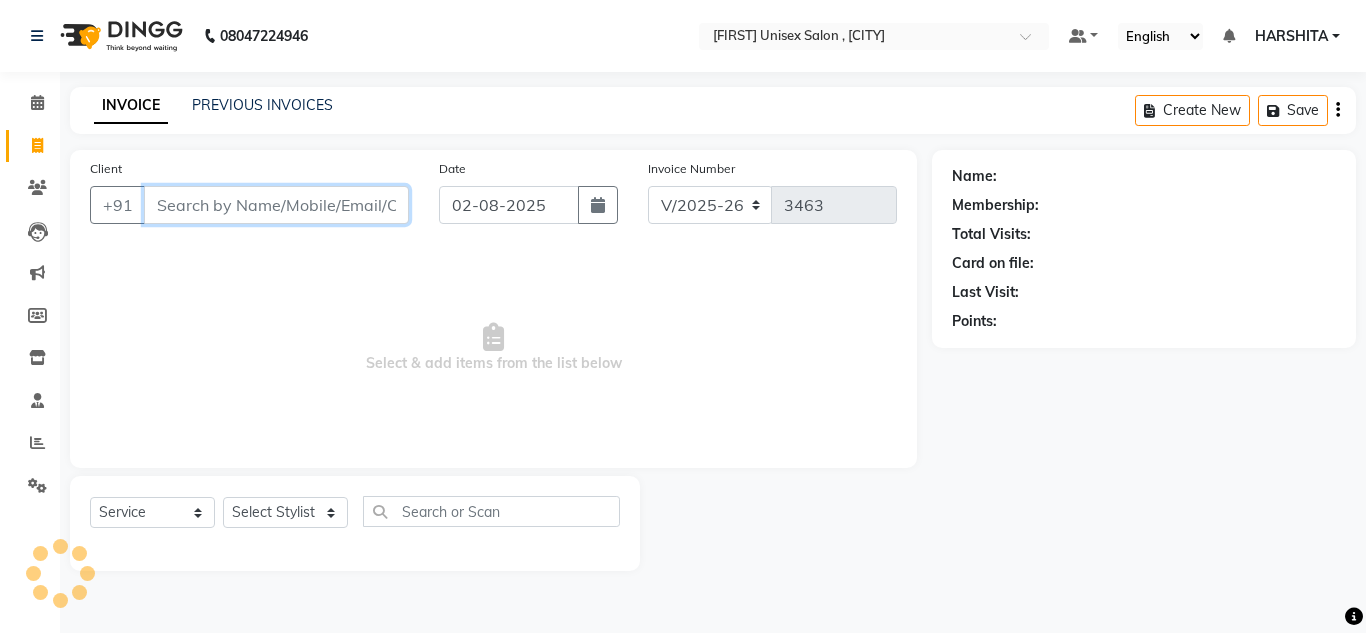 click on "Client" at bounding box center (276, 205) 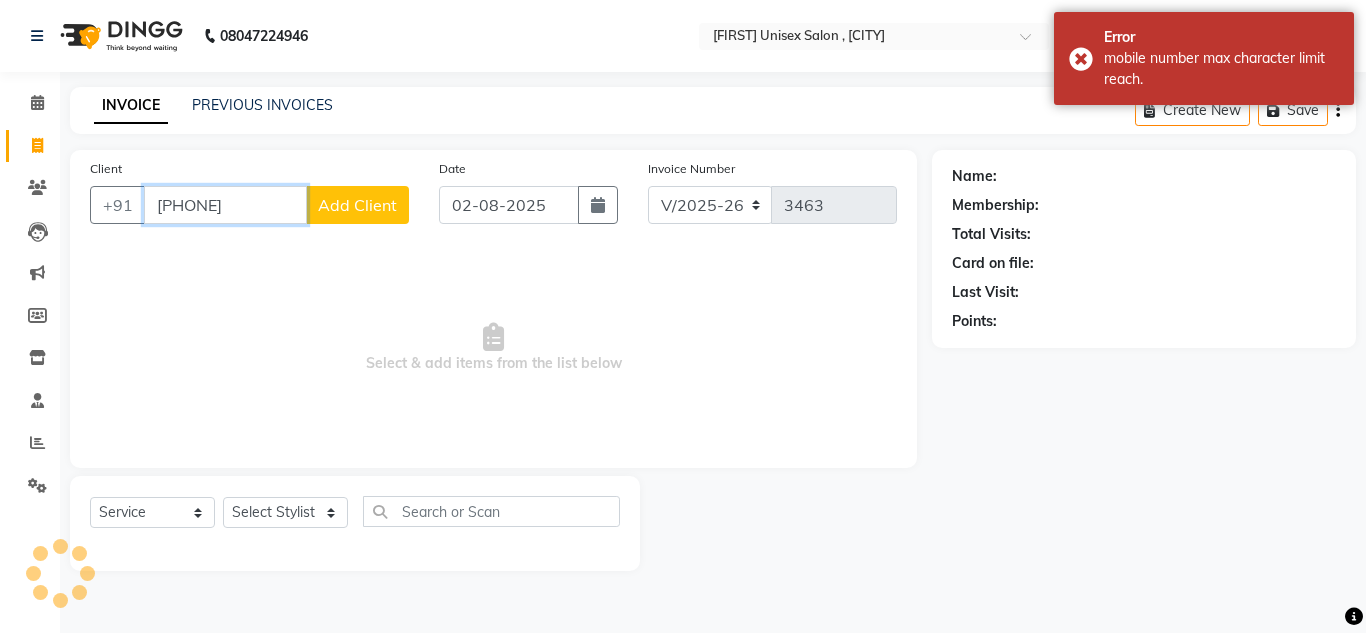 scroll, scrollTop: 0, scrollLeft: 0, axis: both 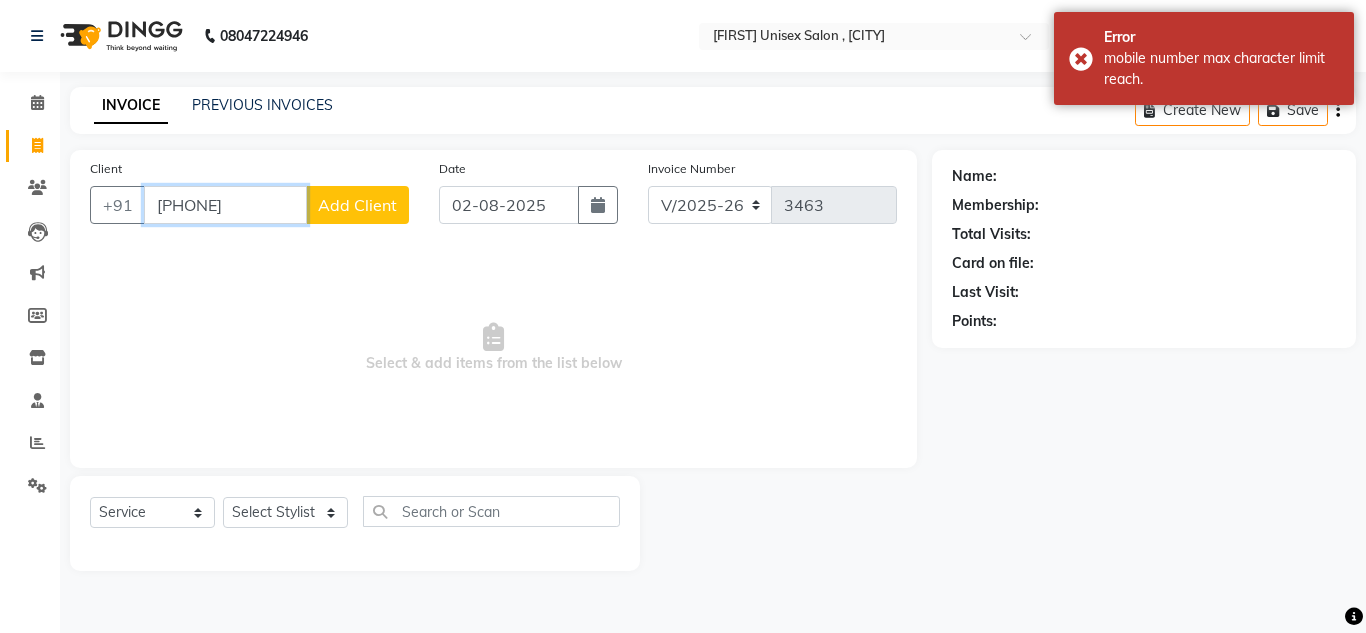 type on "9664362519" 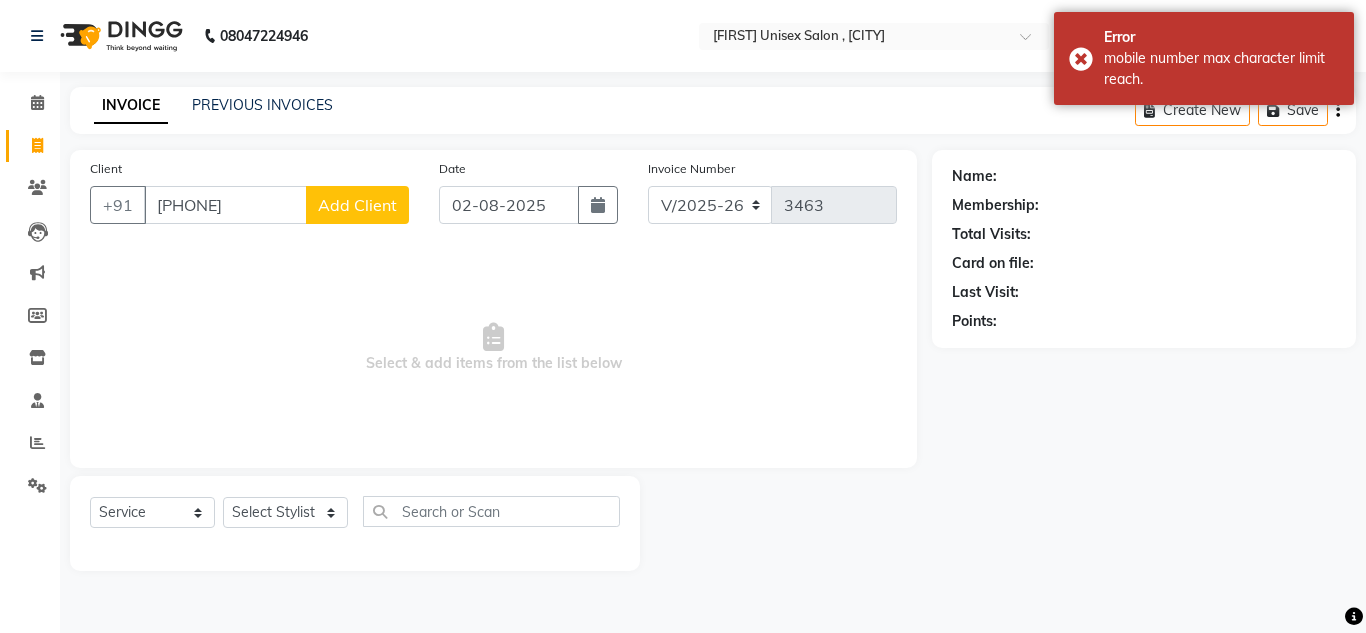click on "Add Client" 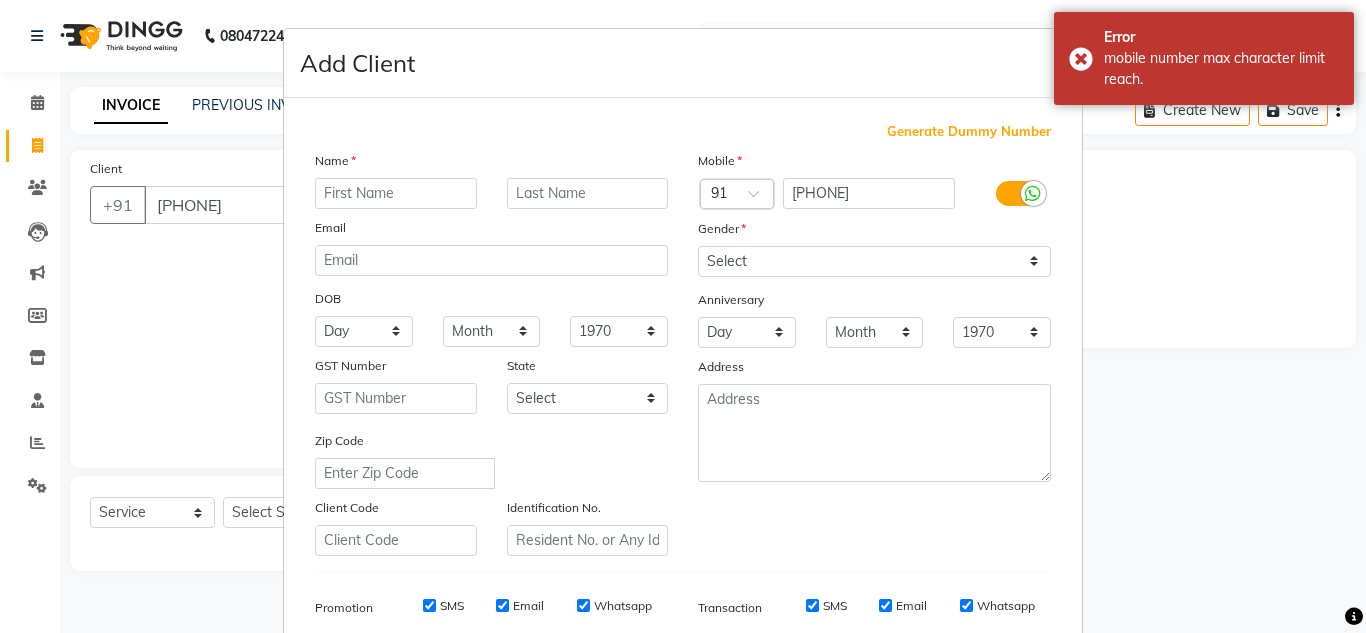 click at bounding box center [396, 193] 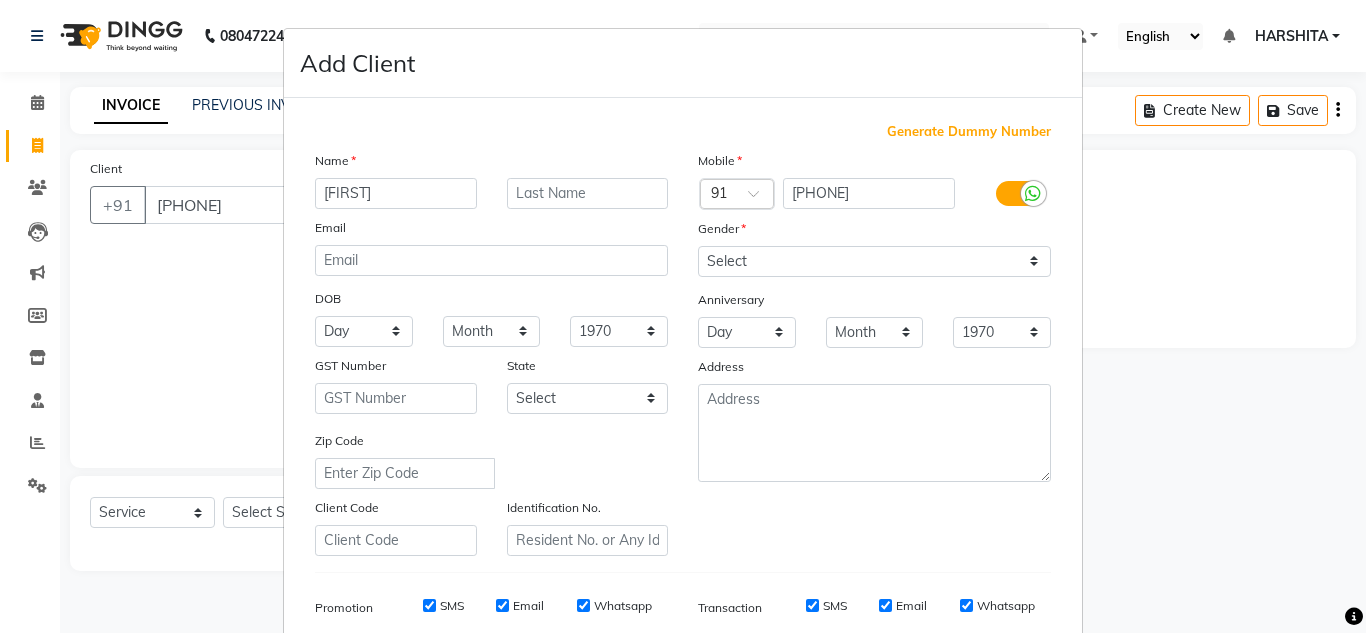type on "gurunath" 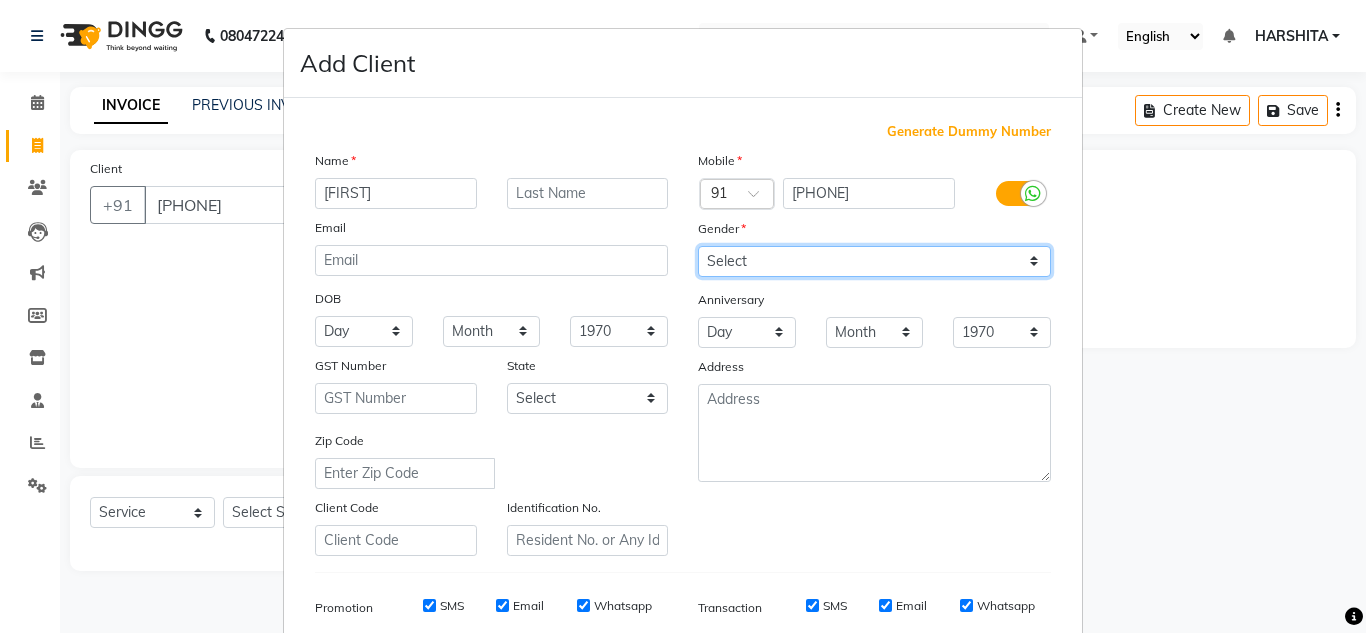 click on "Select Male Female Other Prefer Not To Say" at bounding box center [874, 261] 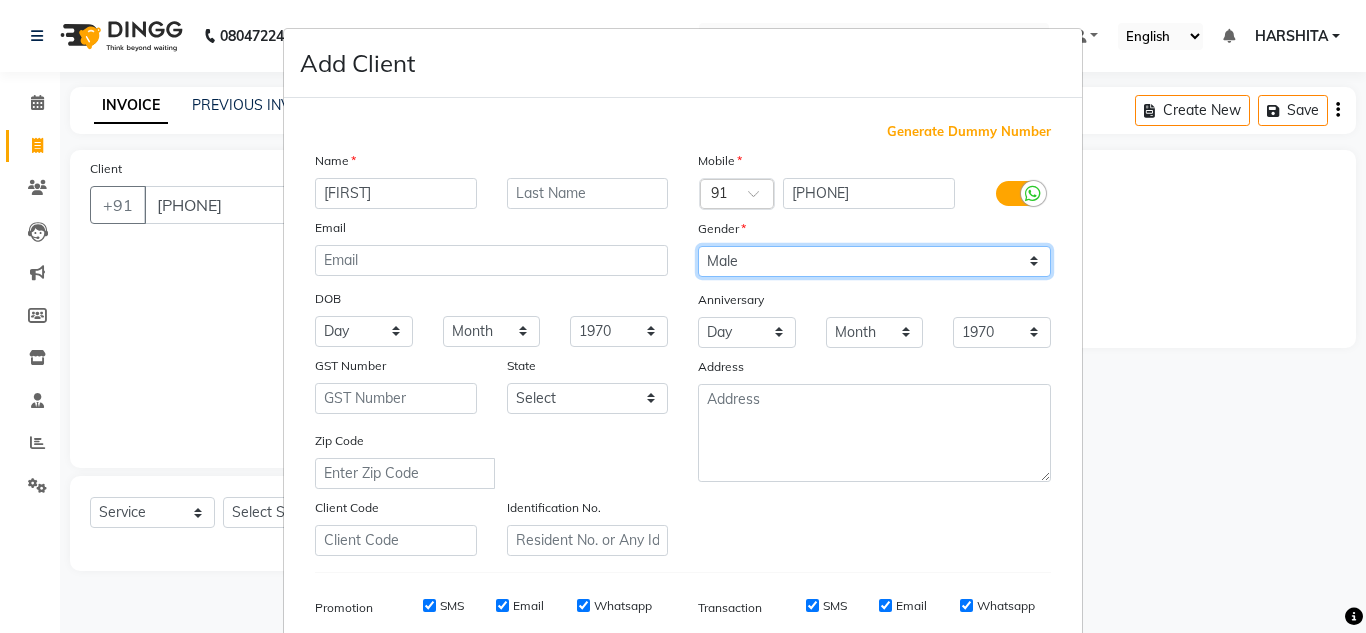 click on "Select Male Female Other Prefer Not To Say" at bounding box center [874, 261] 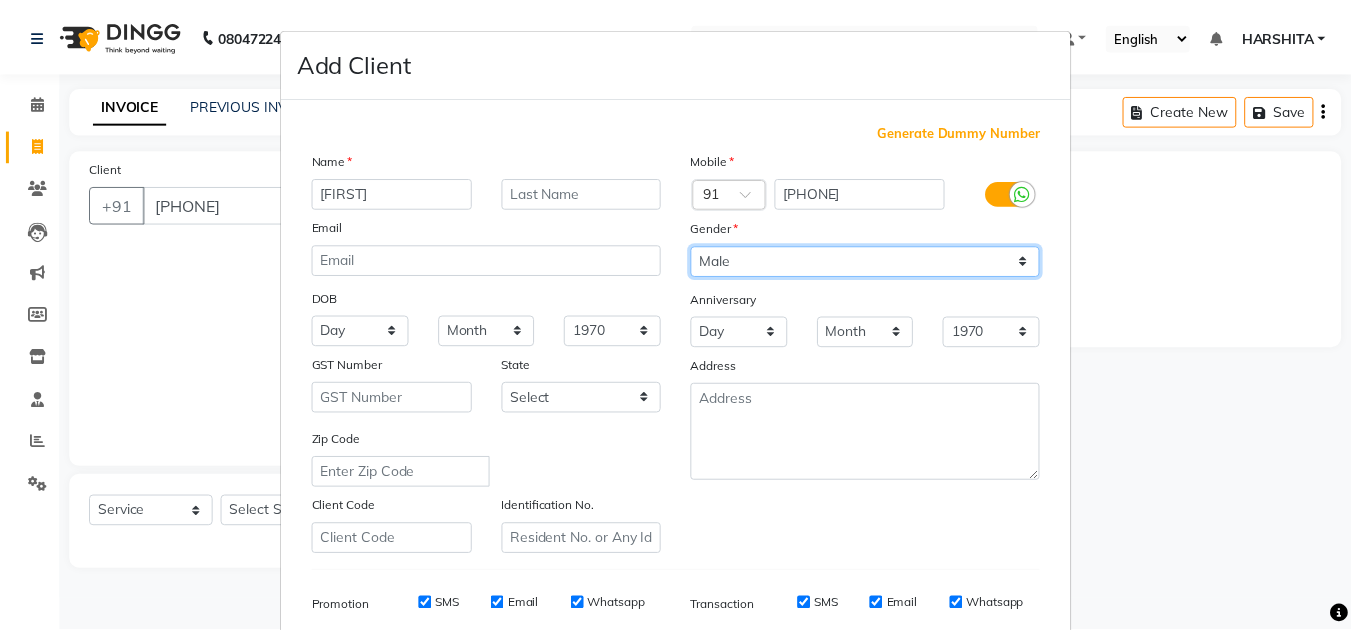scroll, scrollTop: 290, scrollLeft: 0, axis: vertical 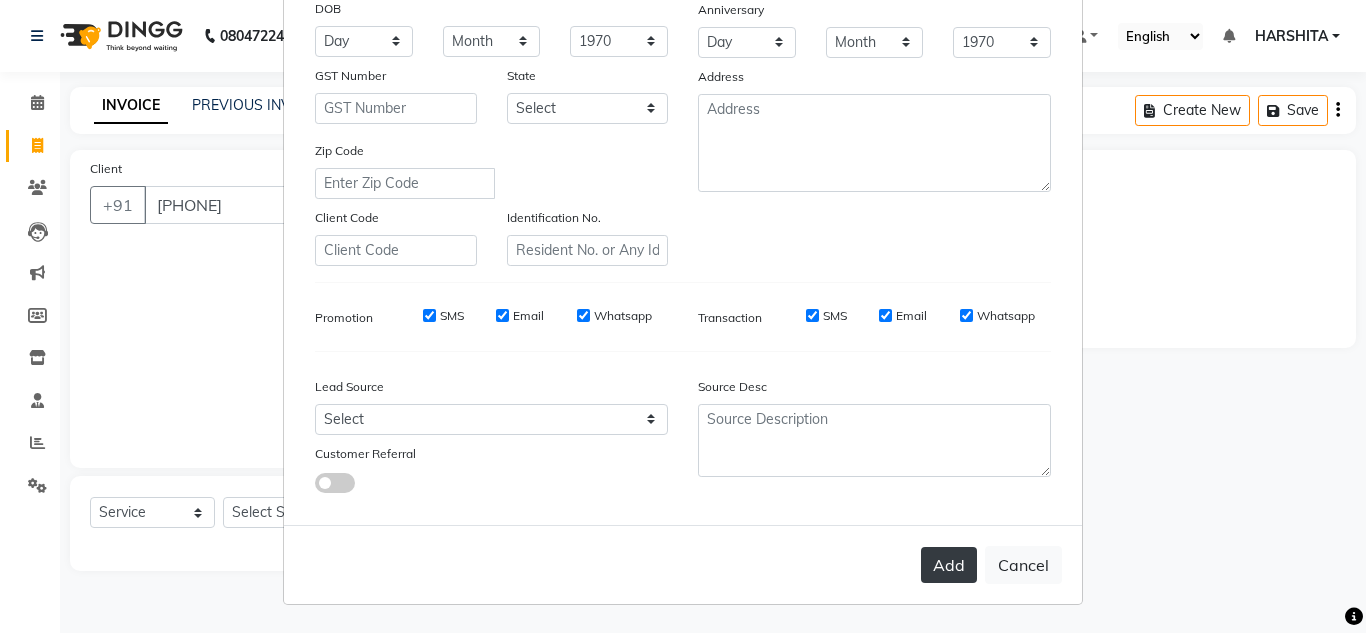 click on "Add" at bounding box center [949, 565] 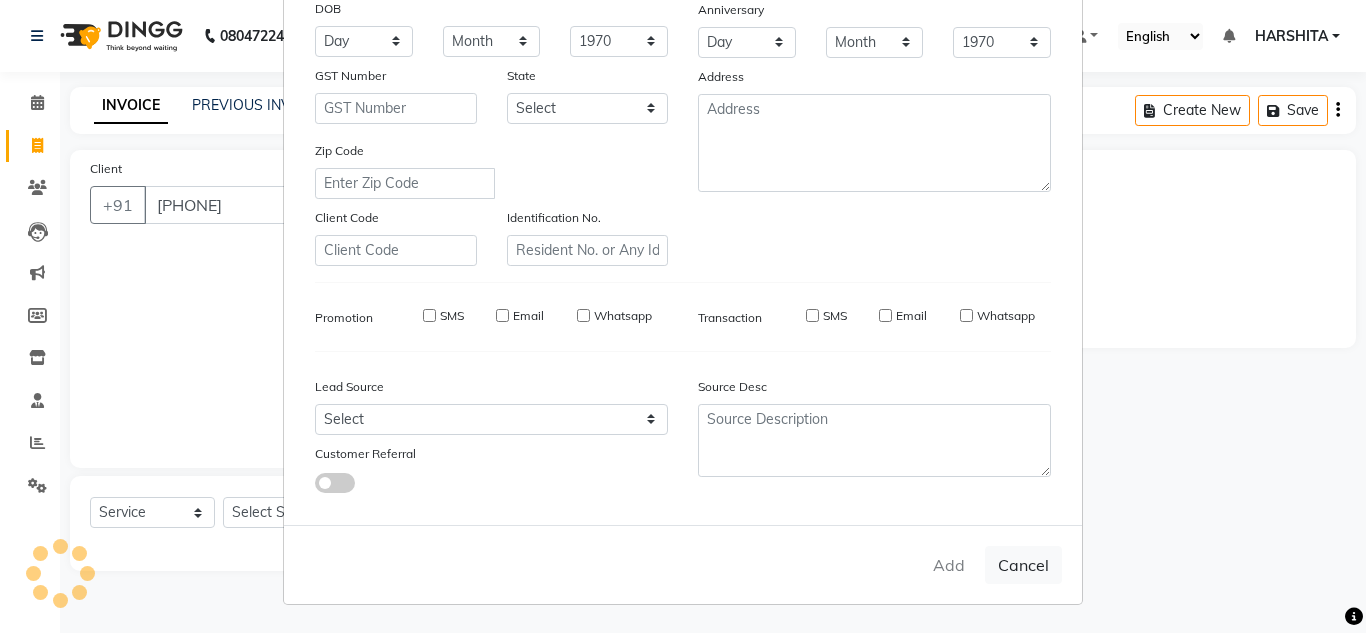 type 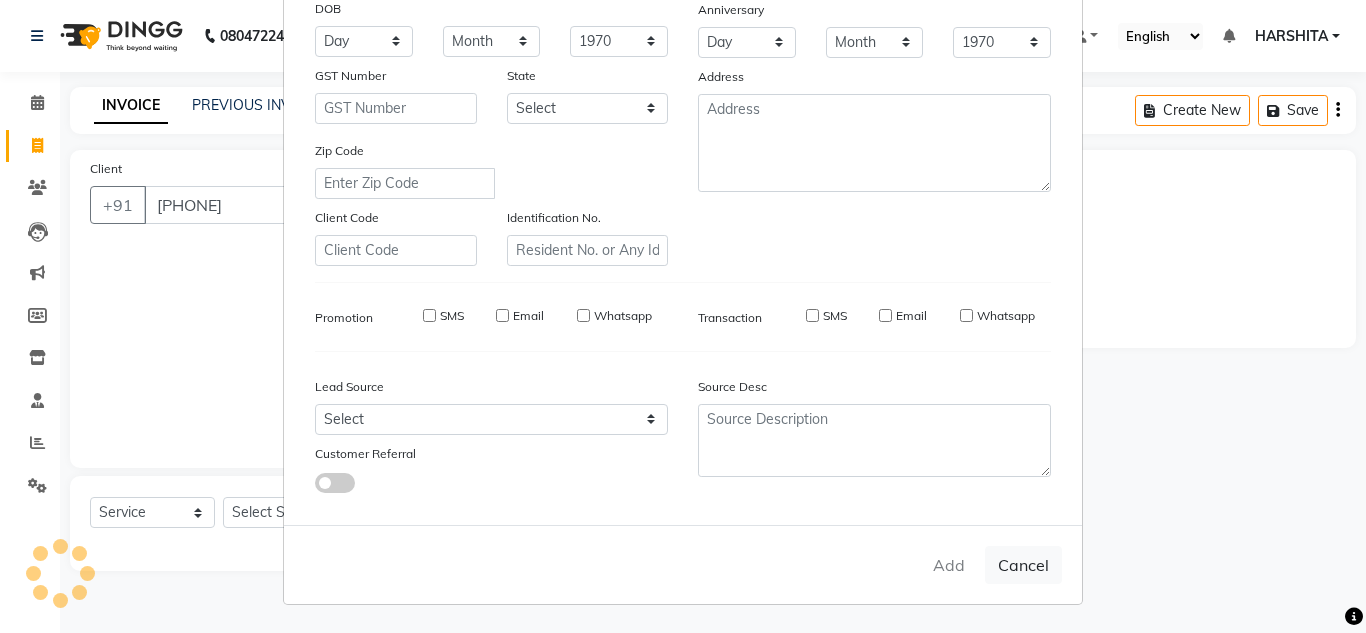select 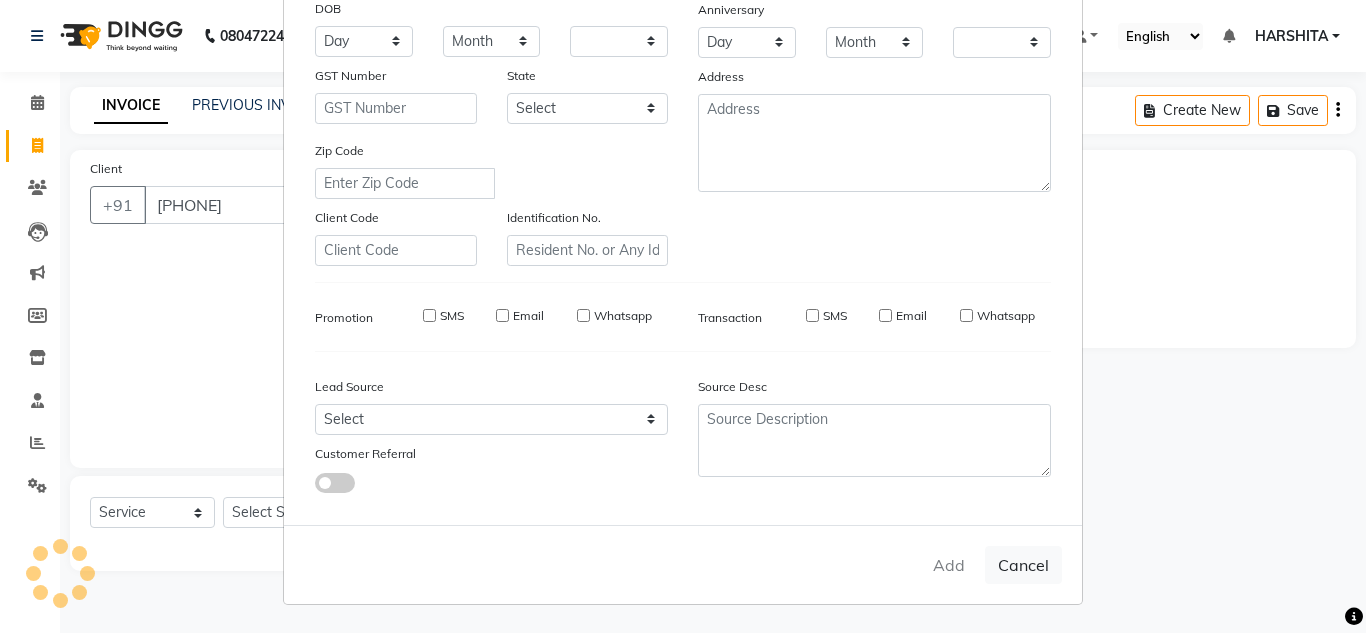 select on "1: Object" 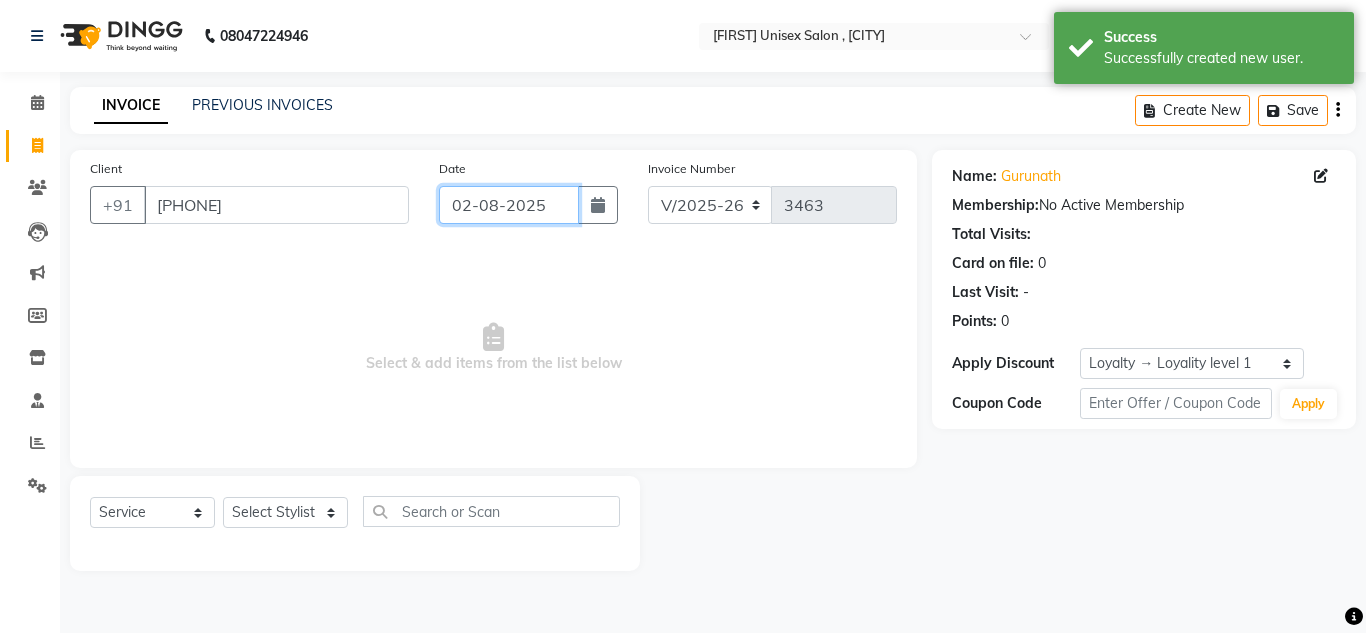 click on "02-08-2025" 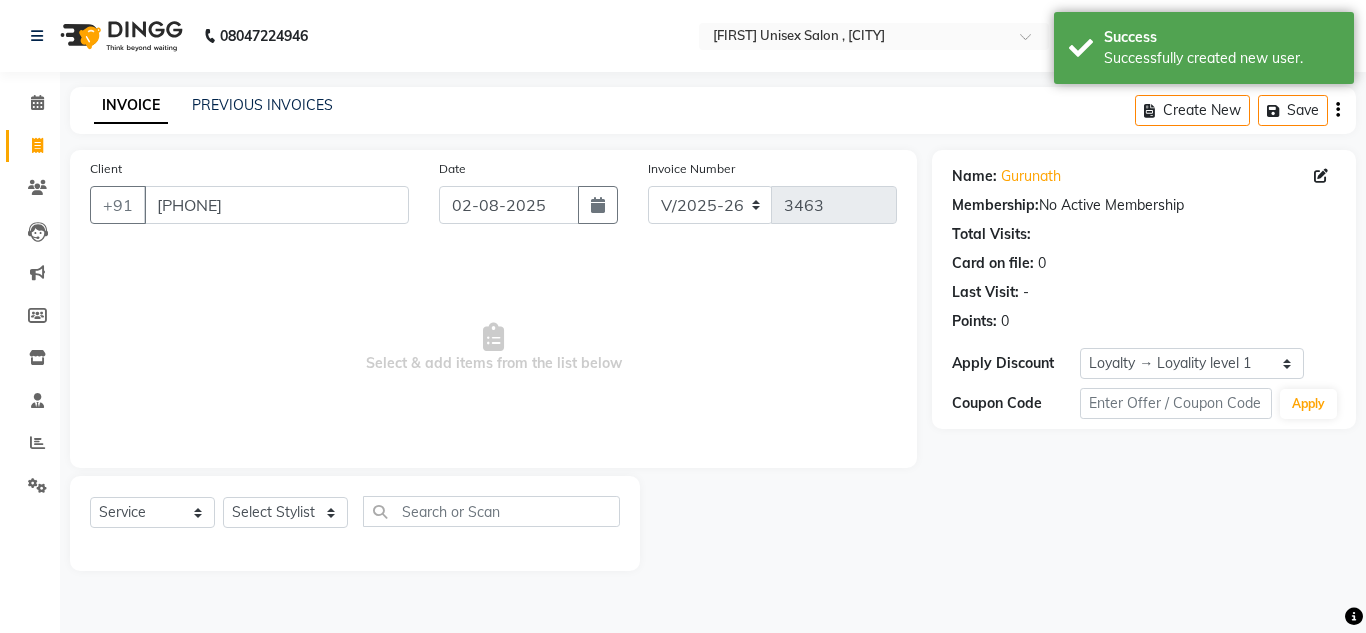 select on "8" 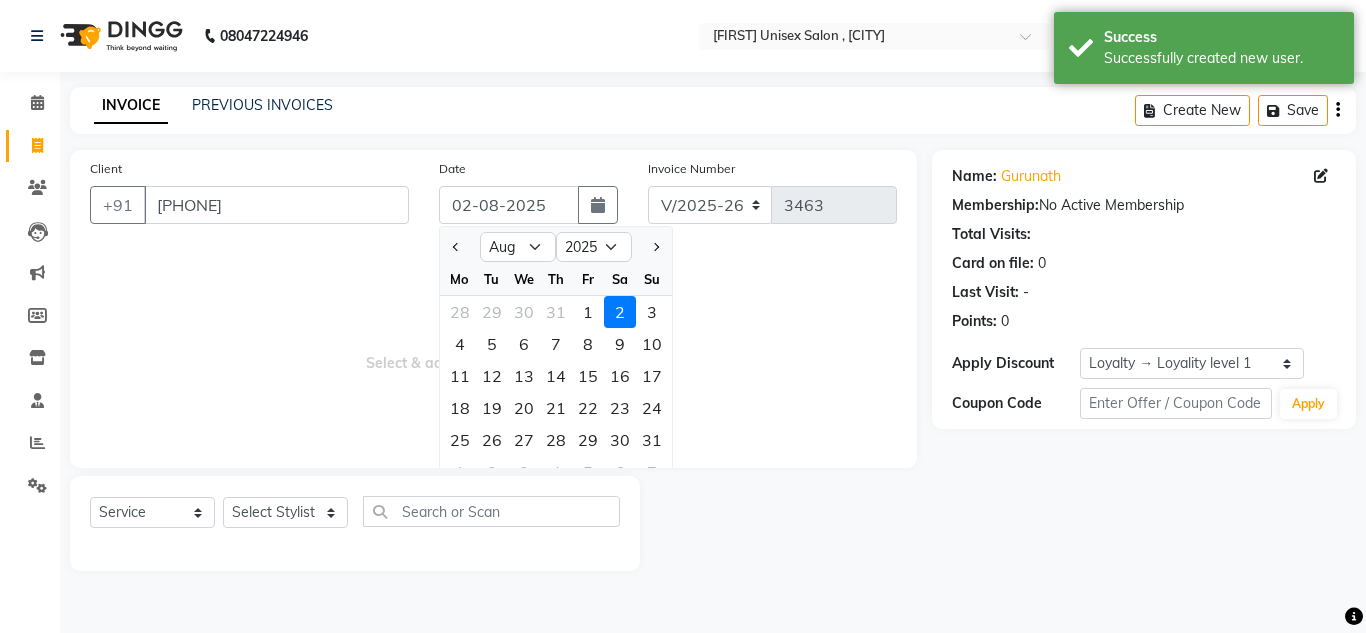 drag, startPoint x: 588, startPoint y: 313, endPoint x: 560, endPoint y: 330, distance: 32.75668 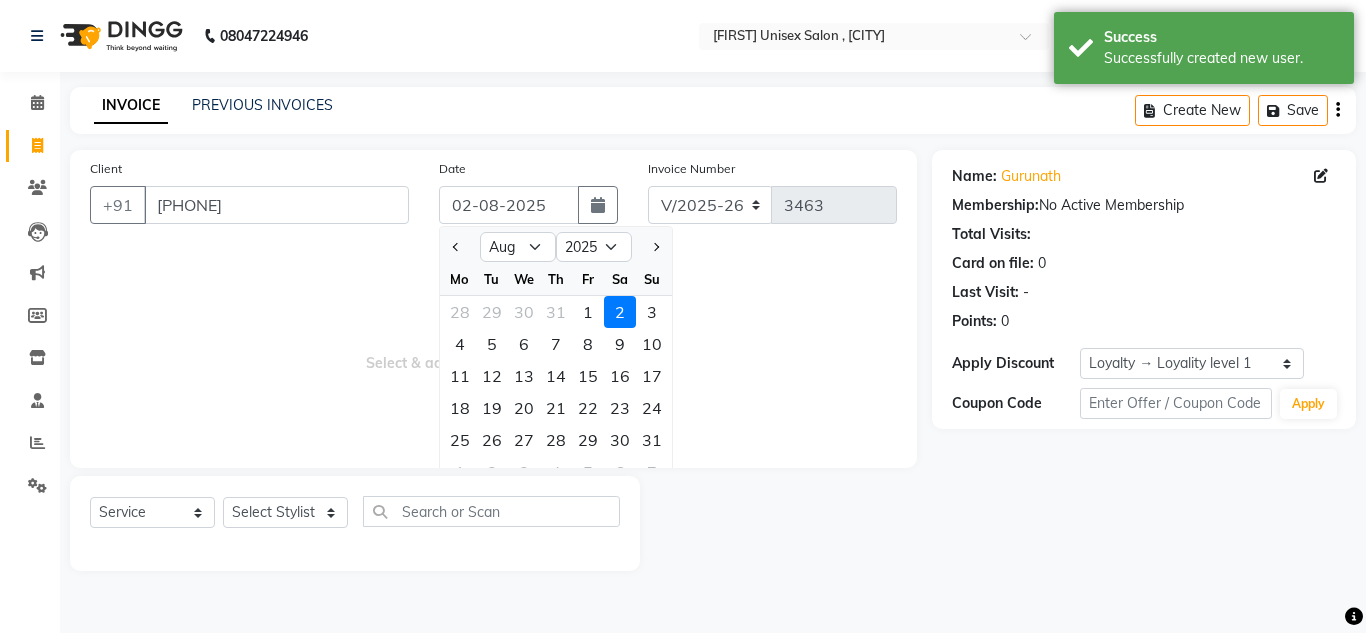 click on "1" 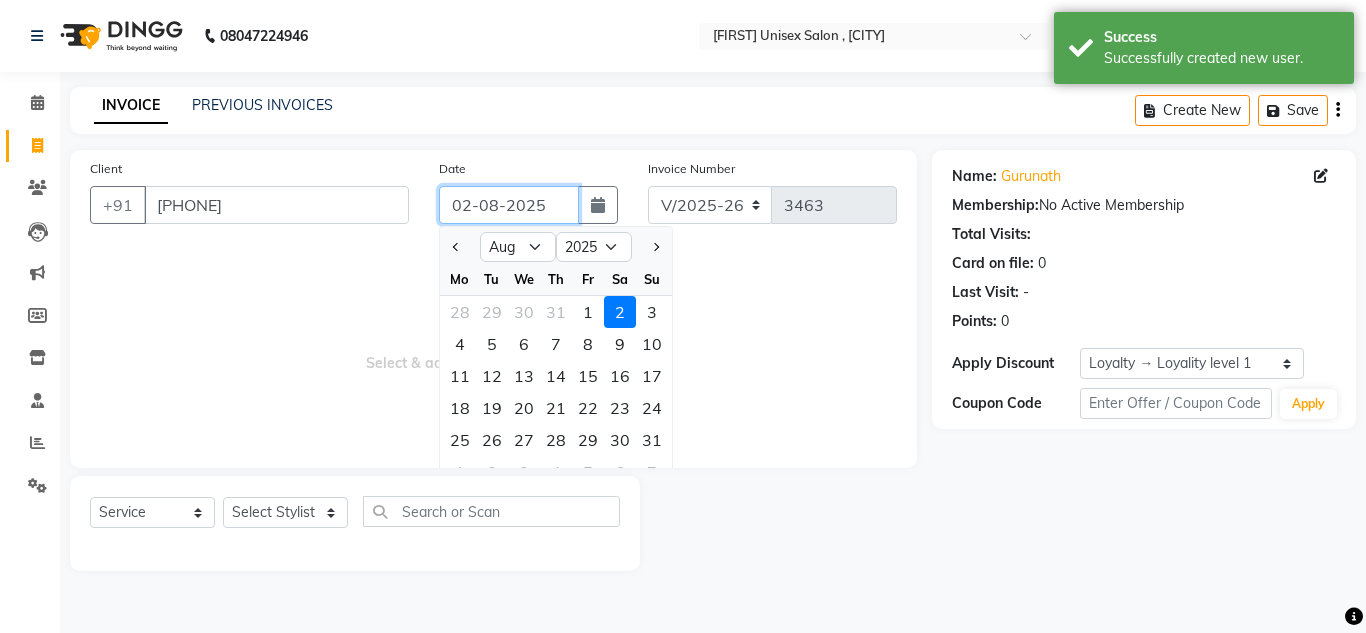 type on "01-08-2025" 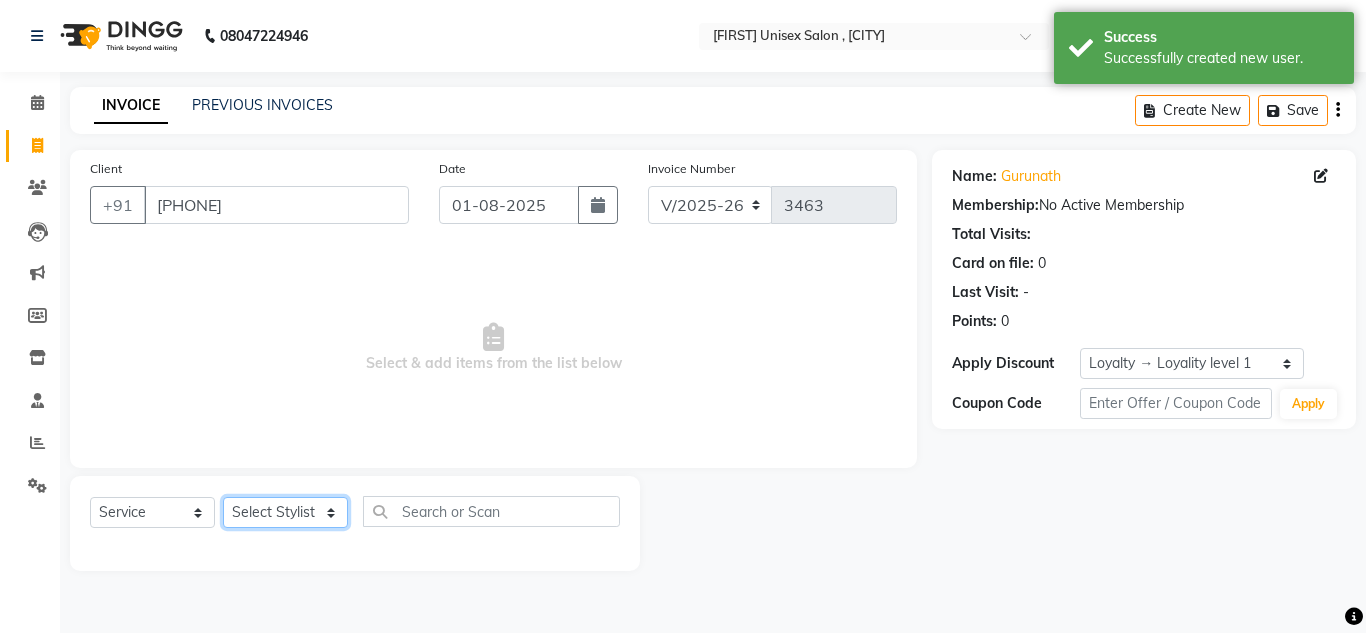 click on "Select Stylist Aalam salmani Ahmed Washim new  HARSHITA mohit Neeraj Owner preeti Raghav sakib sonu RG" 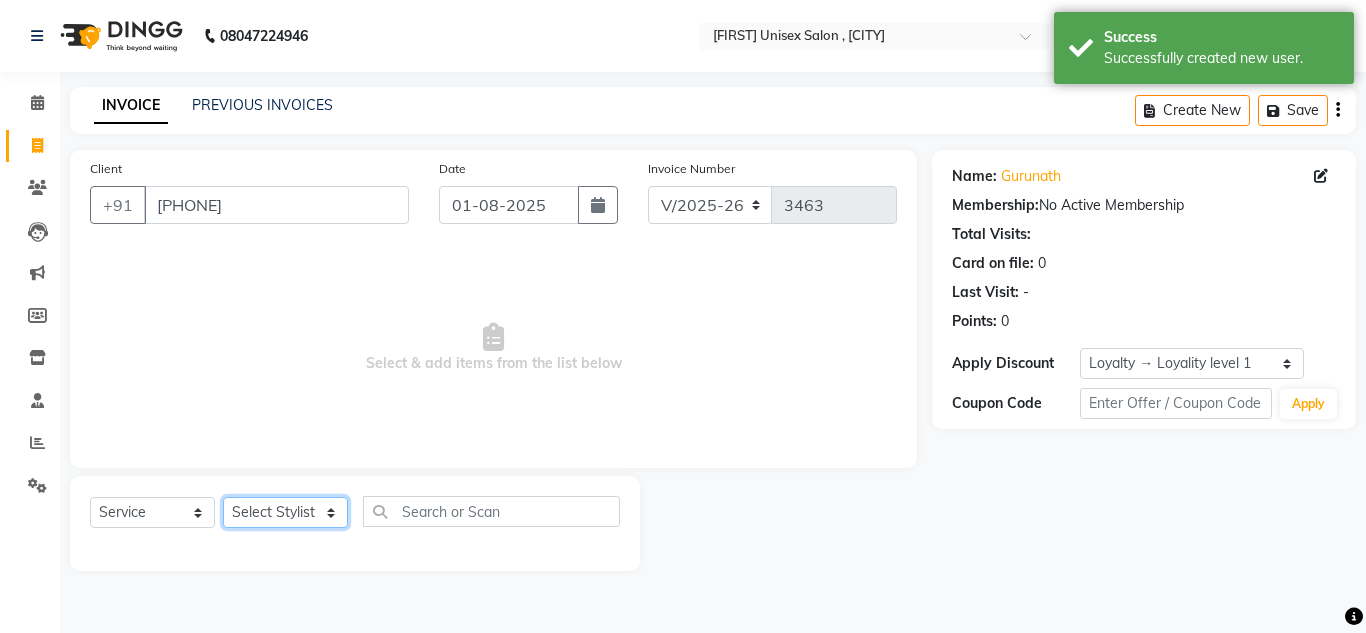 select on "85763" 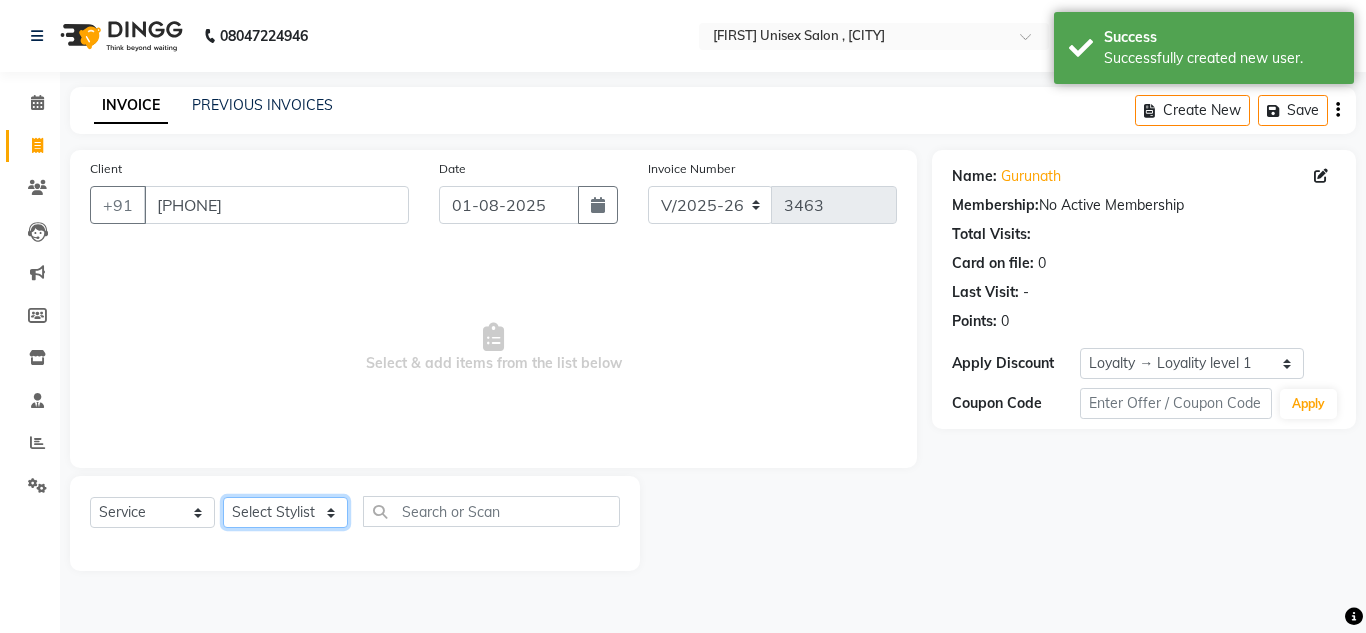 click on "Select Stylist Aalam salmani Ahmed Washim new  HARSHITA mohit Neeraj Owner preeti Raghav sakib sonu RG" 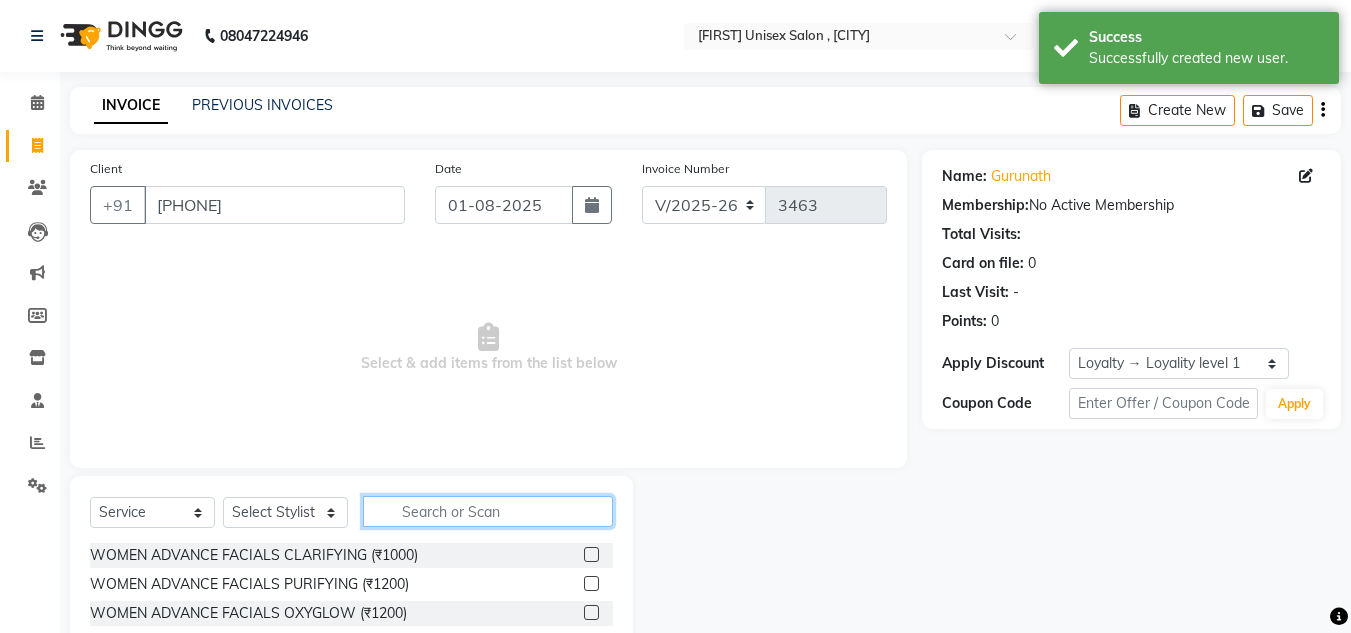 click 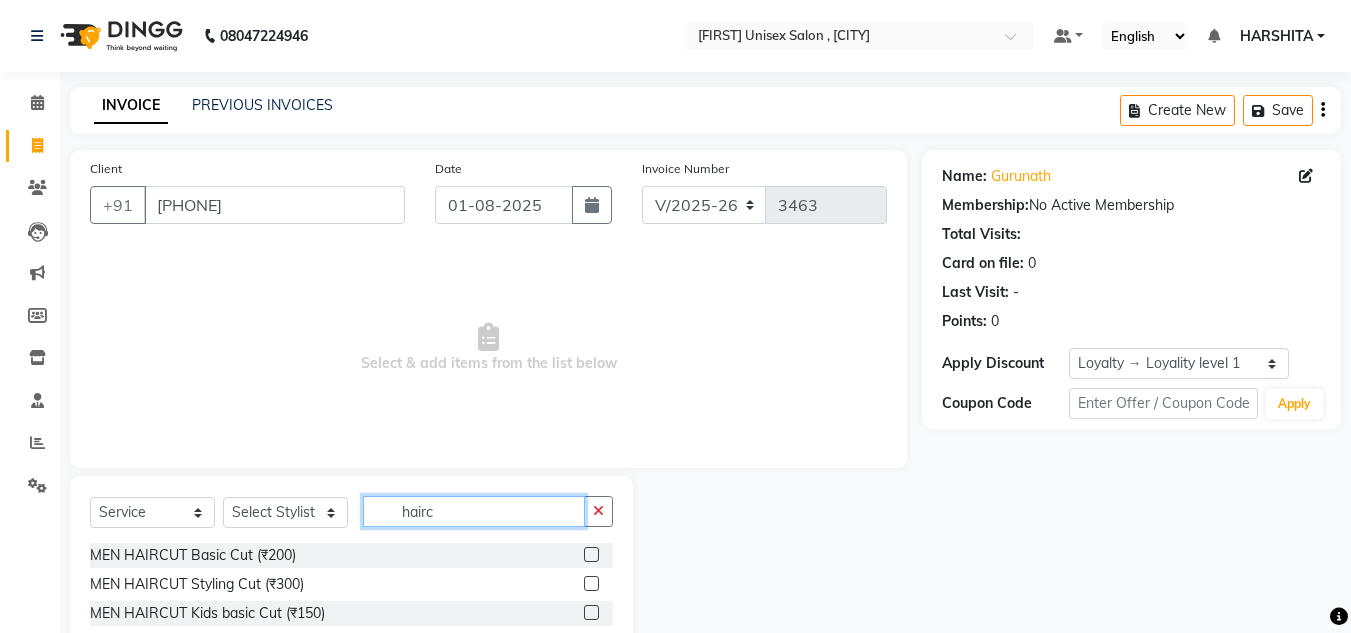 type on "hairc" 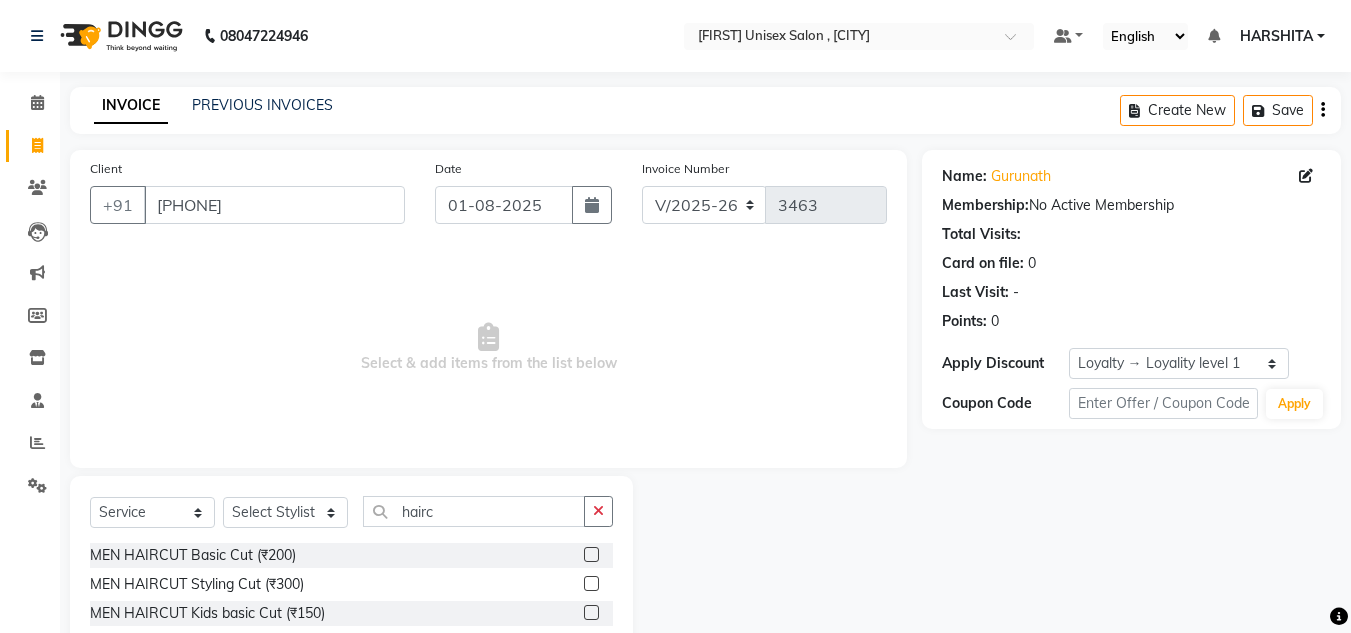 click 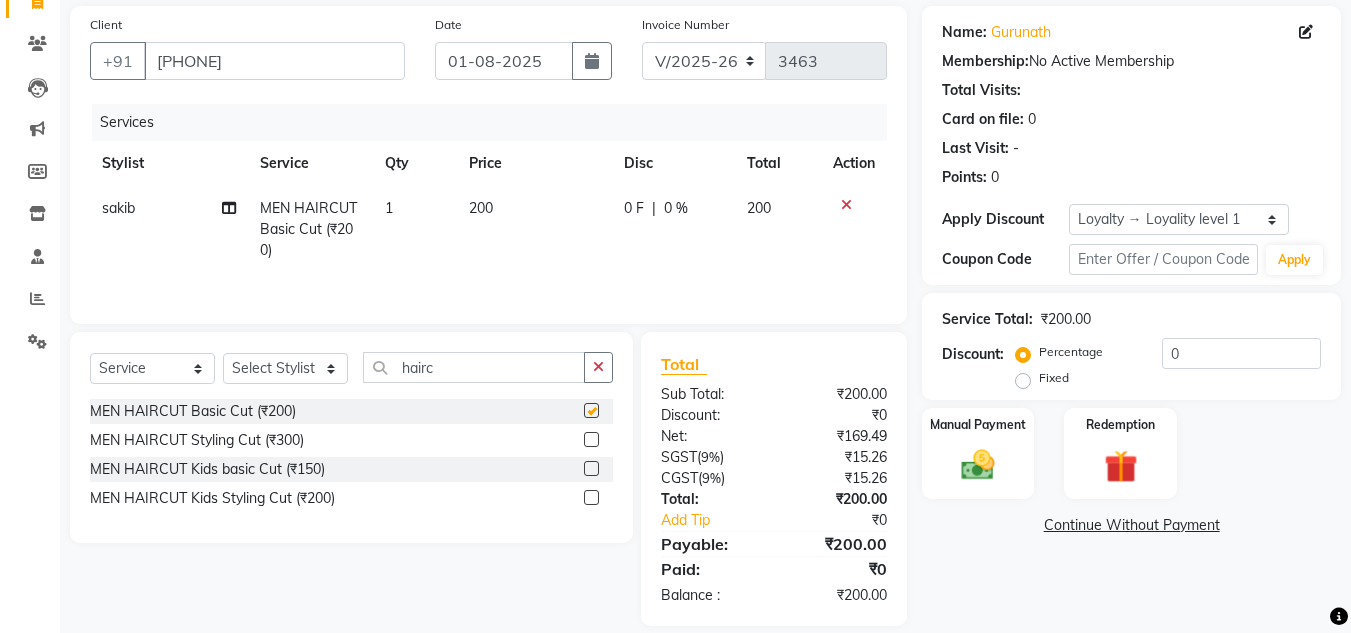 checkbox on "false" 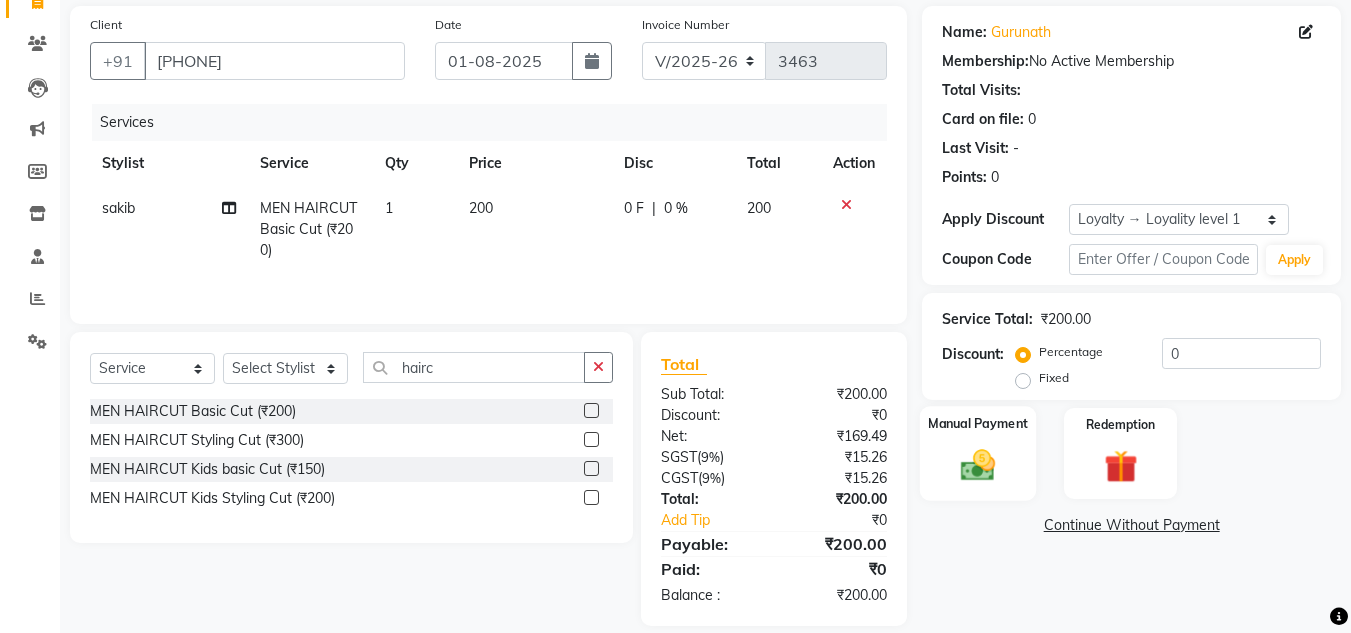 scroll, scrollTop: 167, scrollLeft: 0, axis: vertical 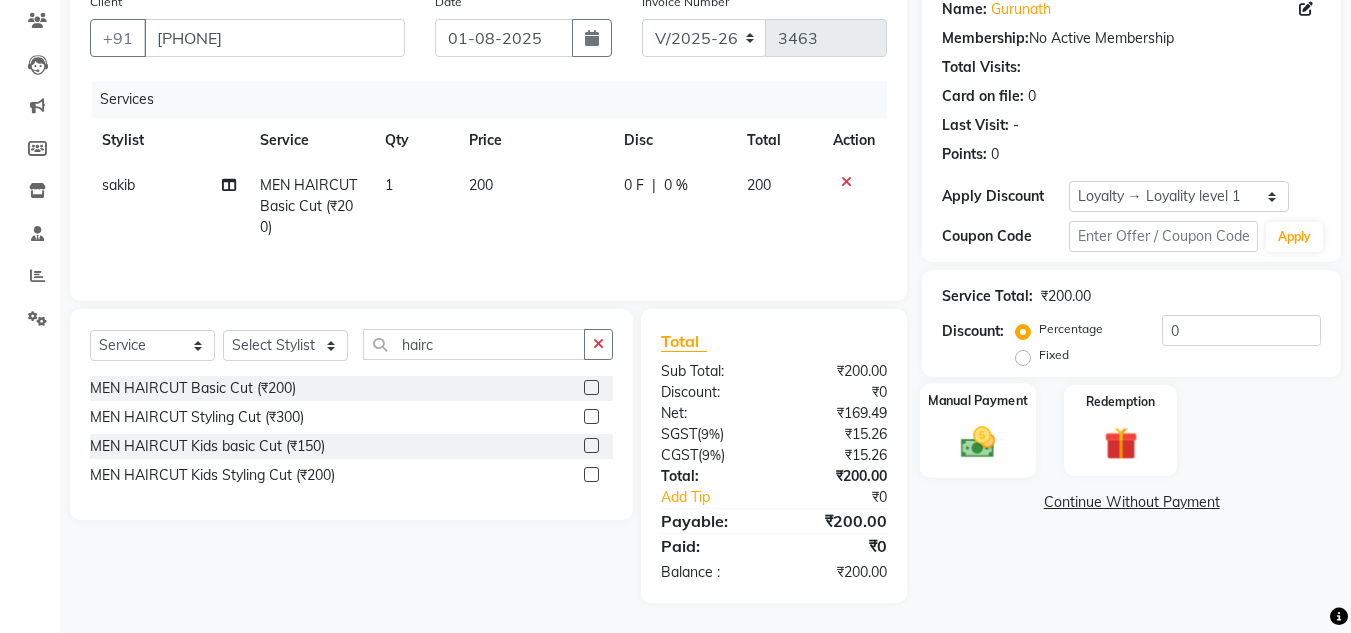 click 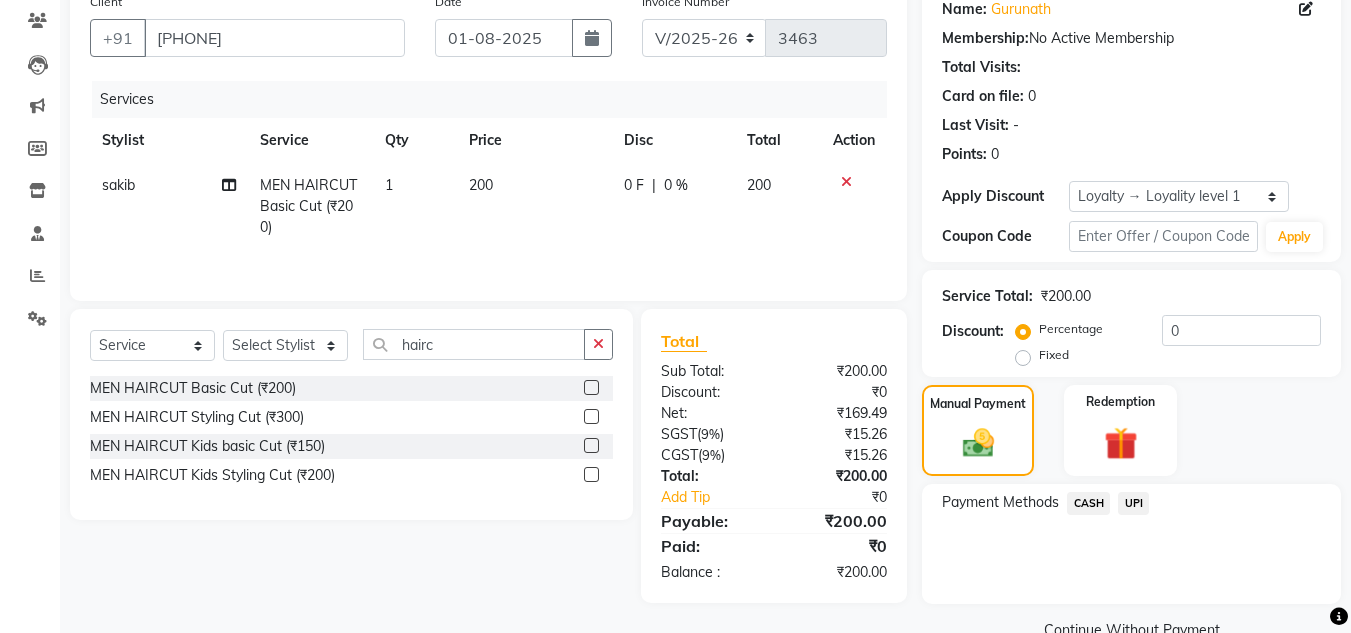 drag, startPoint x: 1136, startPoint y: 502, endPoint x: 1136, endPoint y: 514, distance: 12 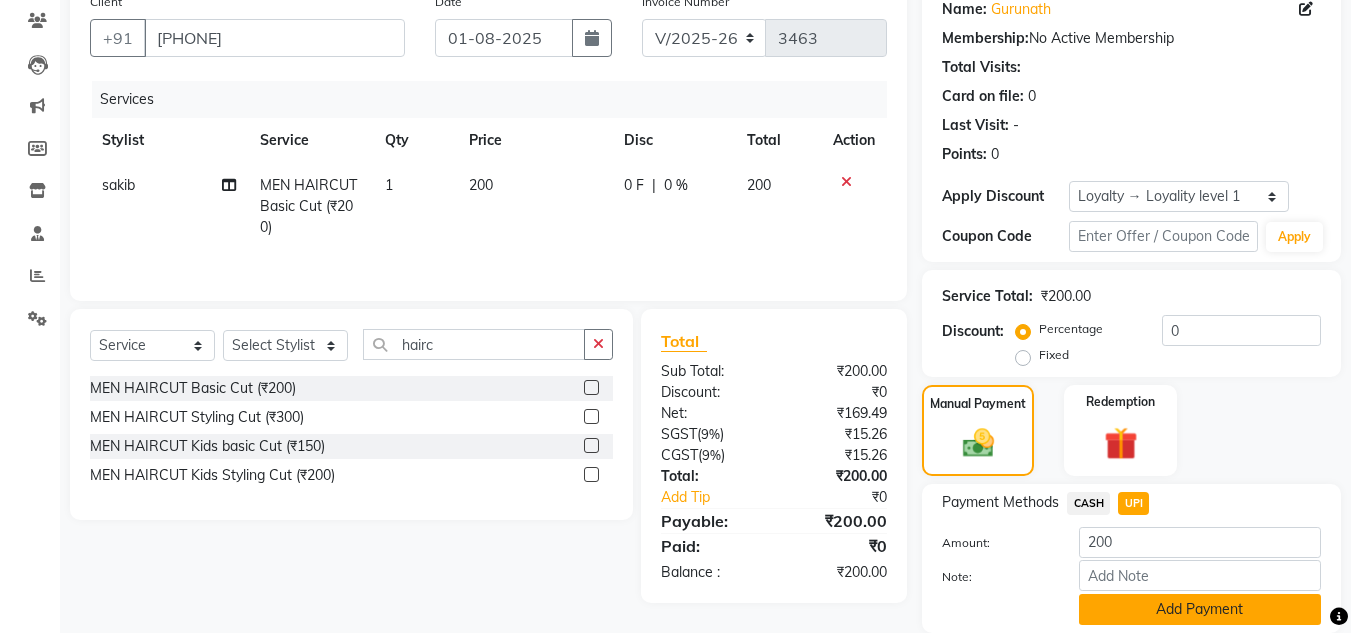 click on "Add Payment" 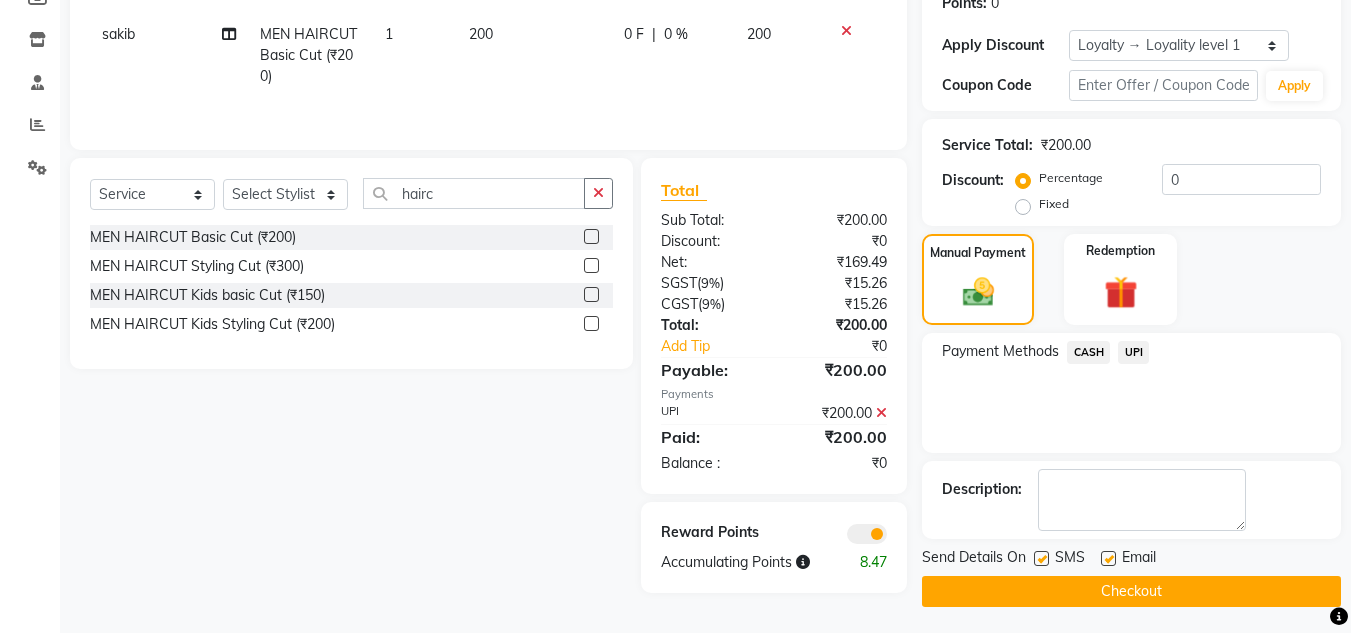scroll, scrollTop: 322, scrollLeft: 0, axis: vertical 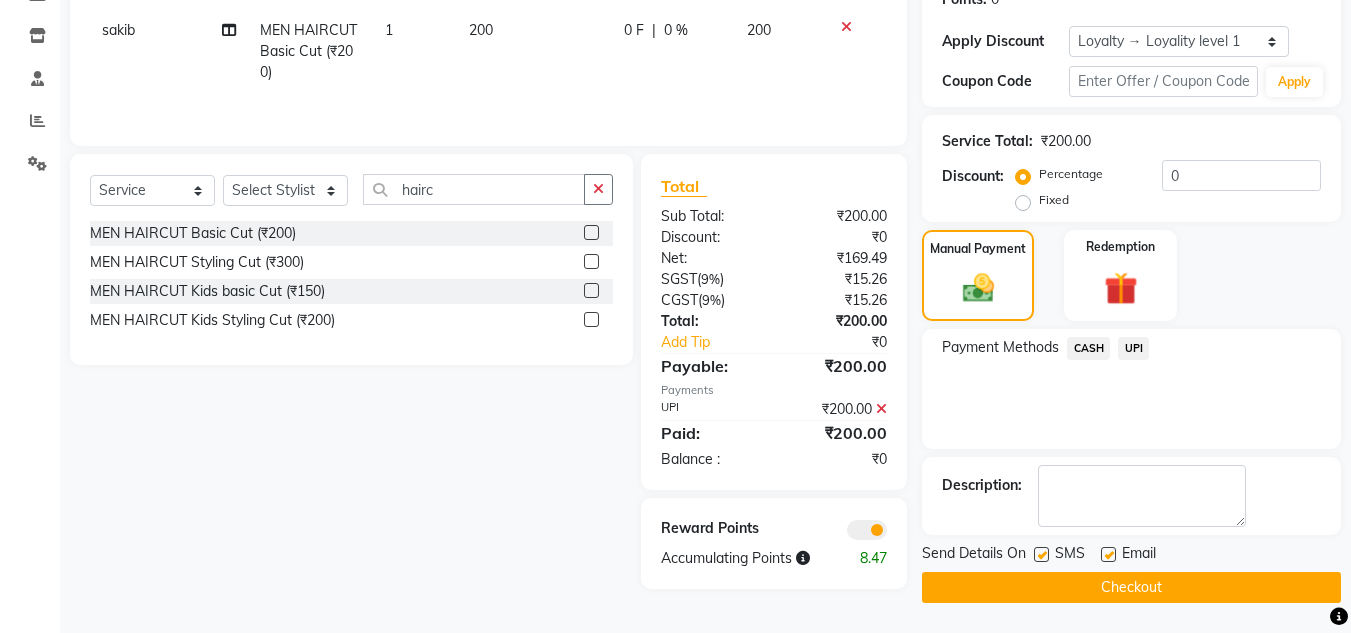 click on "Checkout" 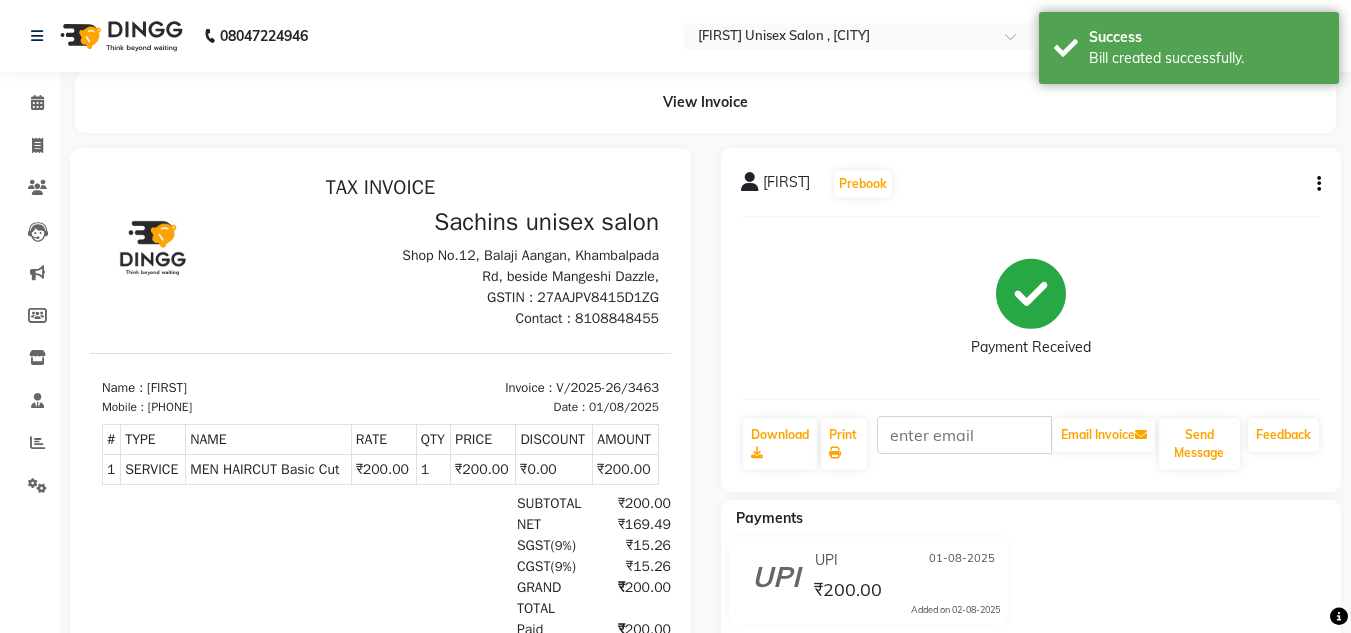scroll, scrollTop: 0, scrollLeft: 0, axis: both 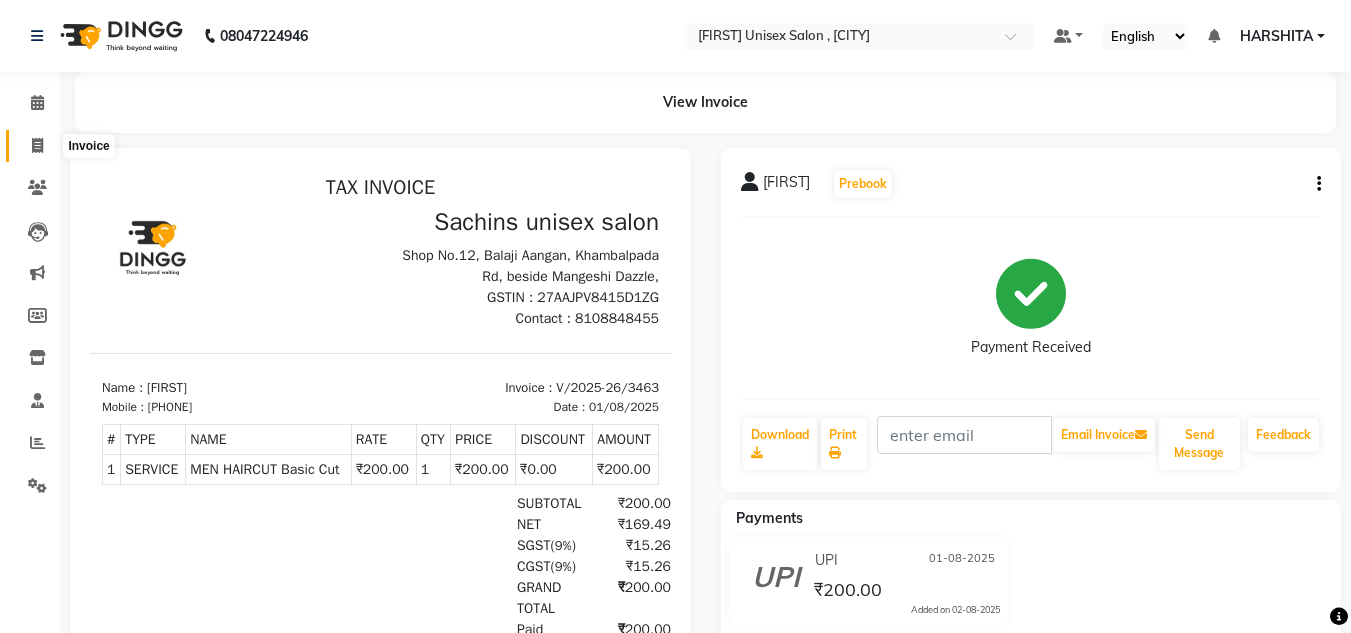 click 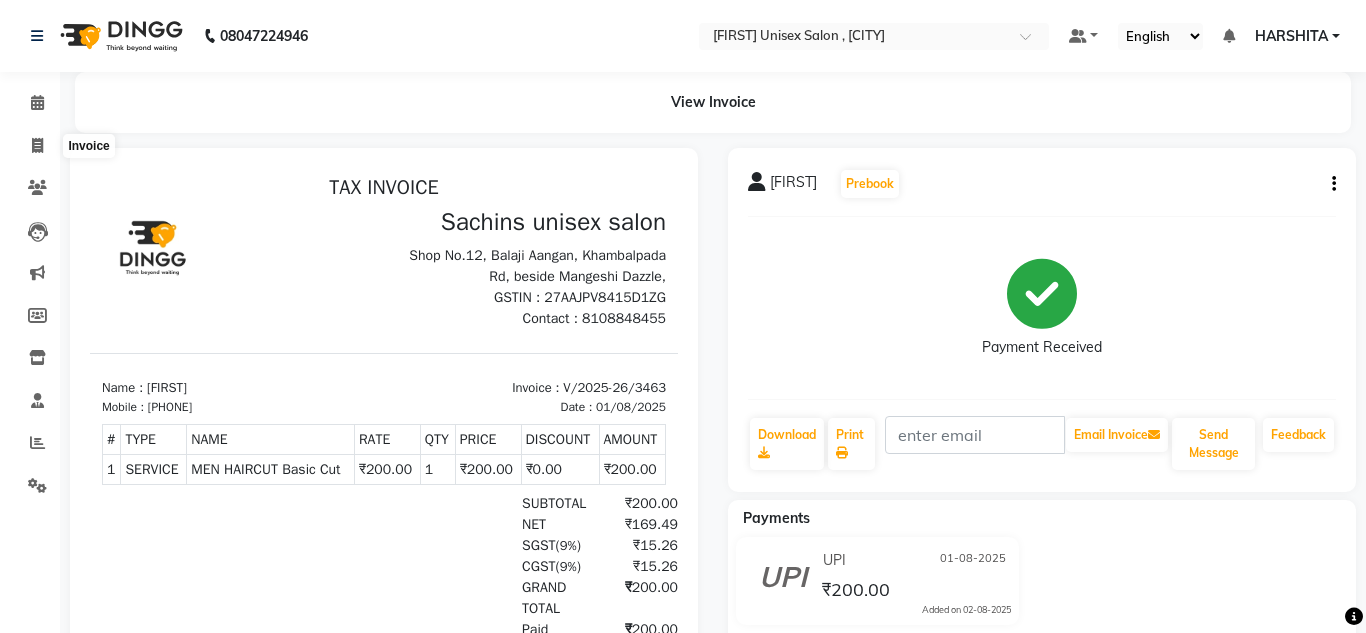 select on "service" 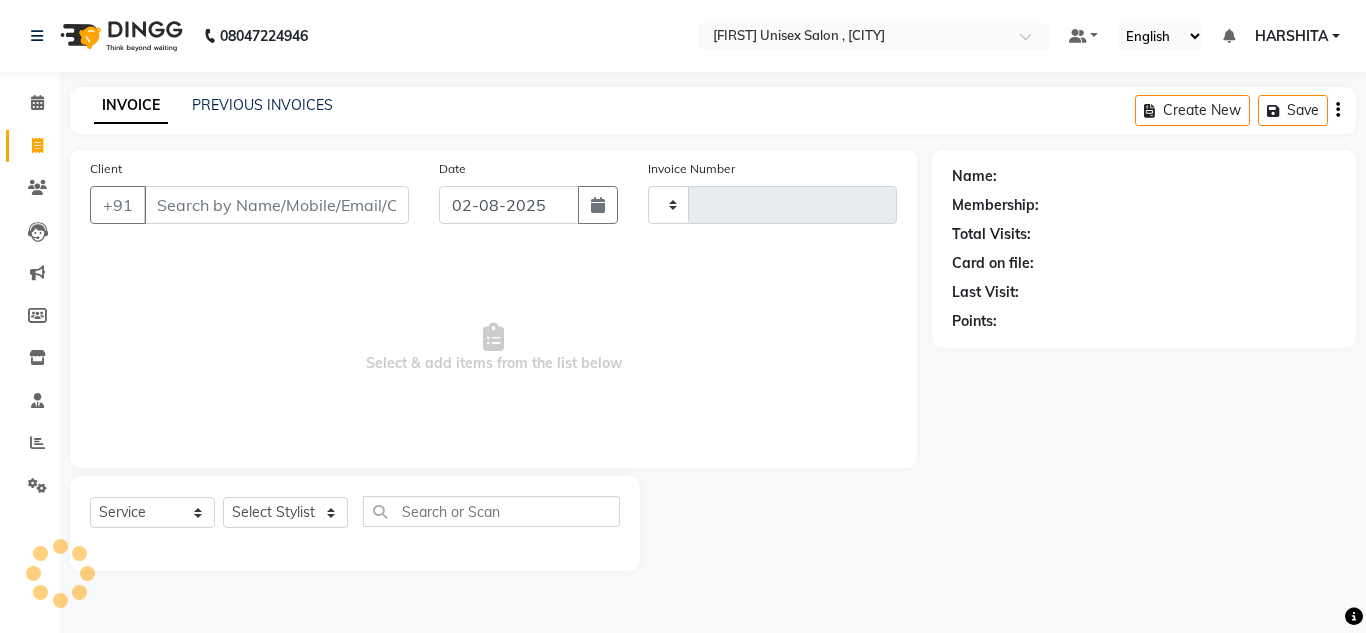 type on "3464" 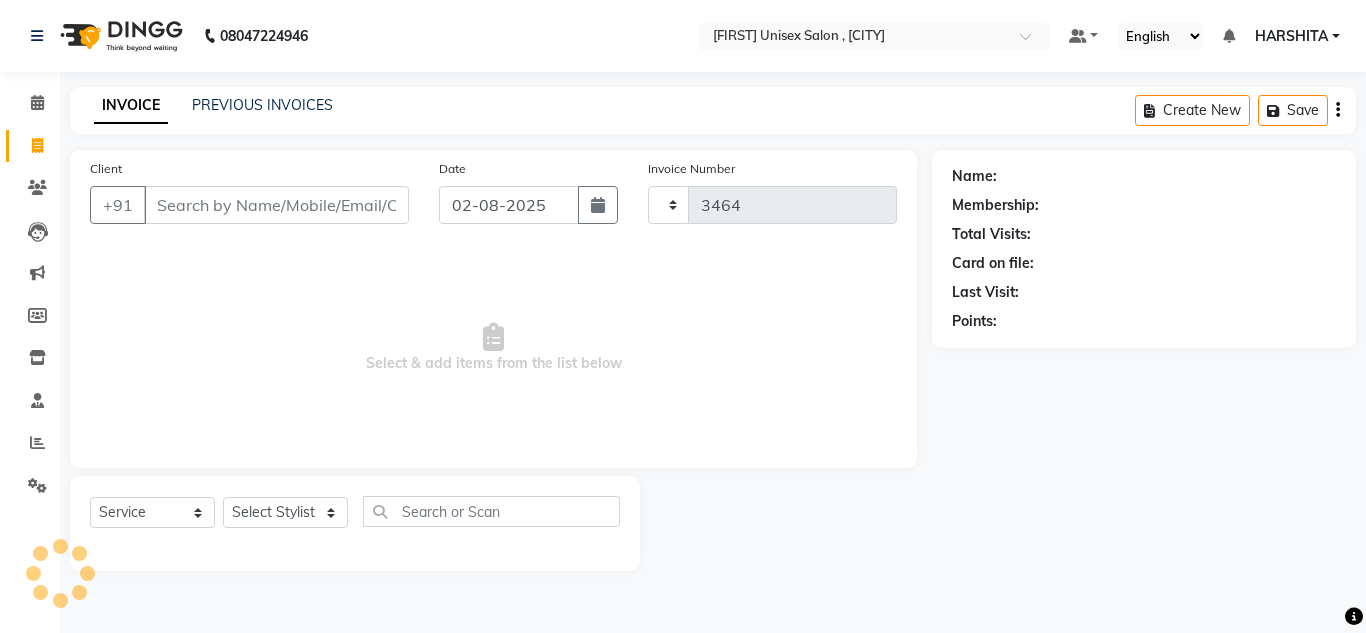 select on "6840" 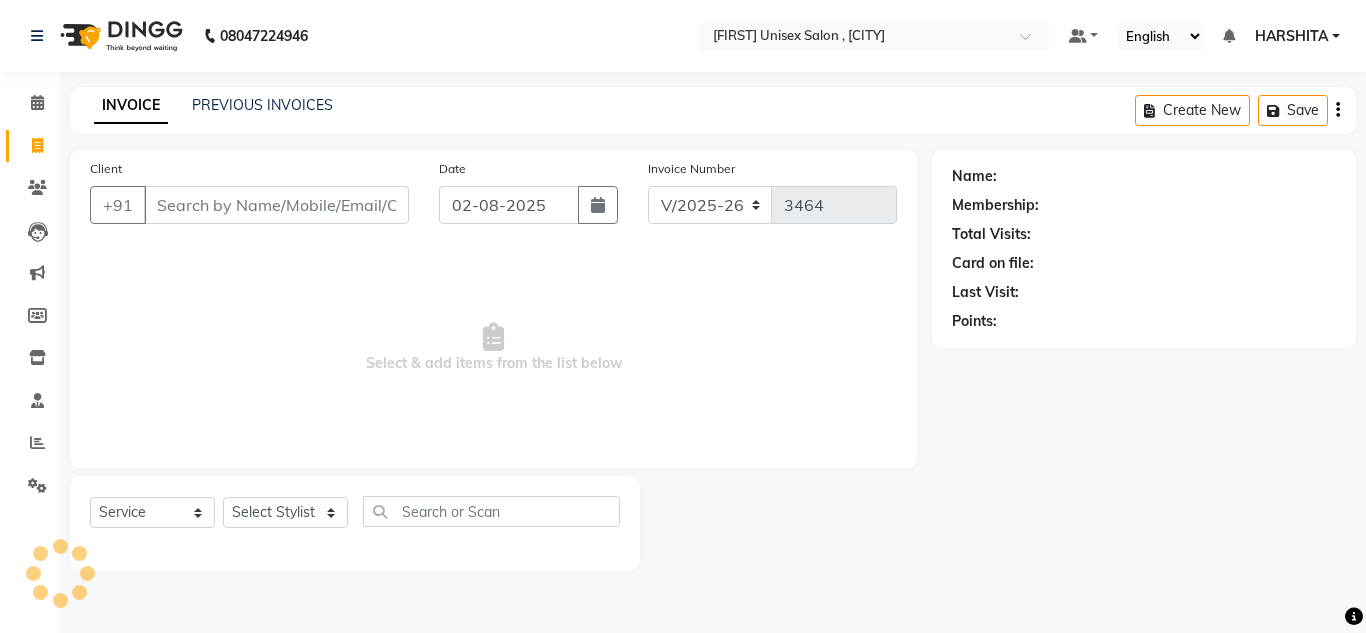 click on "Client" at bounding box center (276, 205) 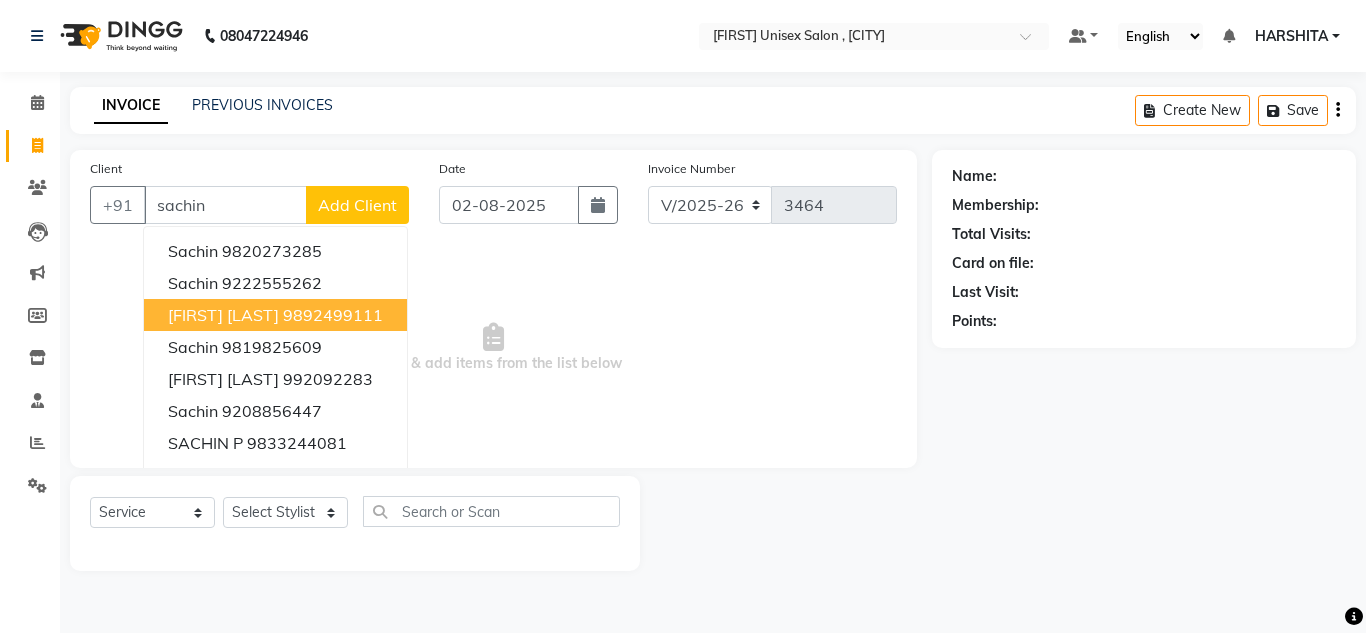 click on "[FIRST] [LAST]" at bounding box center (223, 315) 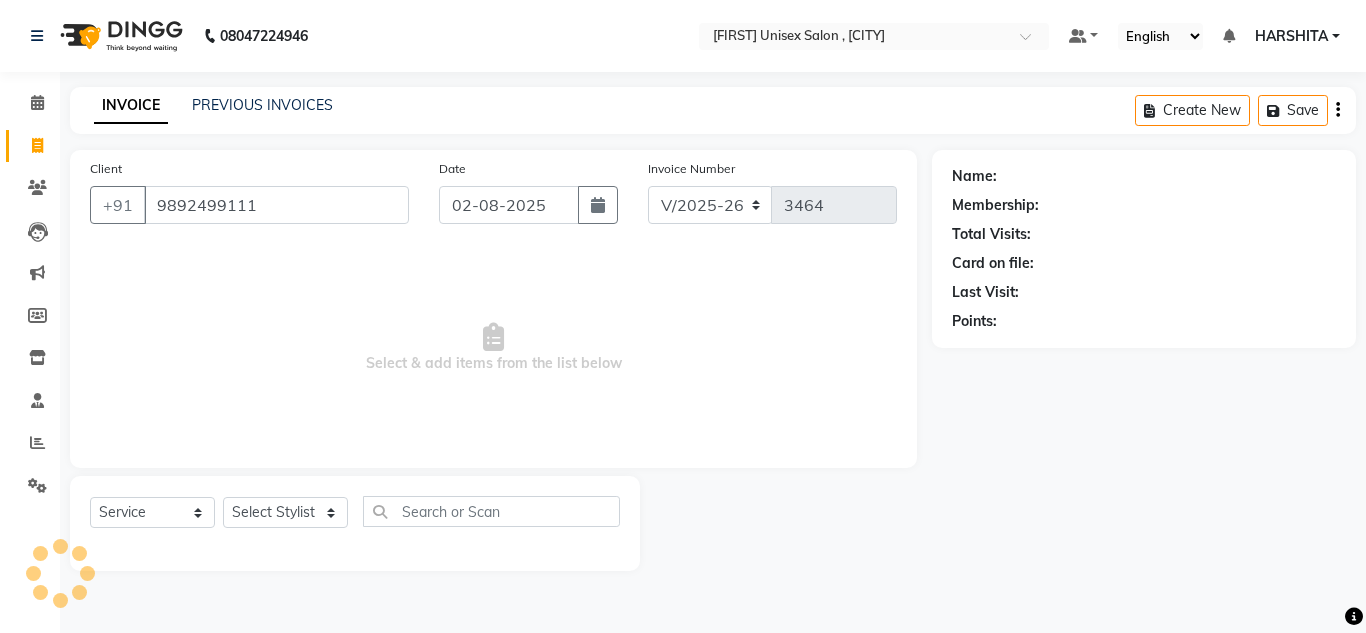 type on "9892499111" 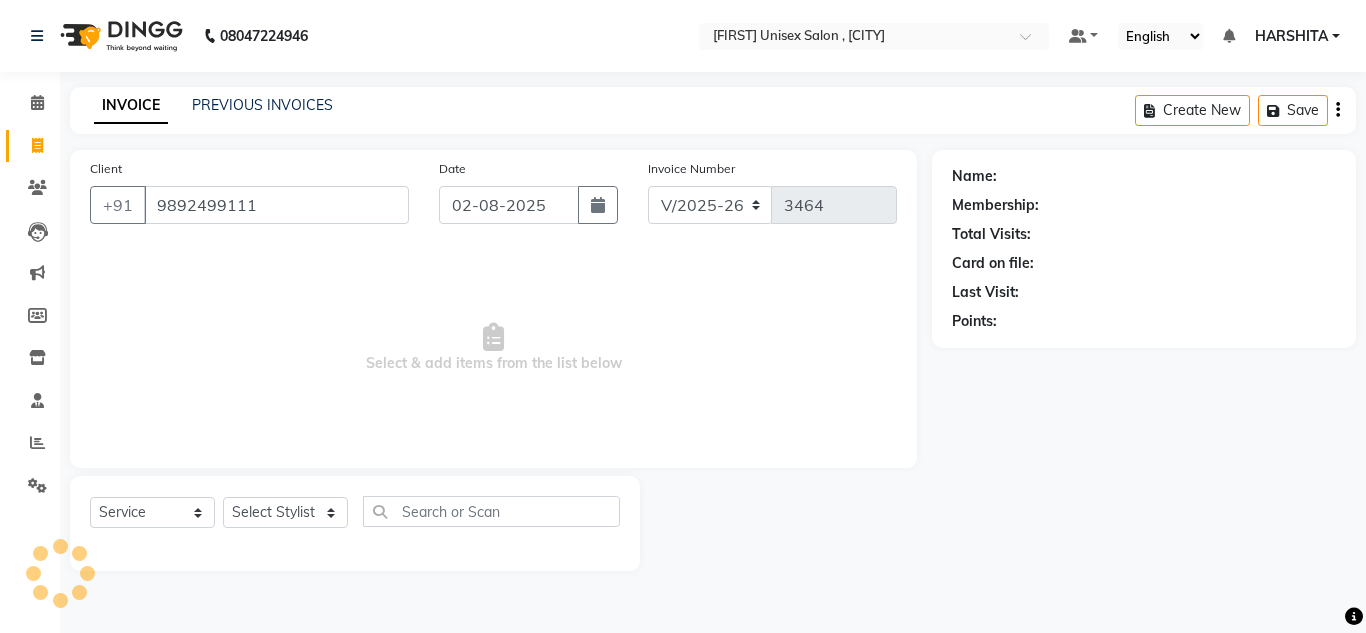 select on "1: Object" 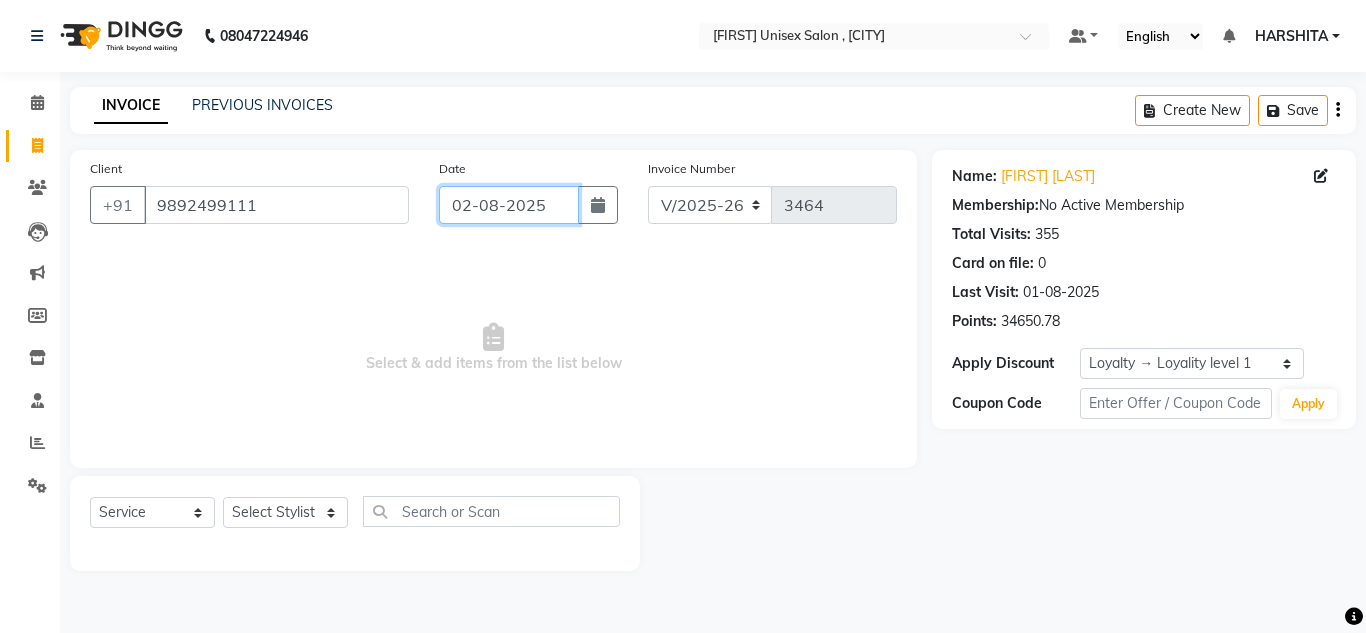 click on "02-08-2025" 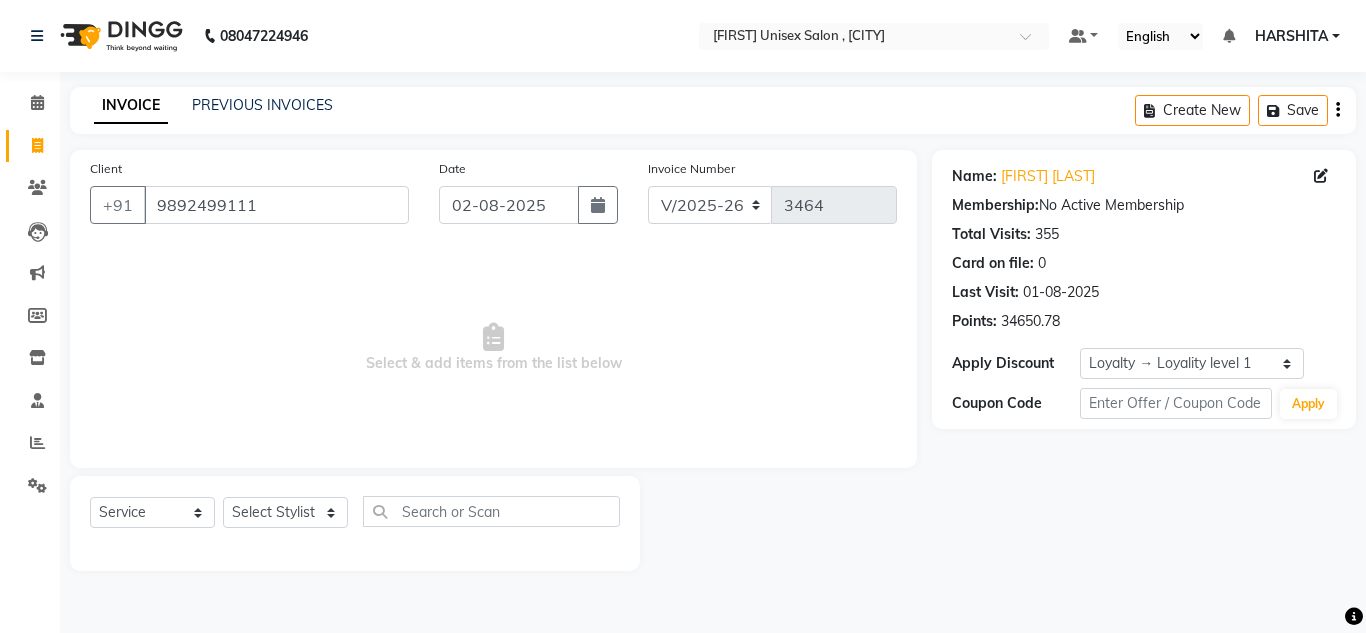 select on "8" 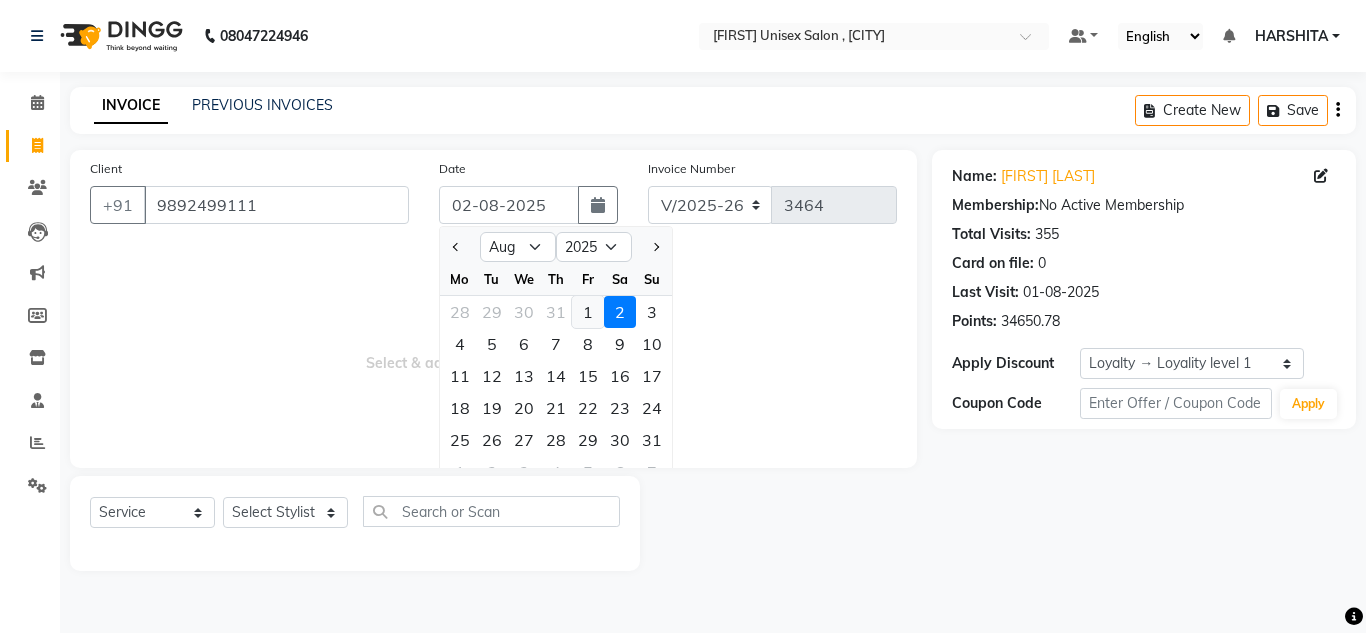 click on "1" 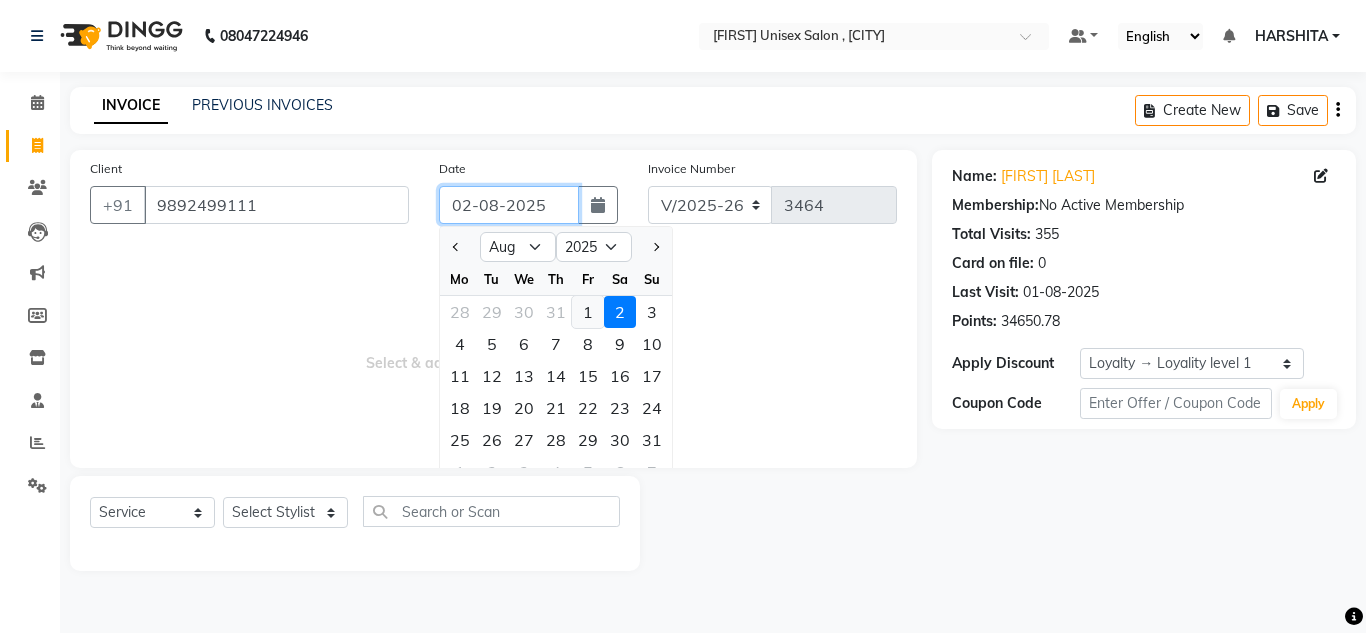 type on "01-08-2025" 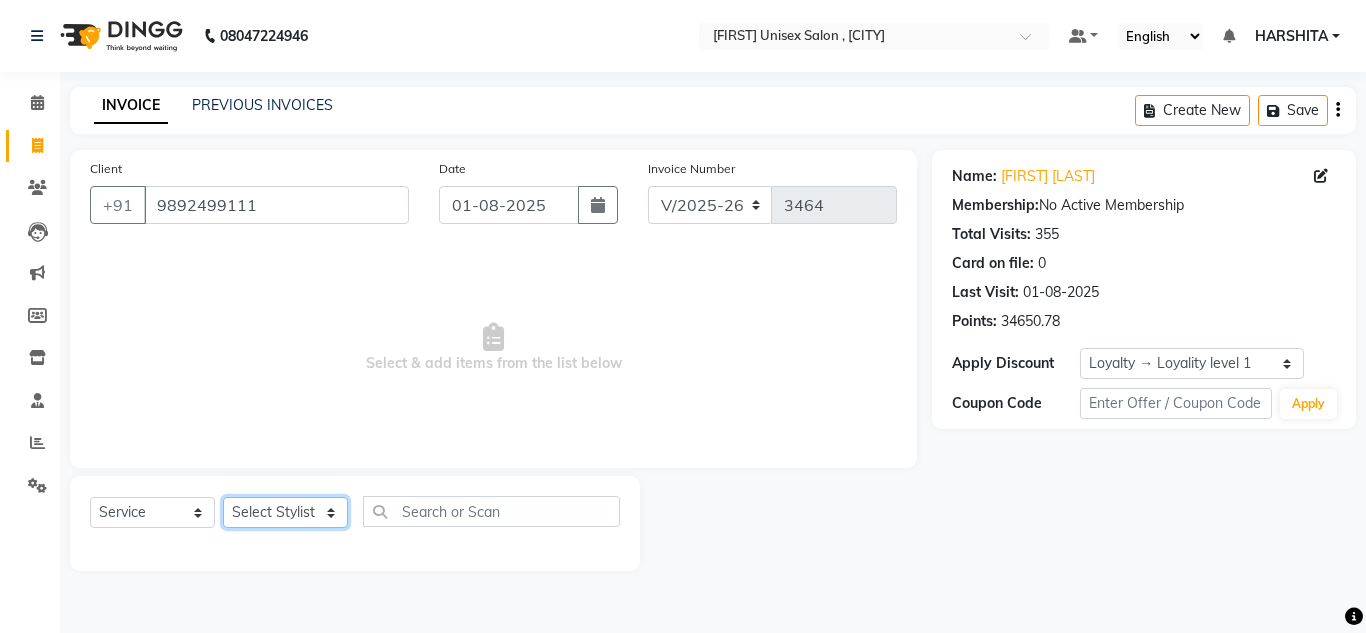 click on "Select Stylist Aalam salmani Ahmed Washim new  HARSHITA mohit Neeraj Owner preeti Raghav sakib sonu RG" 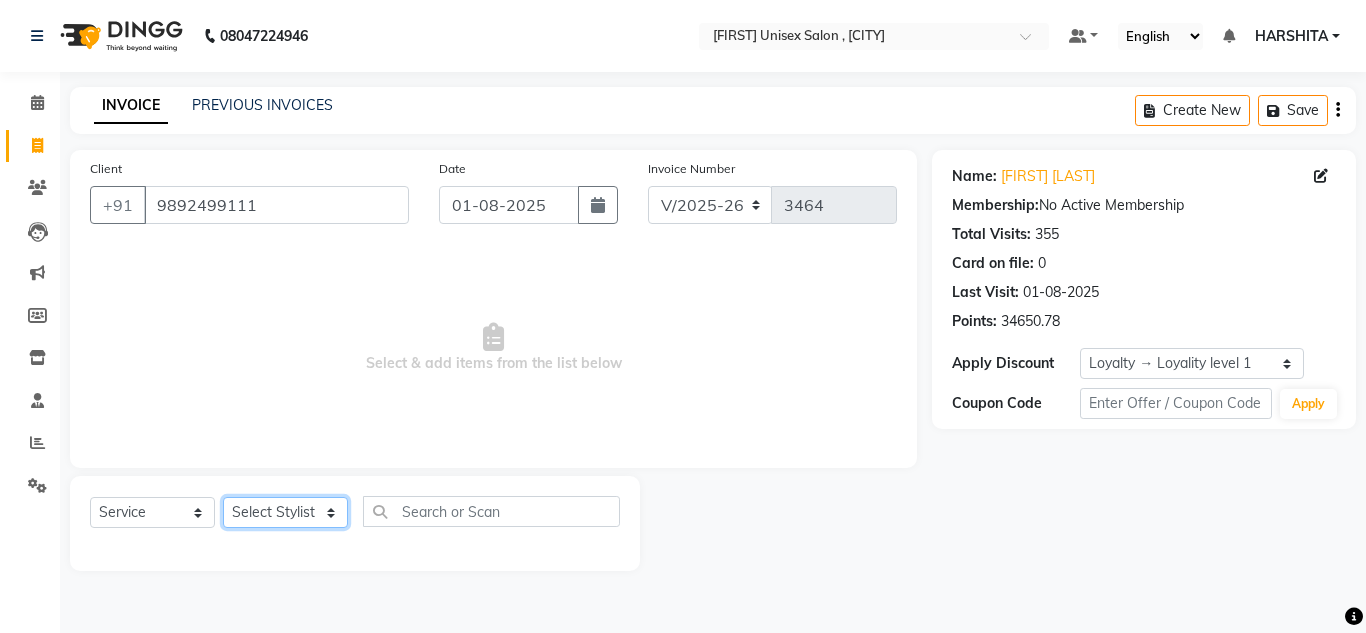 select on "85763" 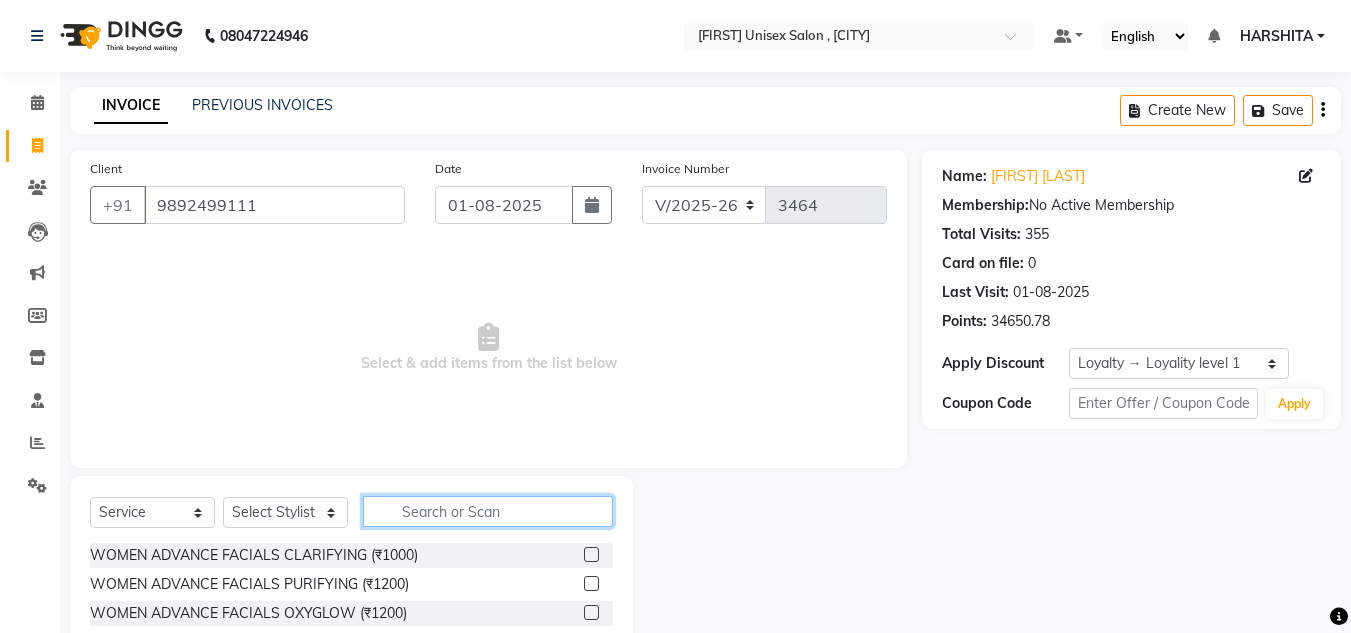 click 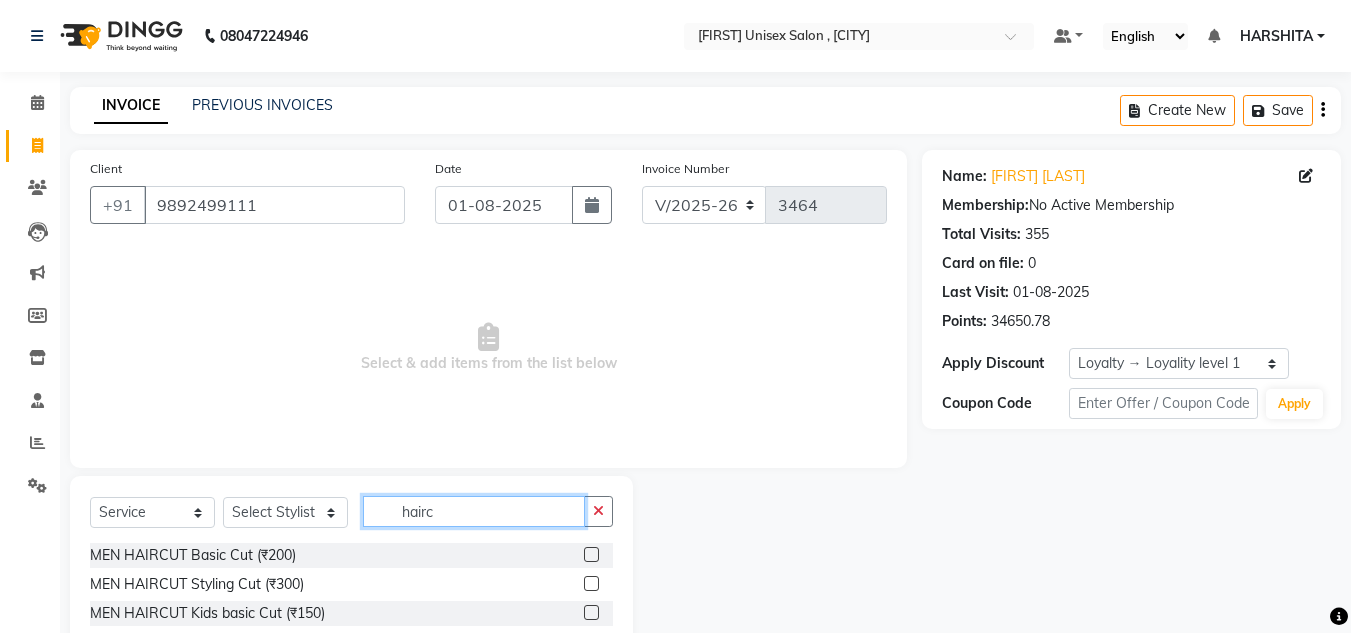 type on "hairc" 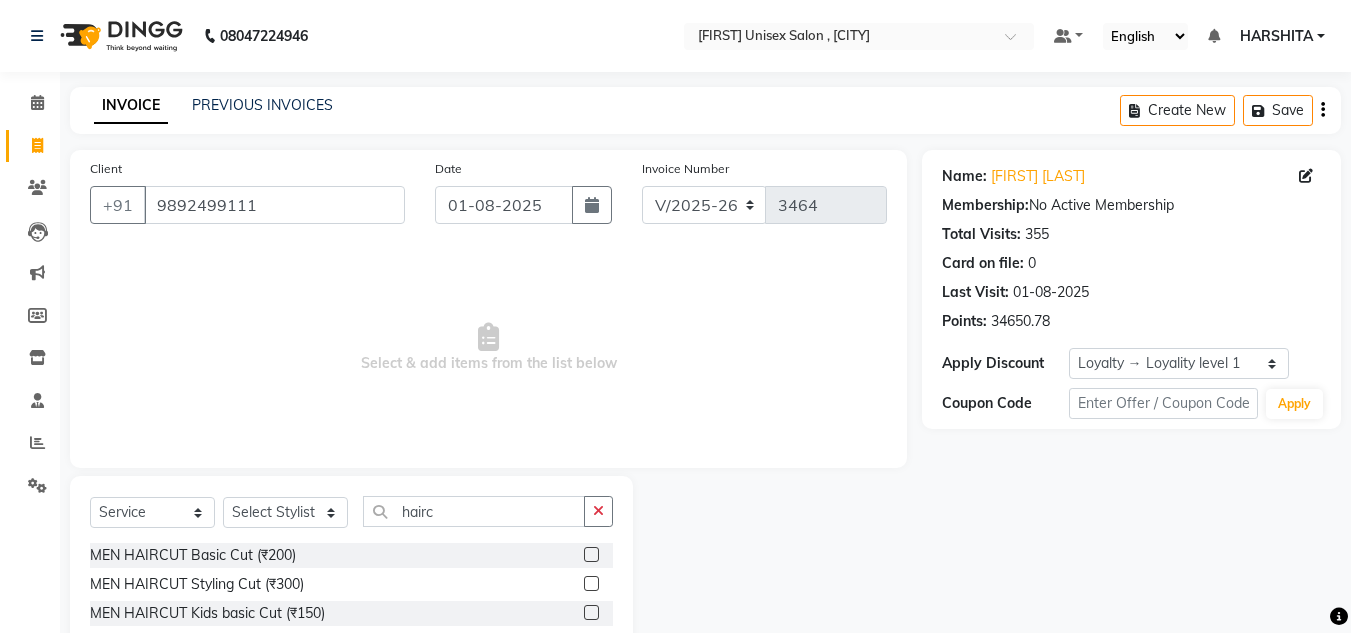 click 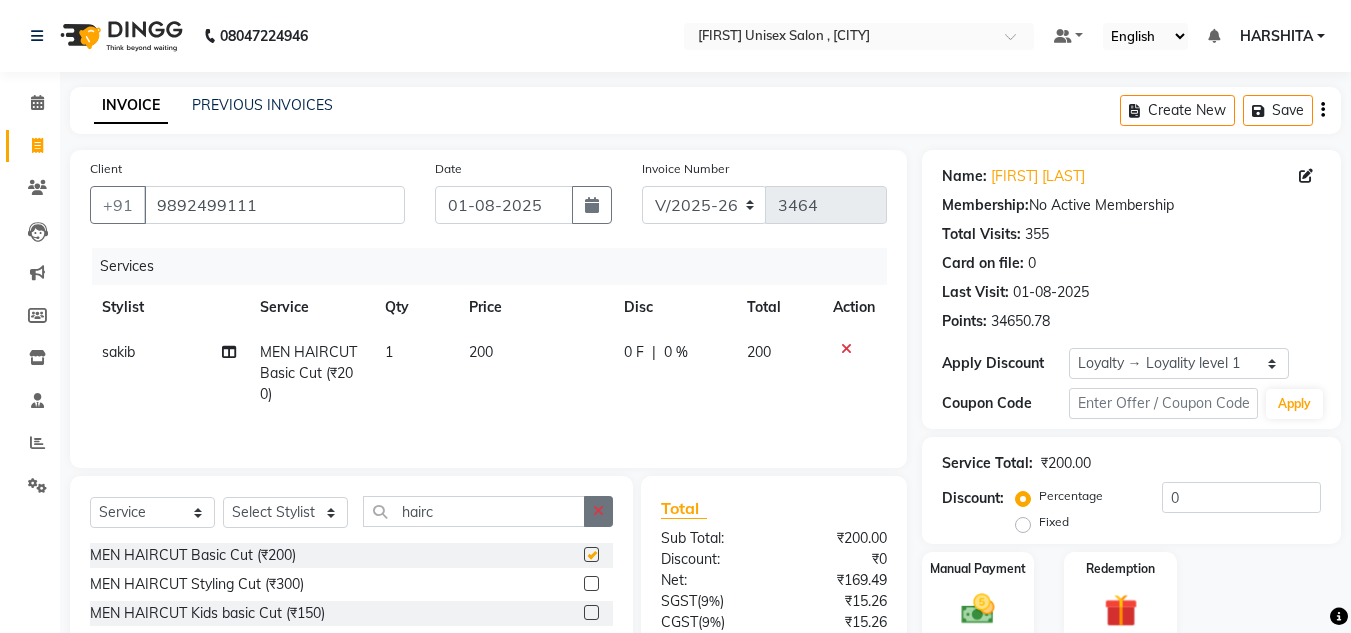 checkbox on "false" 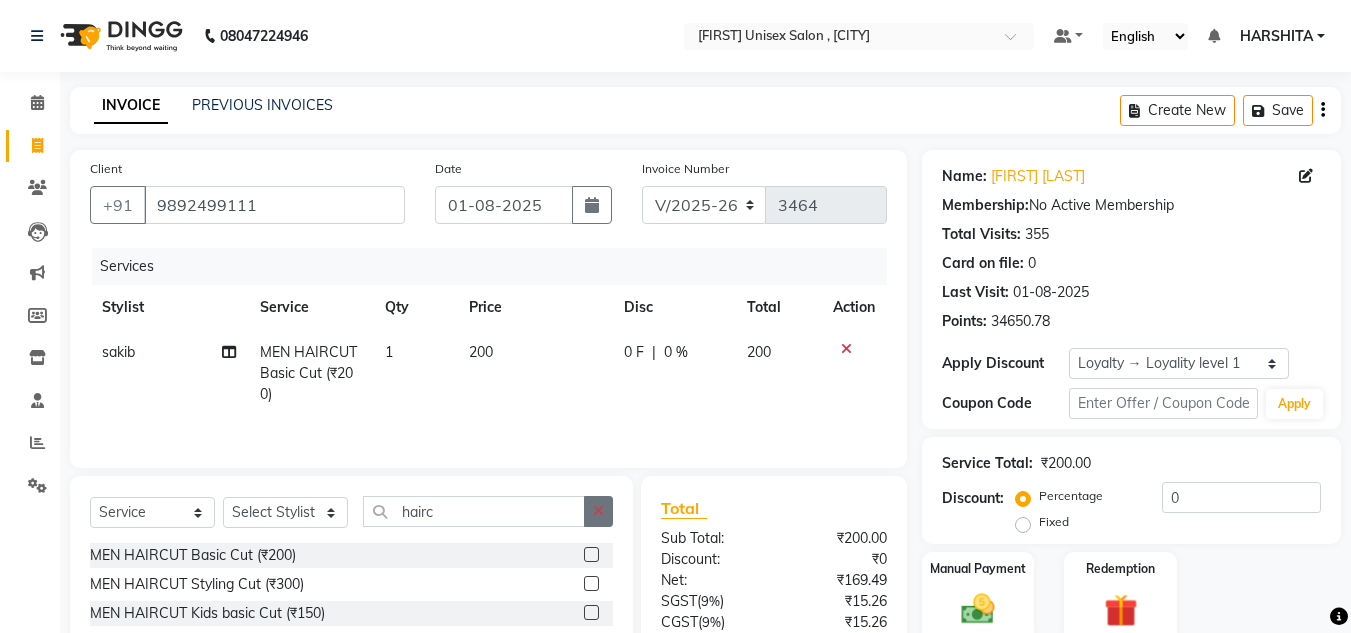 drag, startPoint x: 598, startPoint y: 517, endPoint x: 569, endPoint y: 516, distance: 29.017237 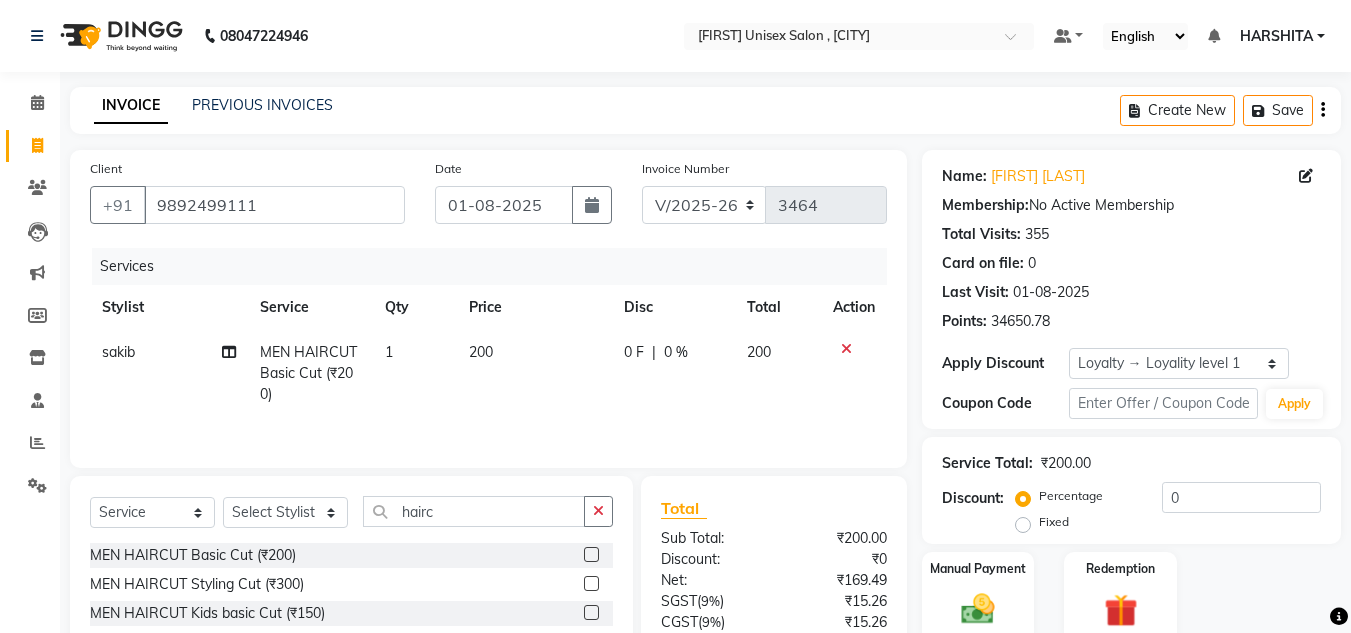 click 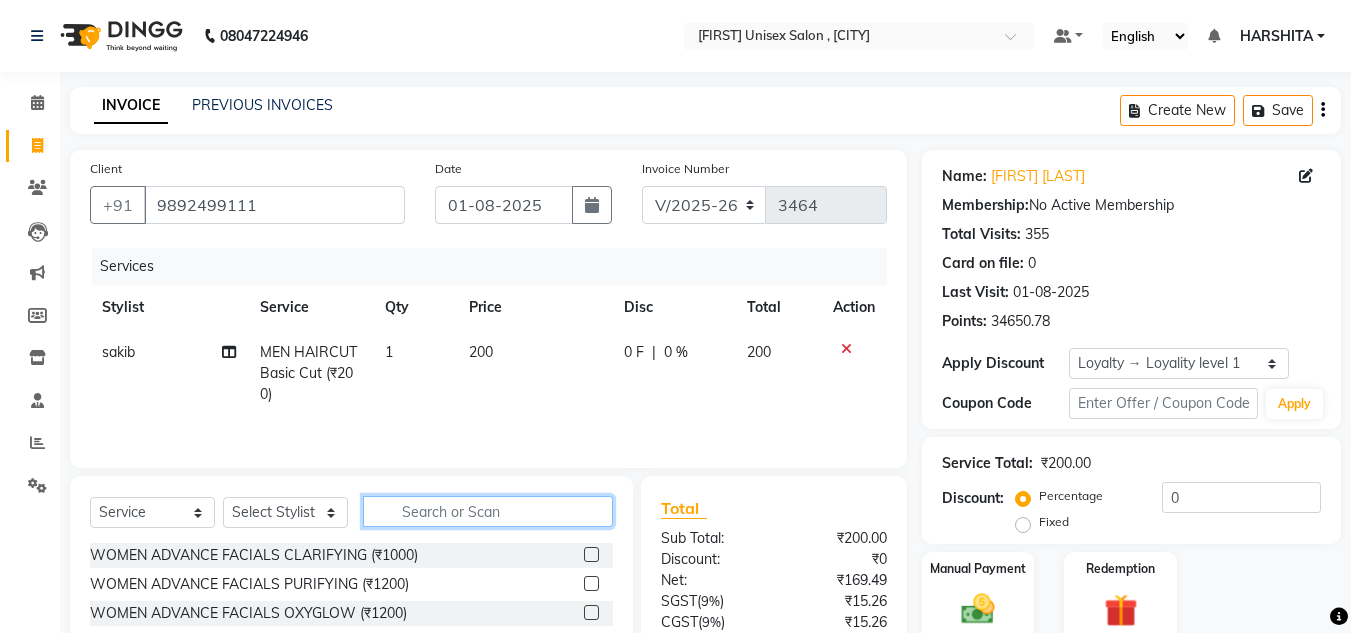 click 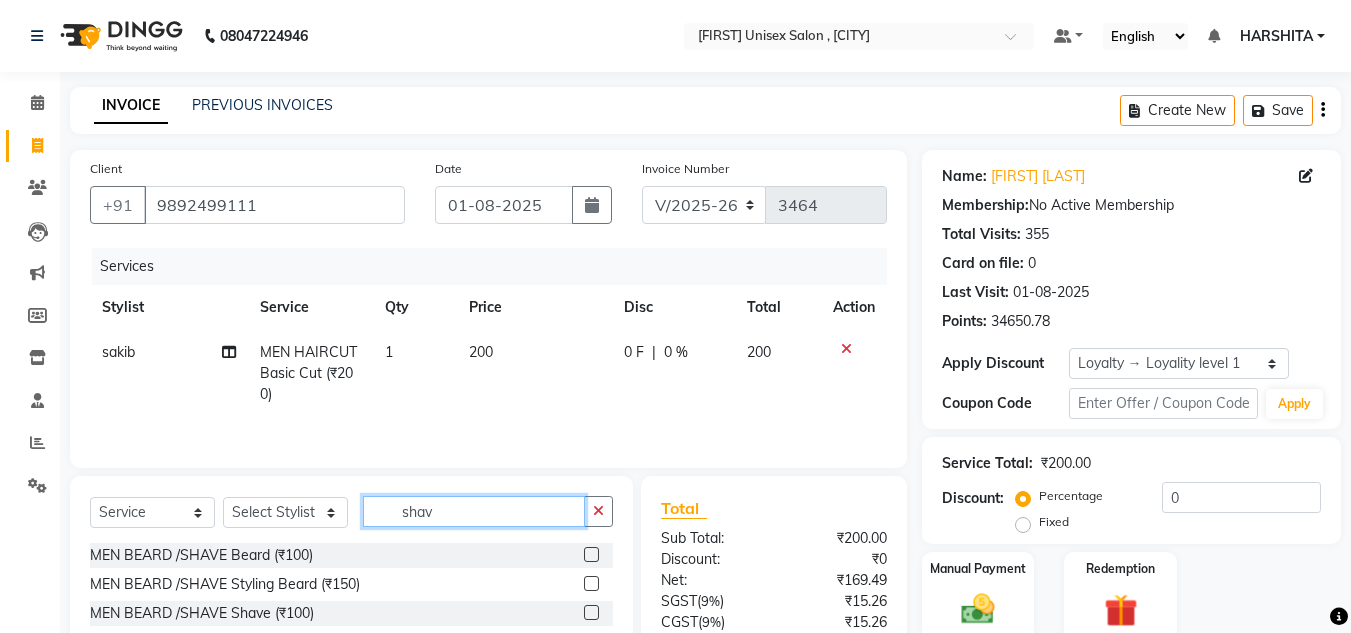 type on "shav" 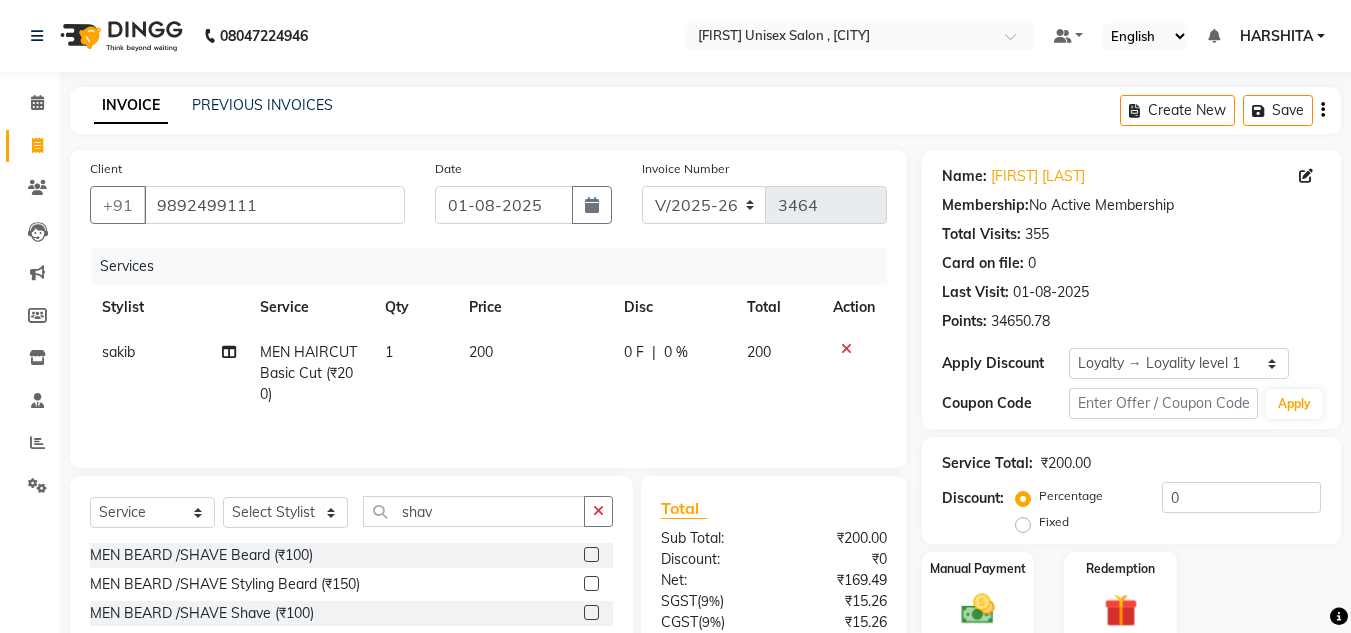 click 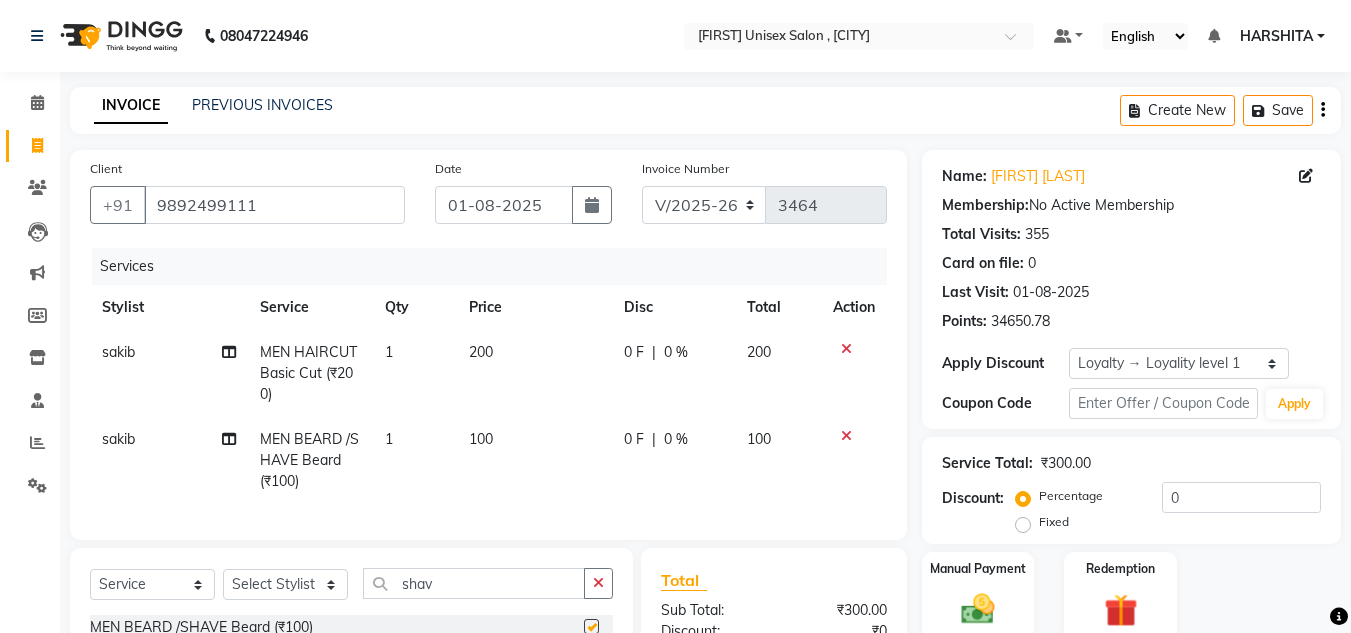 checkbox on "false" 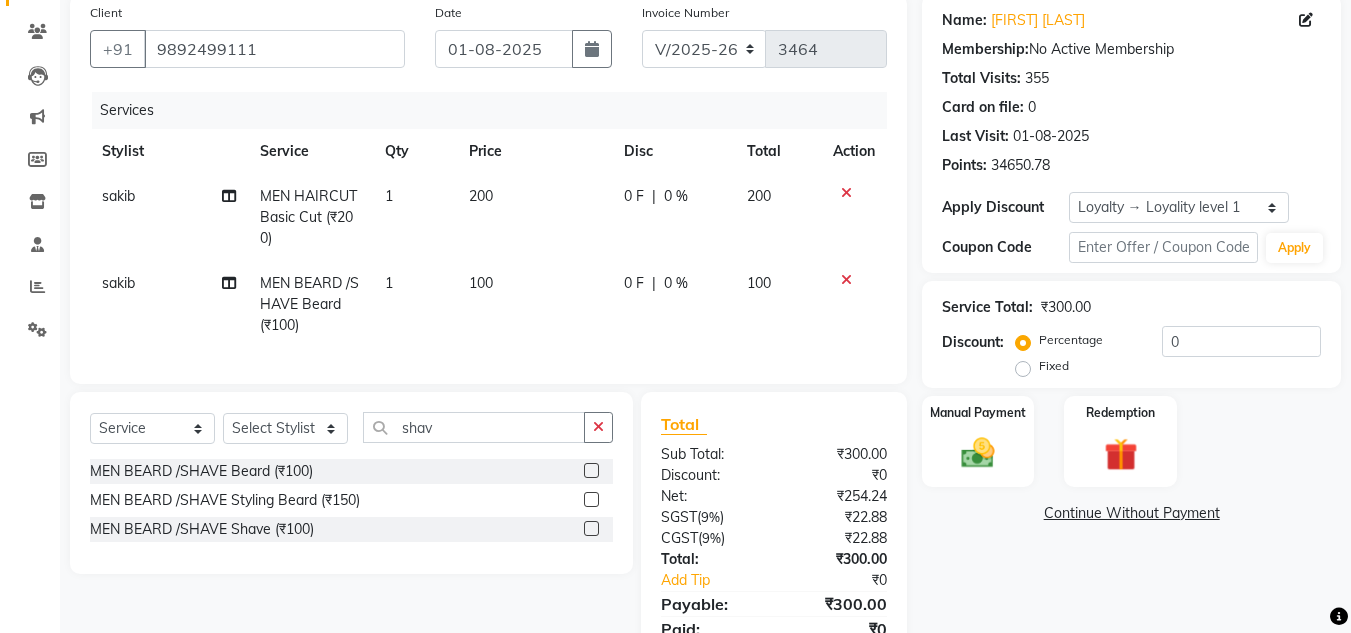 scroll, scrollTop: 200, scrollLeft: 0, axis: vertical 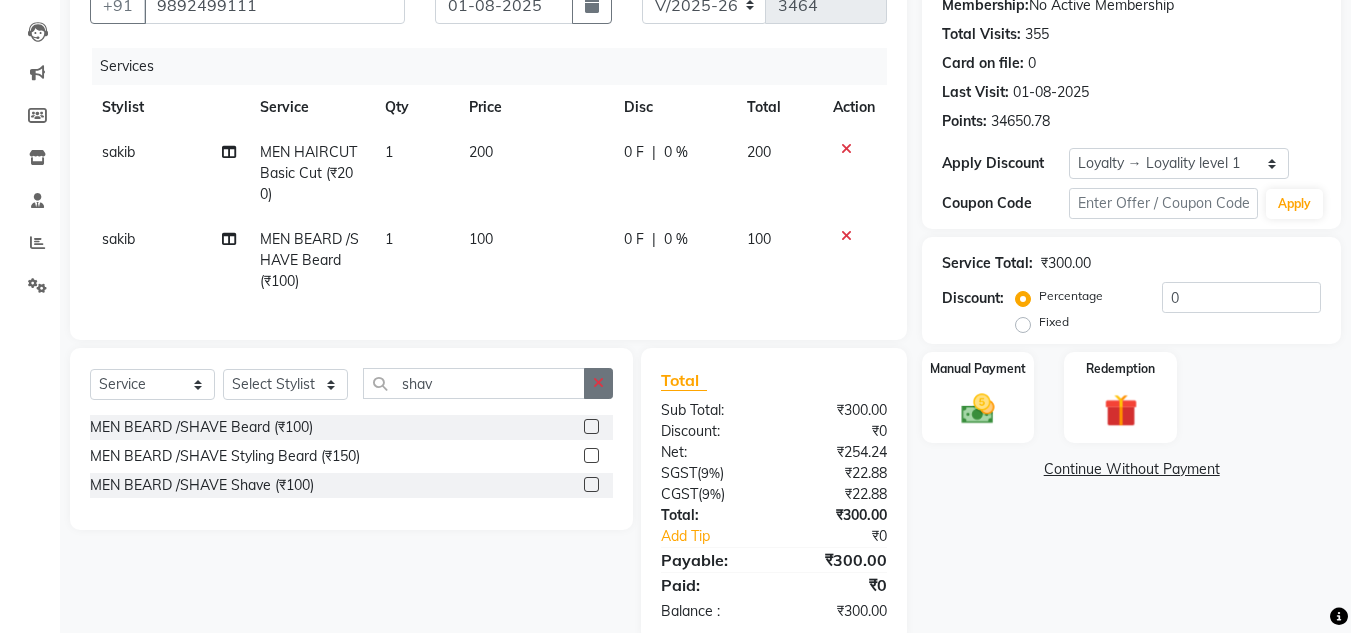 click 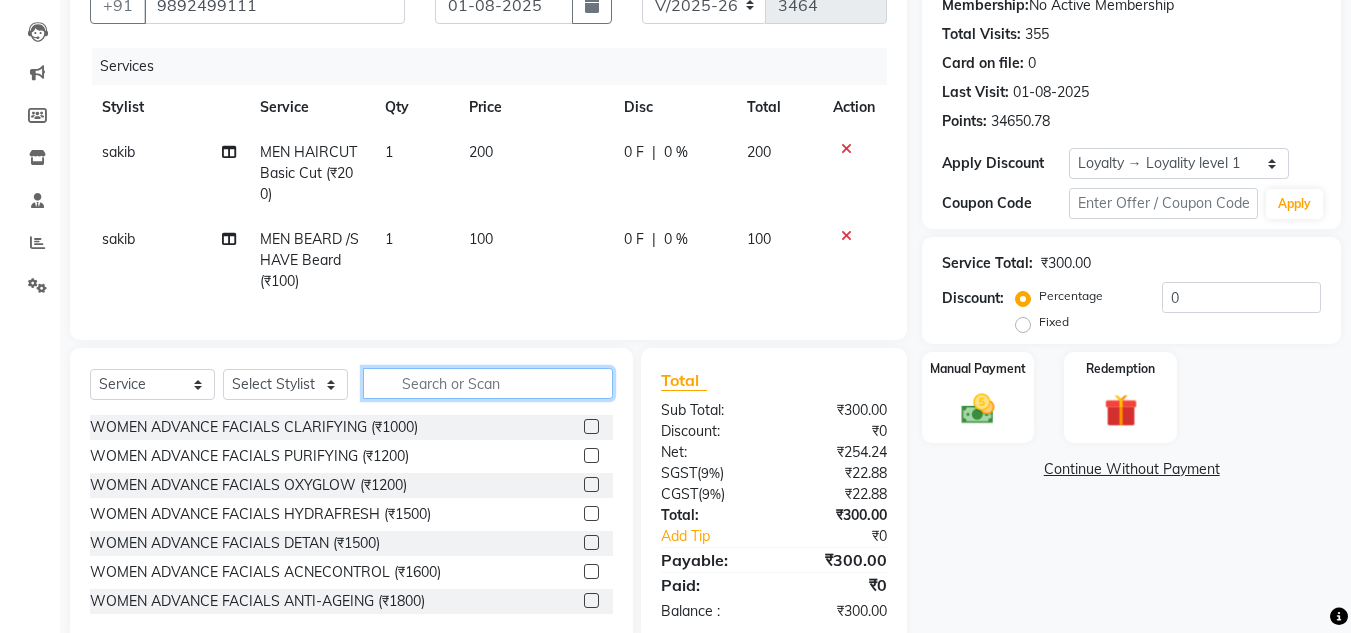 click 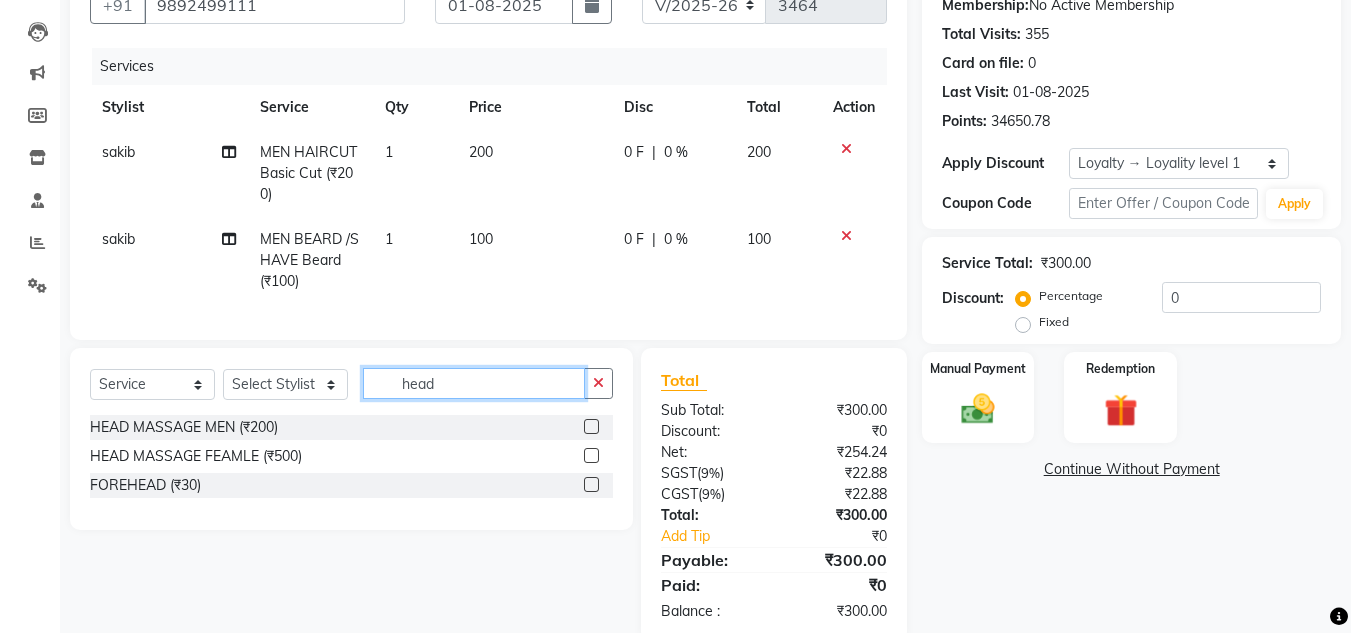 type on "head" 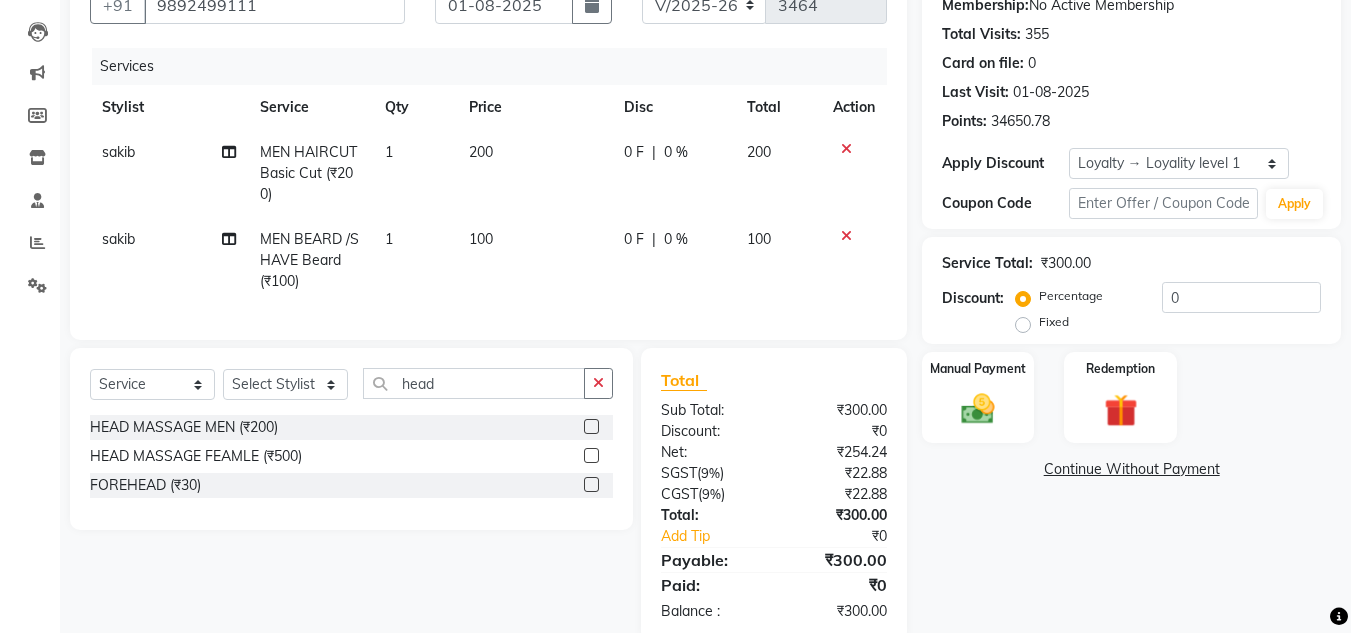 click 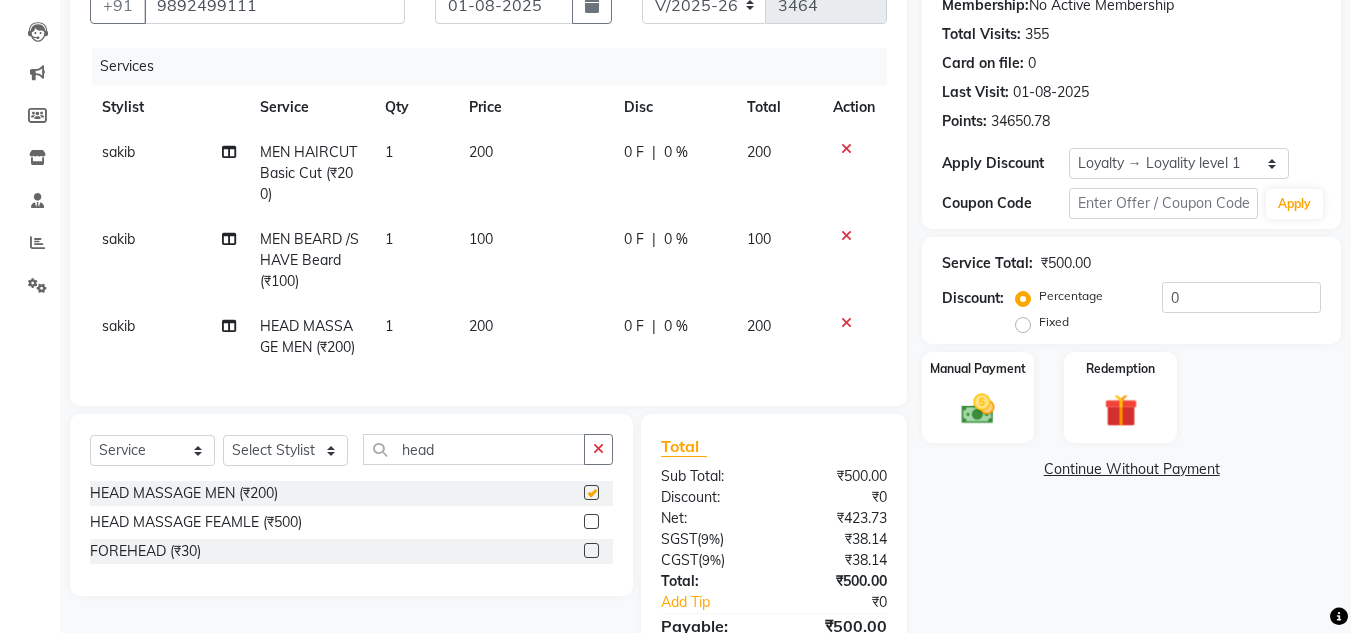 checkbox on "false" 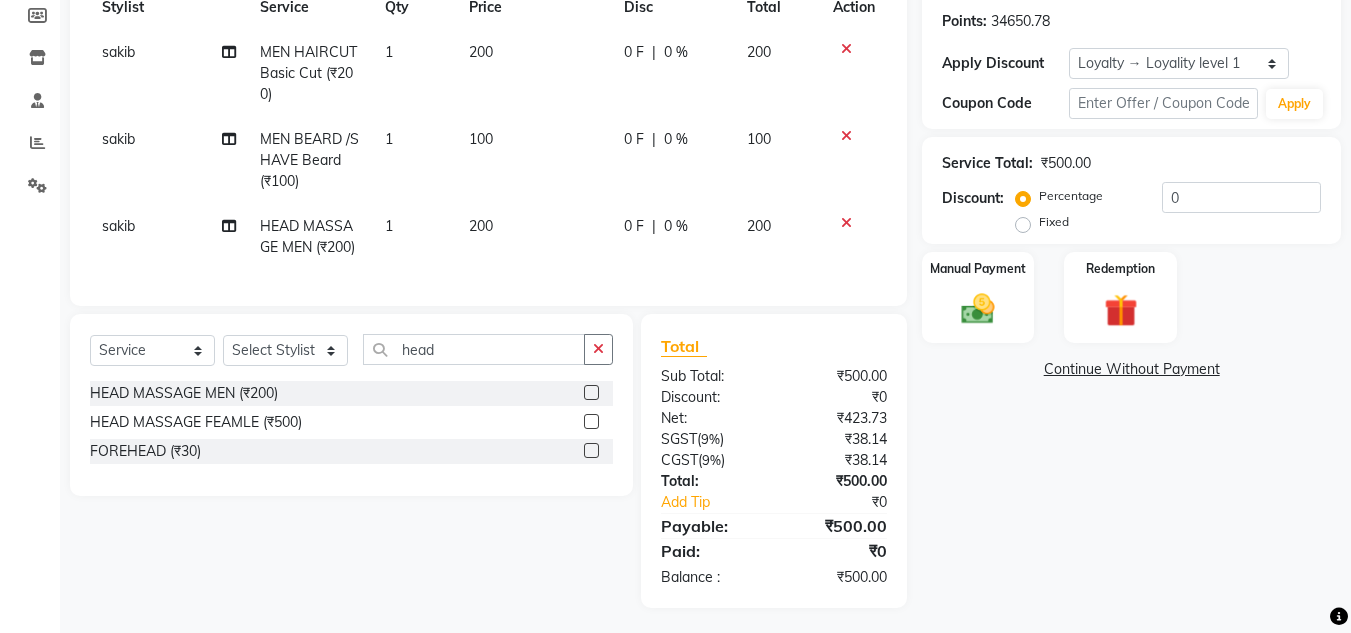 scroll, scrollTop: 320, scrollLeft: 0, axis: vertical 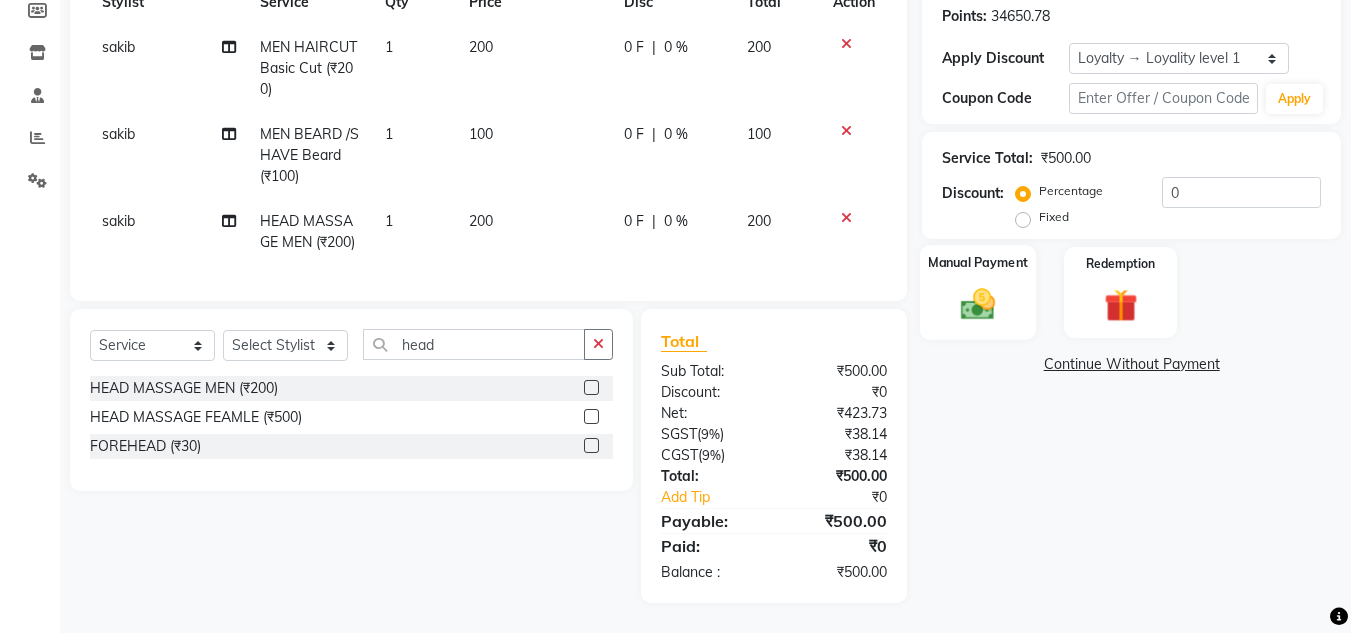 drag, startPoint x: 967, startPoint y: 291, endPoint x: 997, endPoint y: 319, distance: 41.036568 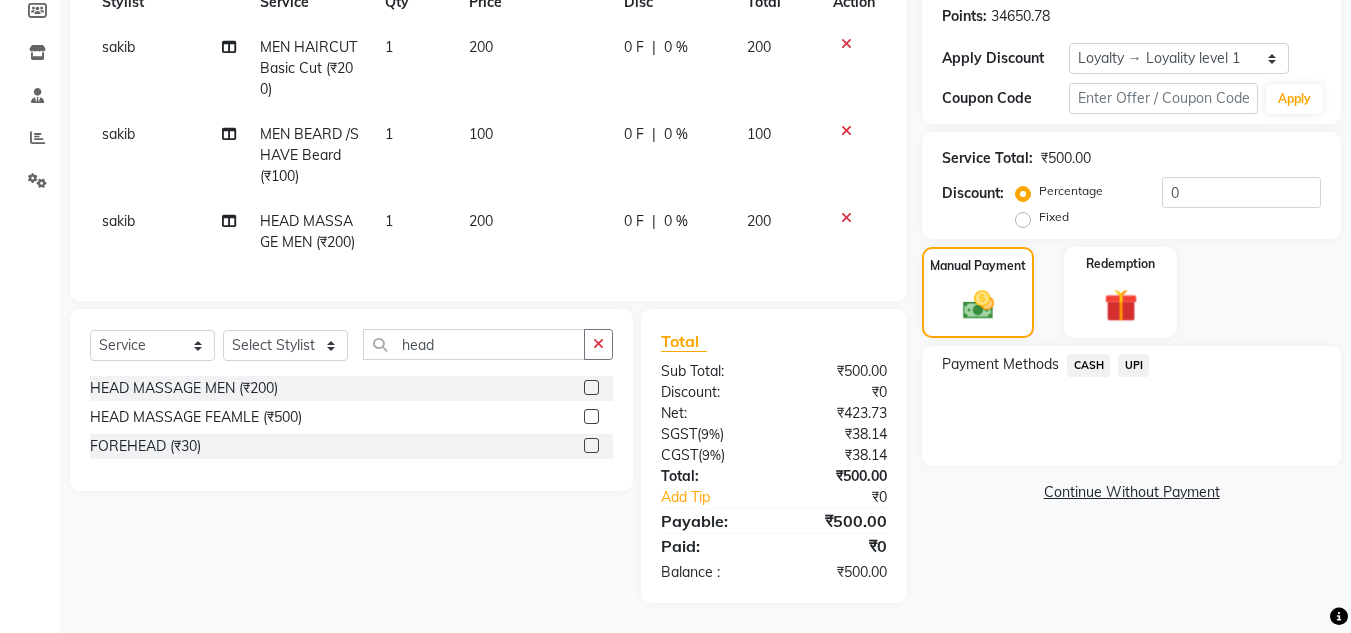 drag, startPoint x: 1125, startPoint y: 348, endPoint x: 1132, endPoint y: 369, distance: 22.135944 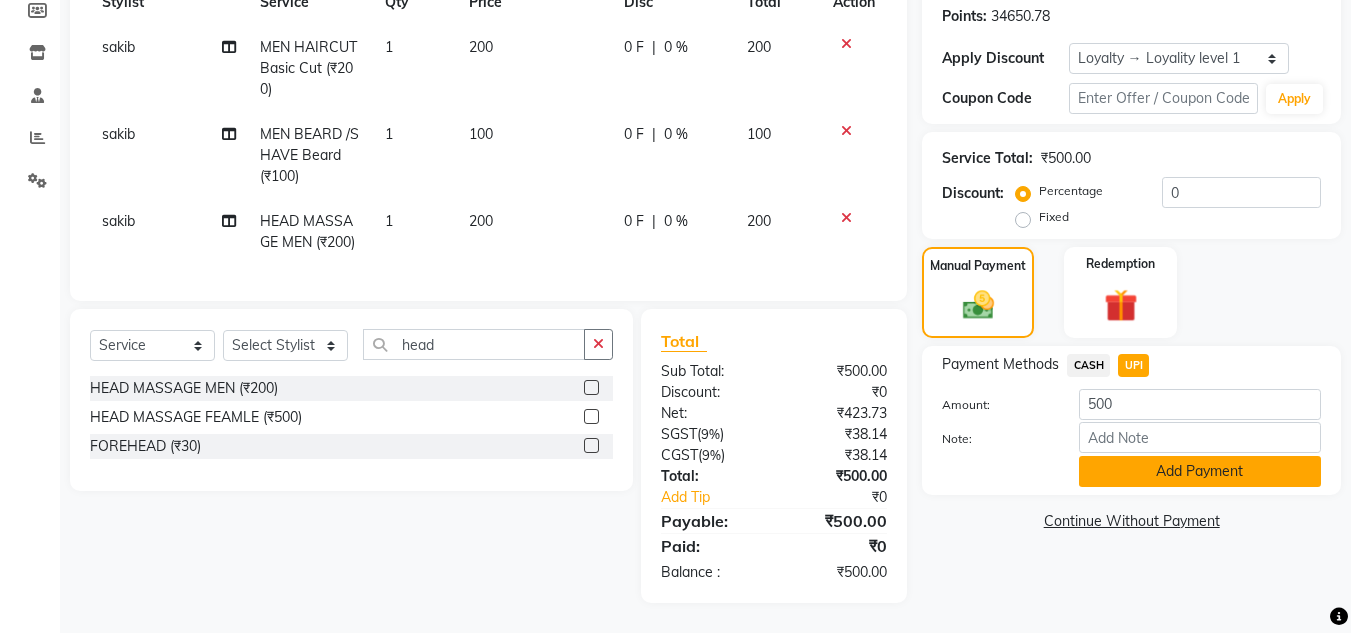click on "Add Payment" 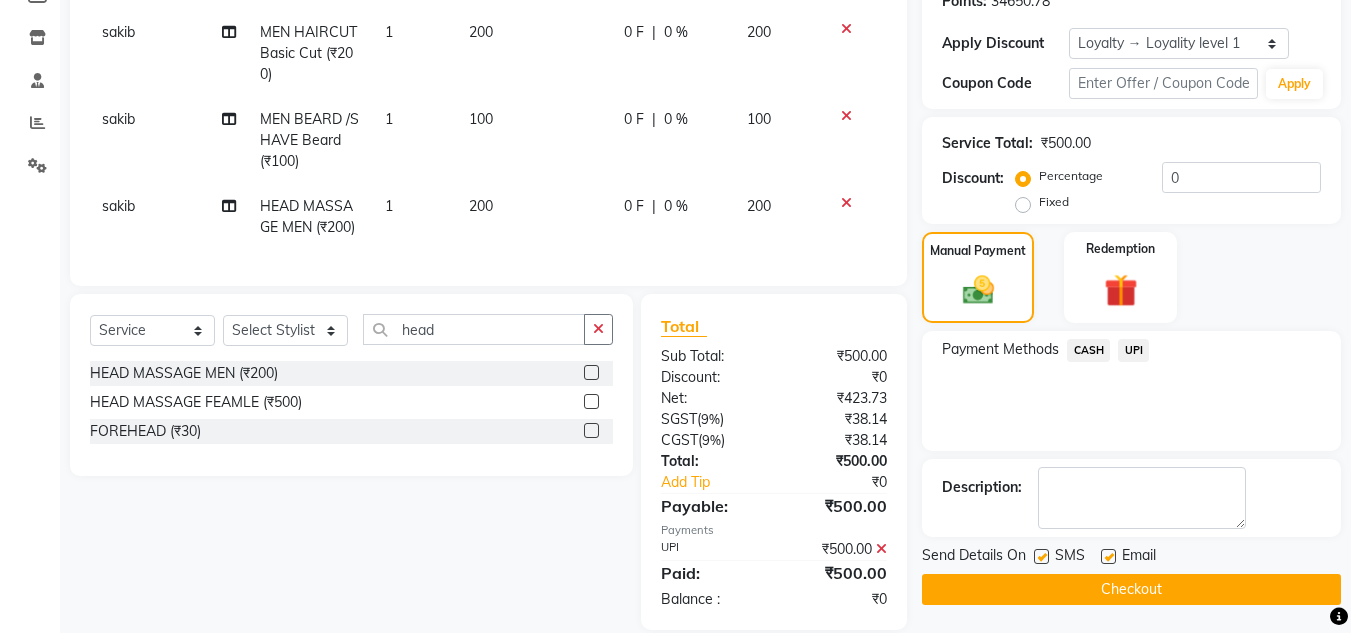 scroll, scrollTop: 482, scrollLeft: 0, axis: vertical 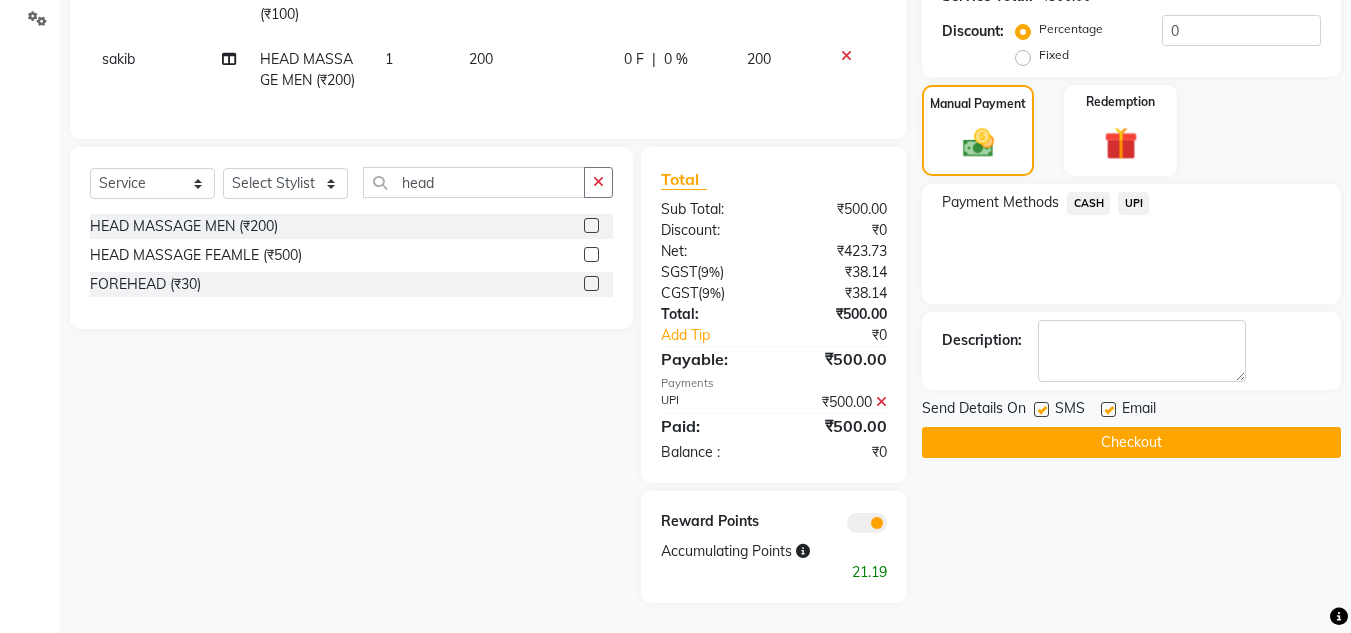 click on "Checkout" 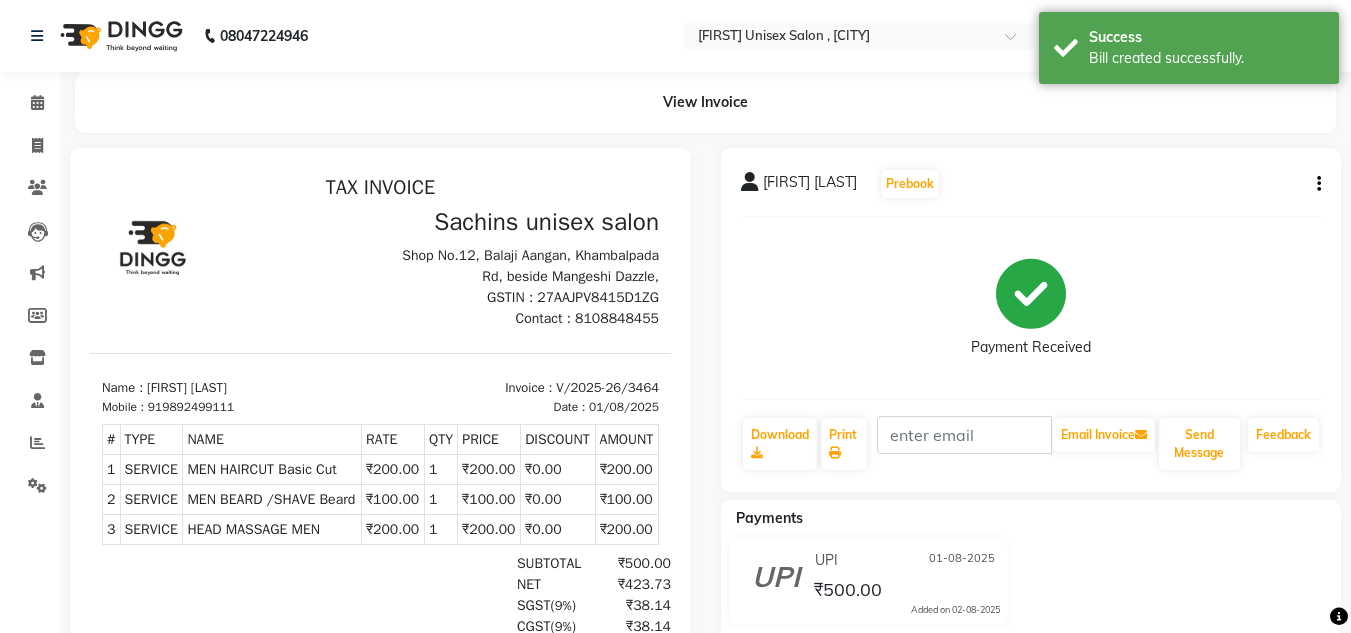scroll, scrollTop: 0, scrollLeft: 0, axis: both 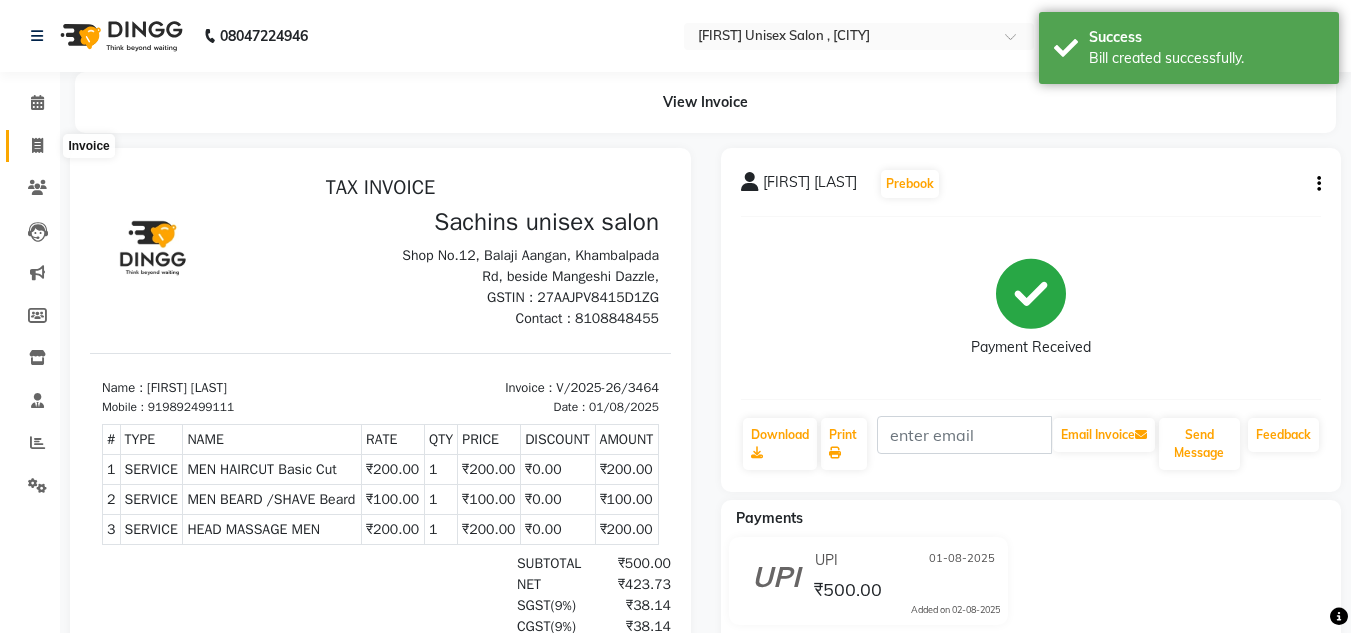 click 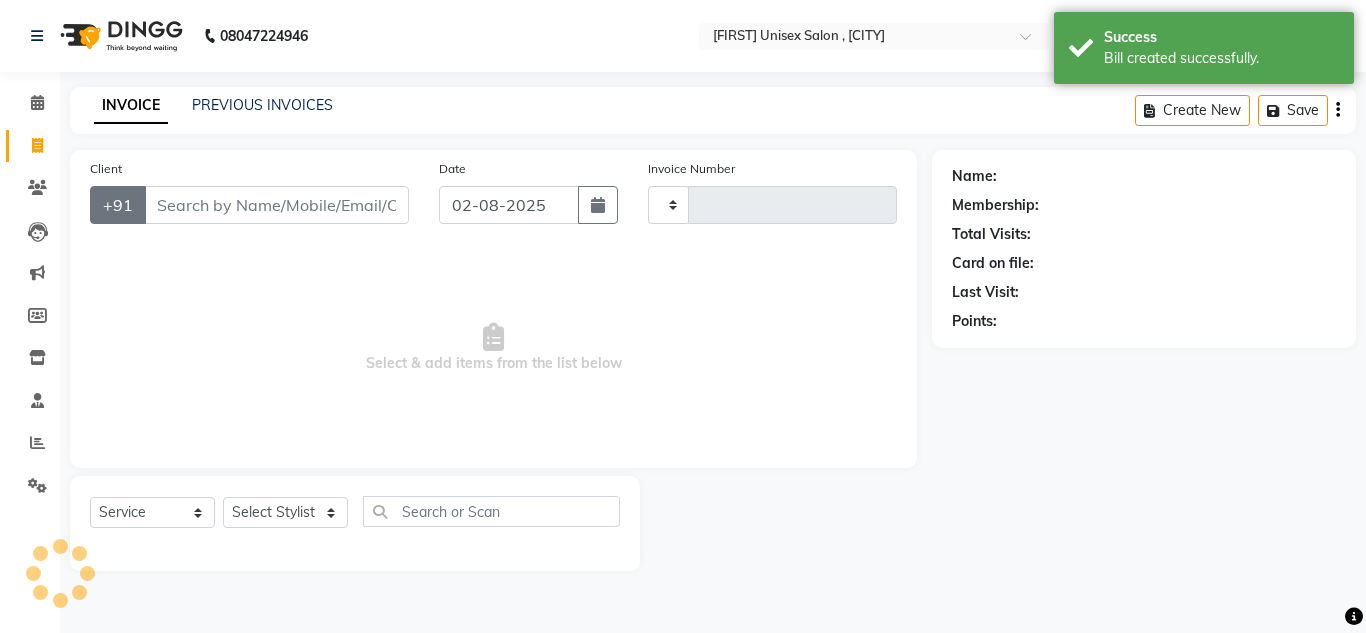 type on "3465" 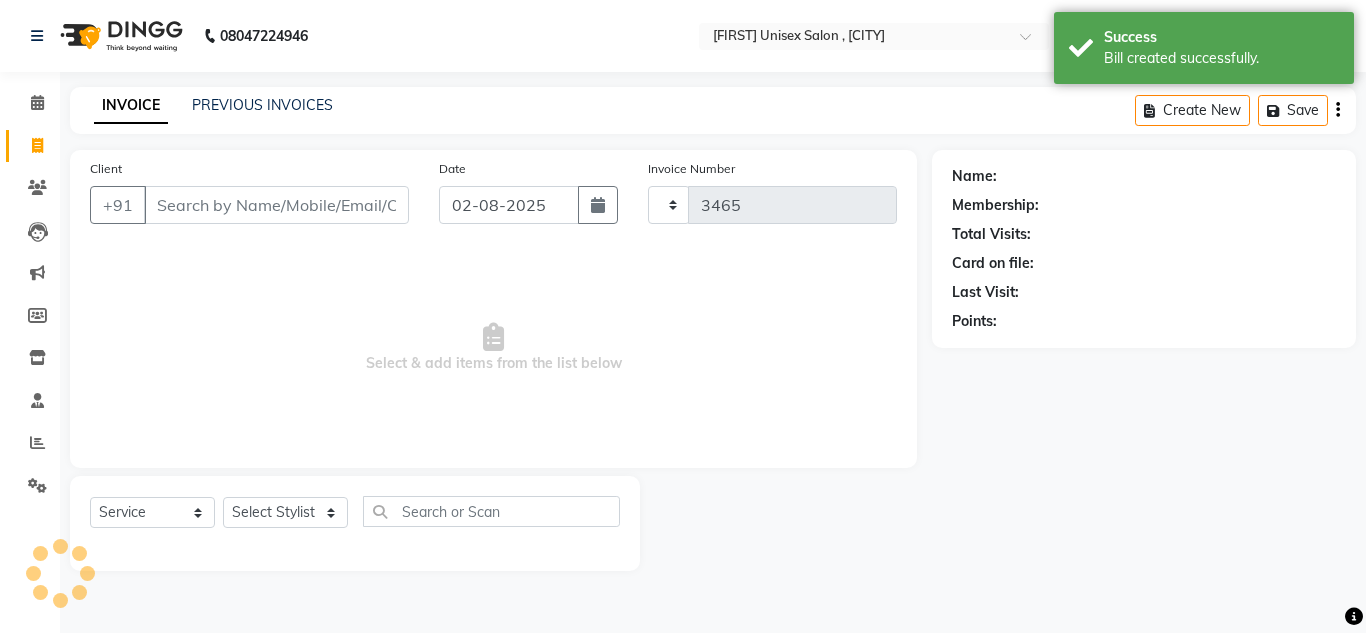 select on "6840" 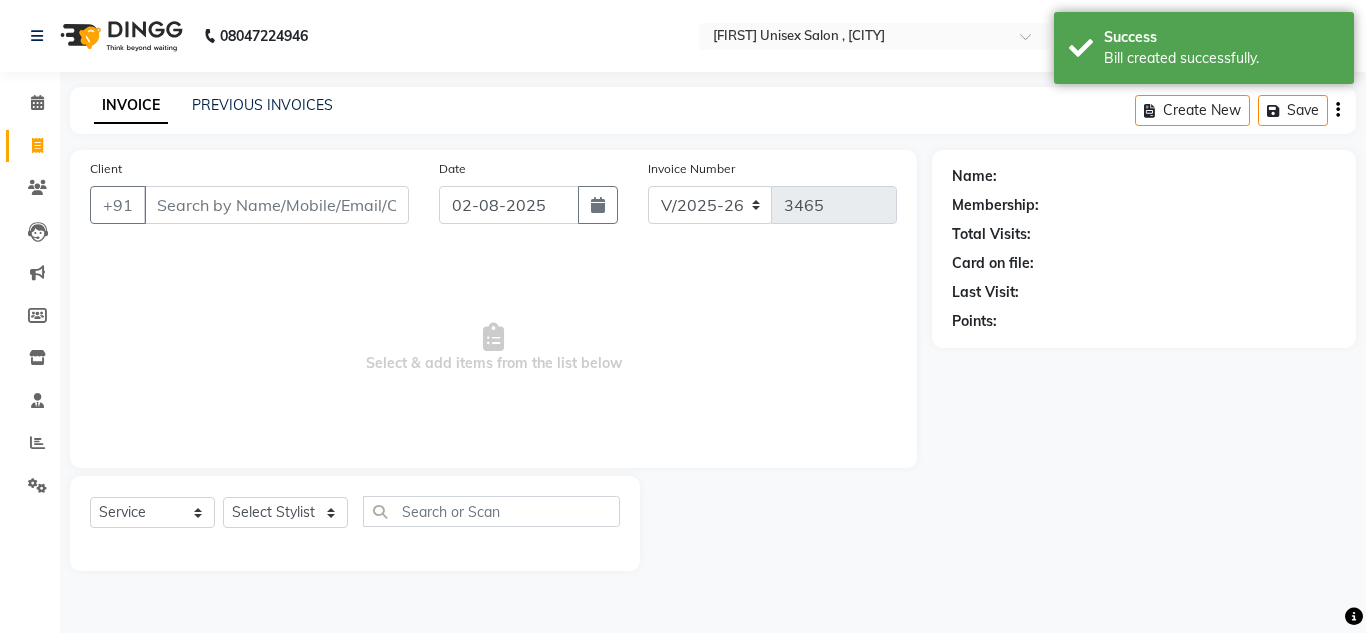 click on "Client +91" 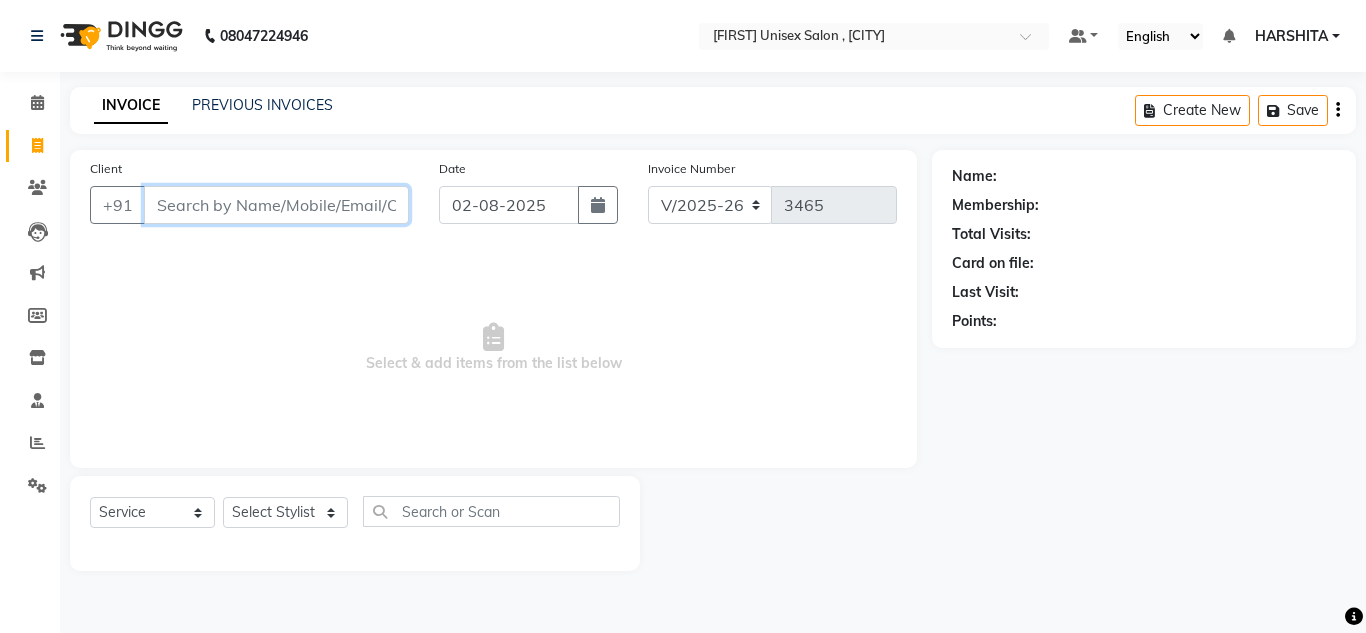 click on "Client" at bounding box center [276, 205] 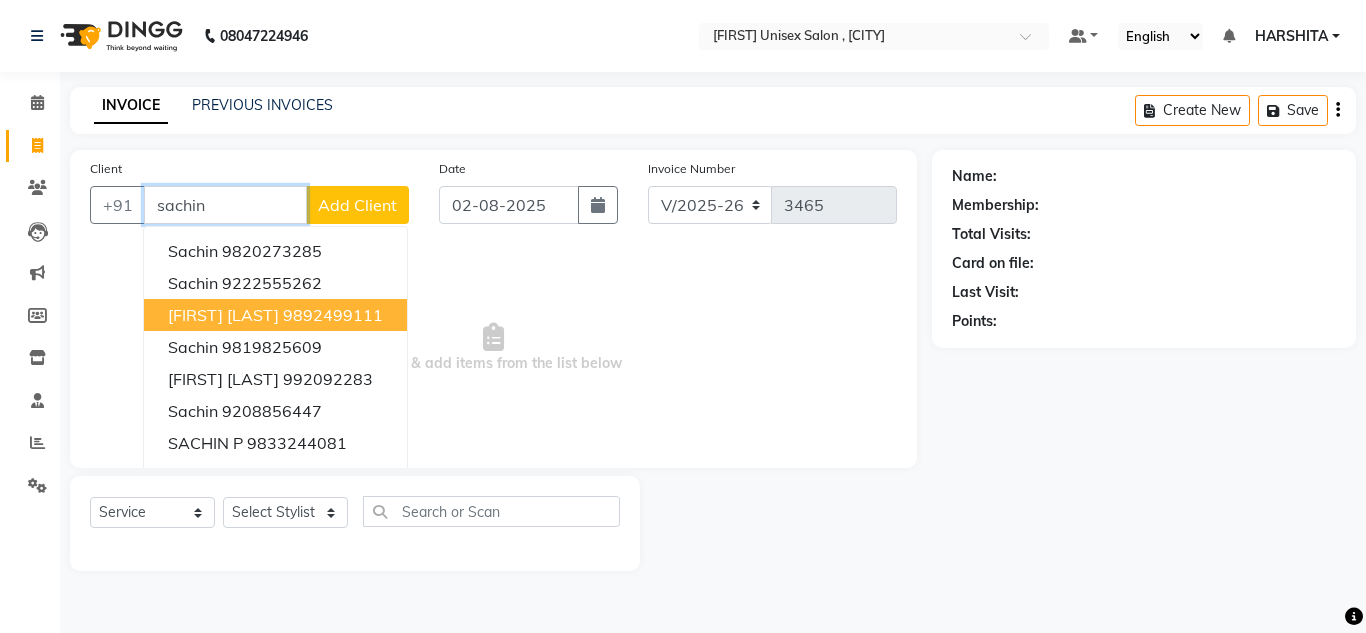 click on "[FIRST] [LAST]" at bounding box center [223, 315] 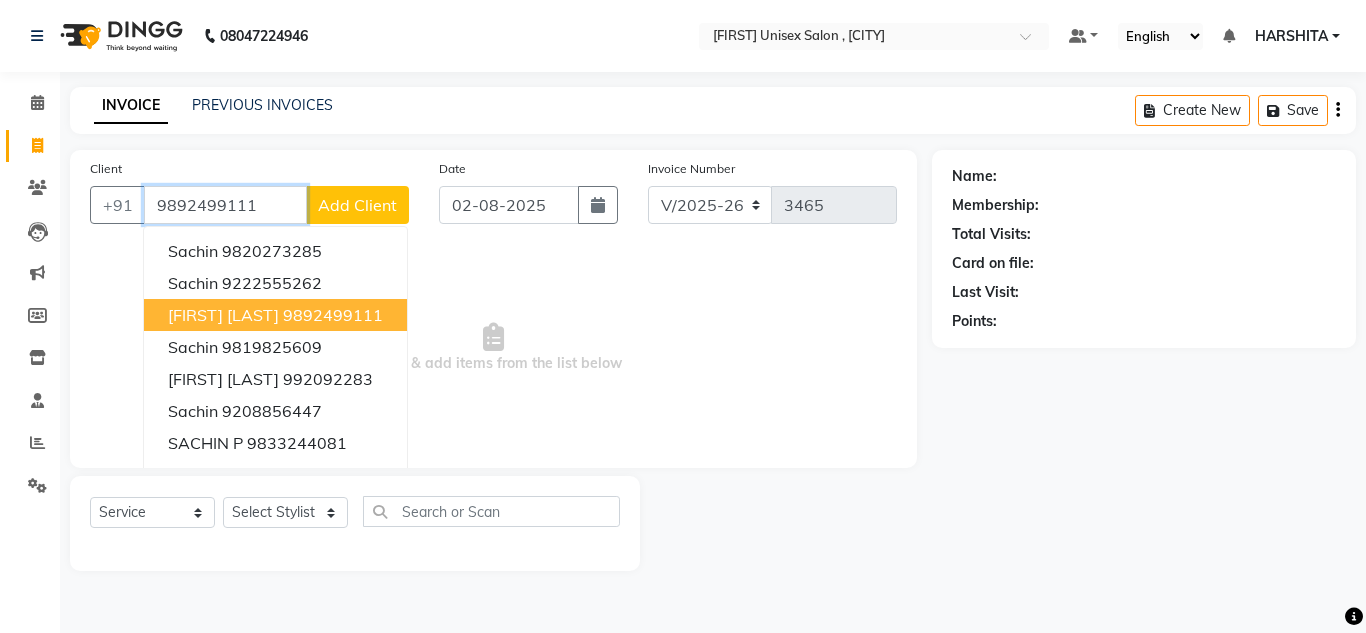 type on "9892499111" 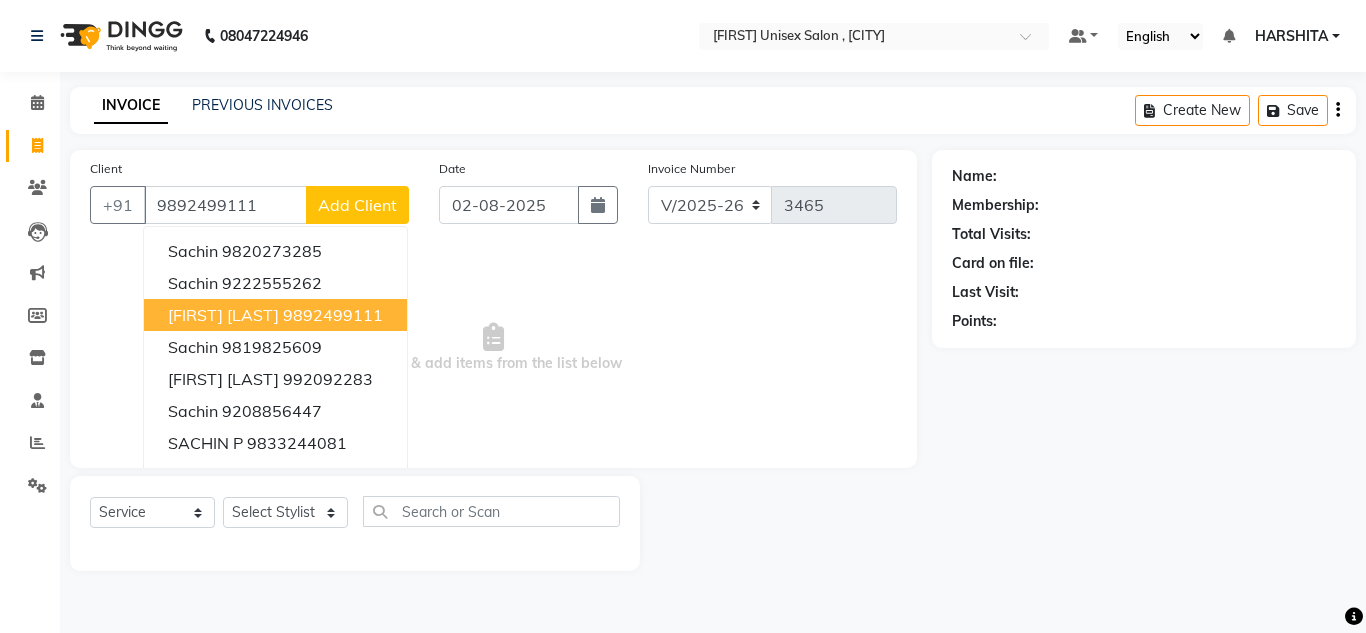 select on "1: Object" 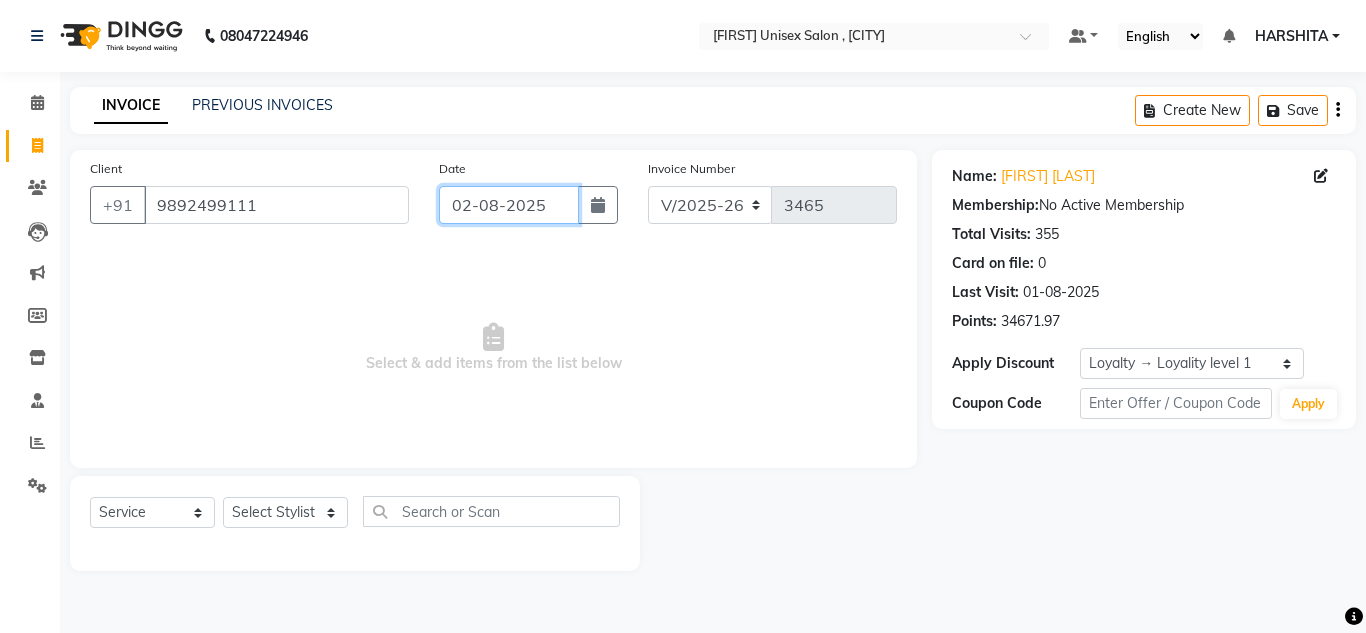 click on "02-08-2025" 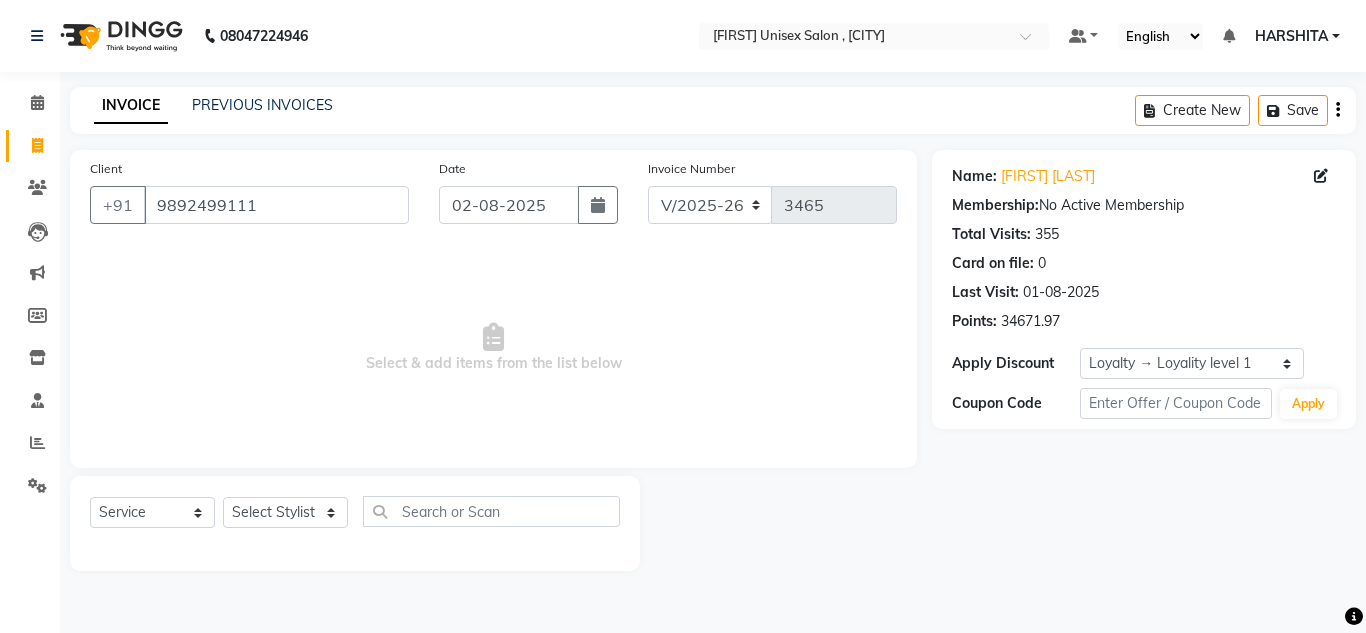 select on "8" 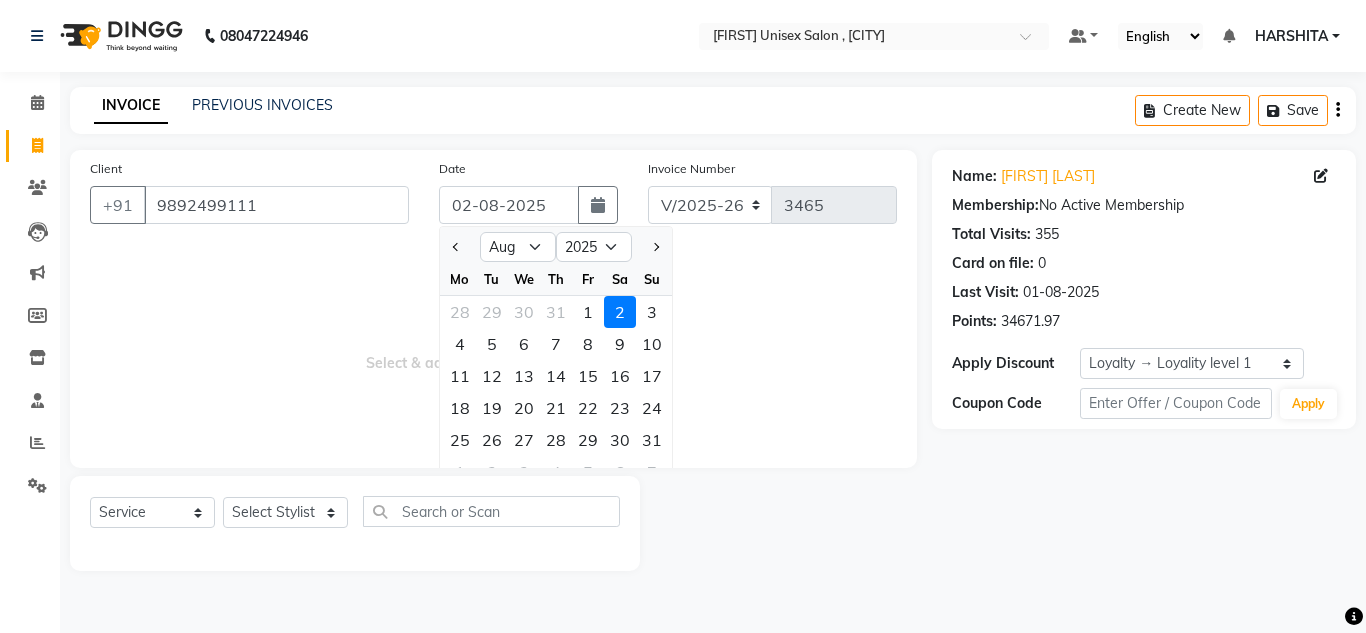 click on "1" 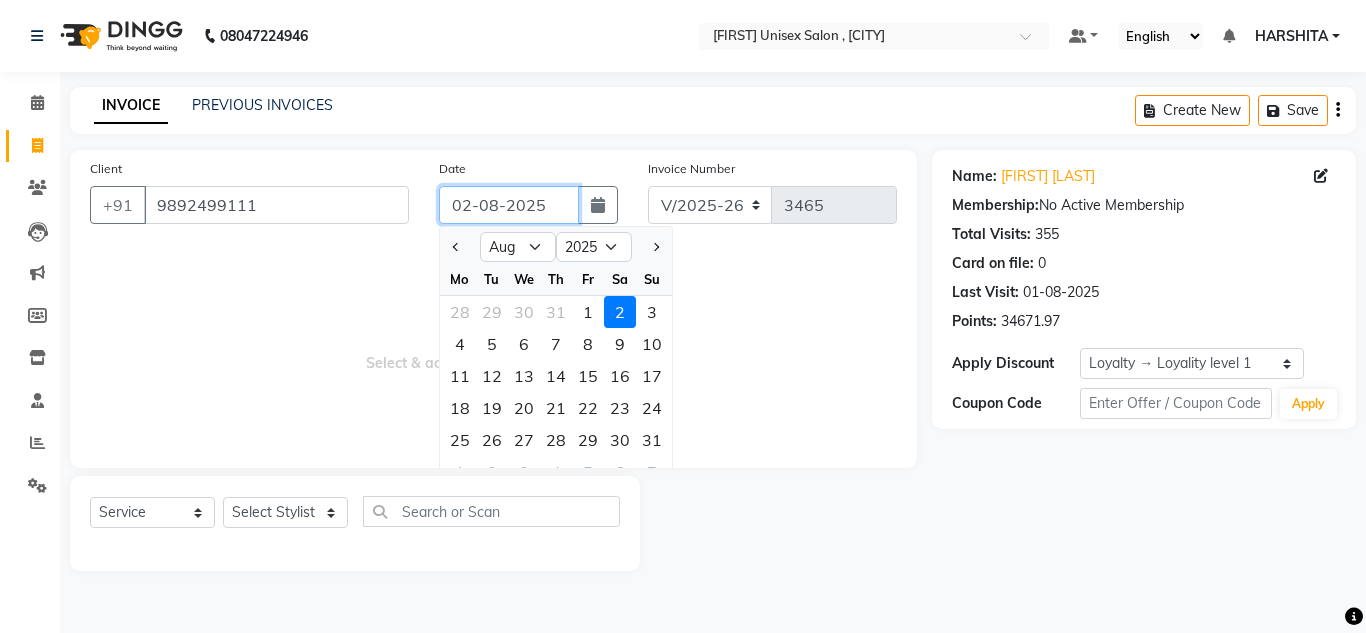type on "01-08-2025" 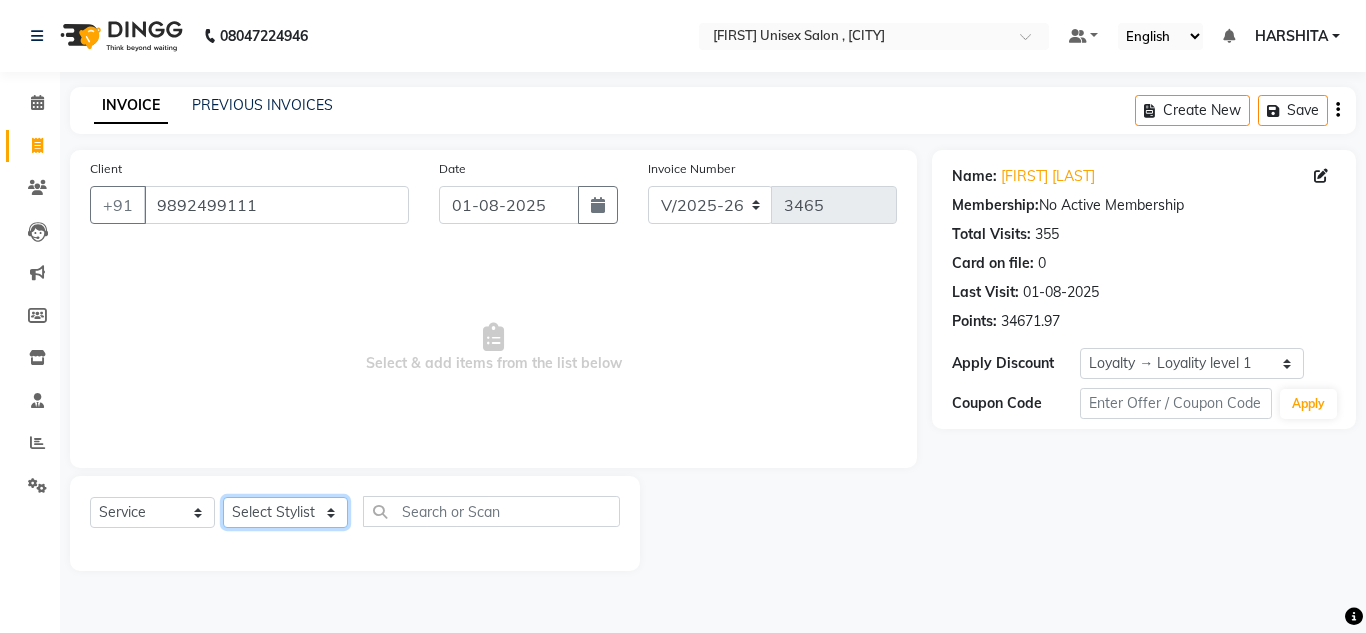 click on "Select Stylist Aalam salmani Ahmed Washim new  HARSHITA mohit Neeraj Owner preeti Raghav sakib sonu RG" 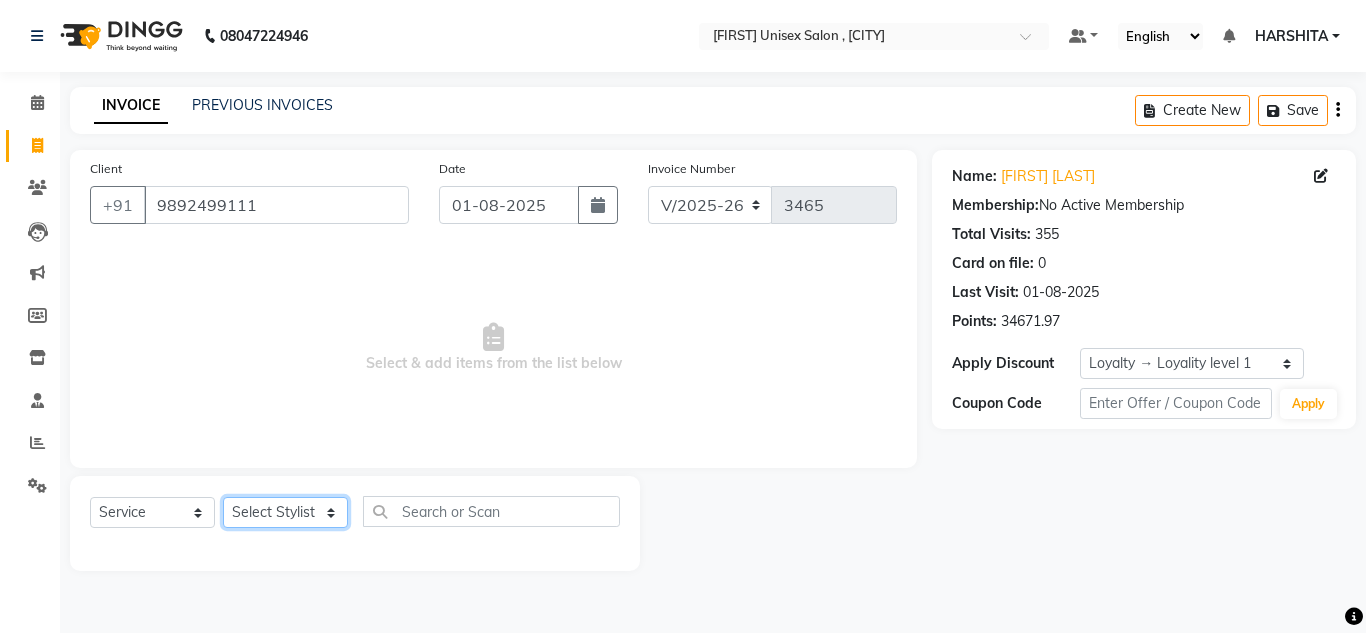 select on "85763" 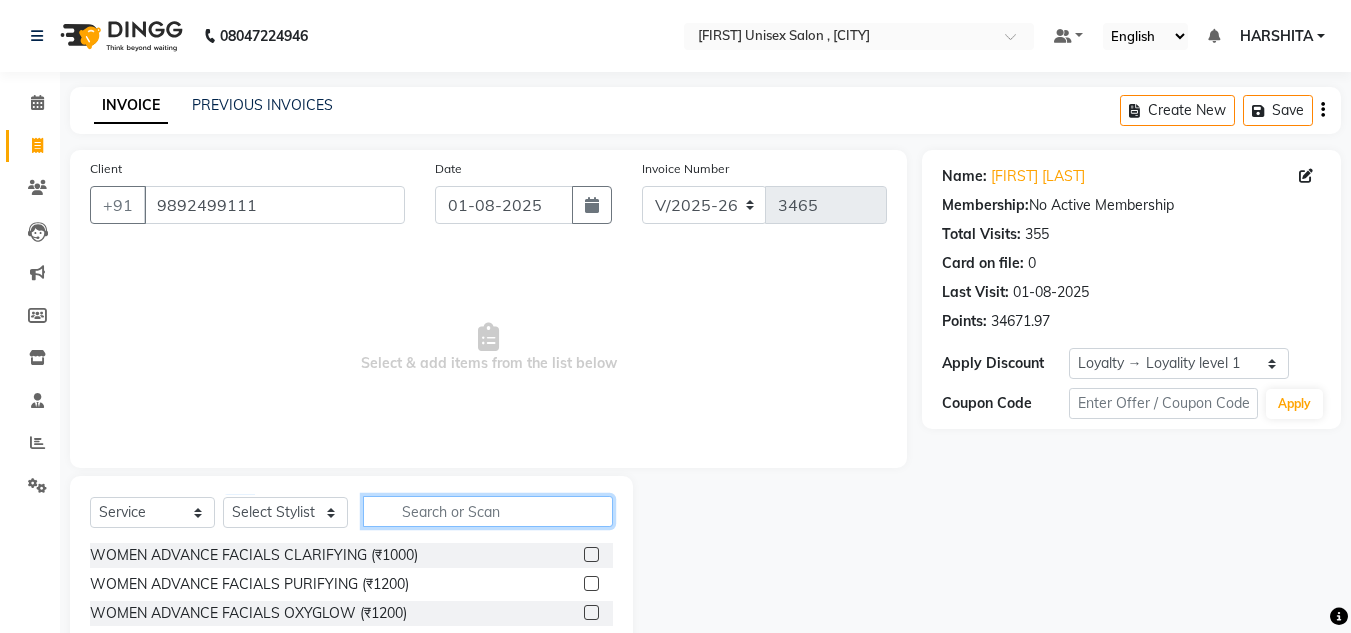 click 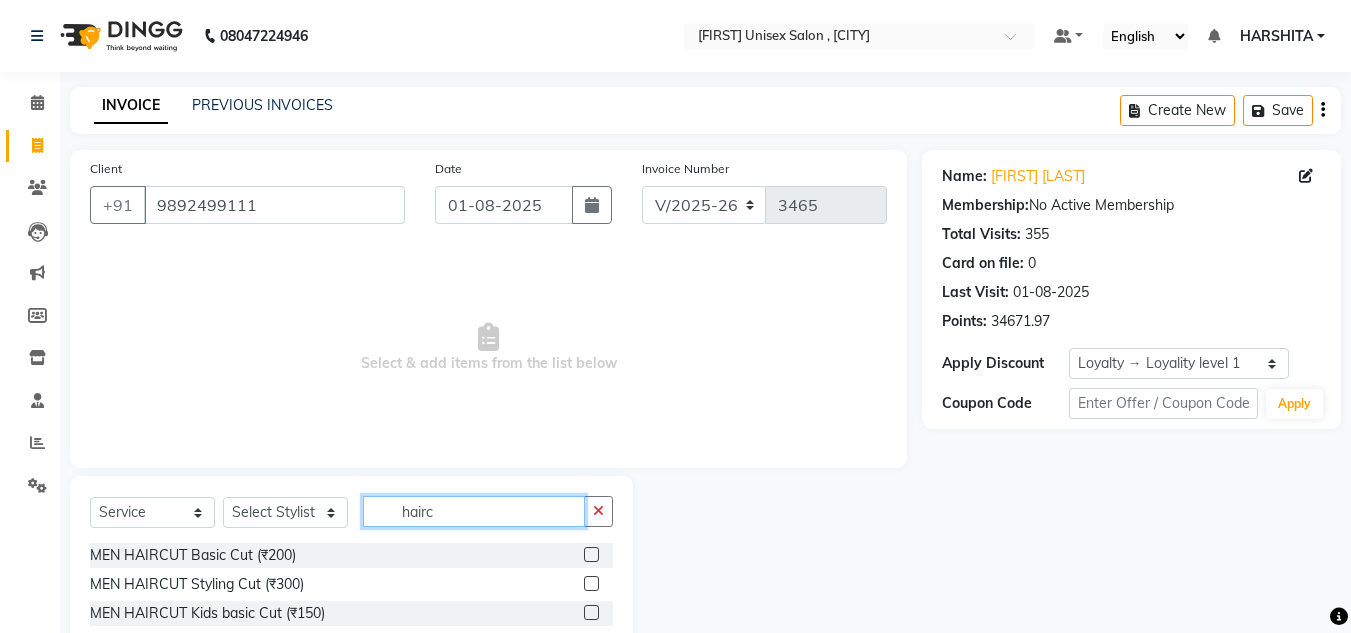 type on "hairc" 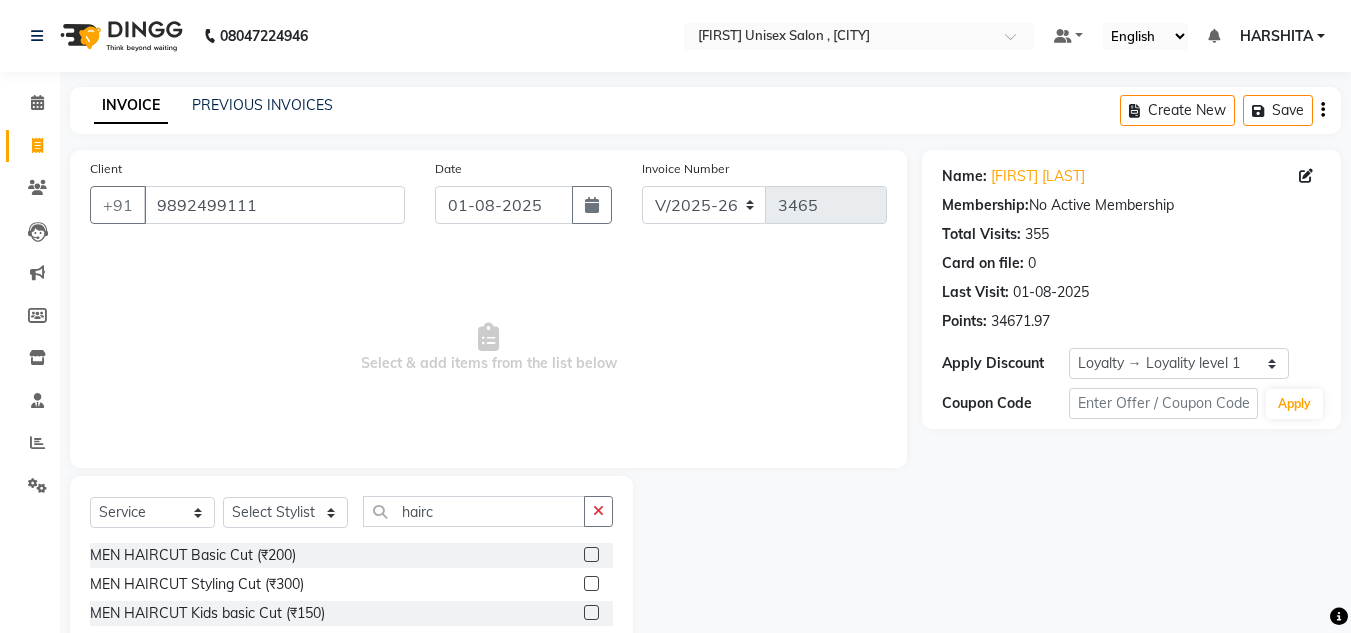 click 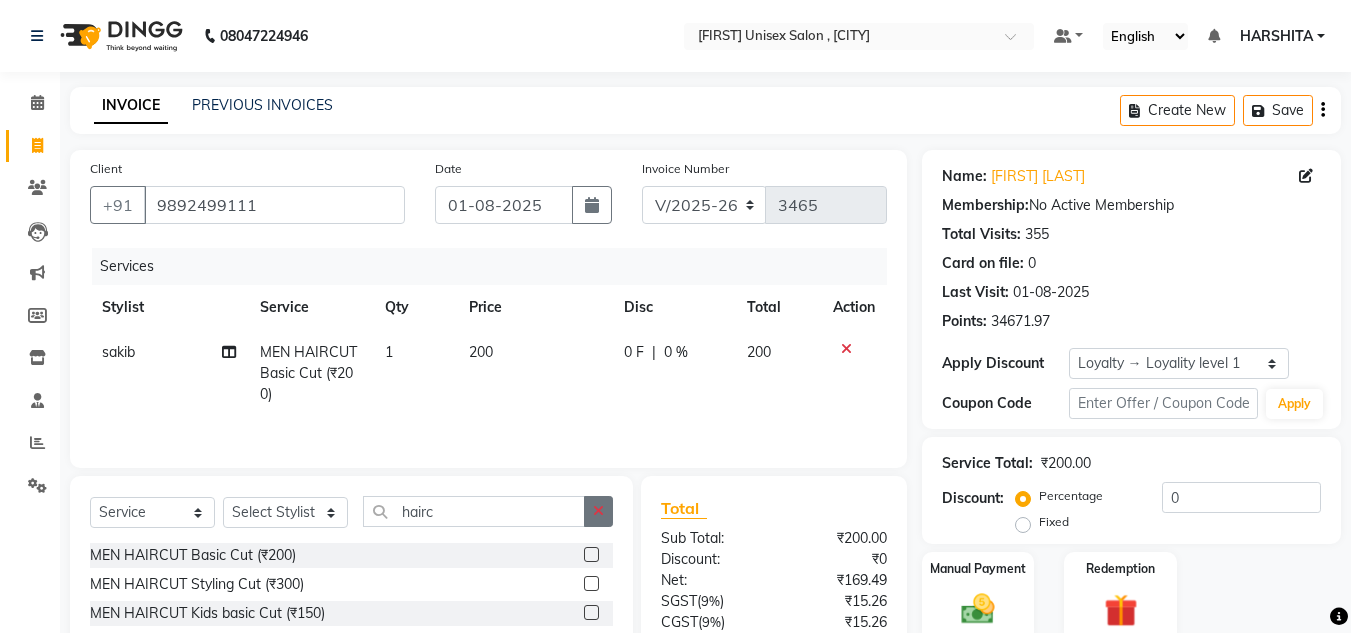 checkbox on "false" 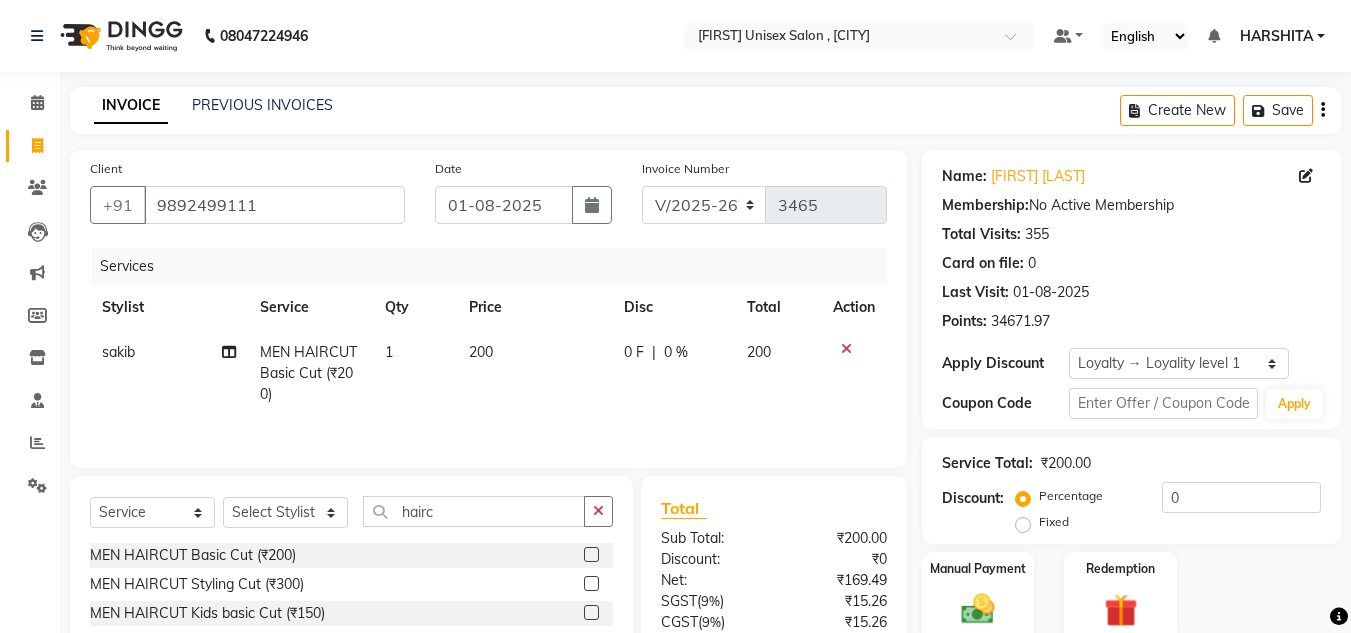 click 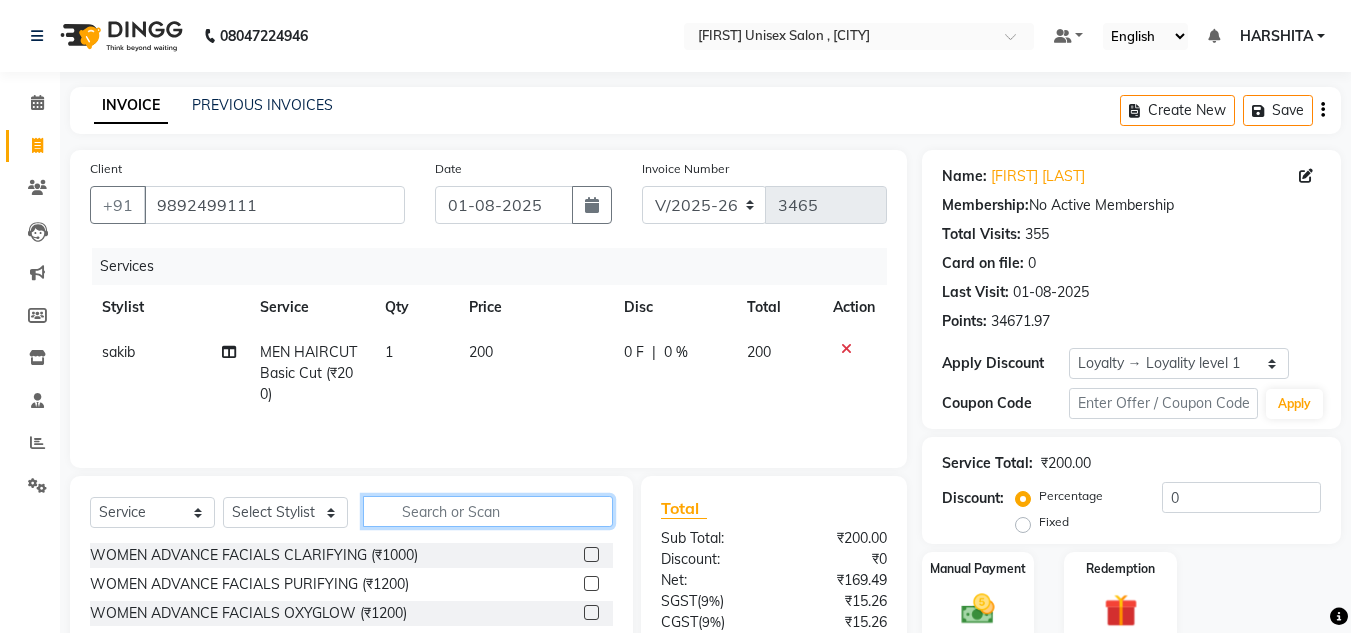 click 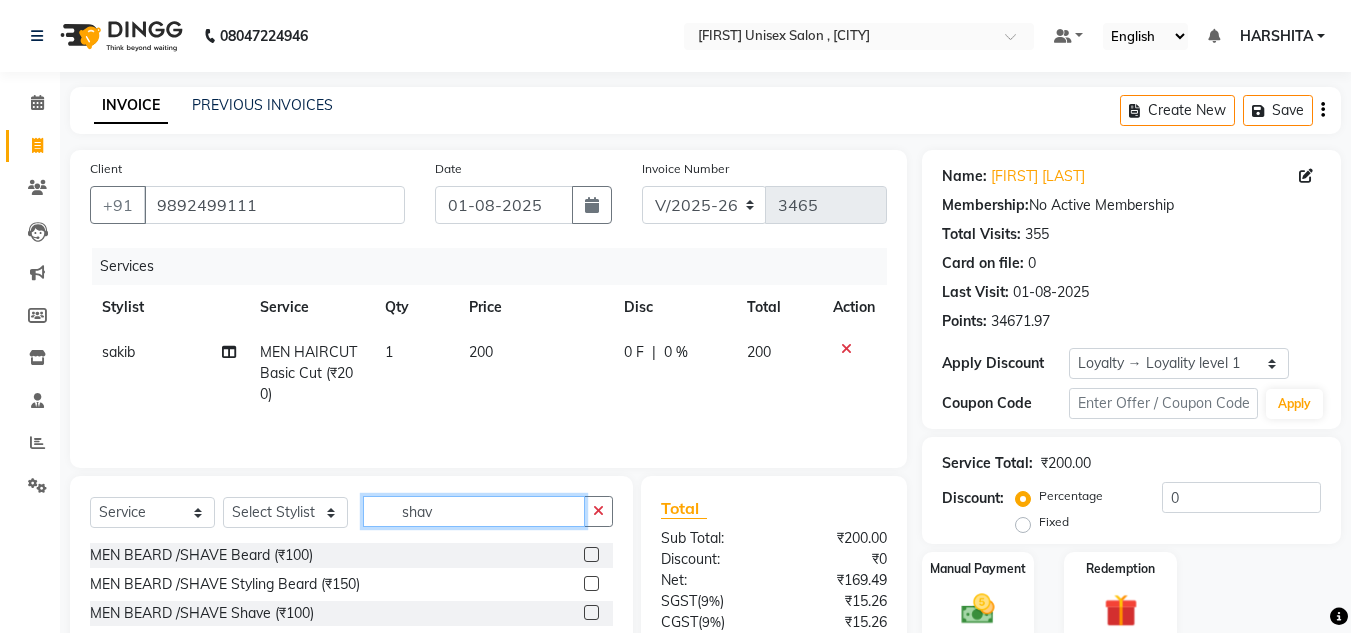 type on "shav" 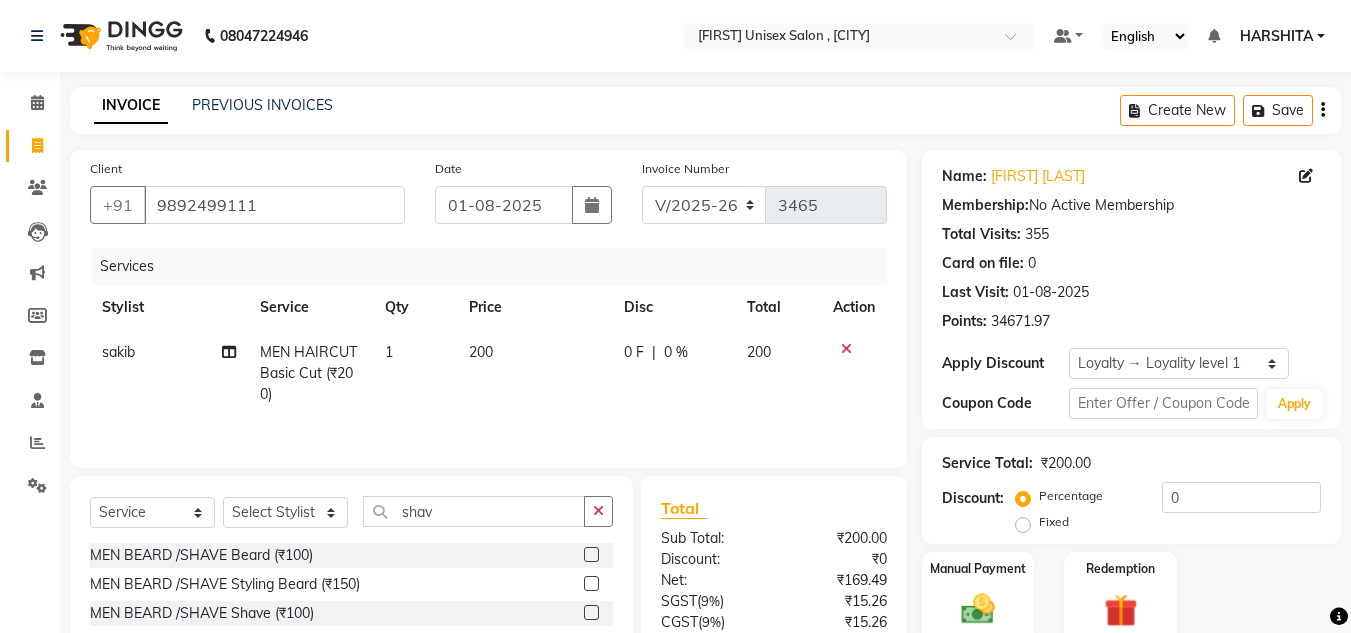 click 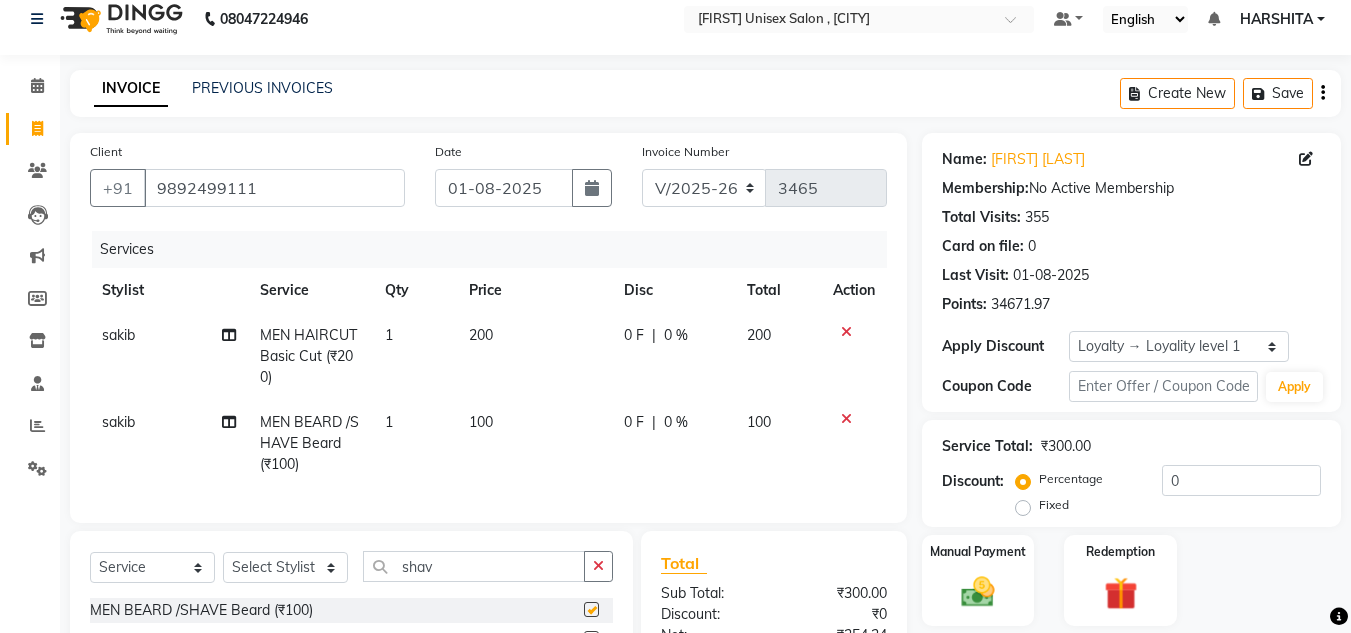 checkbox on "false" 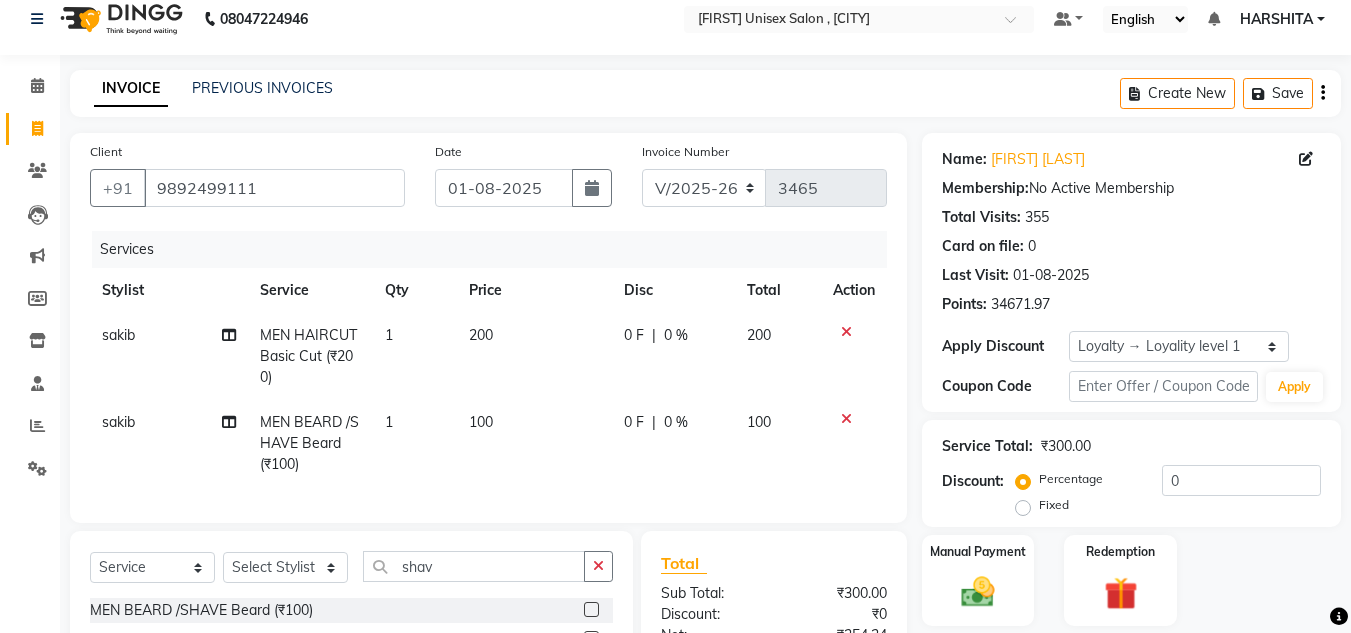scroll, scrollTop: 200, scrollLeft: 0, axis: vertical 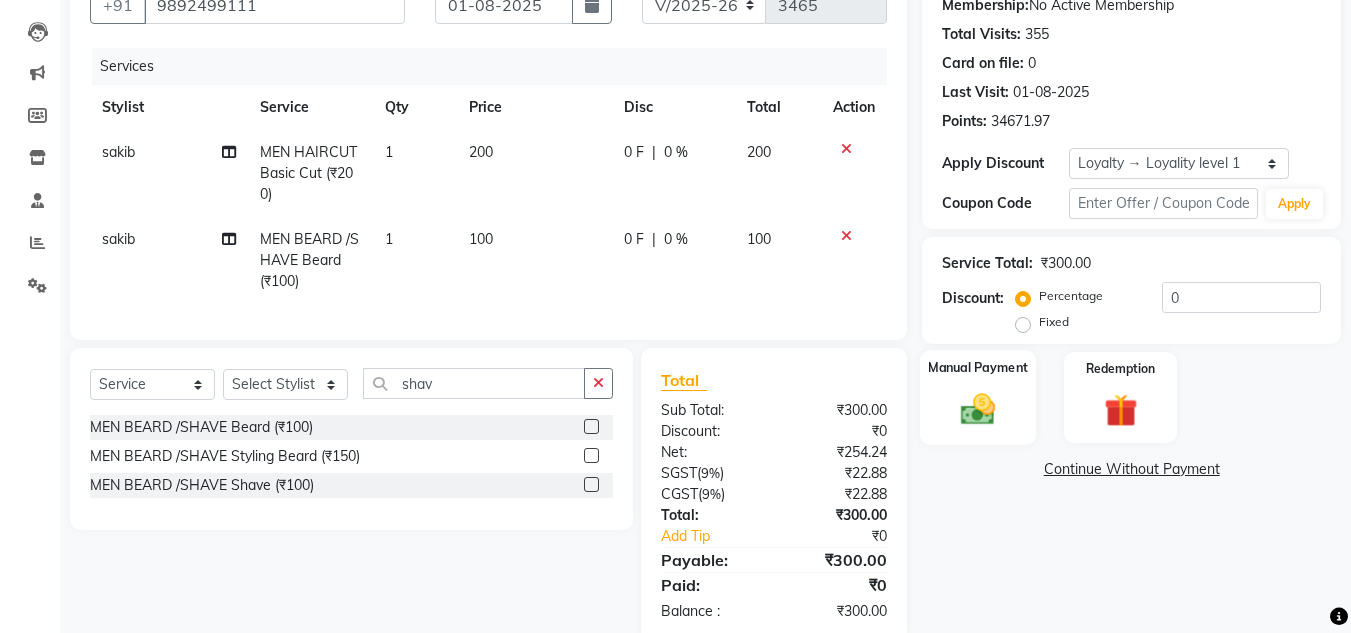 click 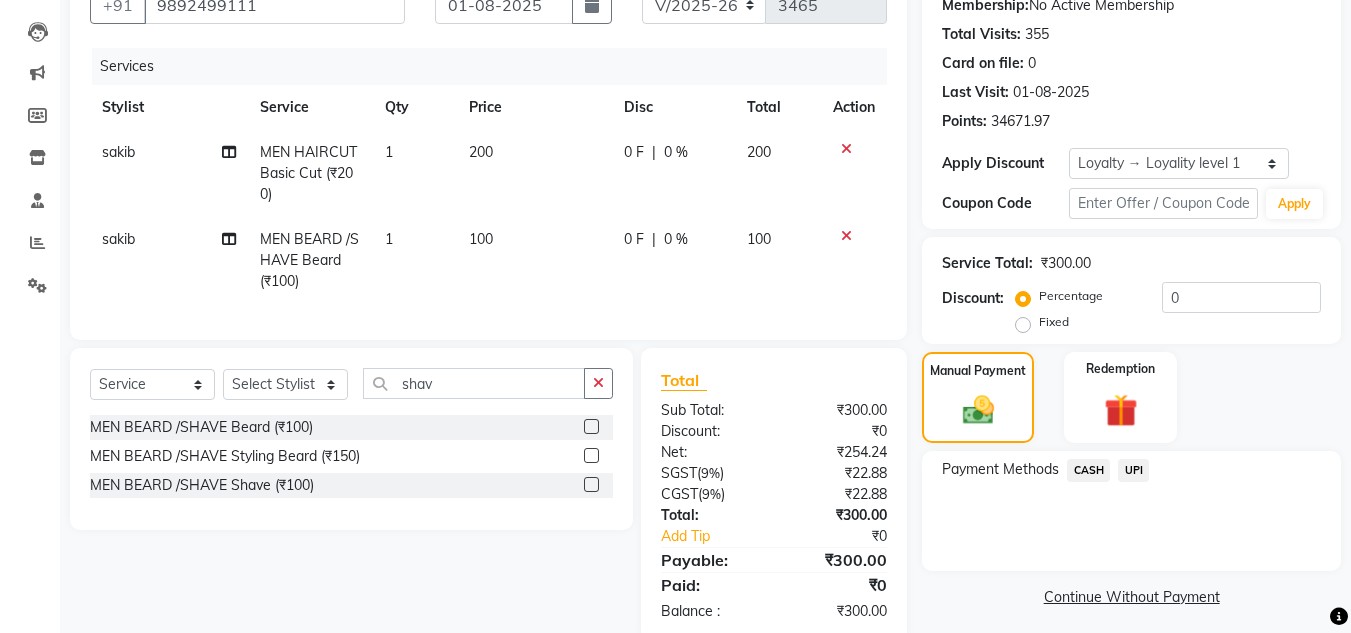 drag, startPoint x: 1130, startPoint y: 468, endPoint x: 1133, endPoint y: 481, distance: 13.341664 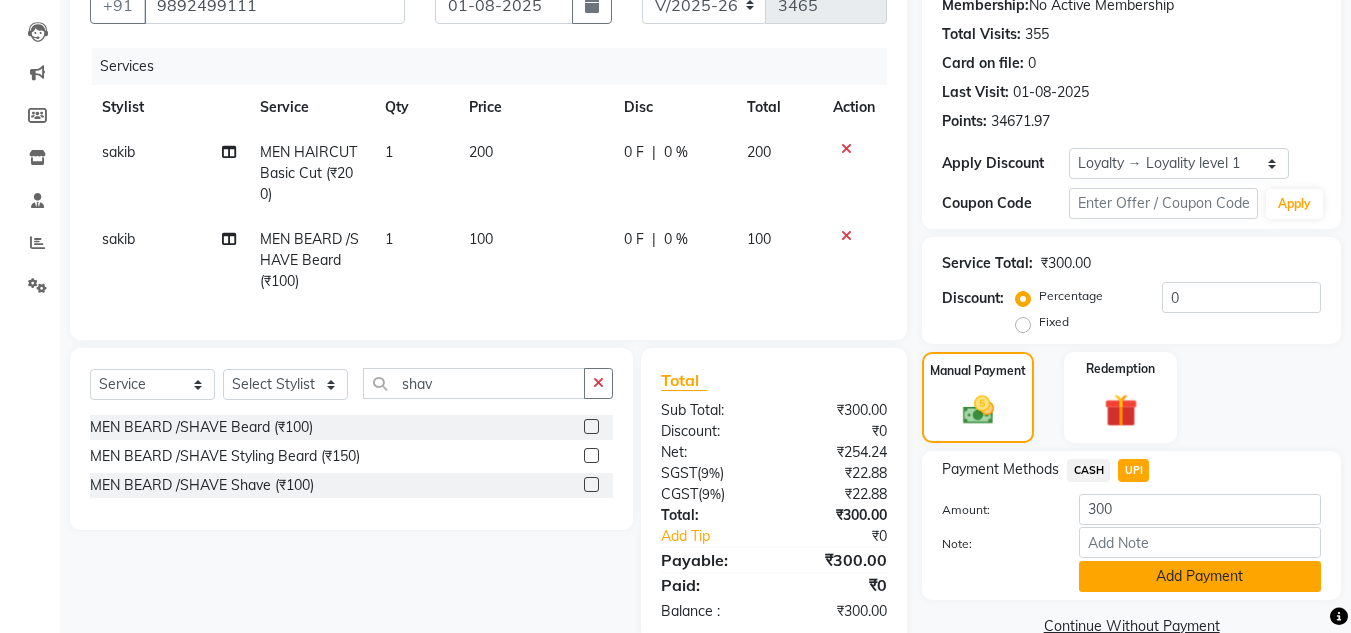 click on "Add Payment" 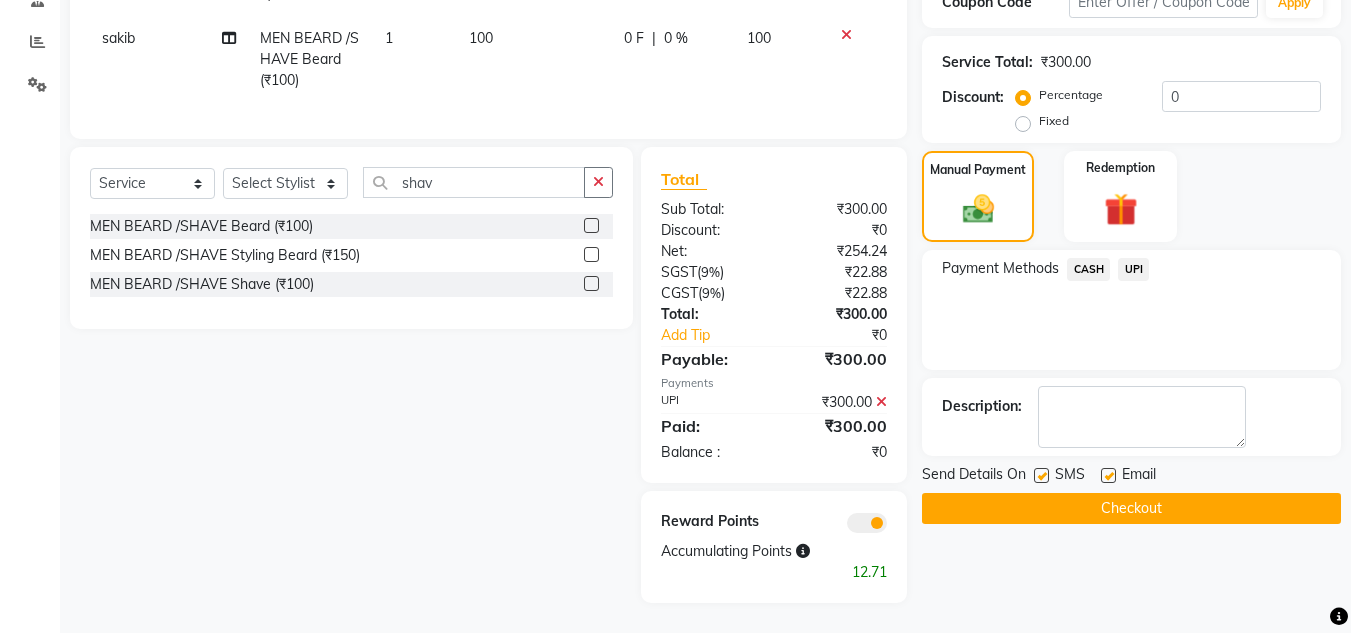 scroll, scrollTop: 416, scrollLeft: 0, axis: vertical 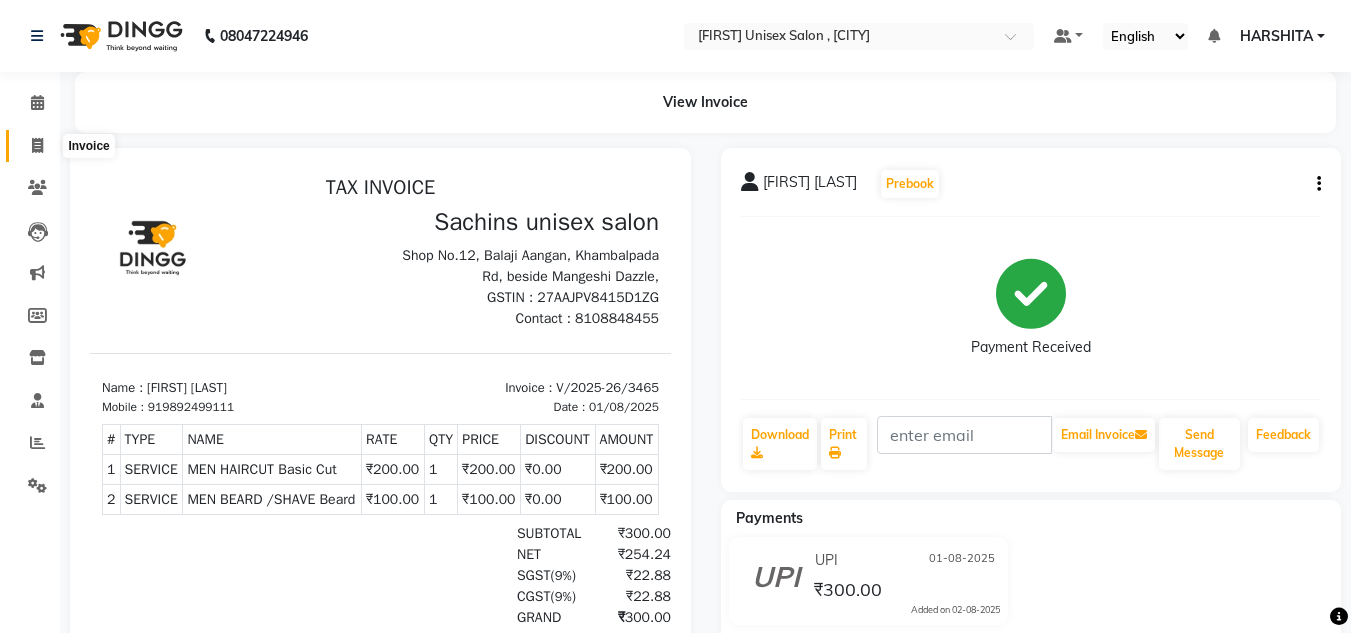 click 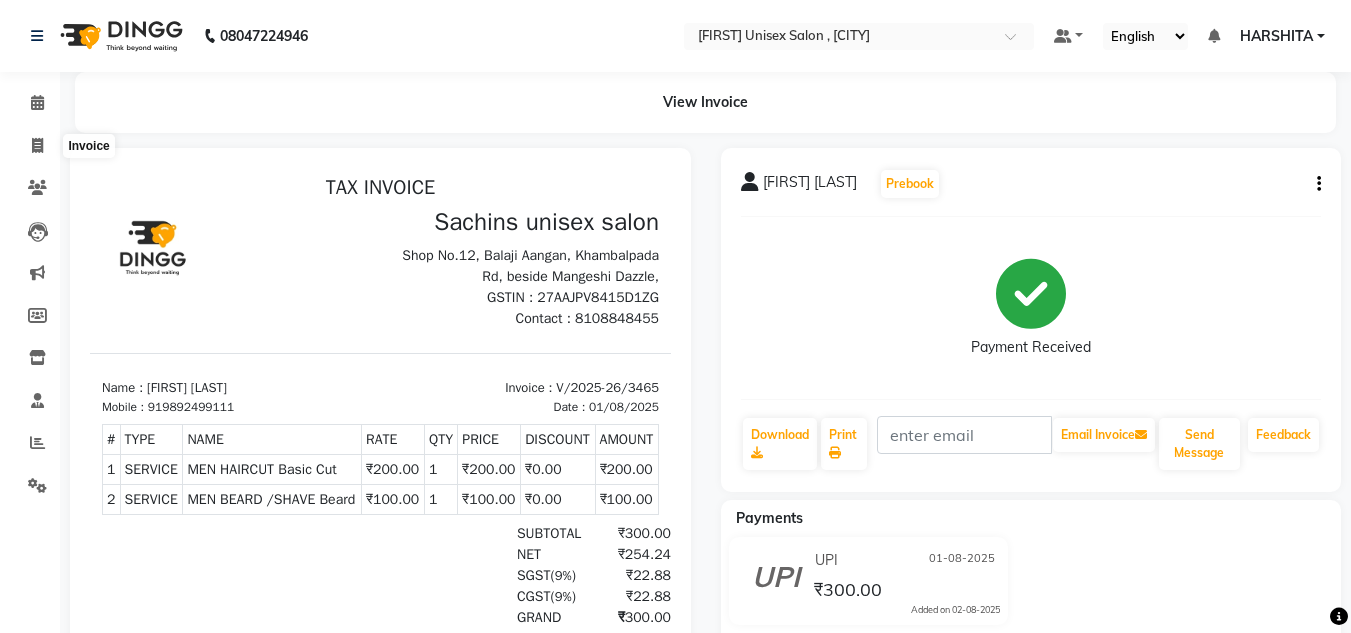 select on "service" 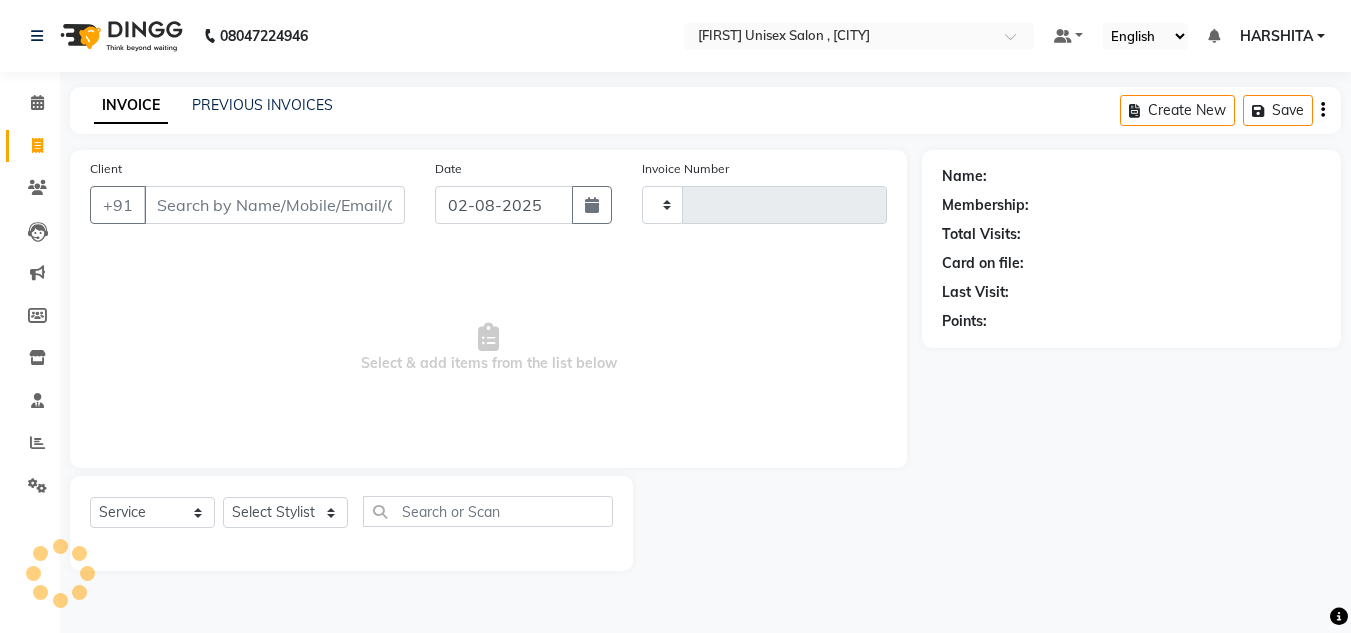 type on "3466" 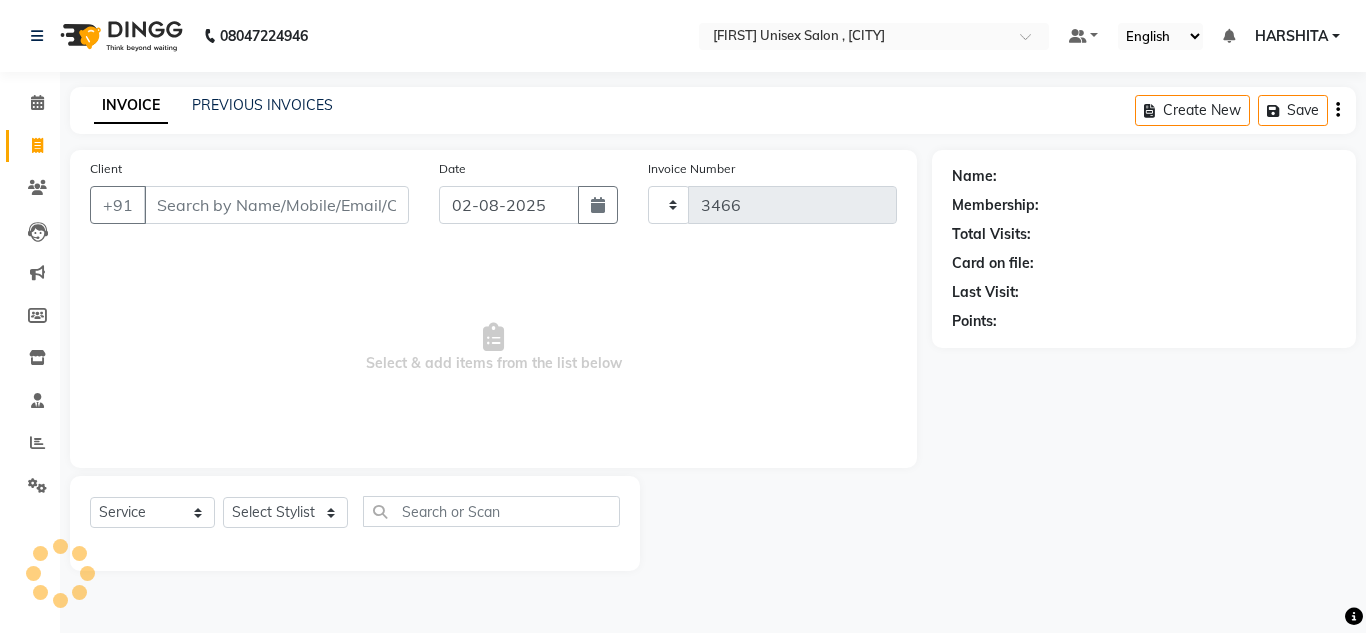 select on "6840" 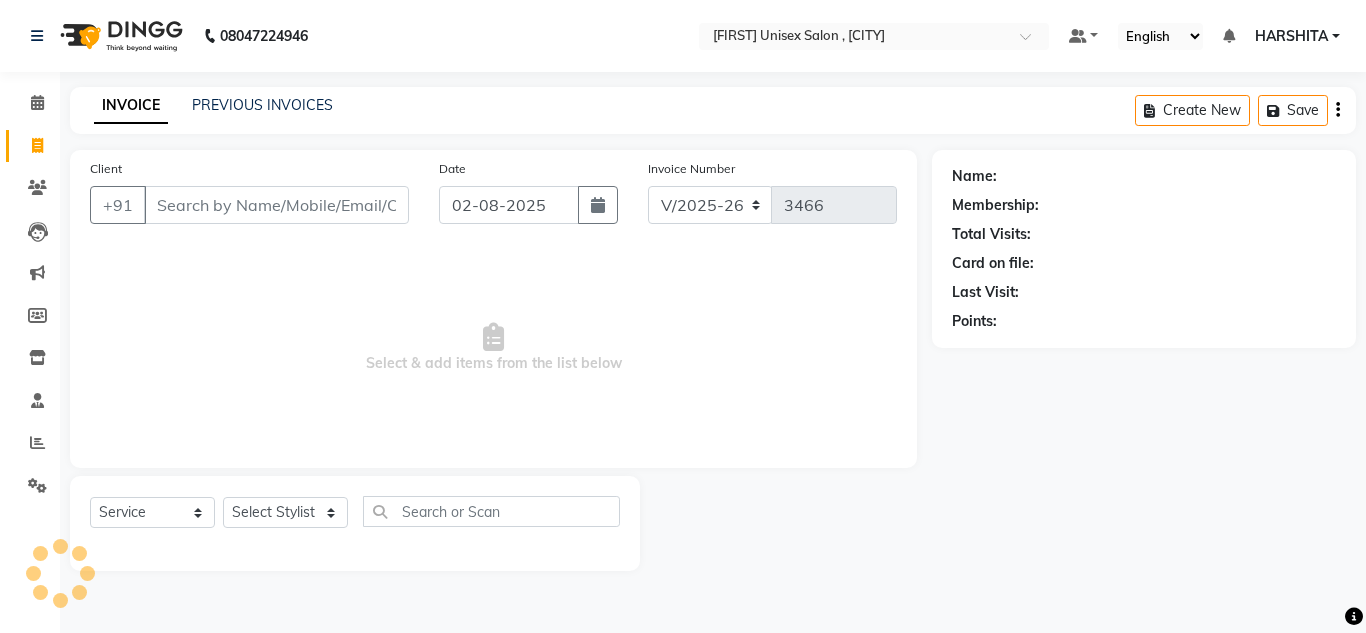 click on "Client" at bounding box center (276, 205) 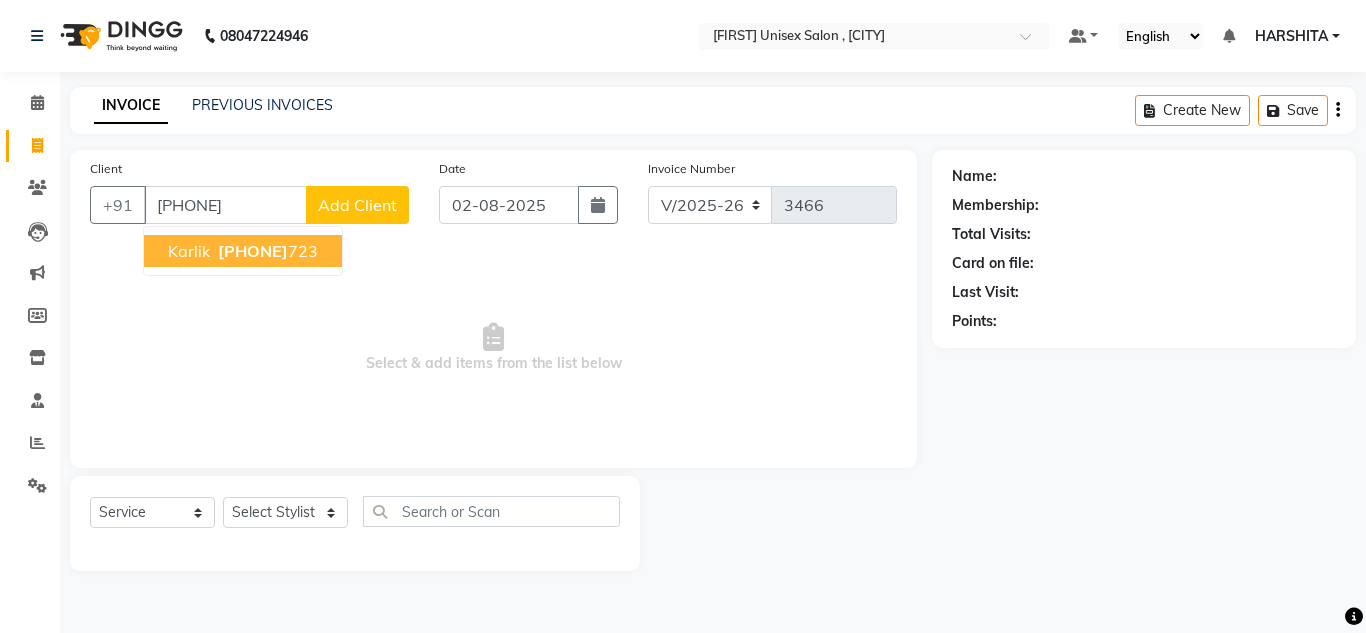 click on "9987594" at bounding box center (253, 251) 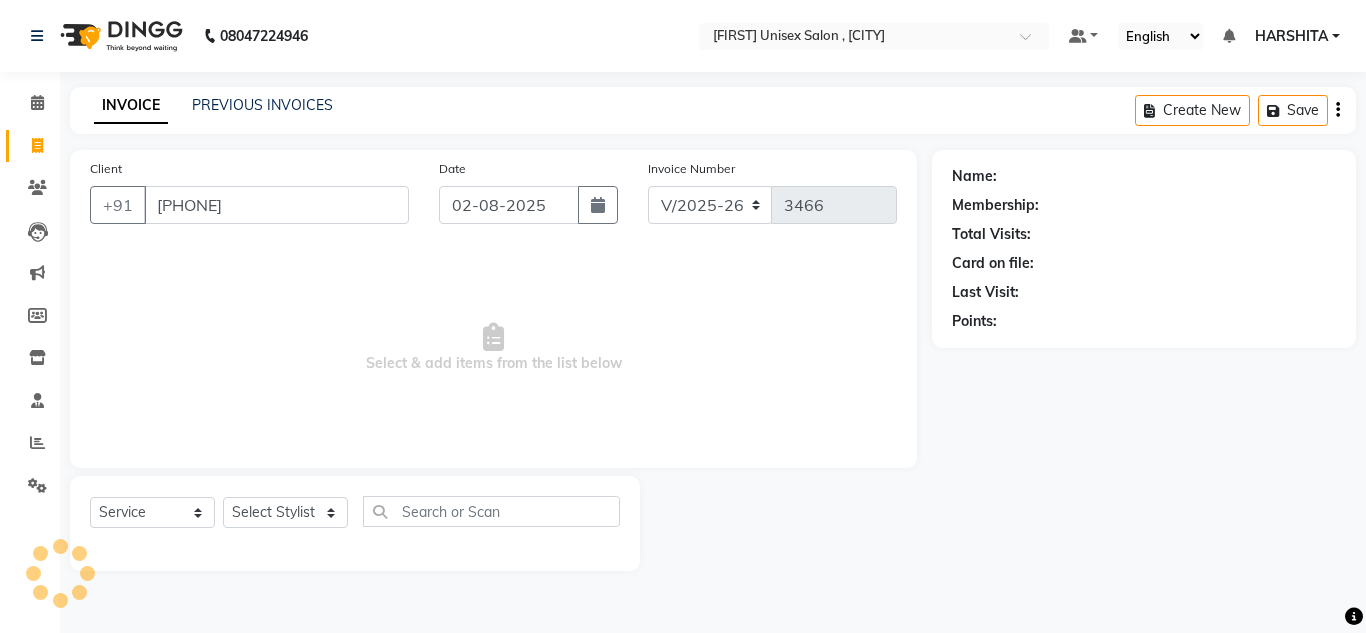 type on "9987594723" 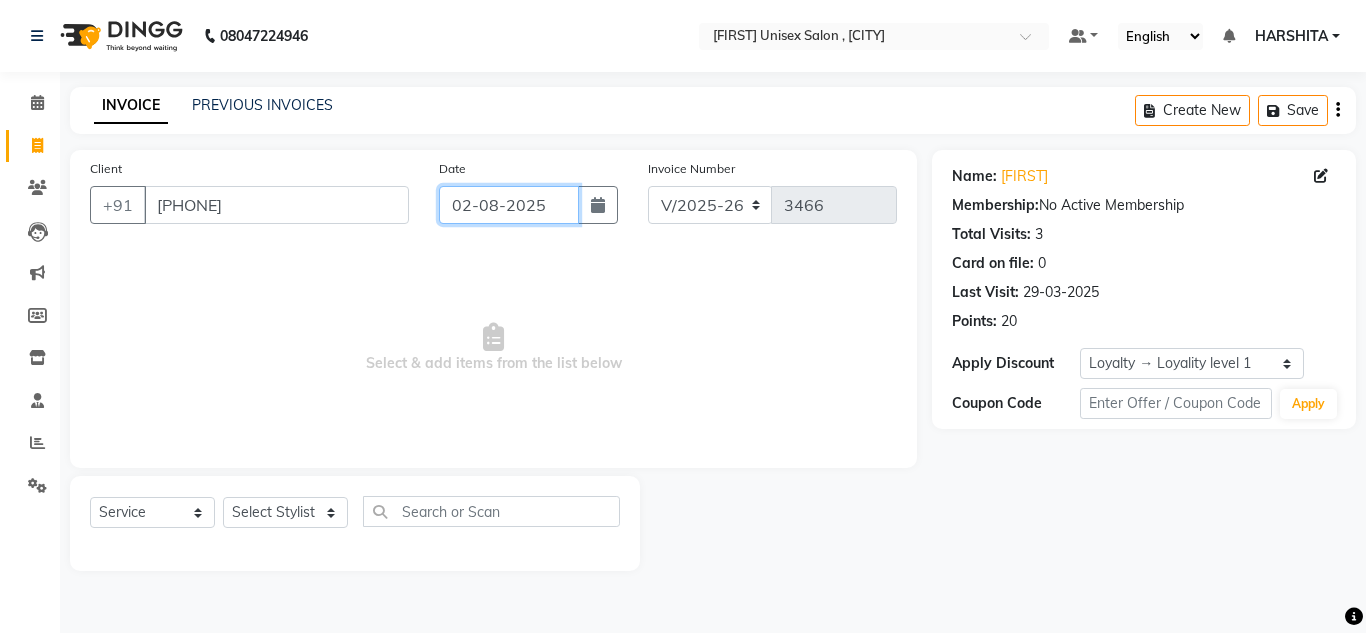 click on "02-08-2025" 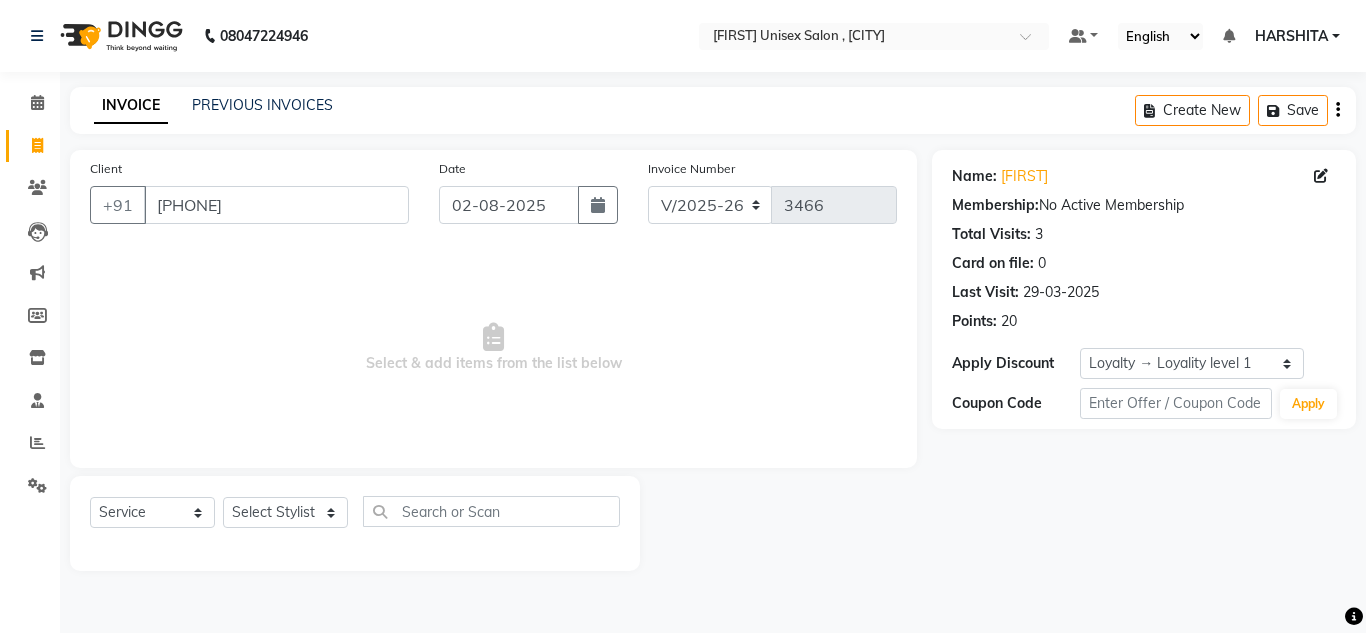 select on "8" 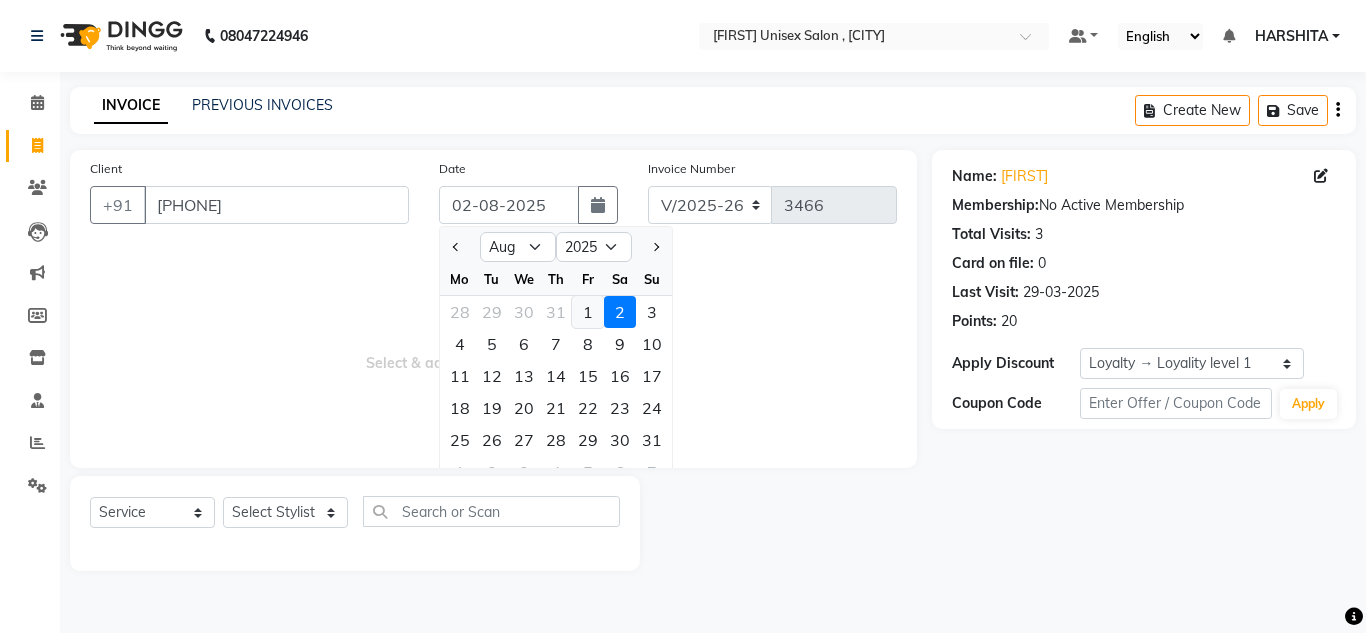 click on "1" 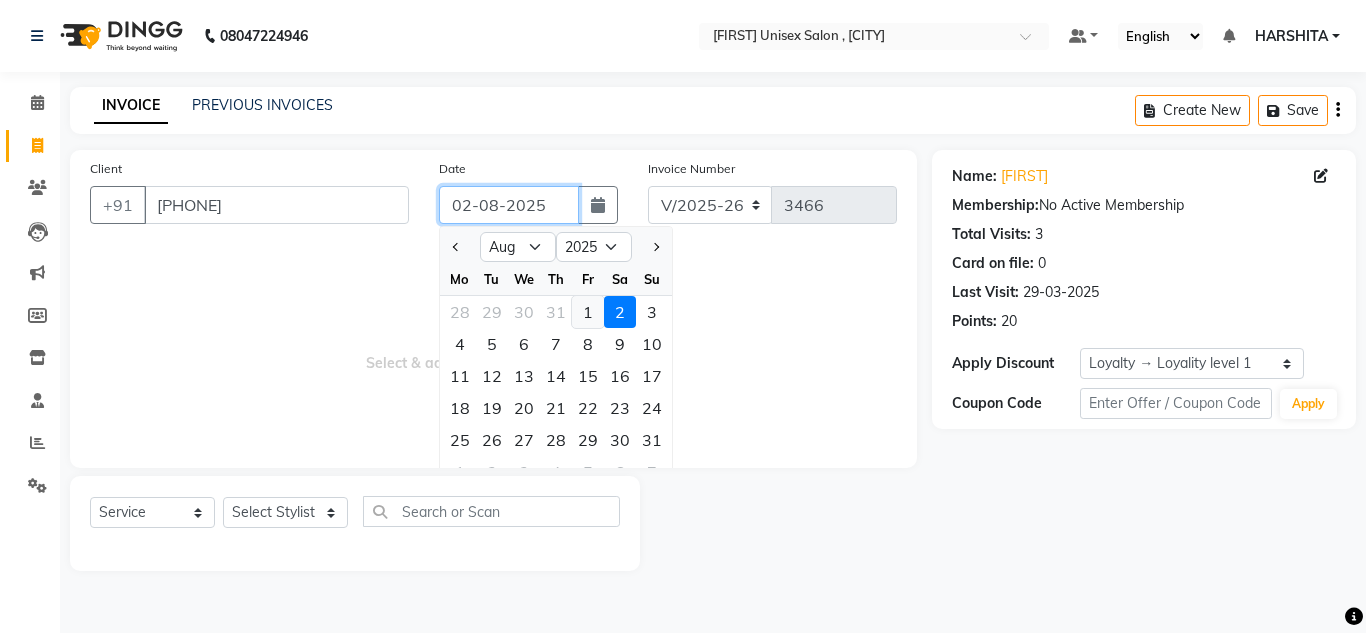 type on "01-08-2025" 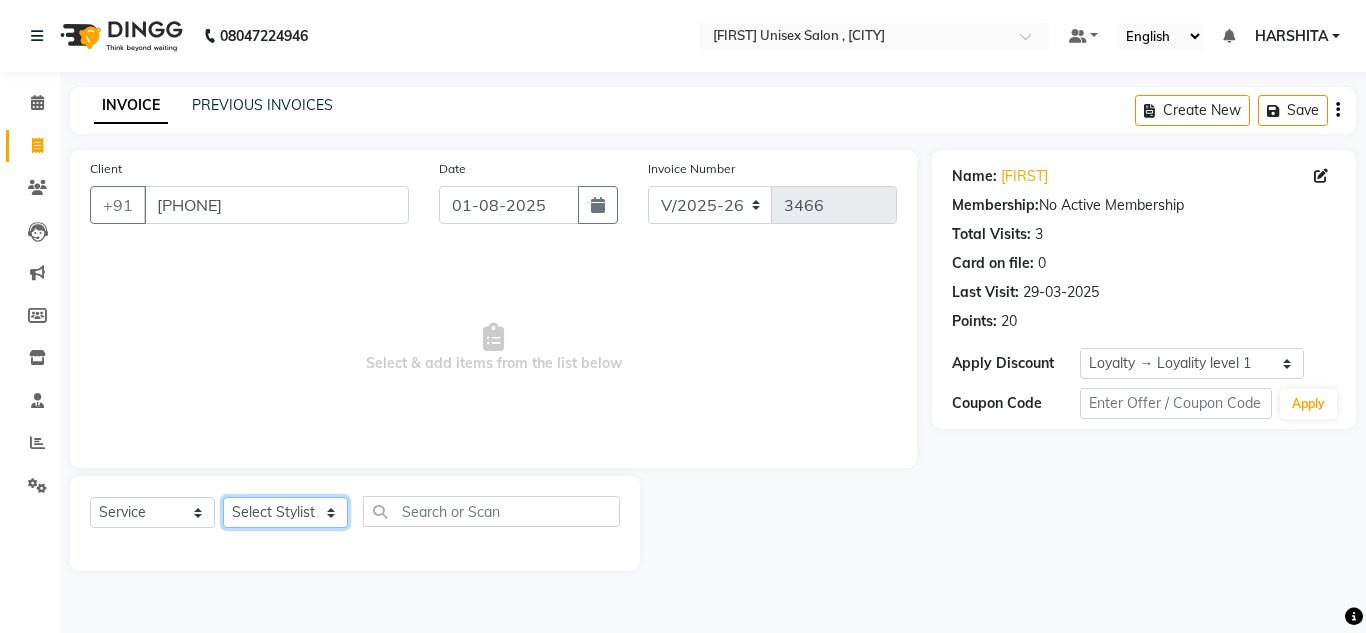 click on "Select Stylist Aalam salmani Ahmed Washim new  HARSHITA mohit Neeraj Owner preeti Raghav sakib sonu RG" 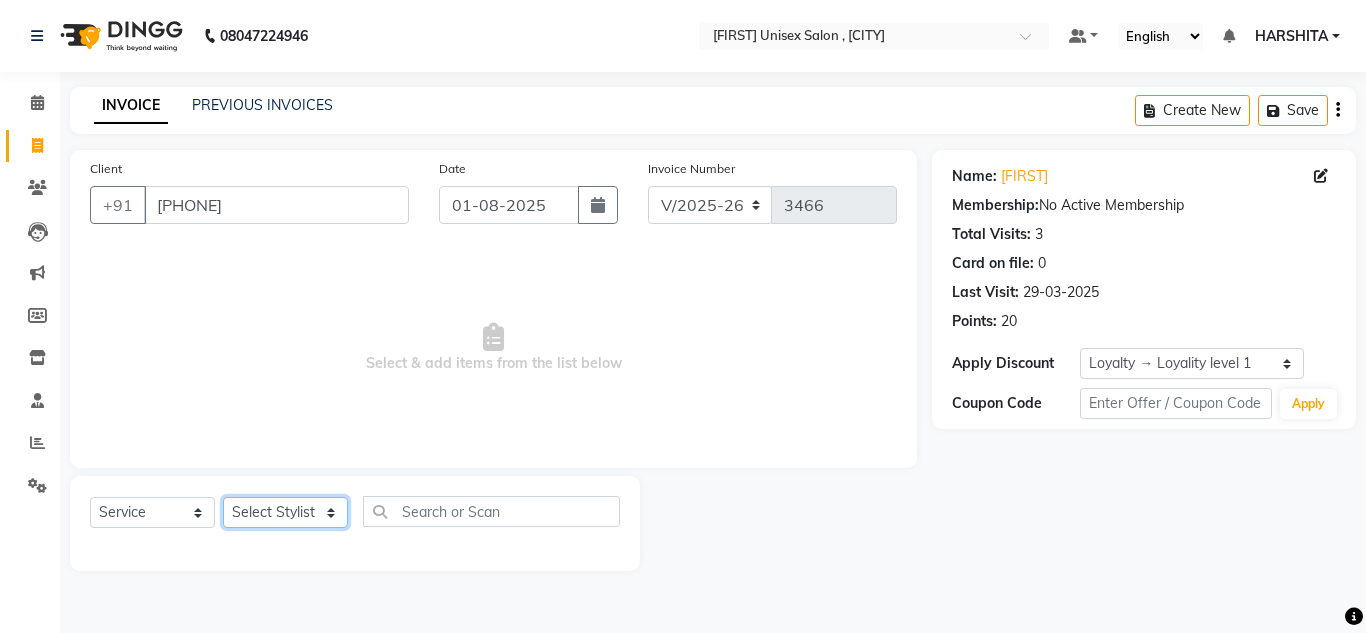 select on "60567" 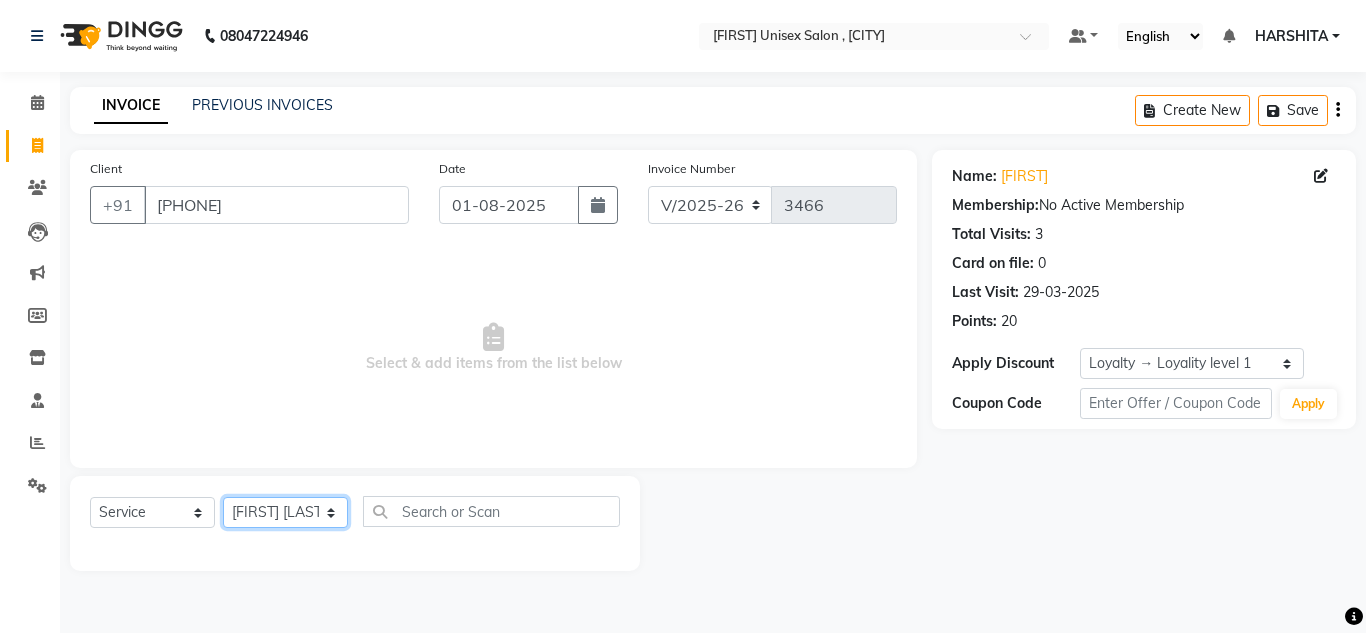 click on "Select Stylist Aalam salmani Ahmed Washim new  HARSHITA mohit Neeraj Owner preeti Raghav sakib sonu RG" 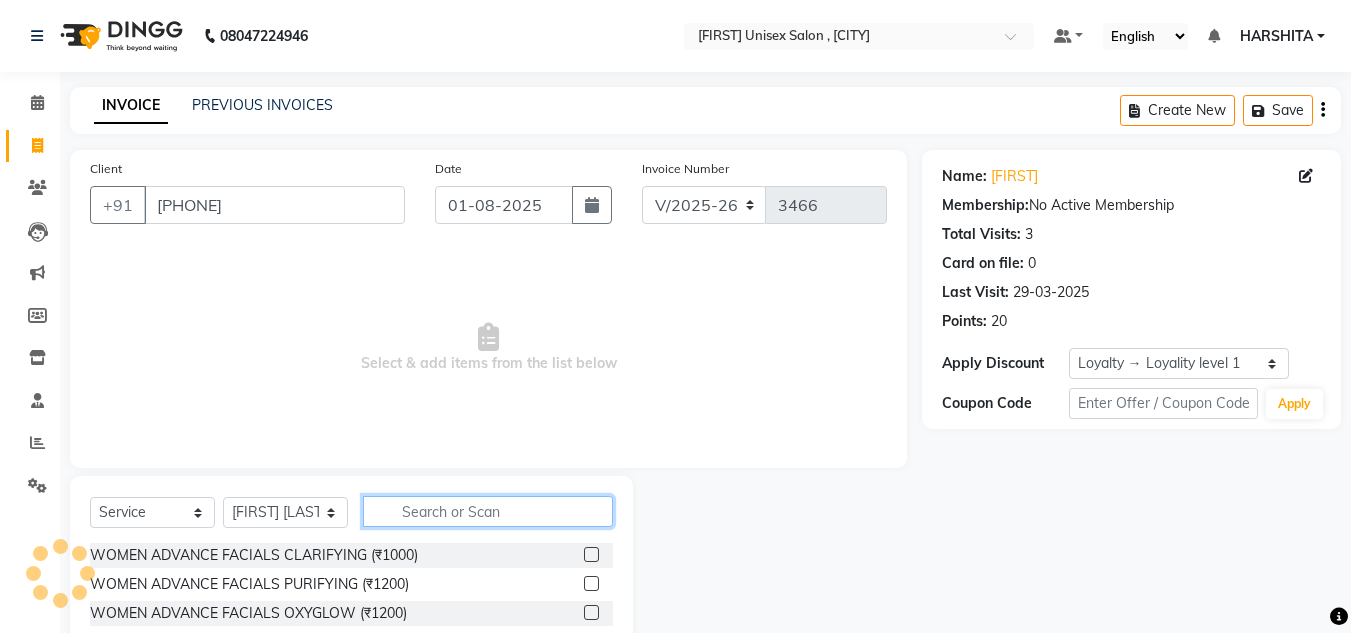 click 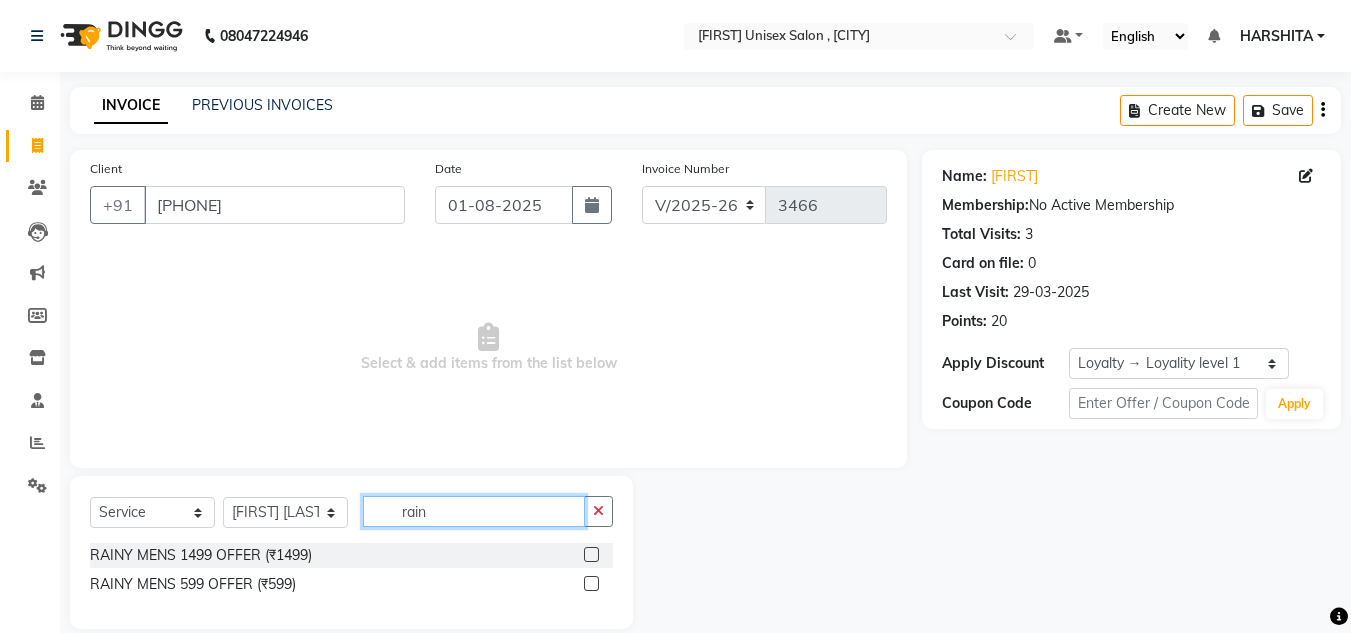 type on "rain" 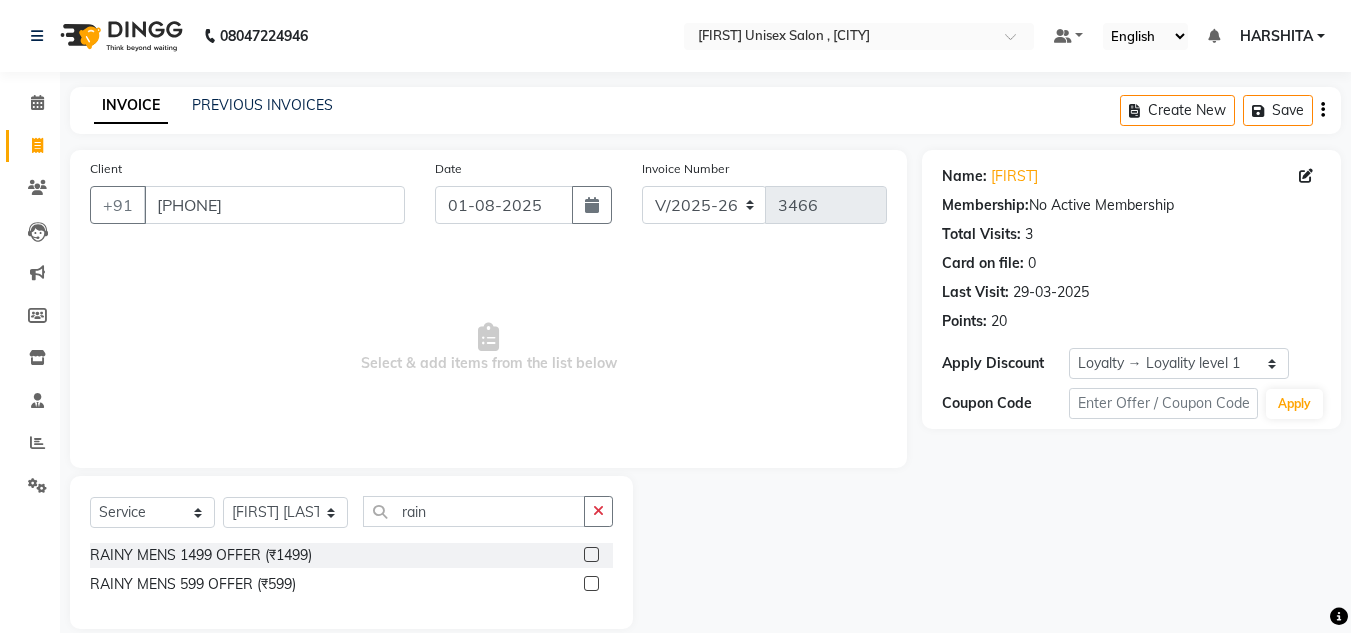 click 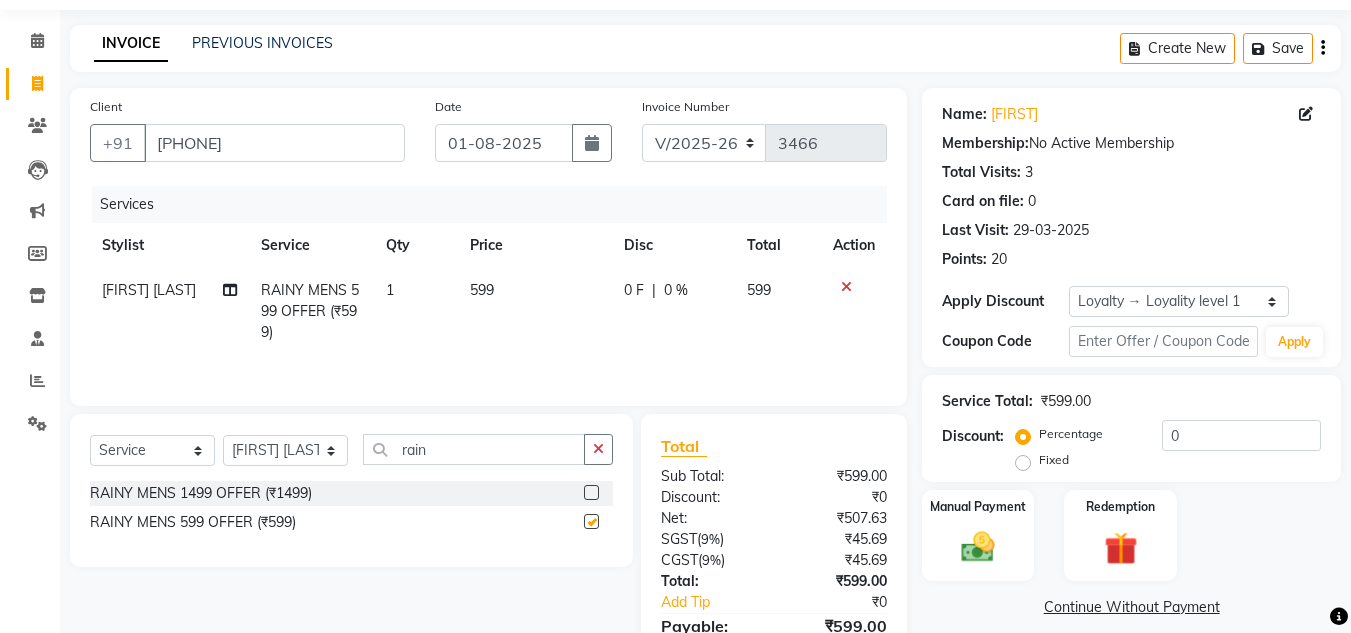 checkbox on "false" 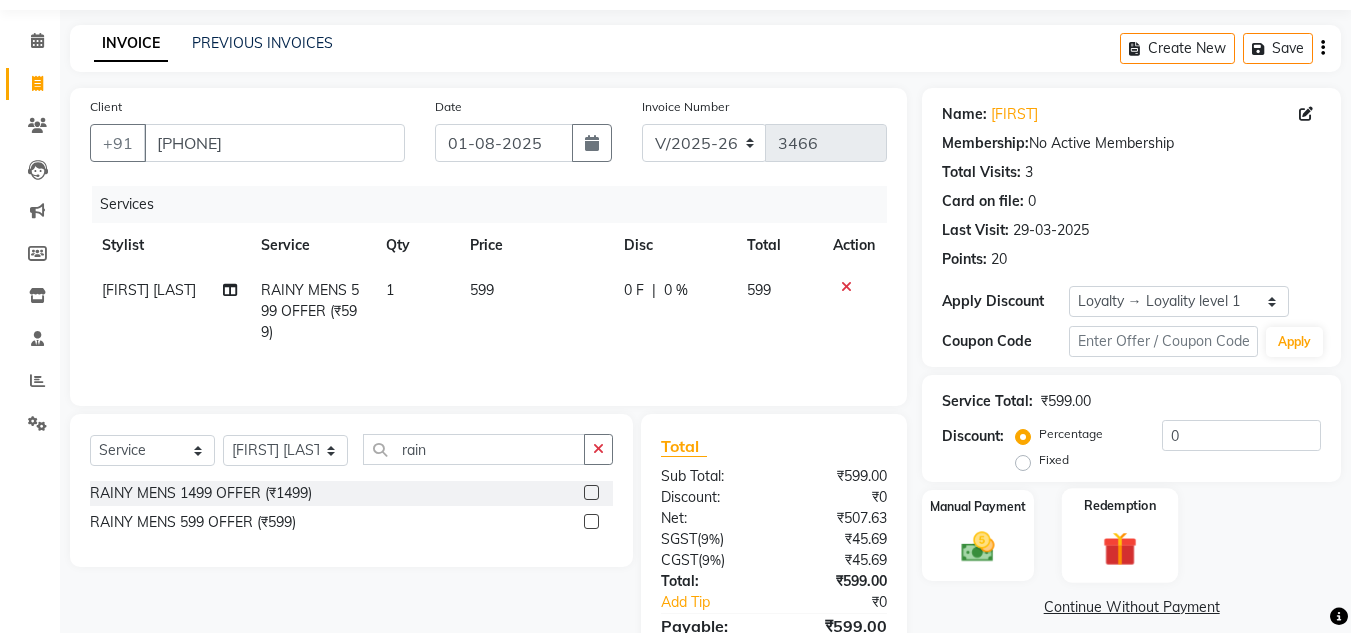 scroll, scrollTop: 167, scrollLeft: 0, axis: vertical 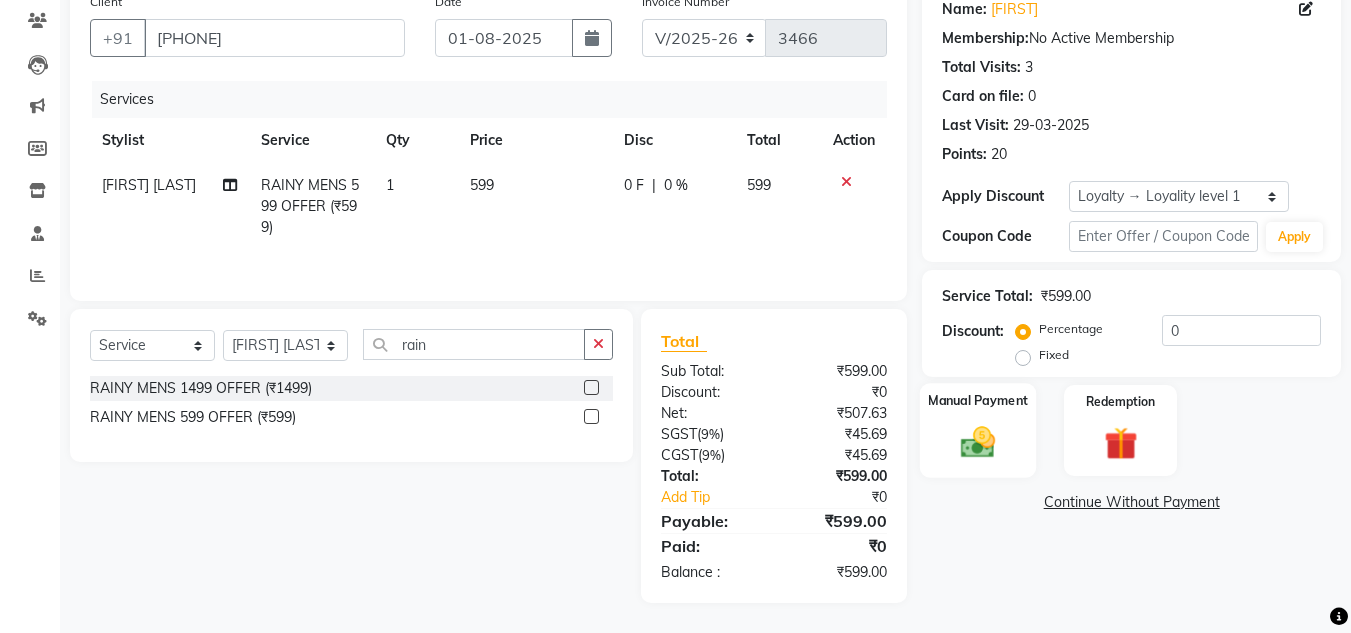 click 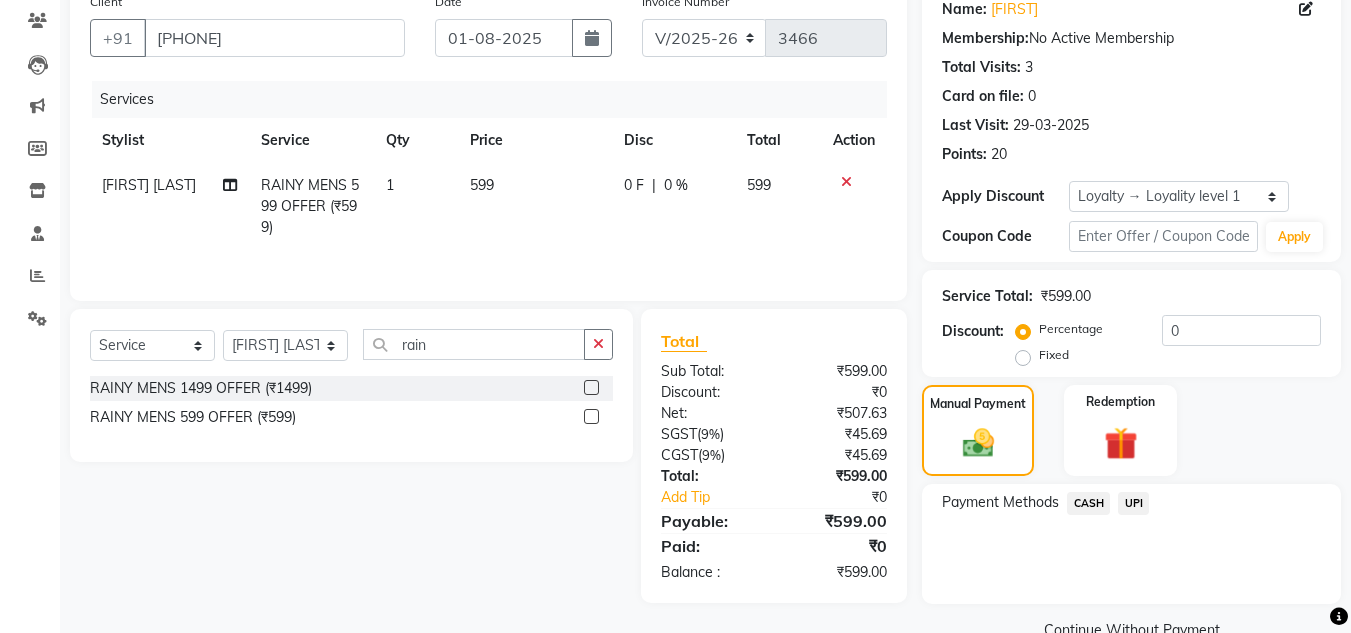 click on "UPI" 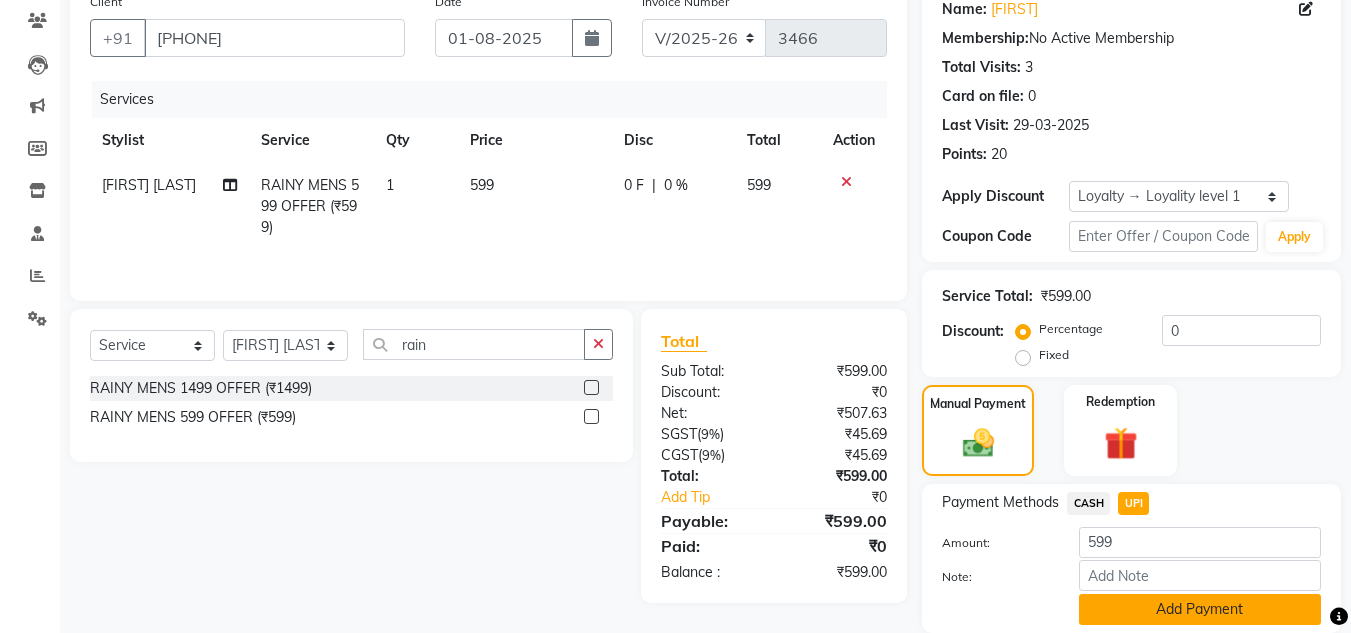 click on "Add Payment" 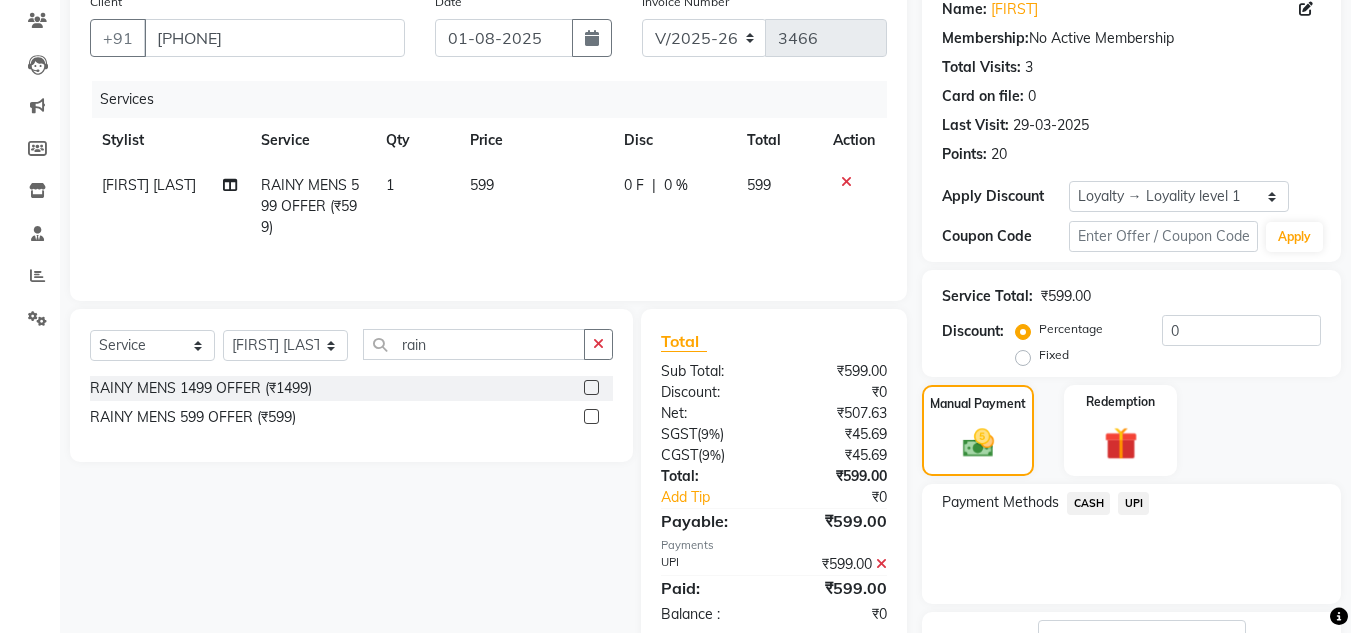 scroll, scrollTop: 329, scrollLeft: 0, axis: vertical 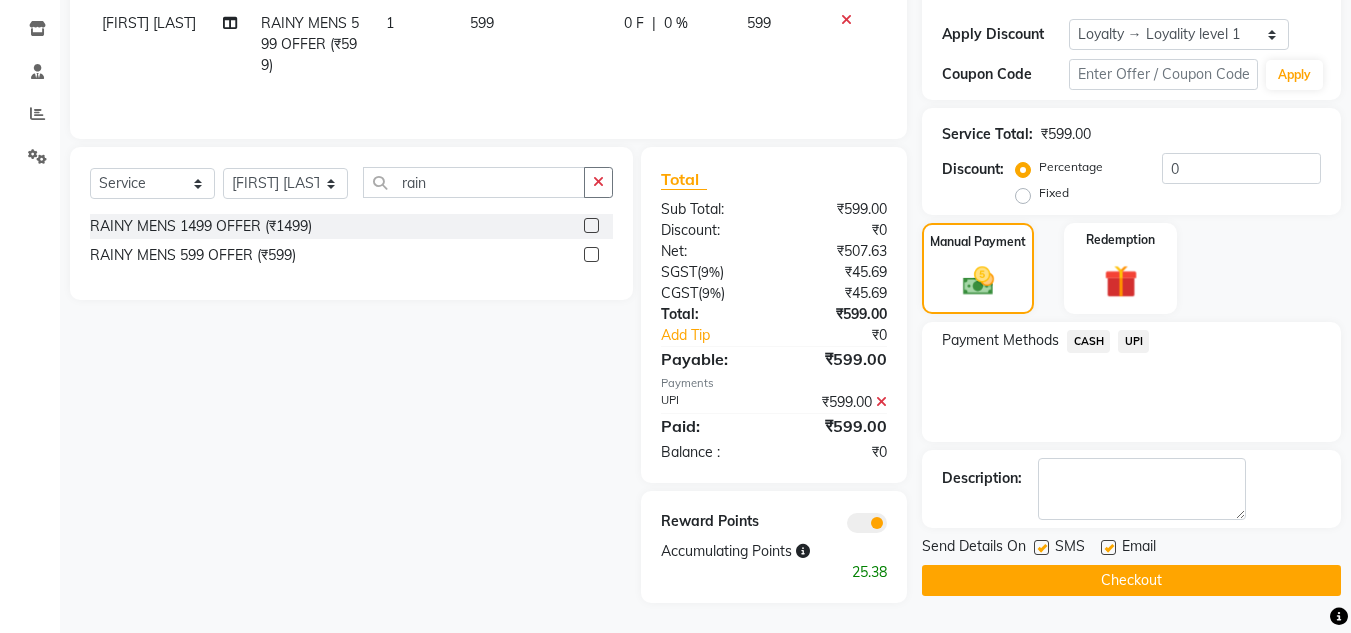 click on "Checkout" 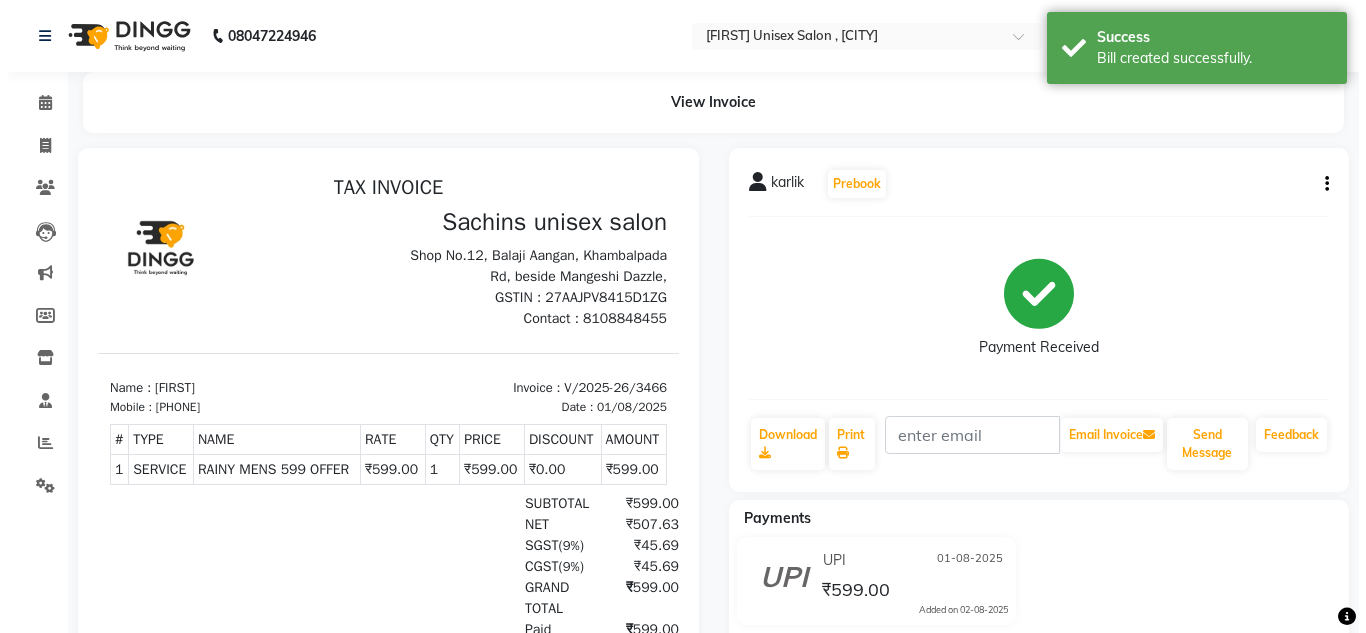 scroll, scrollTop: 0, scrollLeft: 0, axis: both 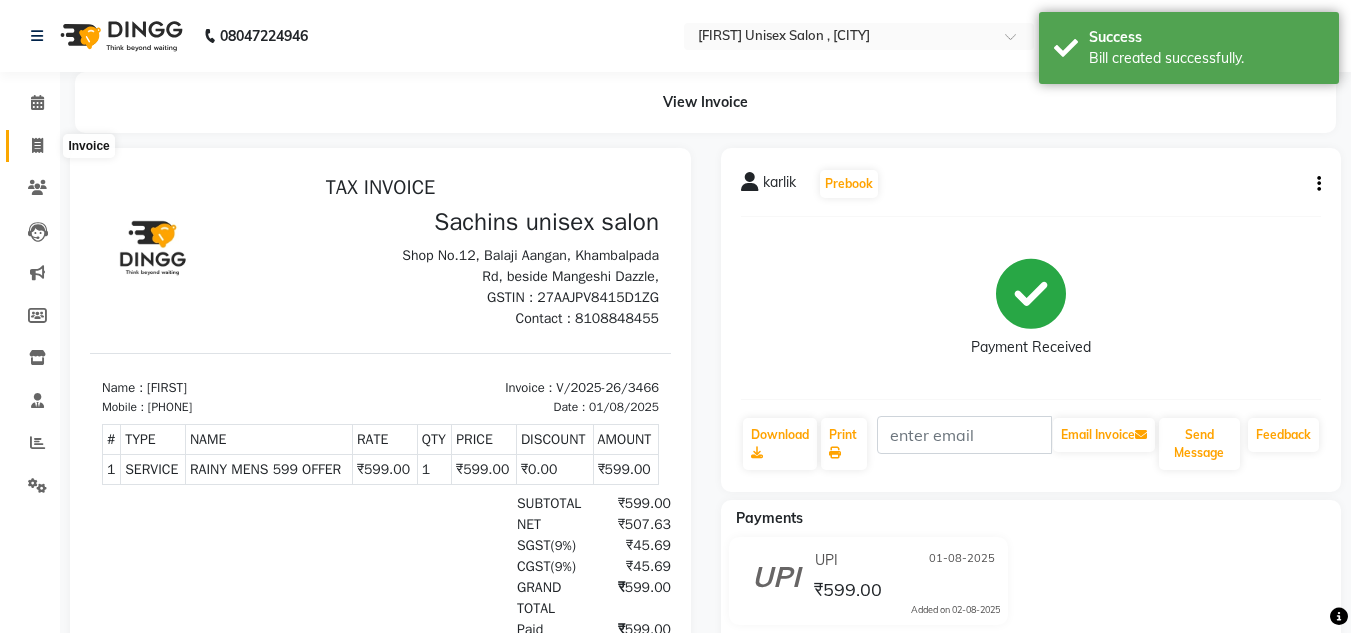 click 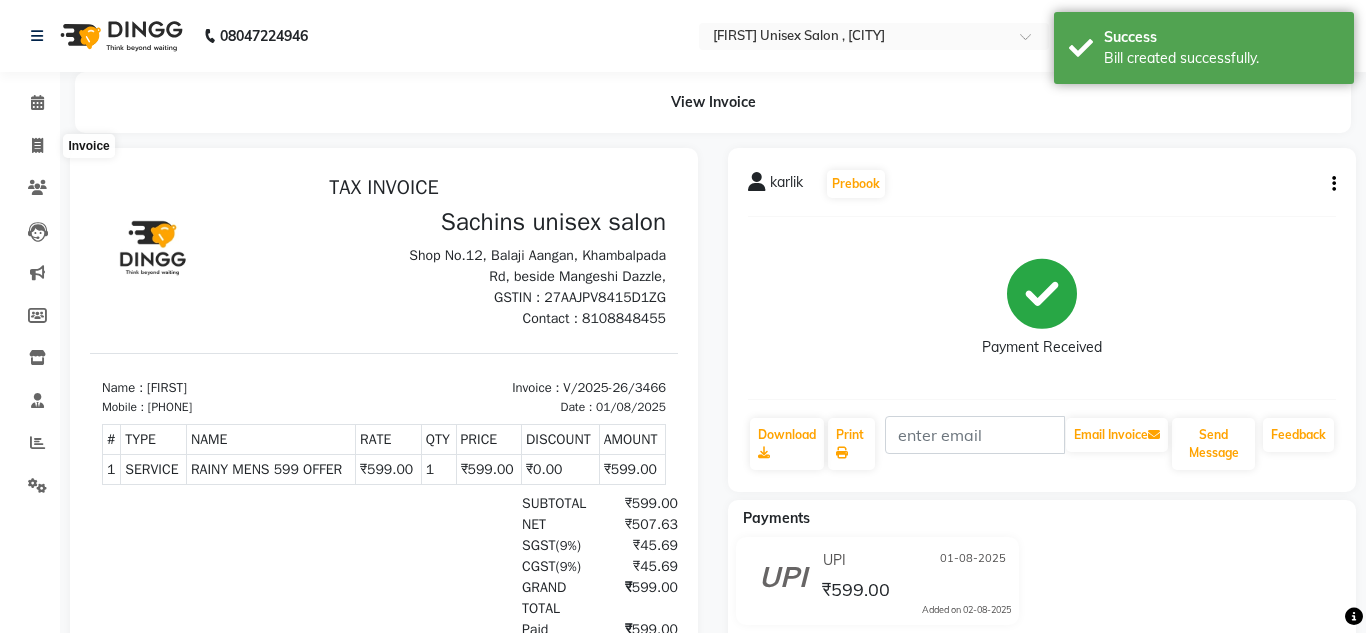 select on "6840" 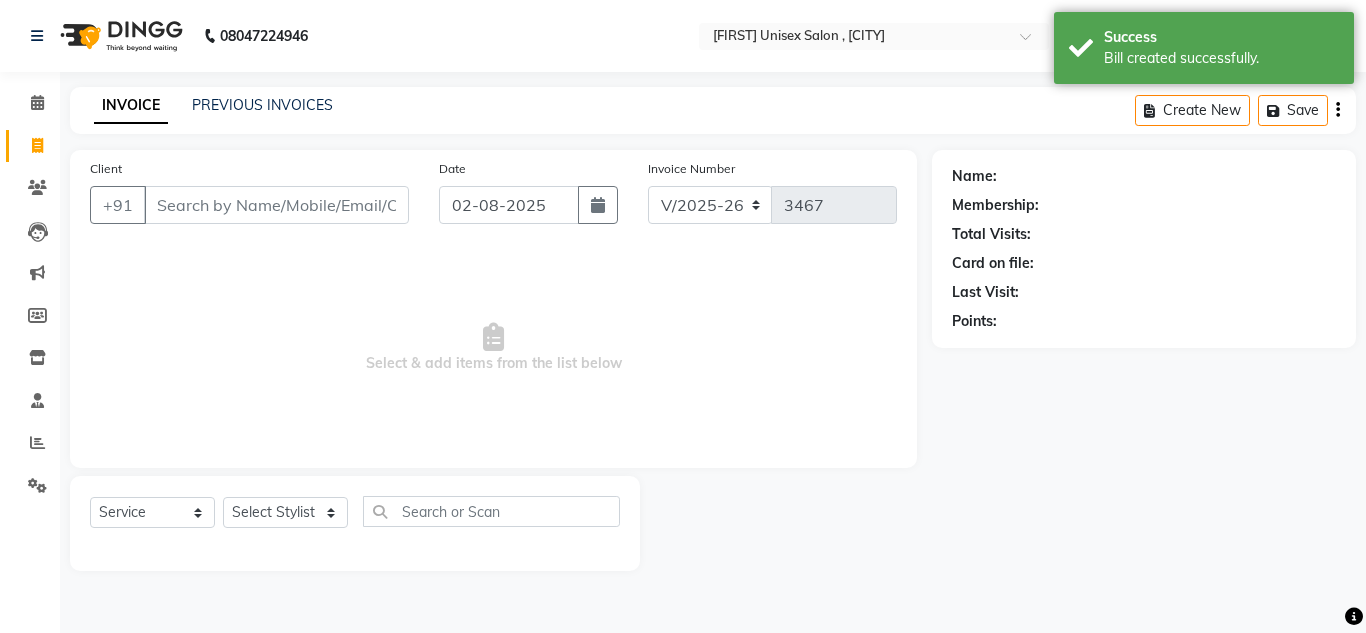 click on "Client" at bounding box center [276, 205] 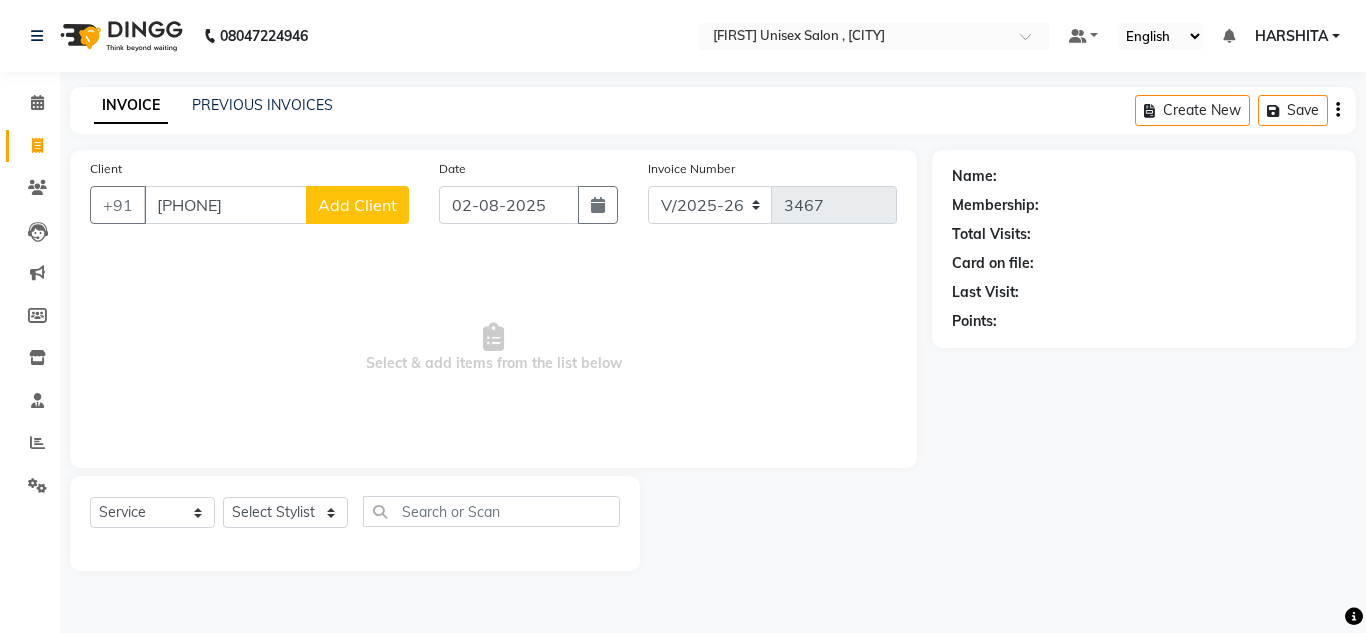 click on "79009124603" at bounding box center [225, 205] 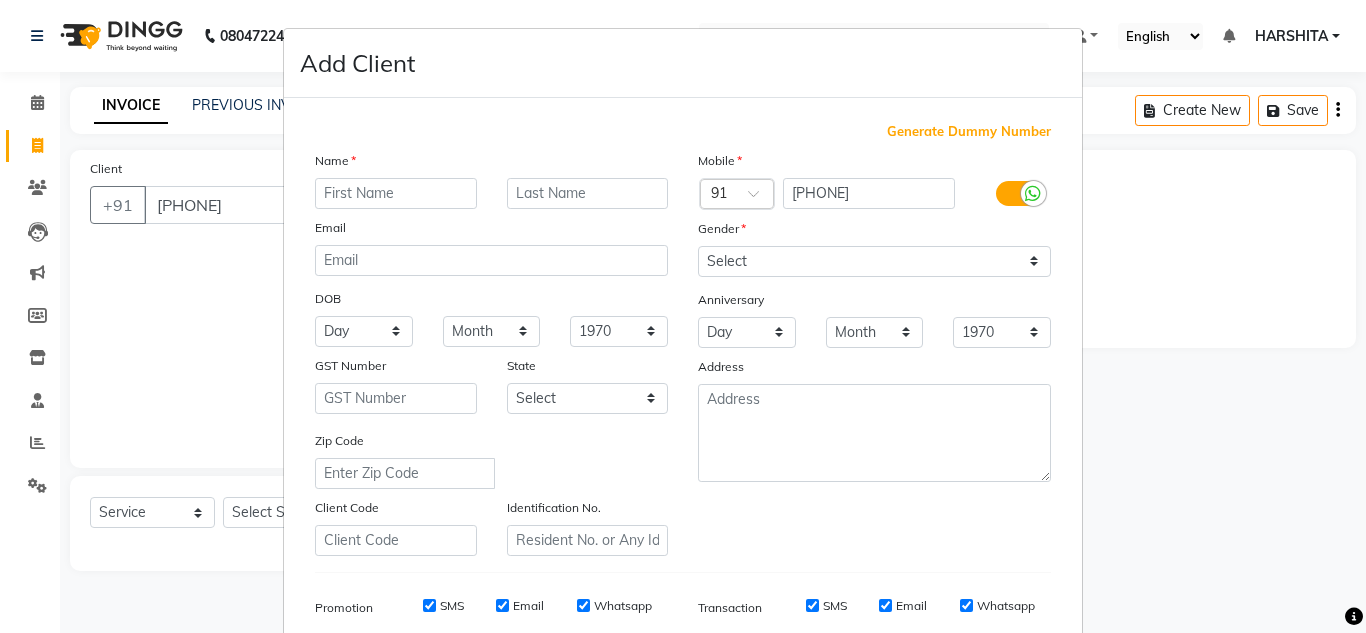 click at bounding box center (396, 193) 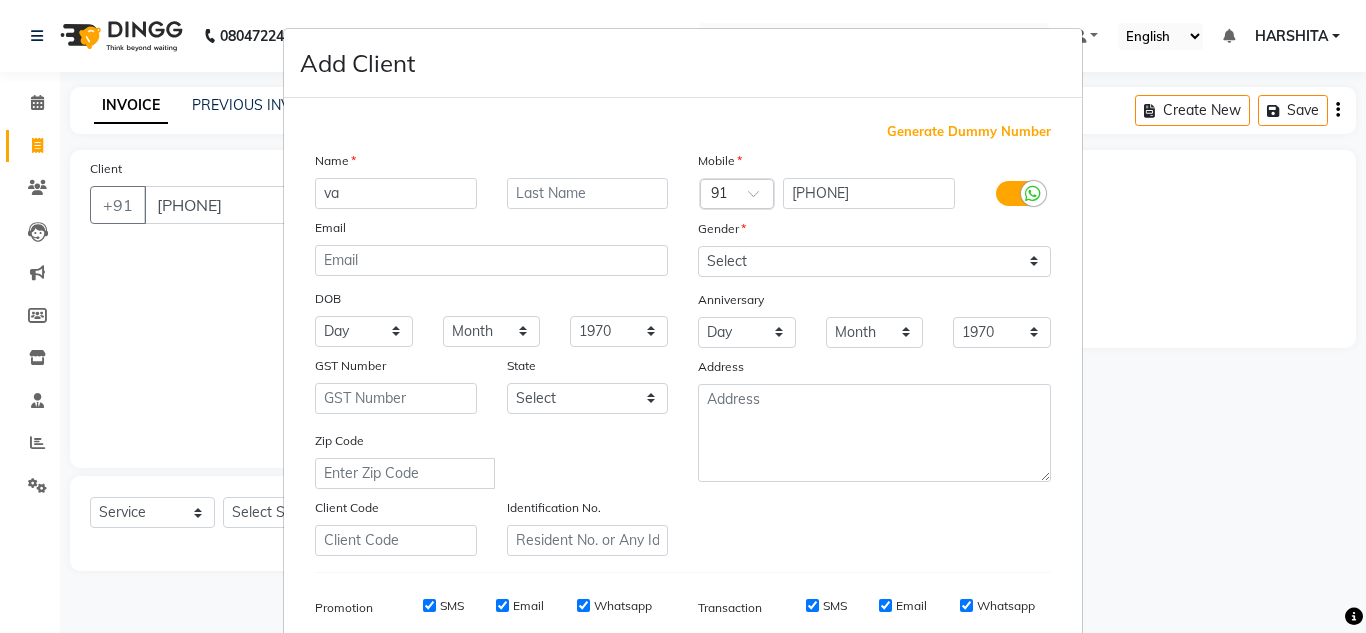 type on "v" 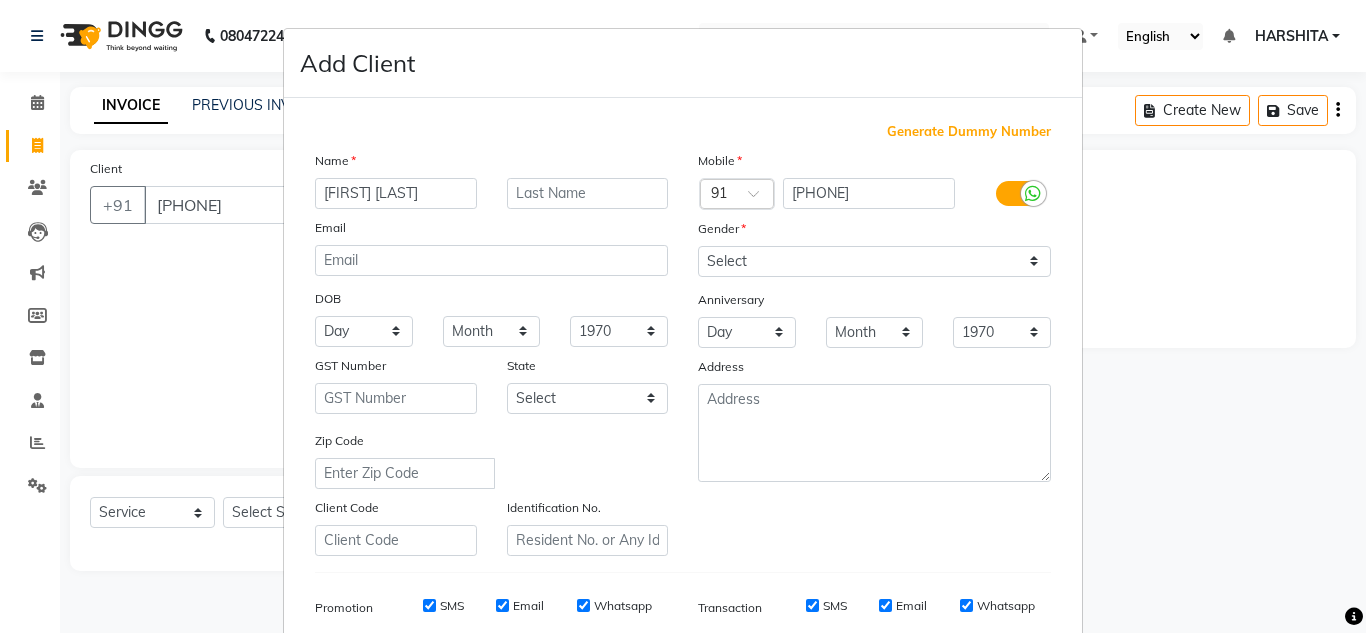 scroll, scrollTop: 0, scrollLeft: 5, axis: horizontal 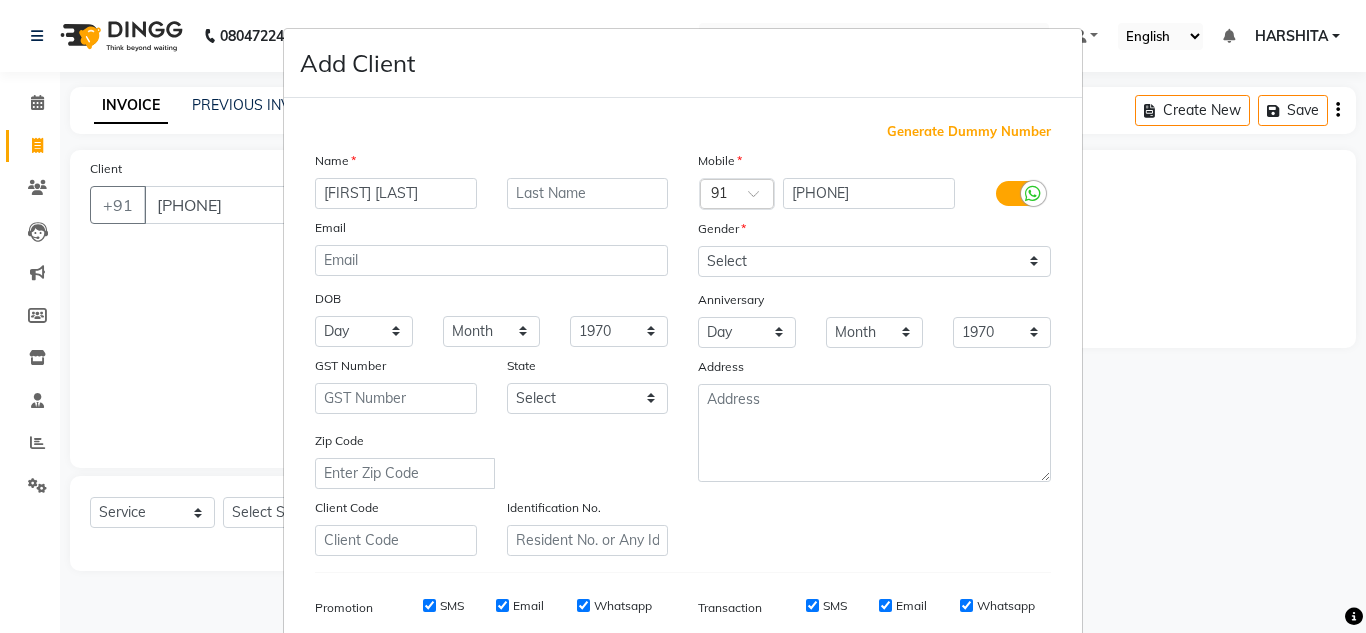 type on "VARAD ALEGAONKAR" 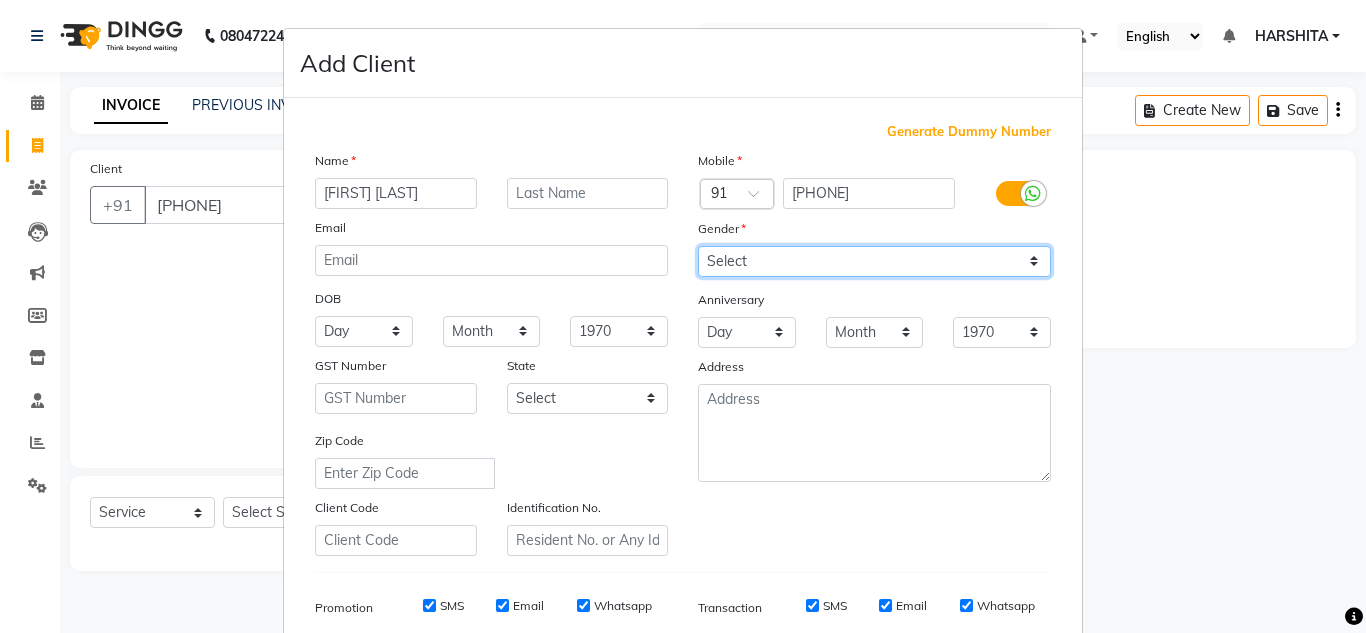 click on "Select Male Female Other Prefer Not To Say" at bounding box center (874, 261) 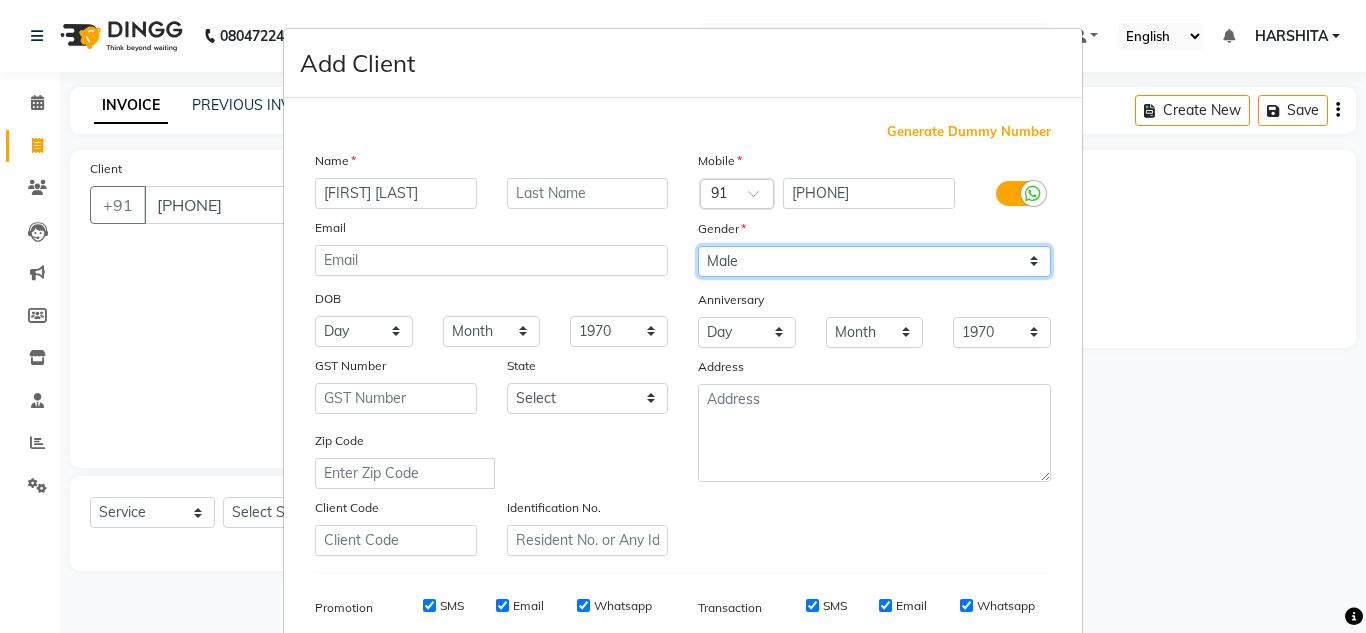 click on "Select Male Female Other Prefer Not To Say" at bounding box center (874, 261) 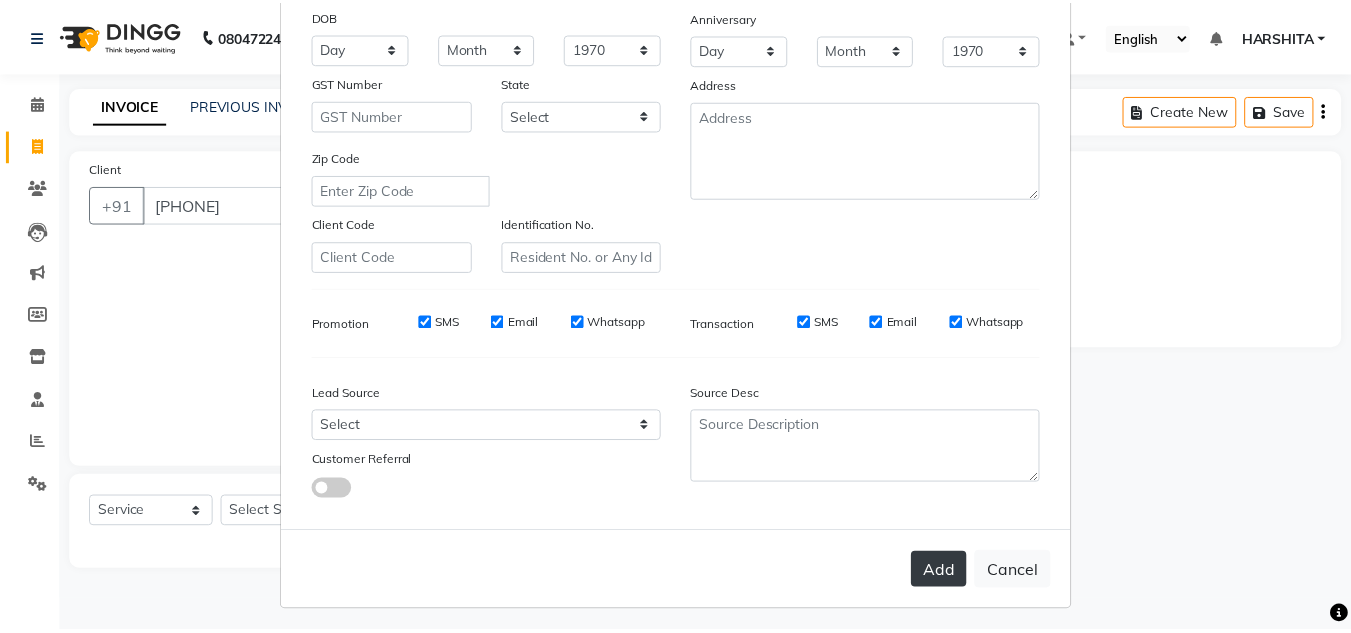 scroll, scrollTop: 290, scrollLeft: 0, axis: vertical 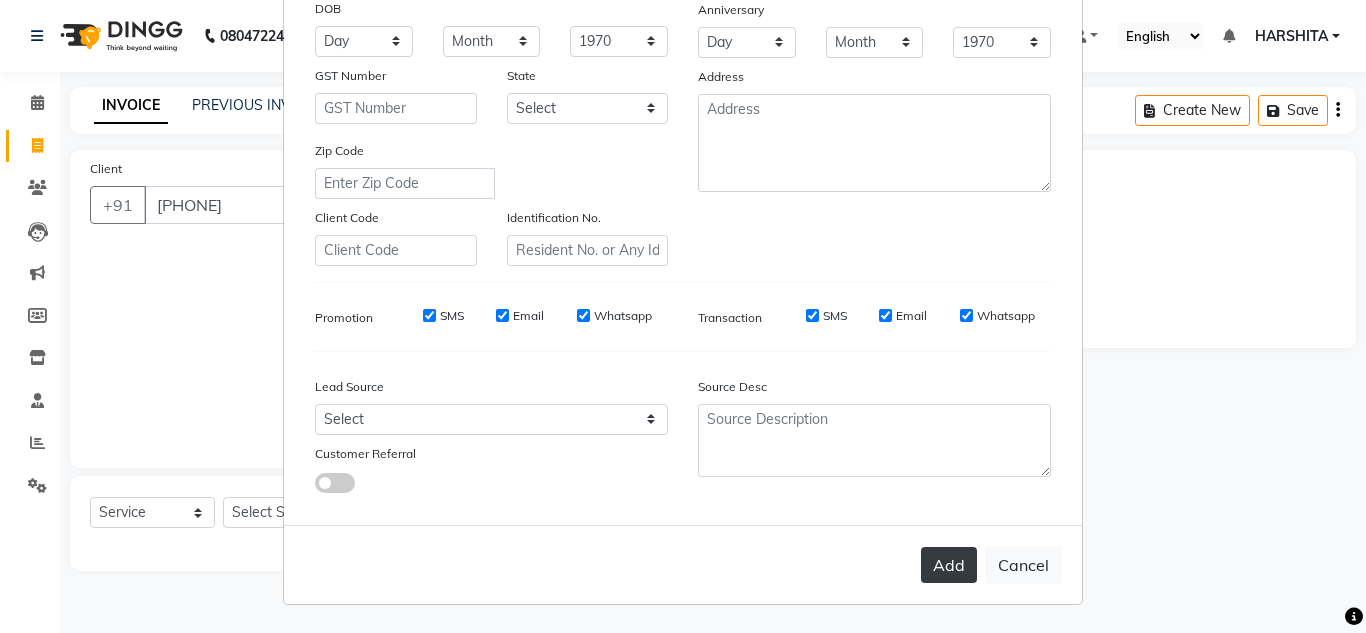 click on "Add" at bounding box center (949, 565) 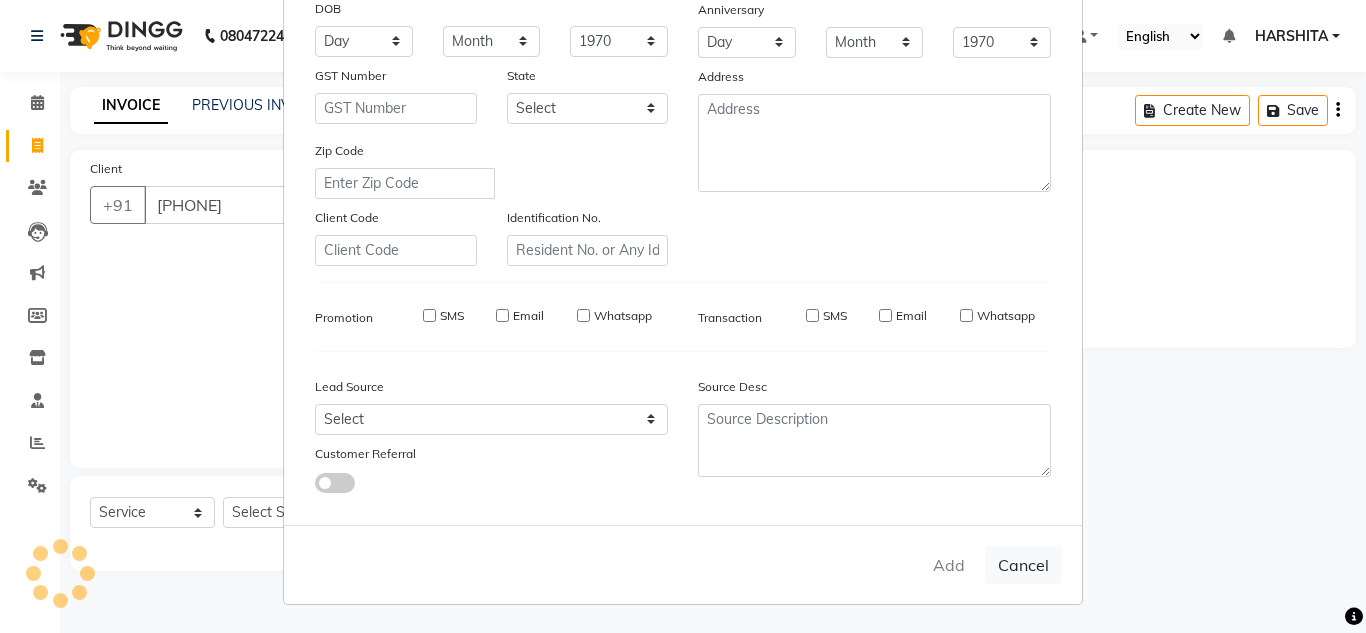type 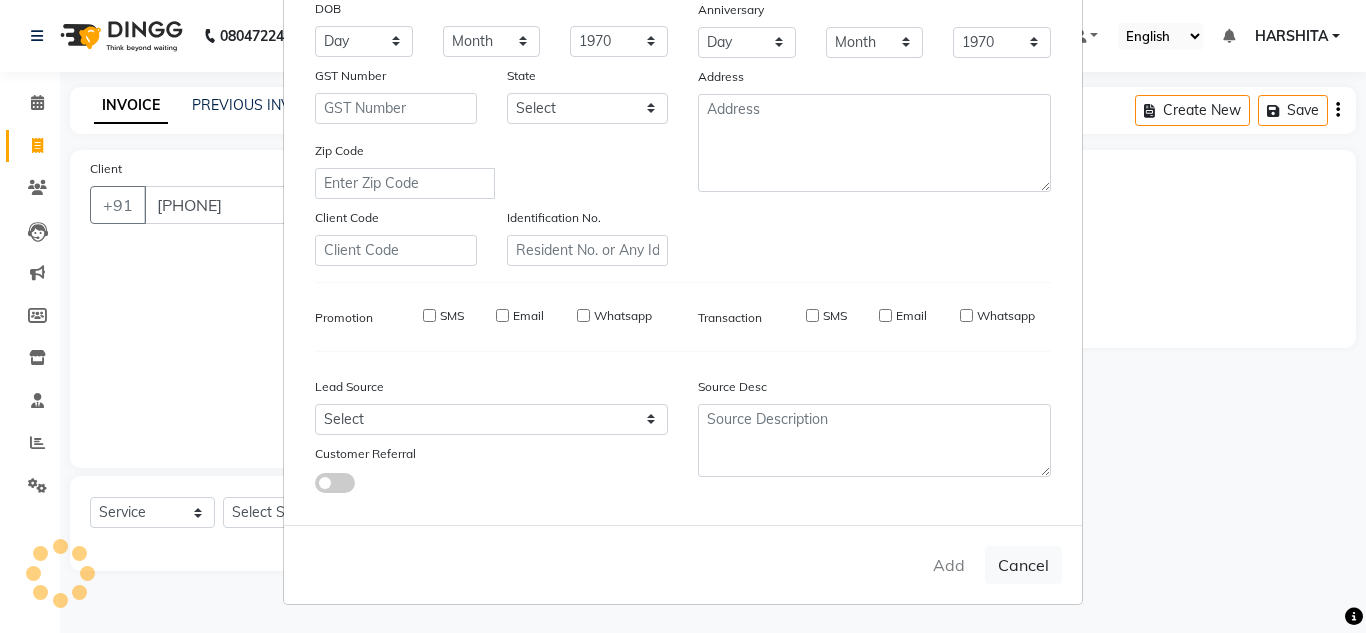 select 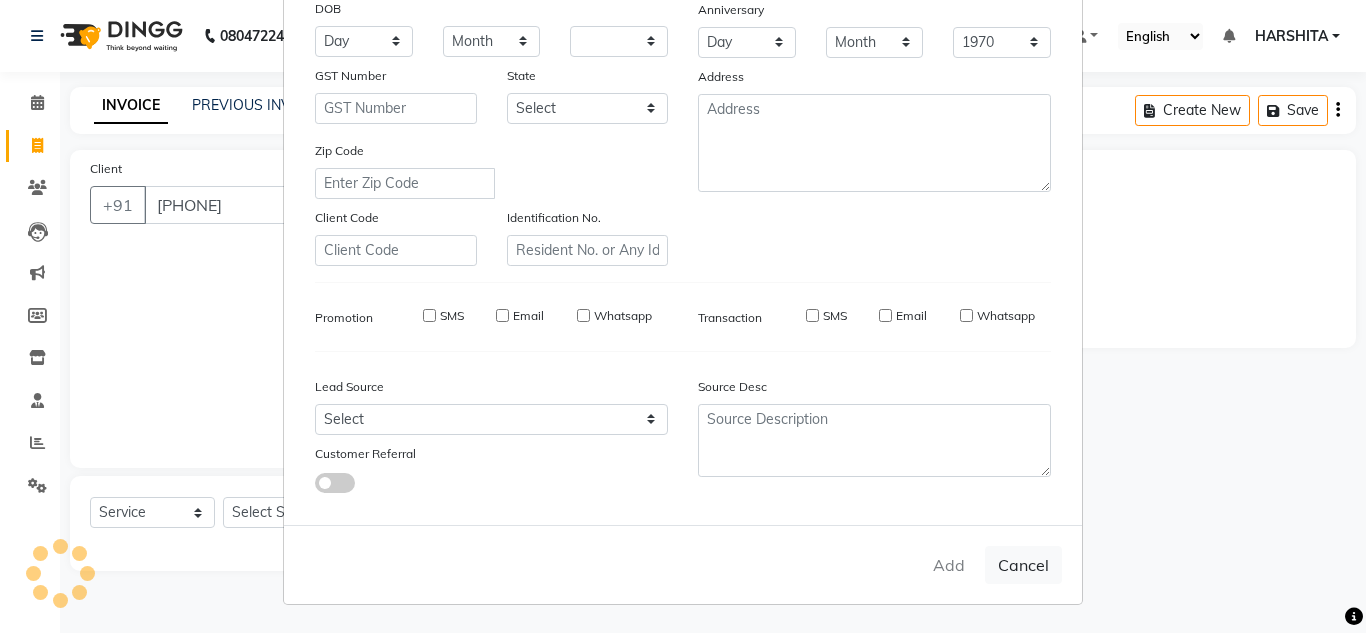 select 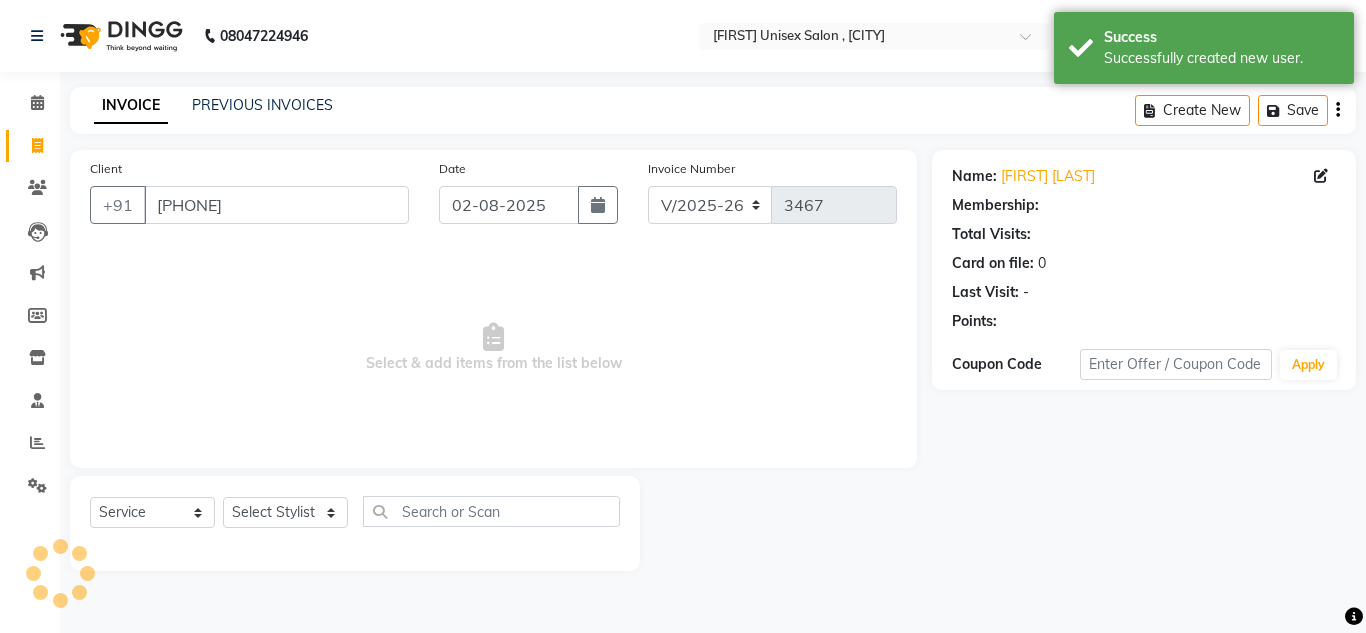select on "1: Object" 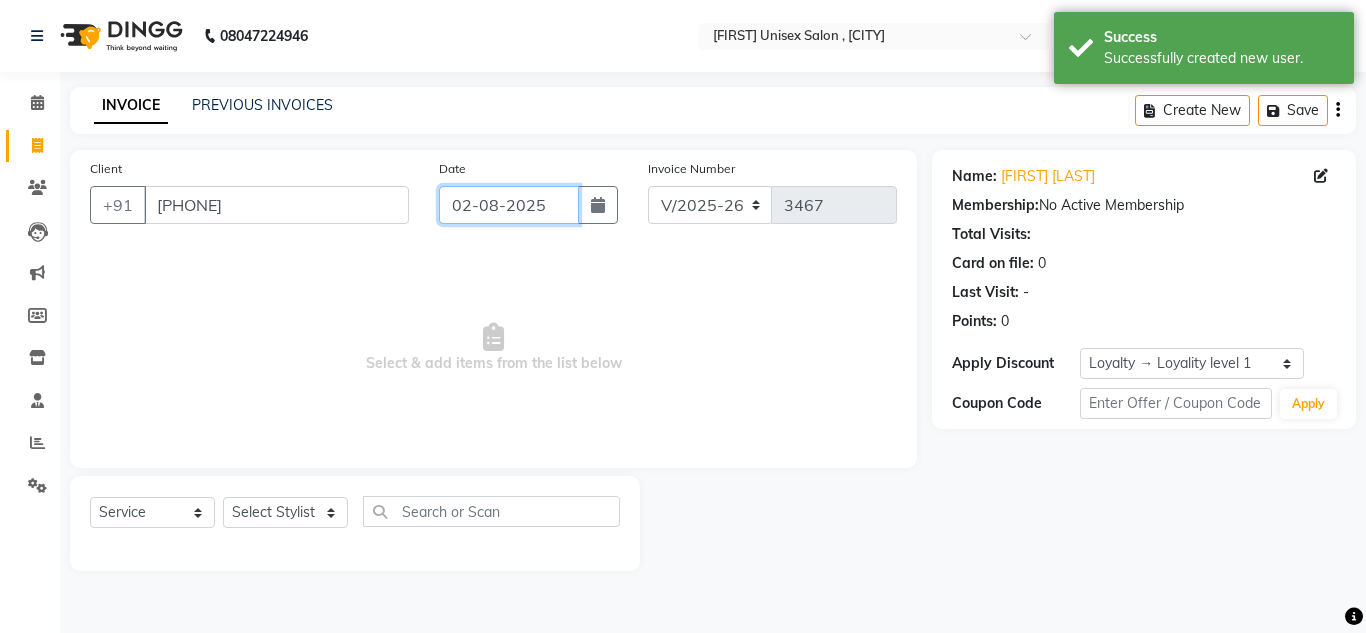 click on "02-08-2025" 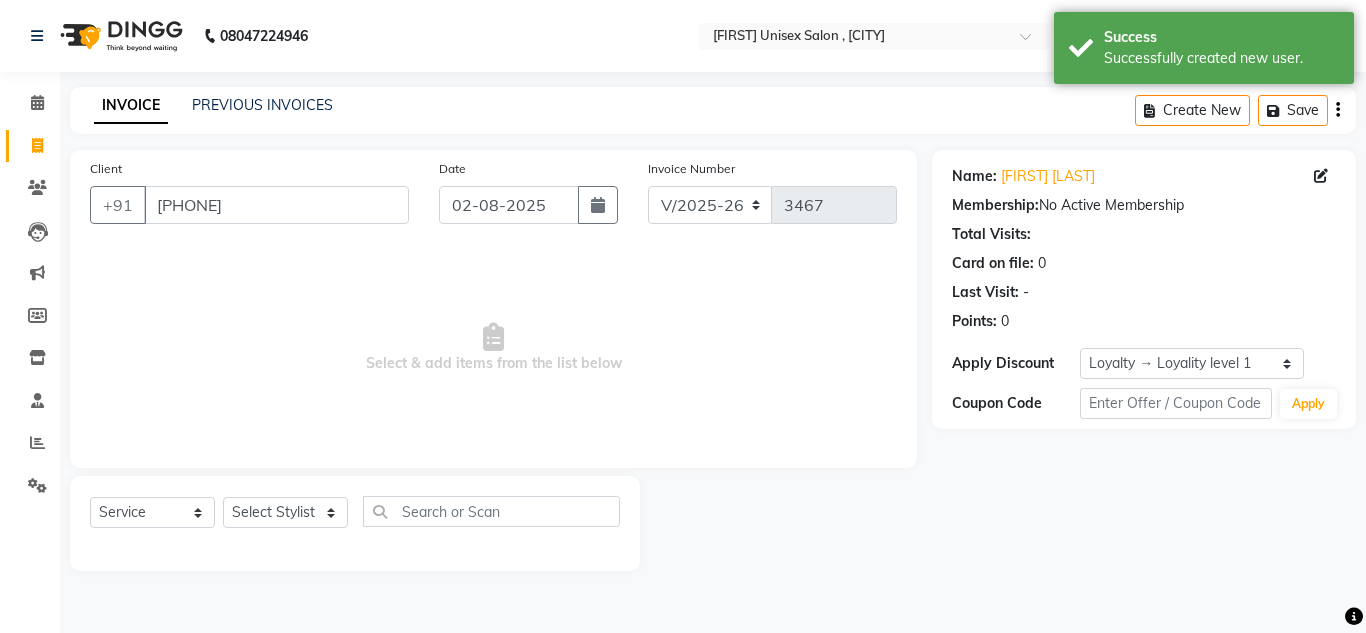 select on "8" 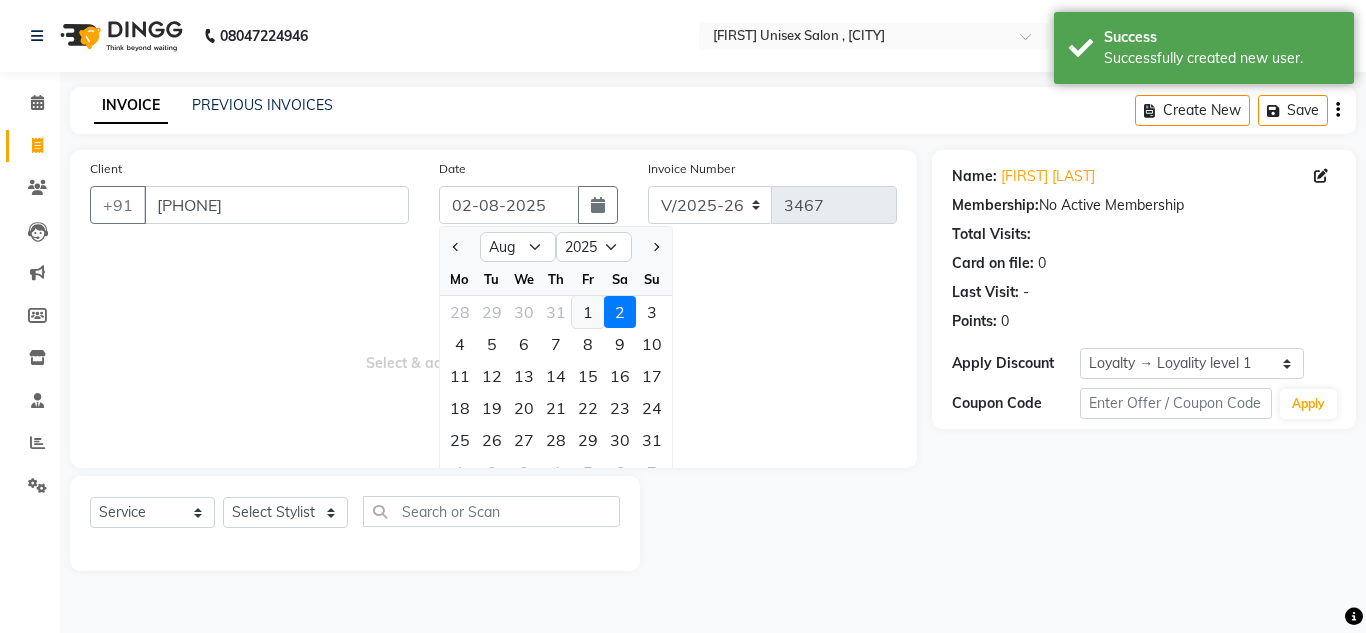 click on "1" 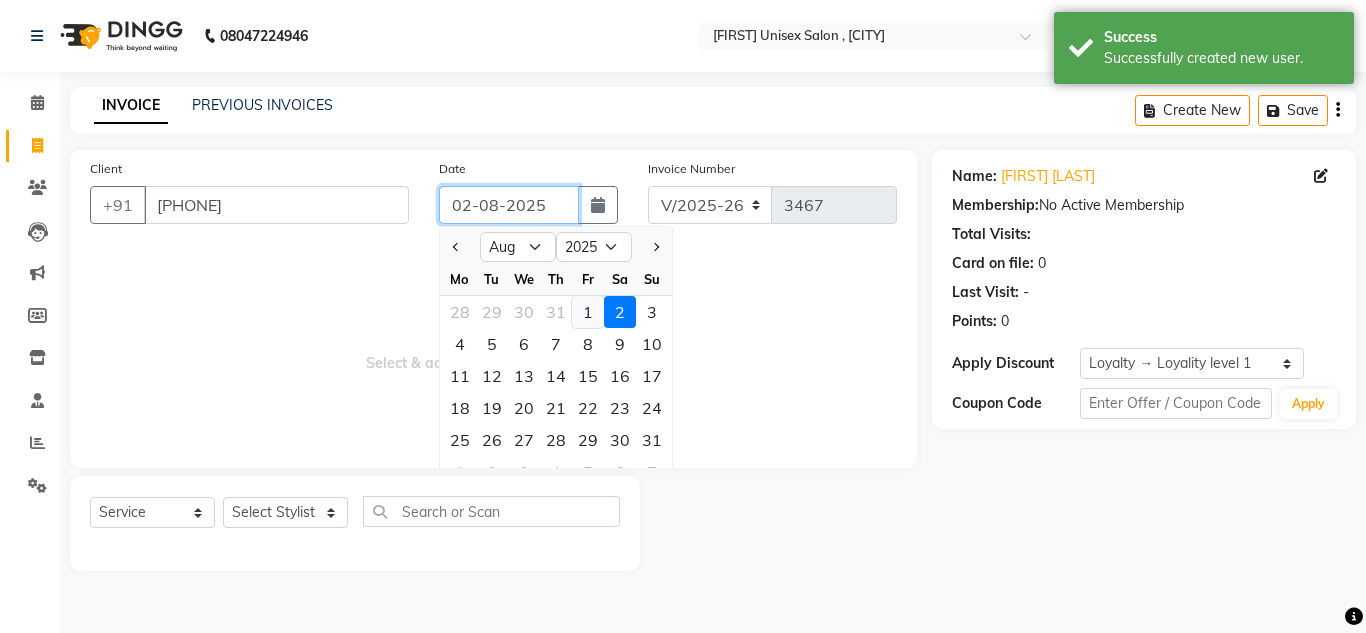 type on "01-08-2025" 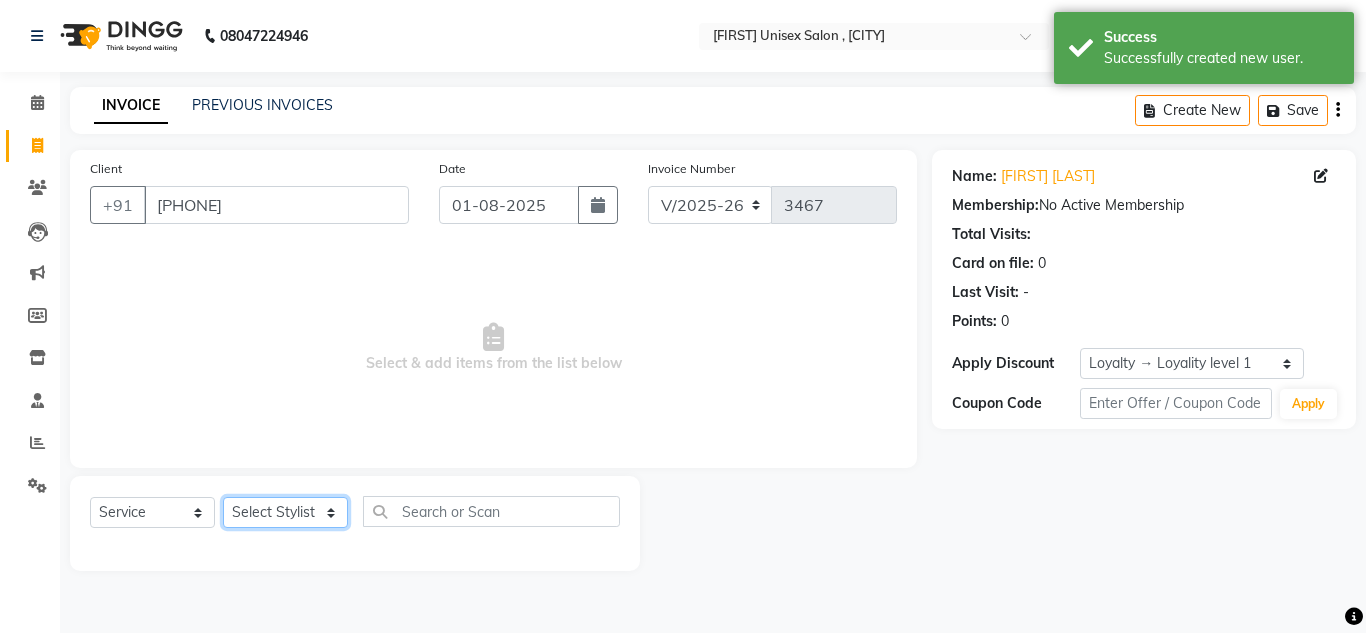 click on "Select Stylist Aalam salmani Ahmed Washim new  HARSHITA mohit Neeraj Owner preeti Raghav sakib sonu RG" 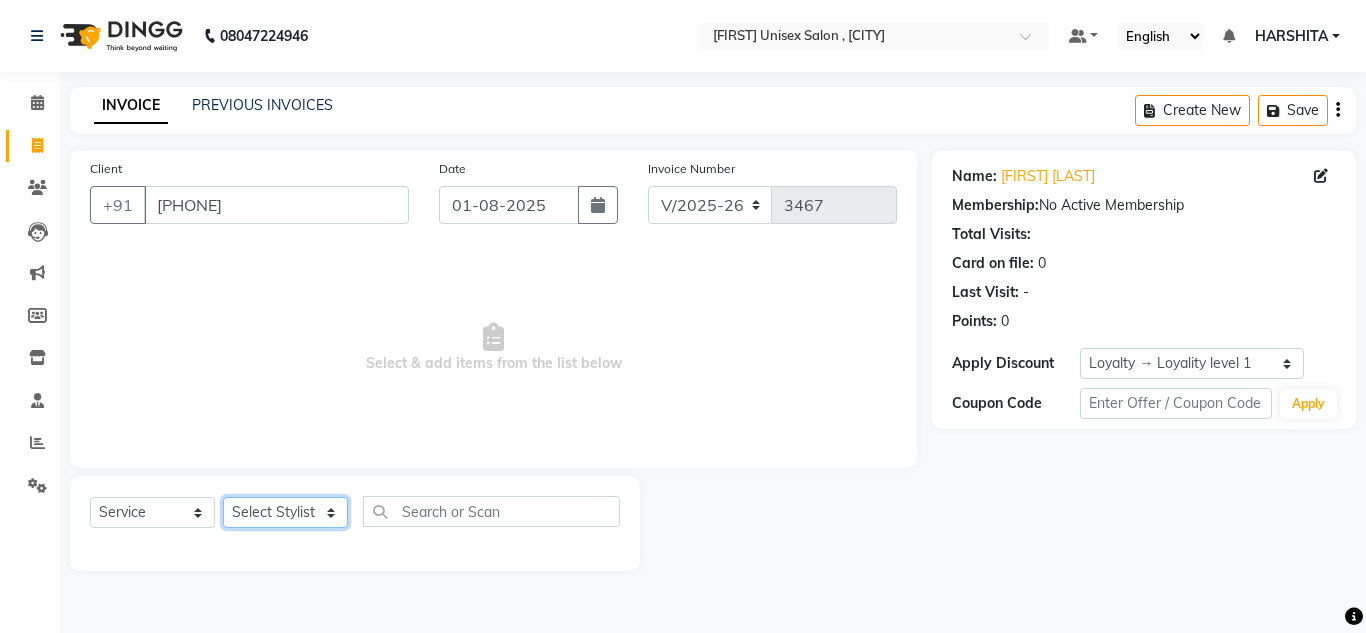 select on "85763" 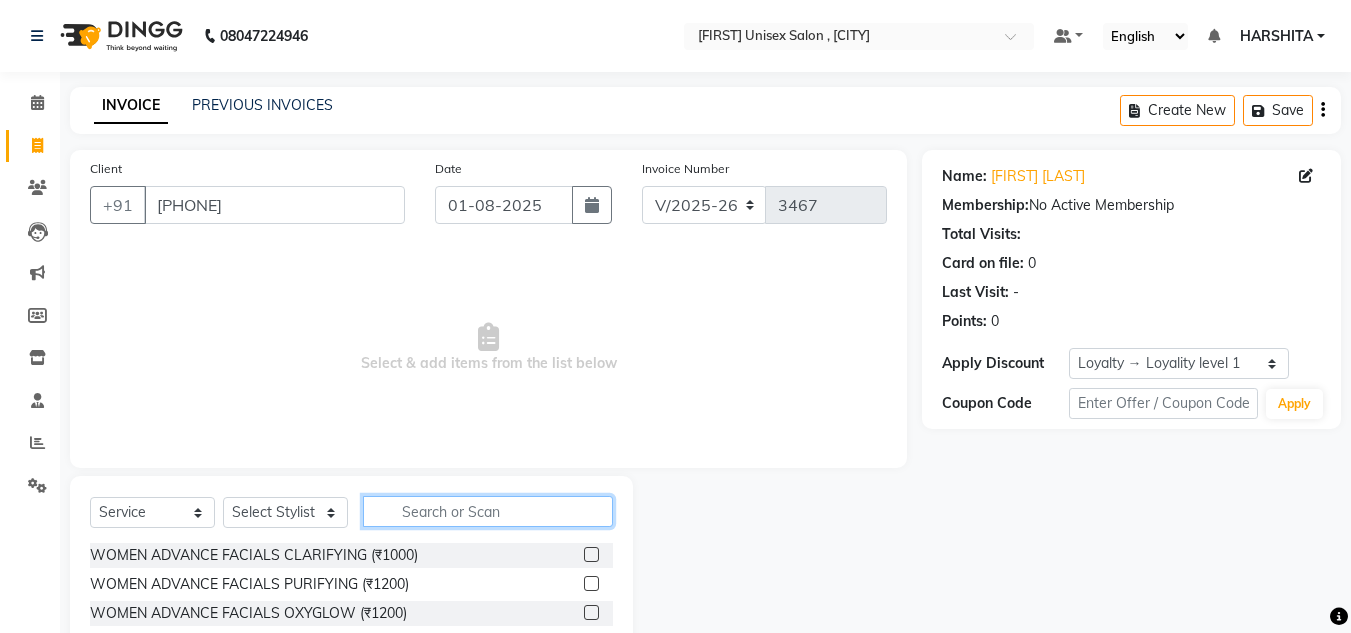click 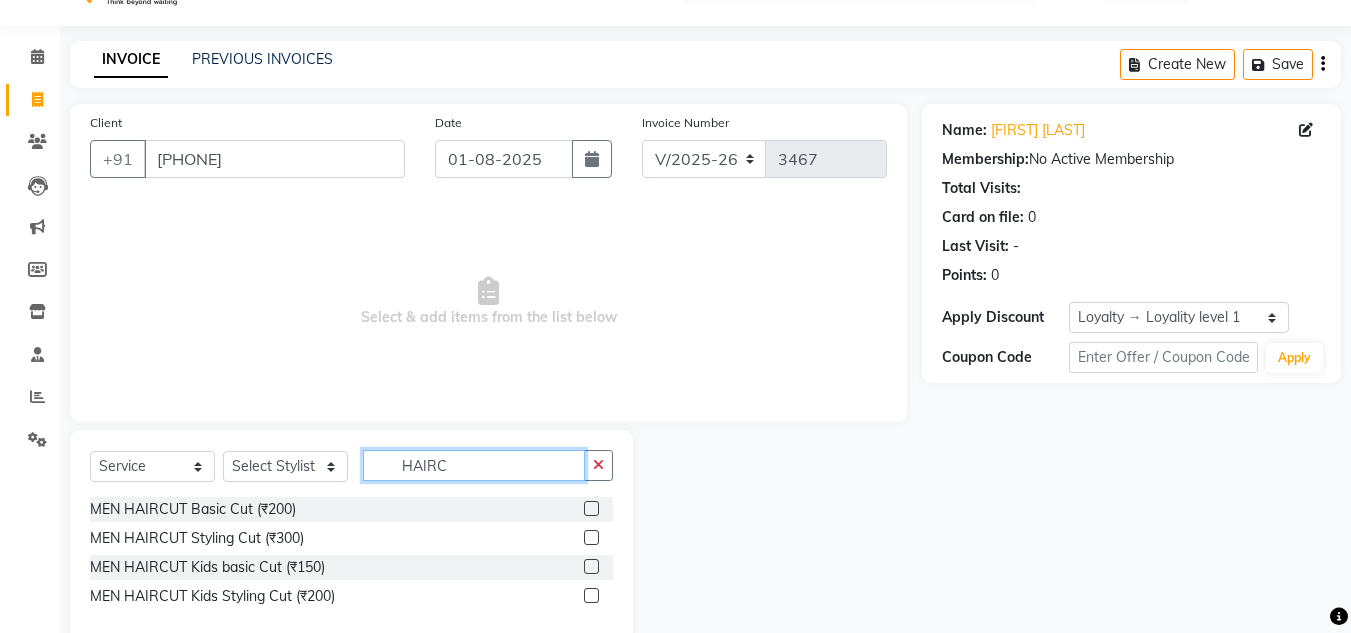 scroll, scrollTop: 84, scrollLeft: 0, axis: vertical 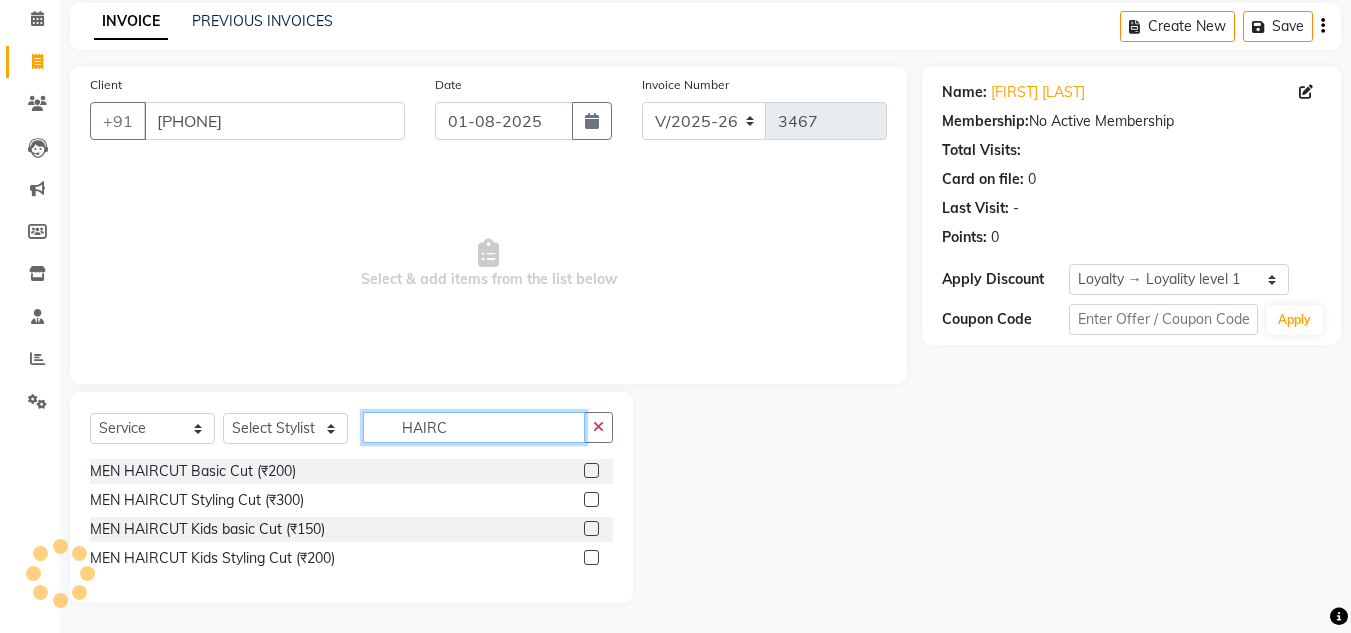 type on "HAIRC" 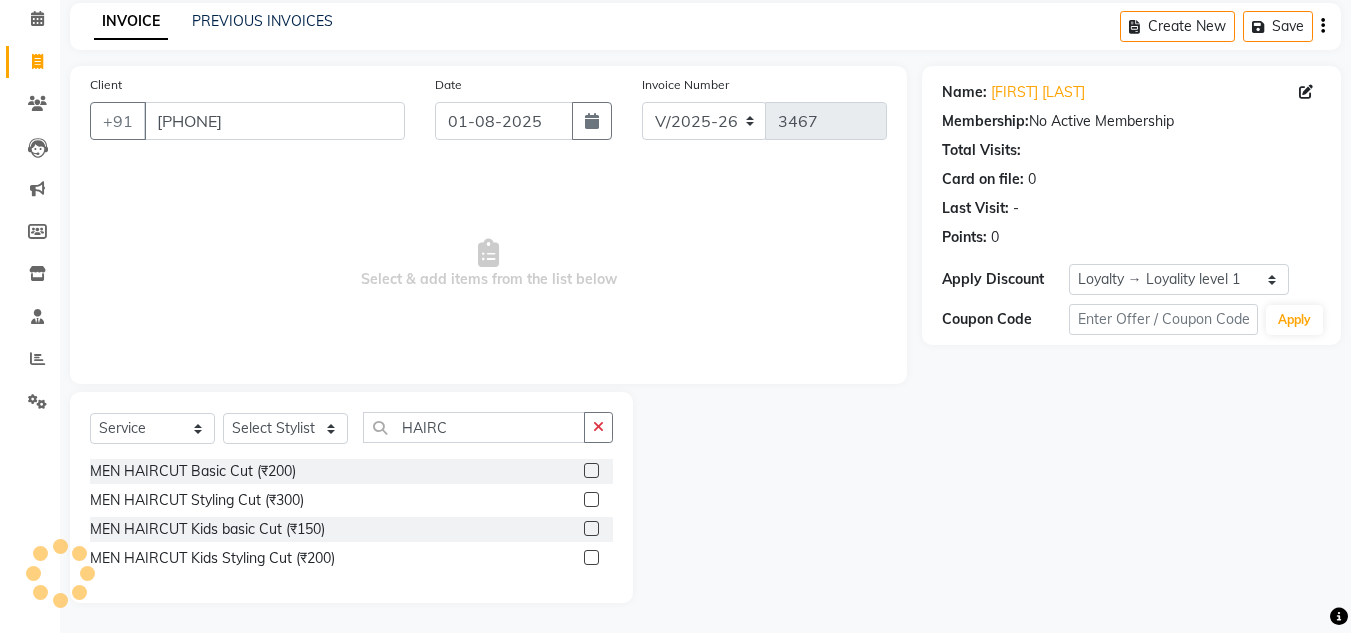 click 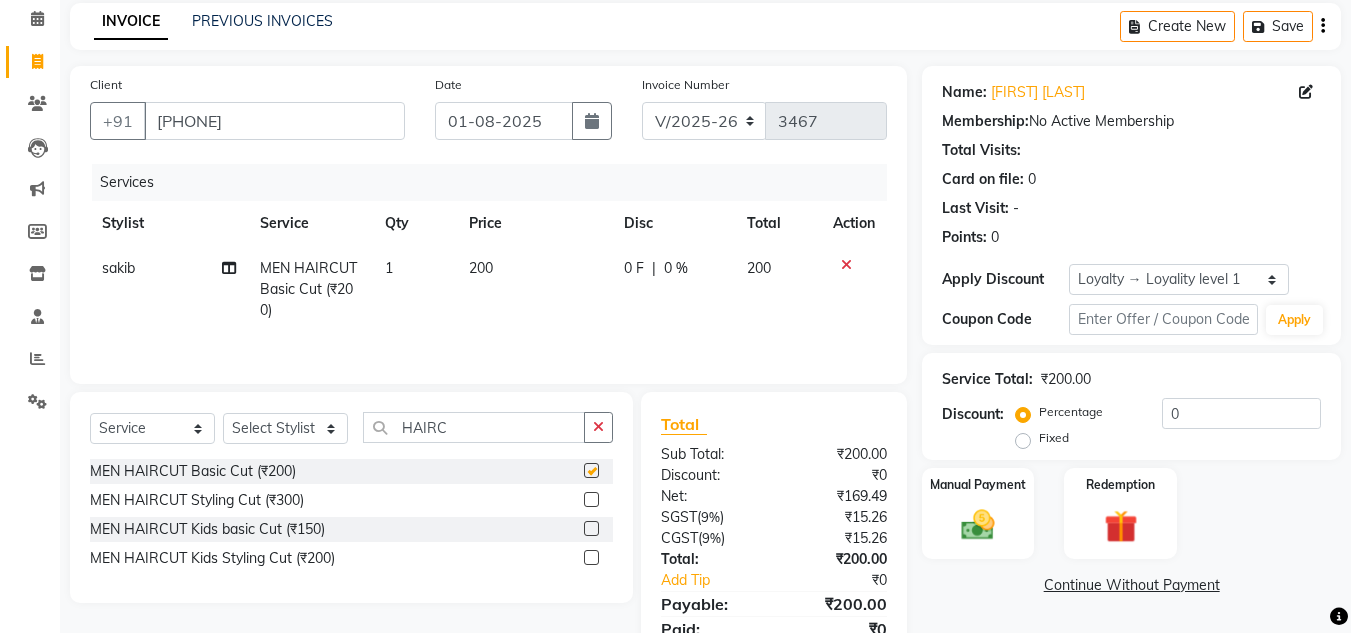 checkbox on "false" 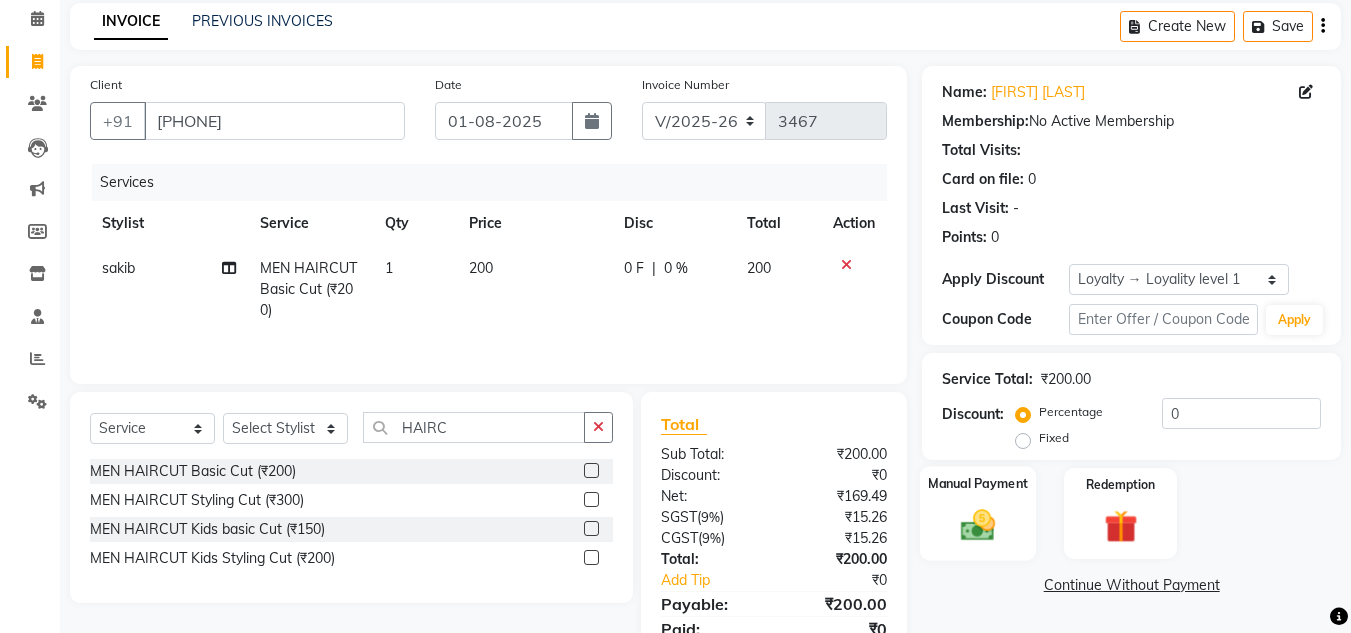 click 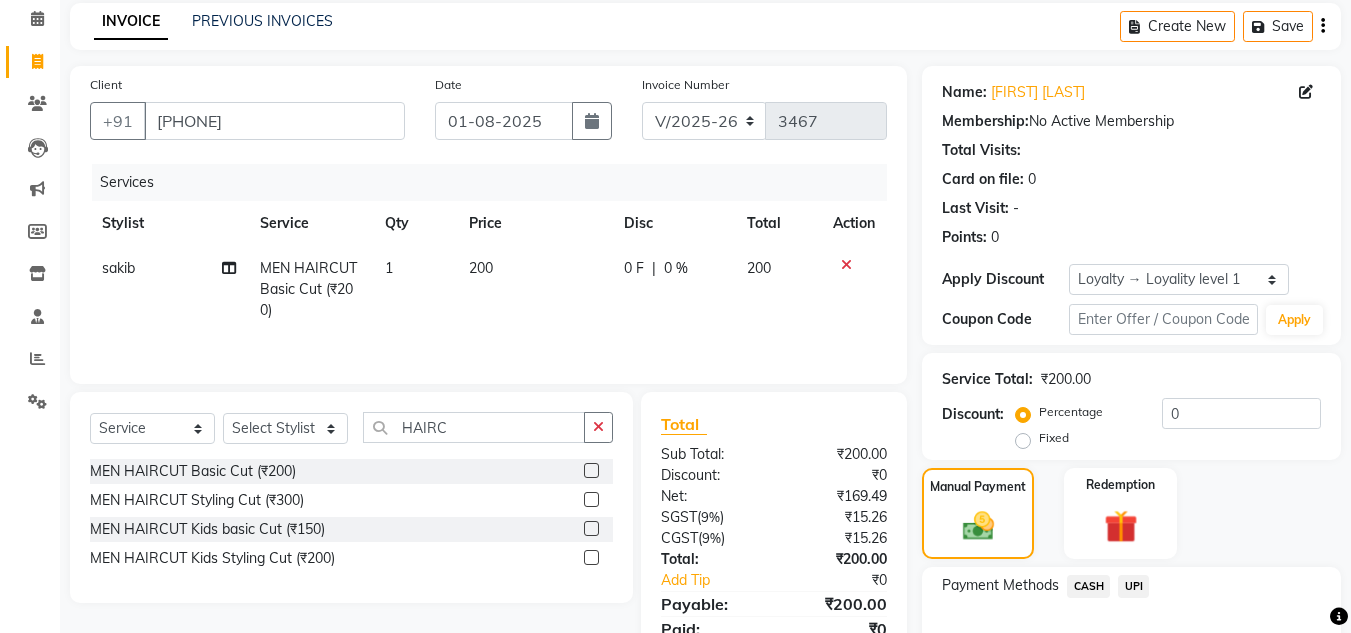 click on "UPI" 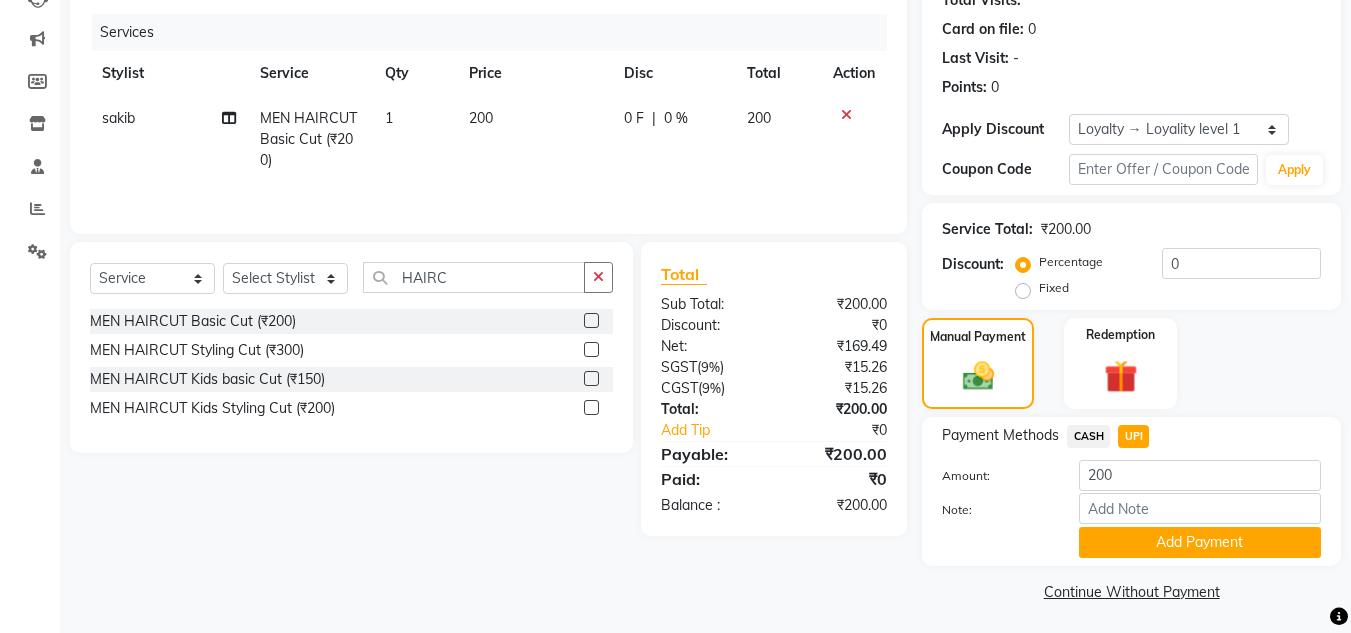scroll, scrollTop: 238, scrollLeft: 0, axis: vertical 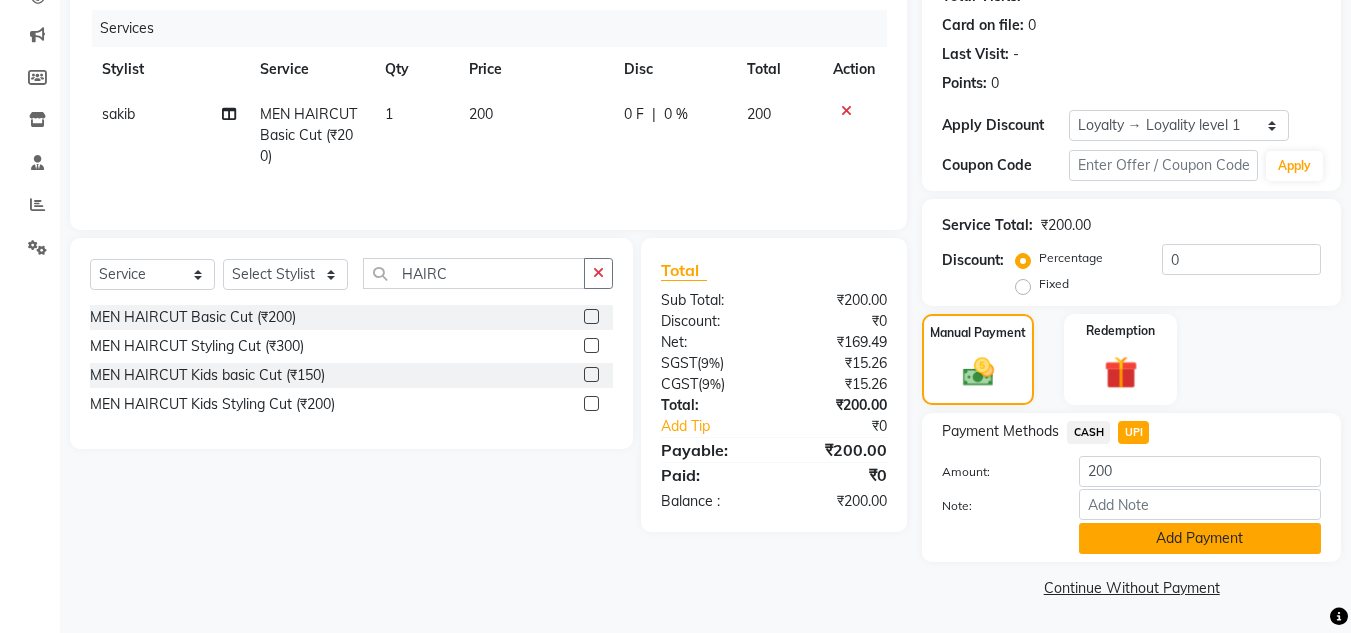 click on "Add Payment" 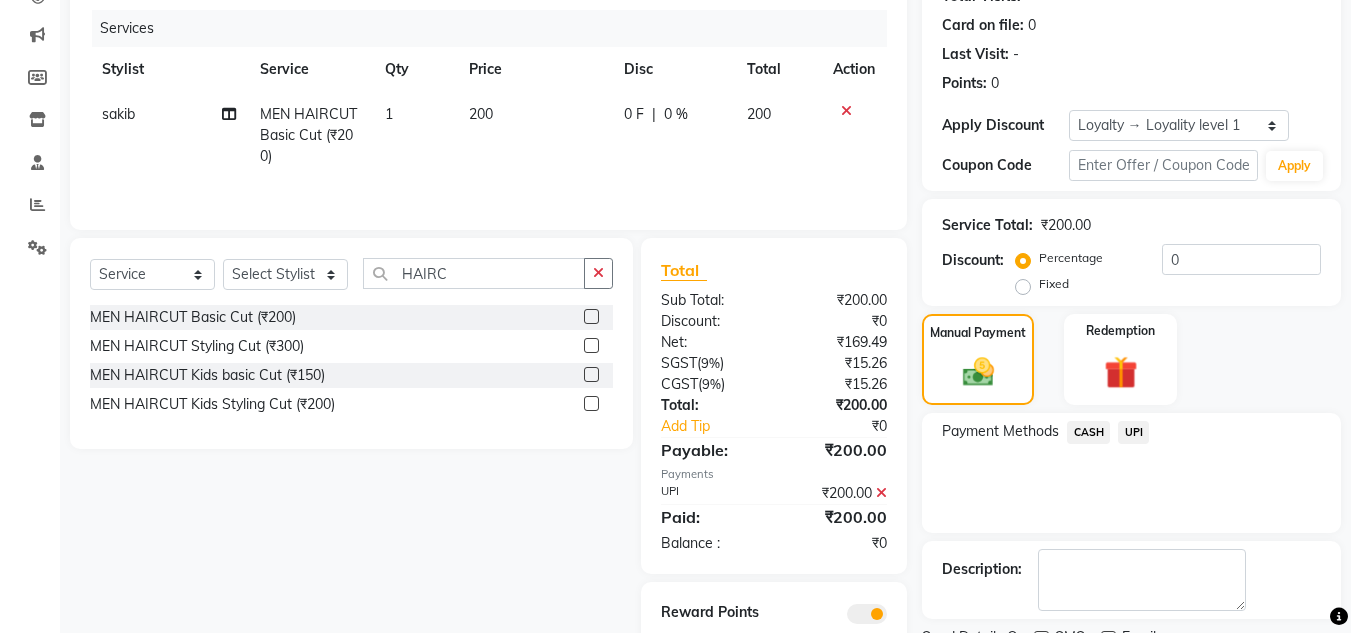 scroll, scrollTop: 322, scrollLeft: 0, axis: vertical 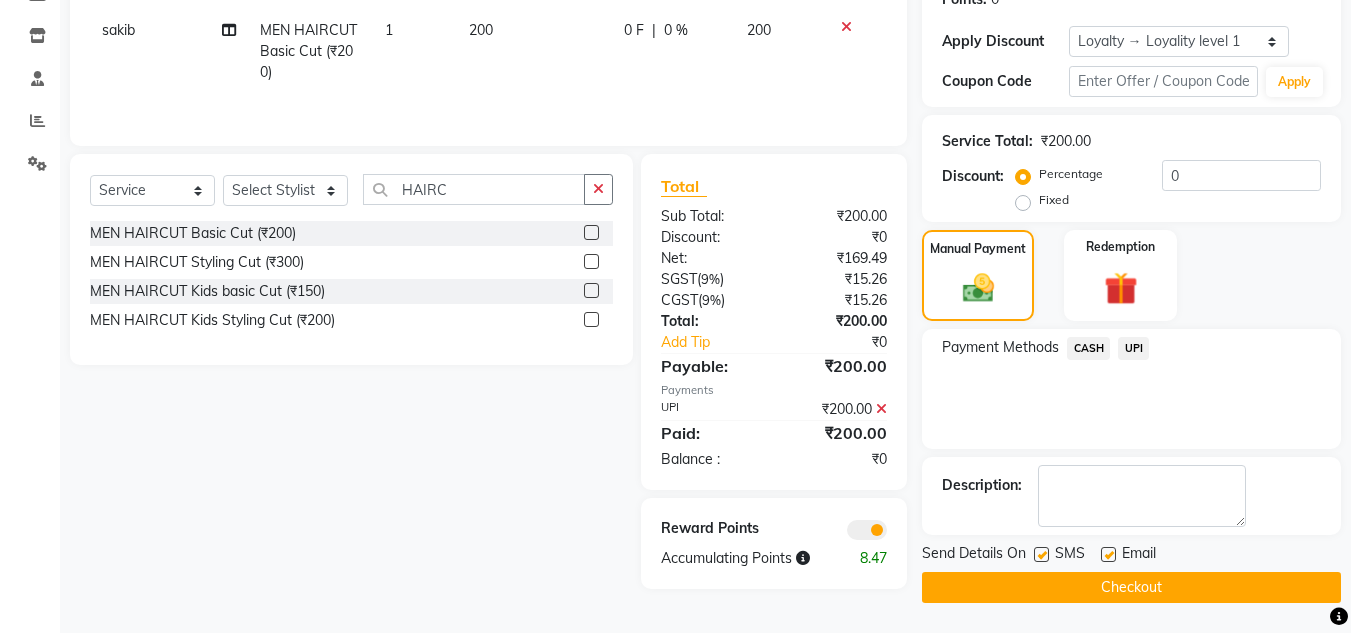 click on "Checkout" 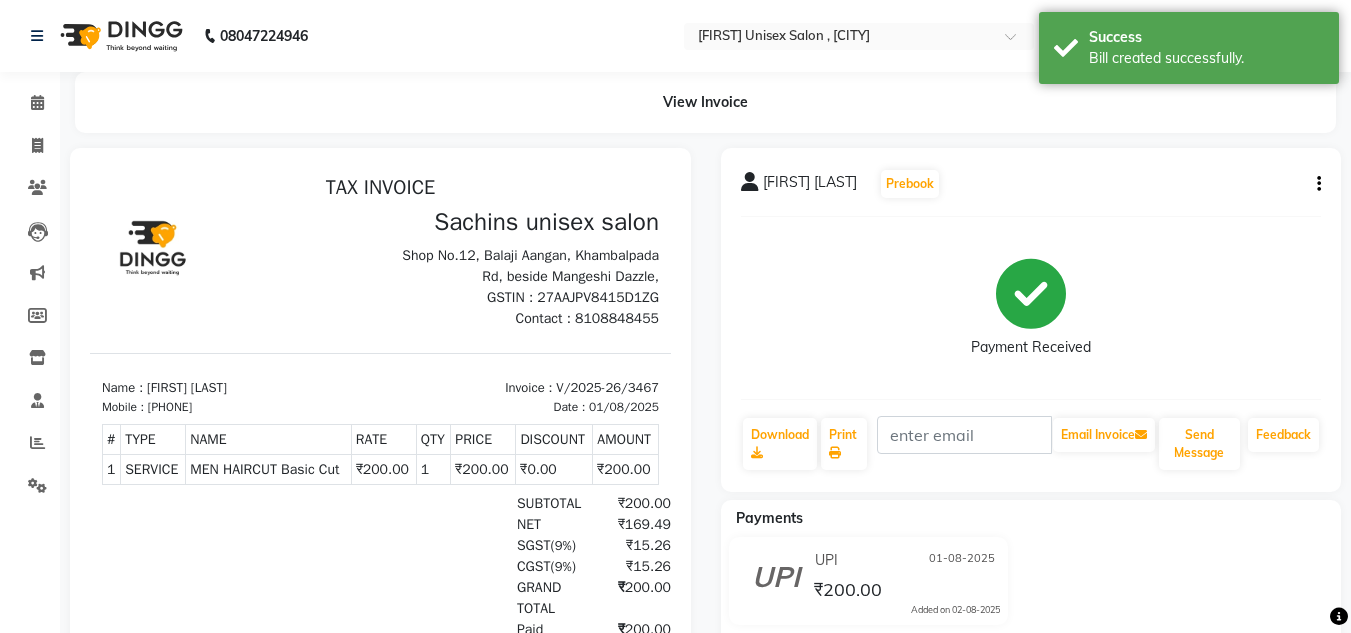 scroll, scrollTop: 0, scrollLeft: 0, axis: both 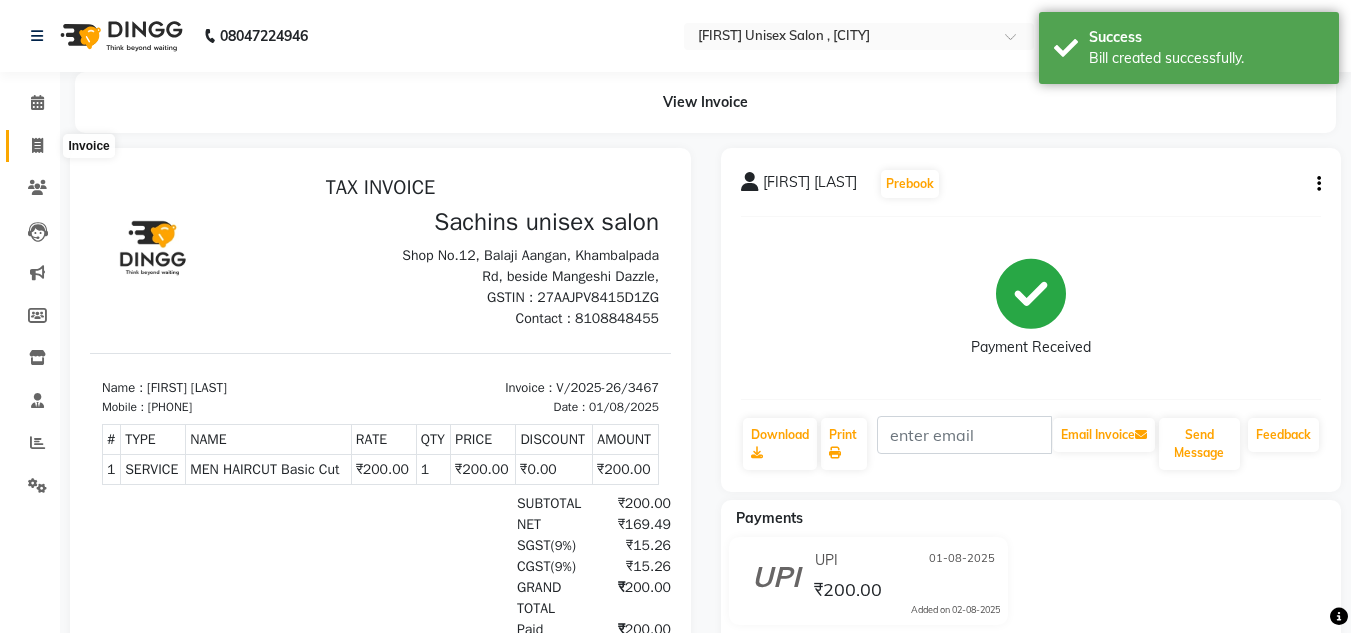 click 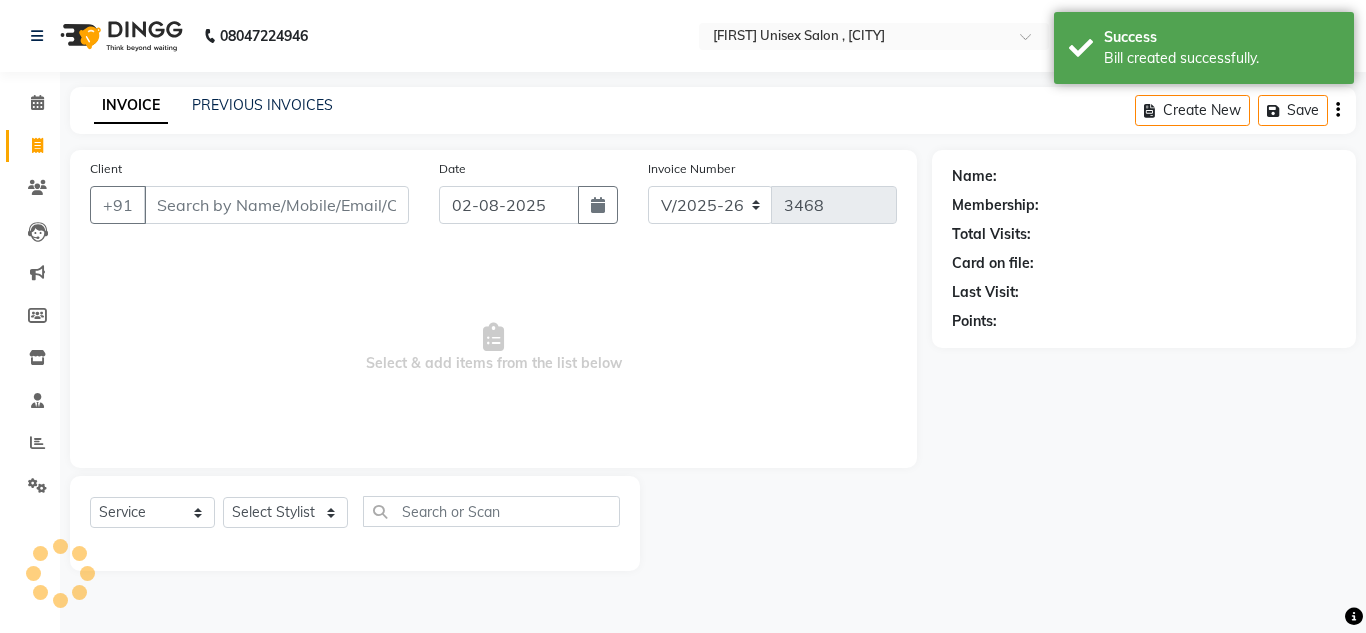 click on "Client" at bounding box center (276, 205) 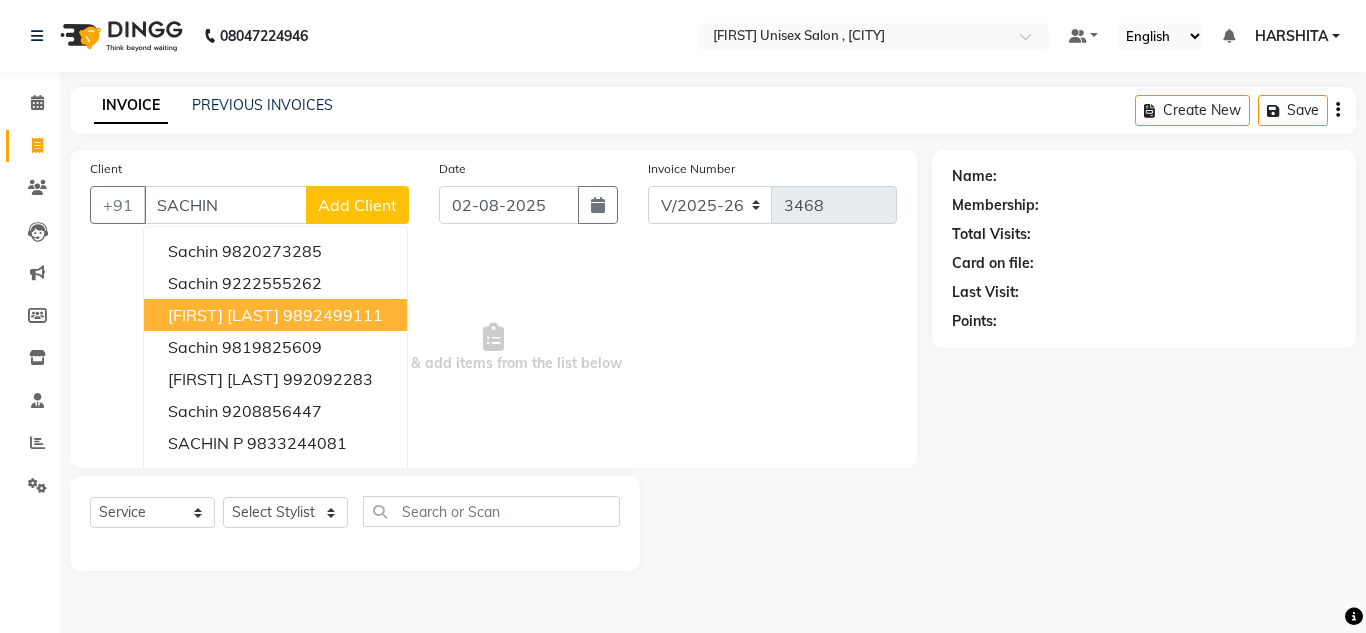 click on "[FIRST] [LAST]" at bounding box center [223, 315] 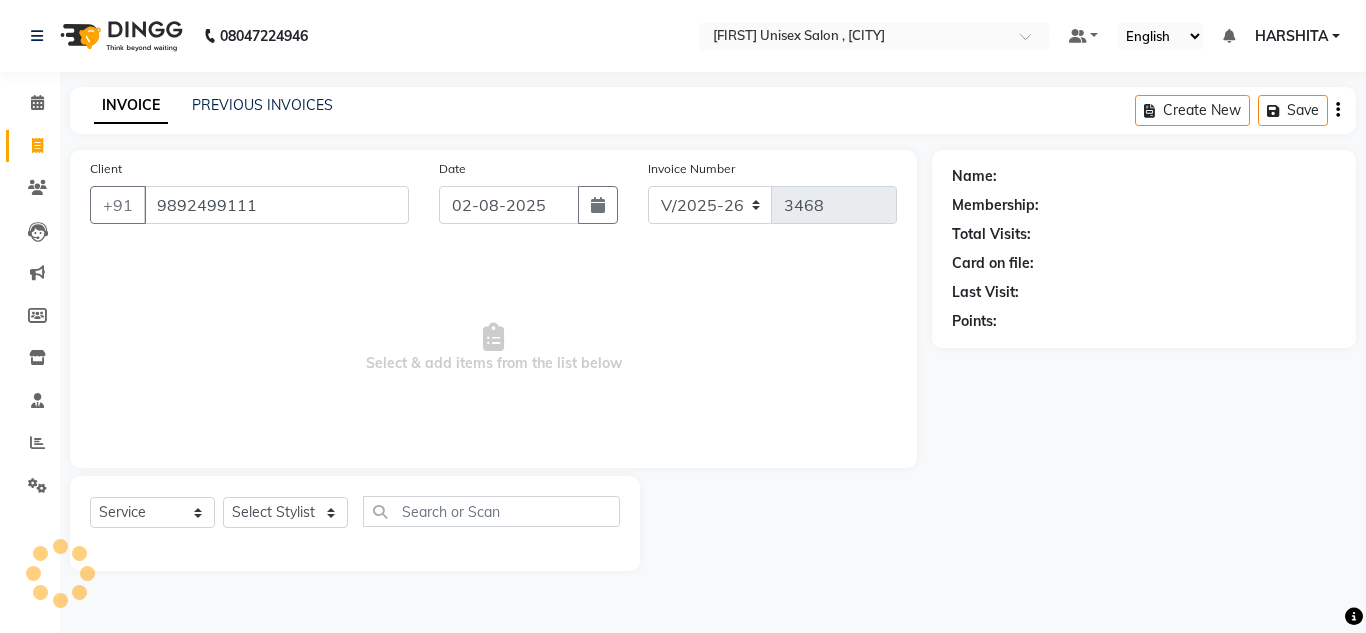 type on "9892499111" 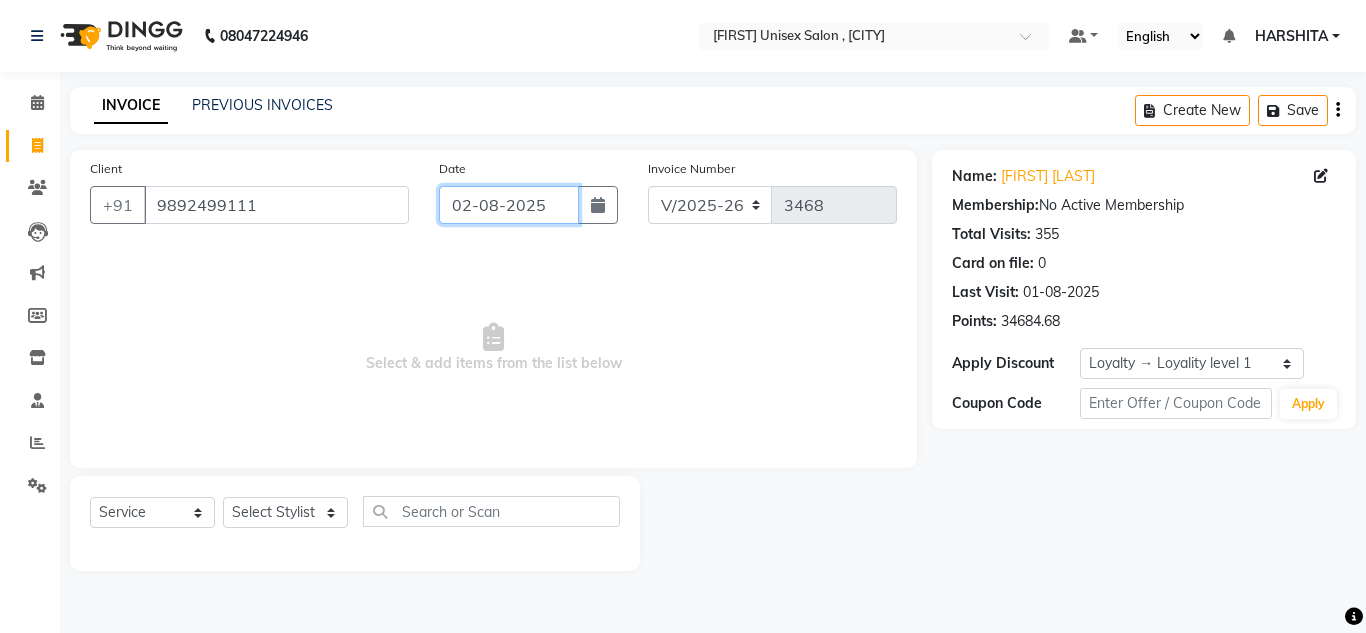 click on "02-08-2025" 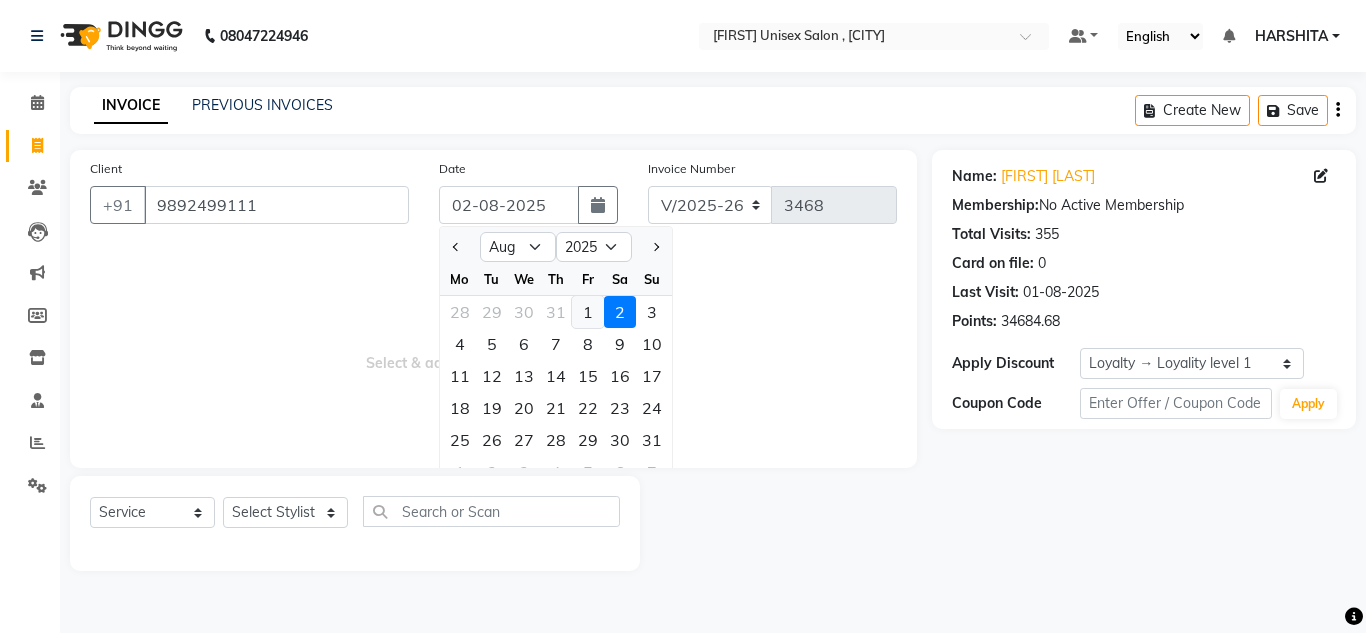 click on "1" 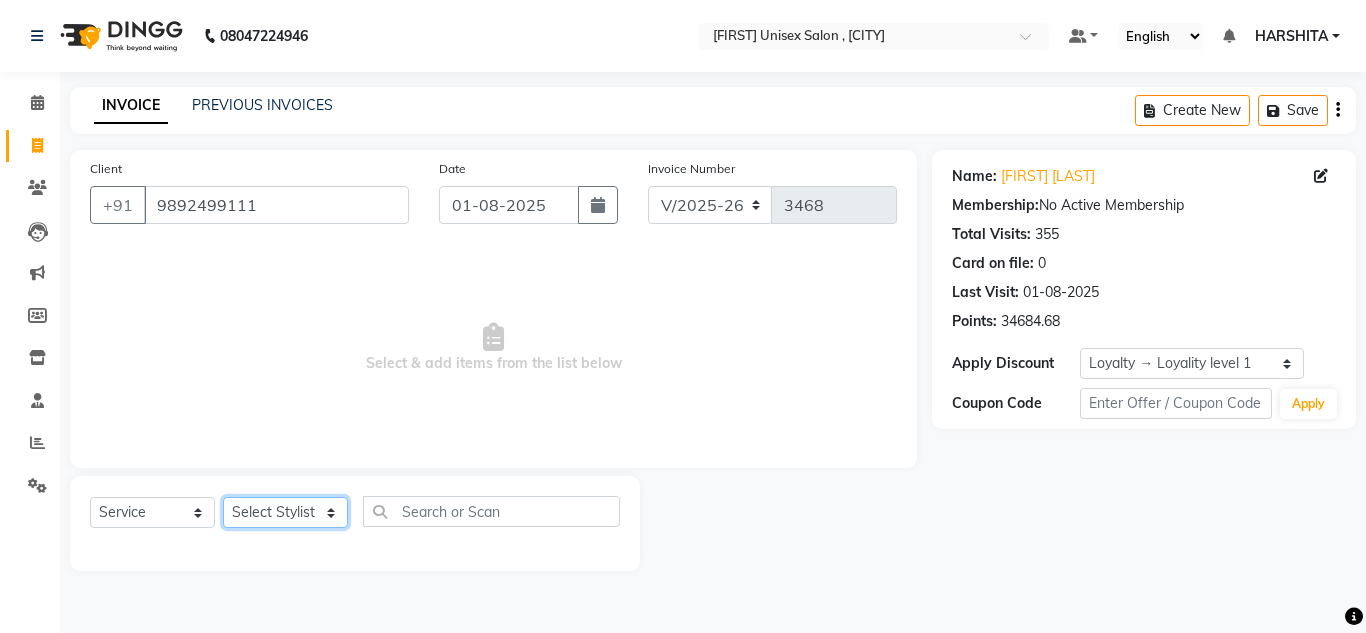 click on "Select Stylist Aalam salmani Ahmed Washim new  HARSHITA mohit Neeraj Owner preeti Raghav sakib sonu RG" 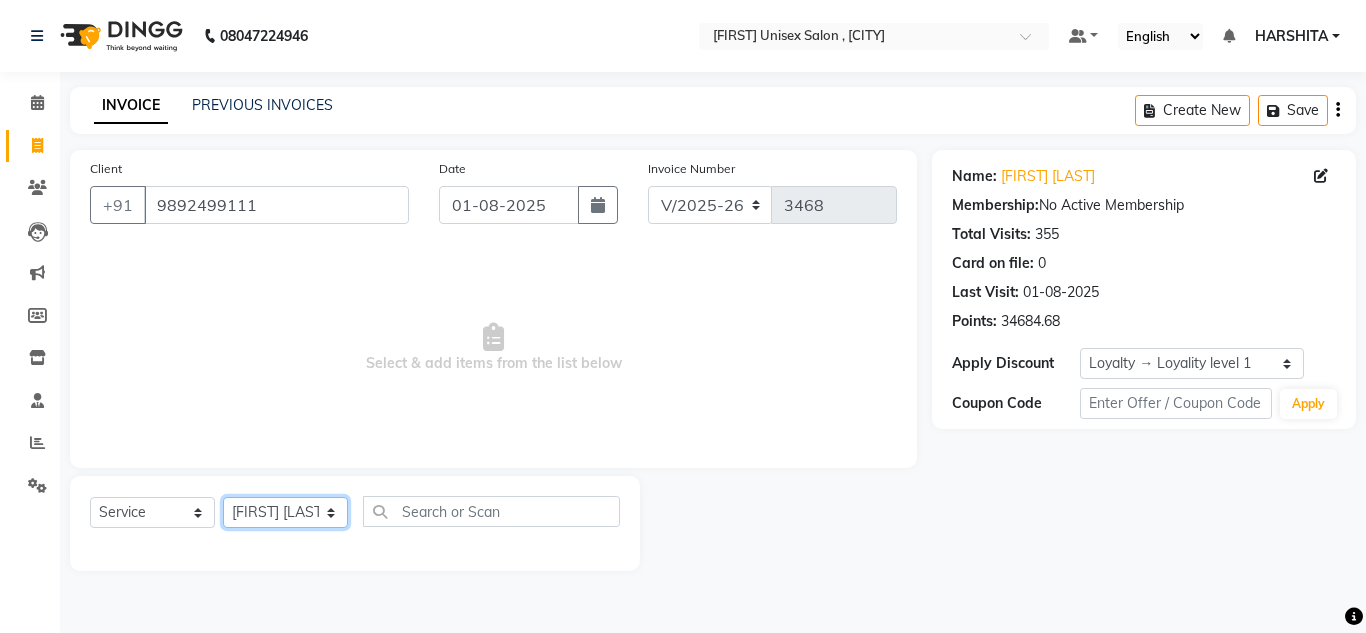 click on "Select Stylist Aalam salmani Ahmed Washim new  HARSHITA mohit Neeraj Owner preeti Raghav sakib sonu RG" 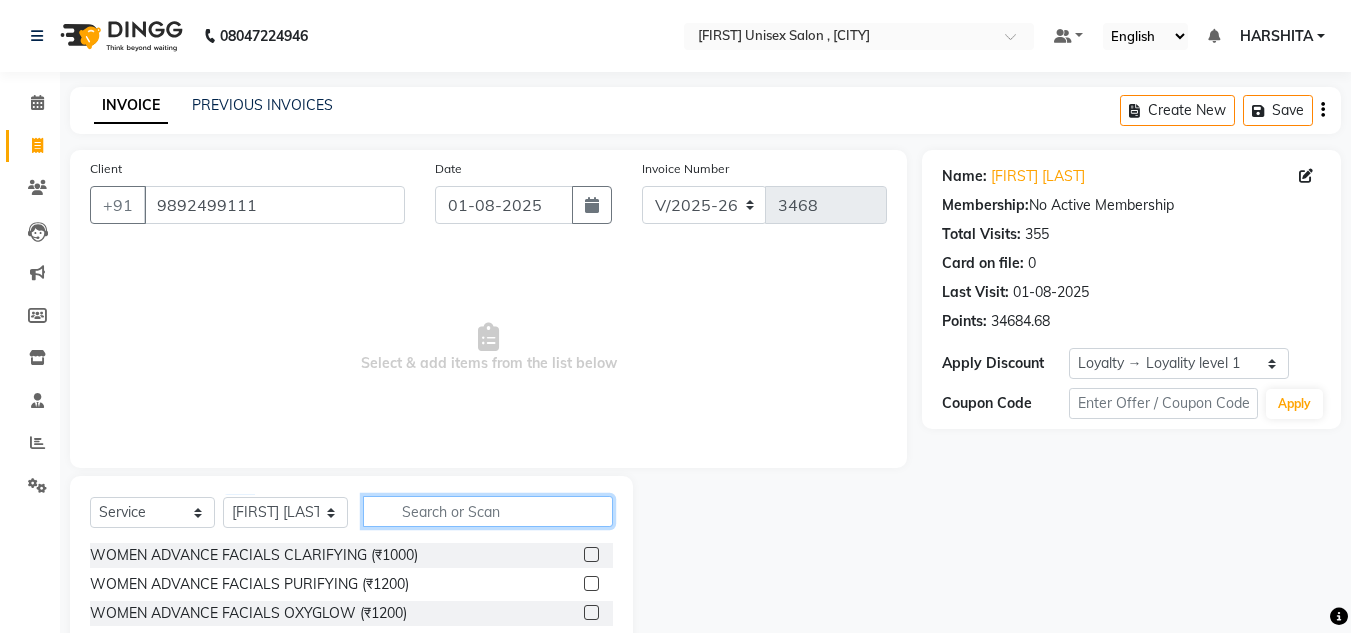 click 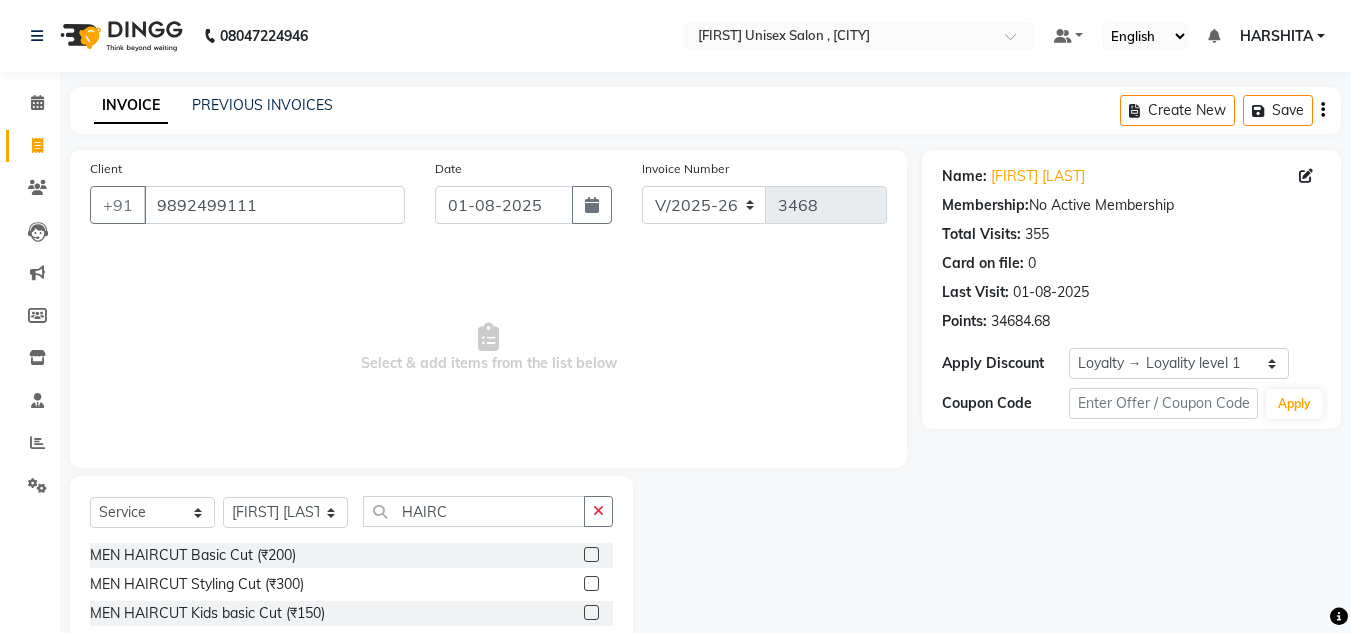 click 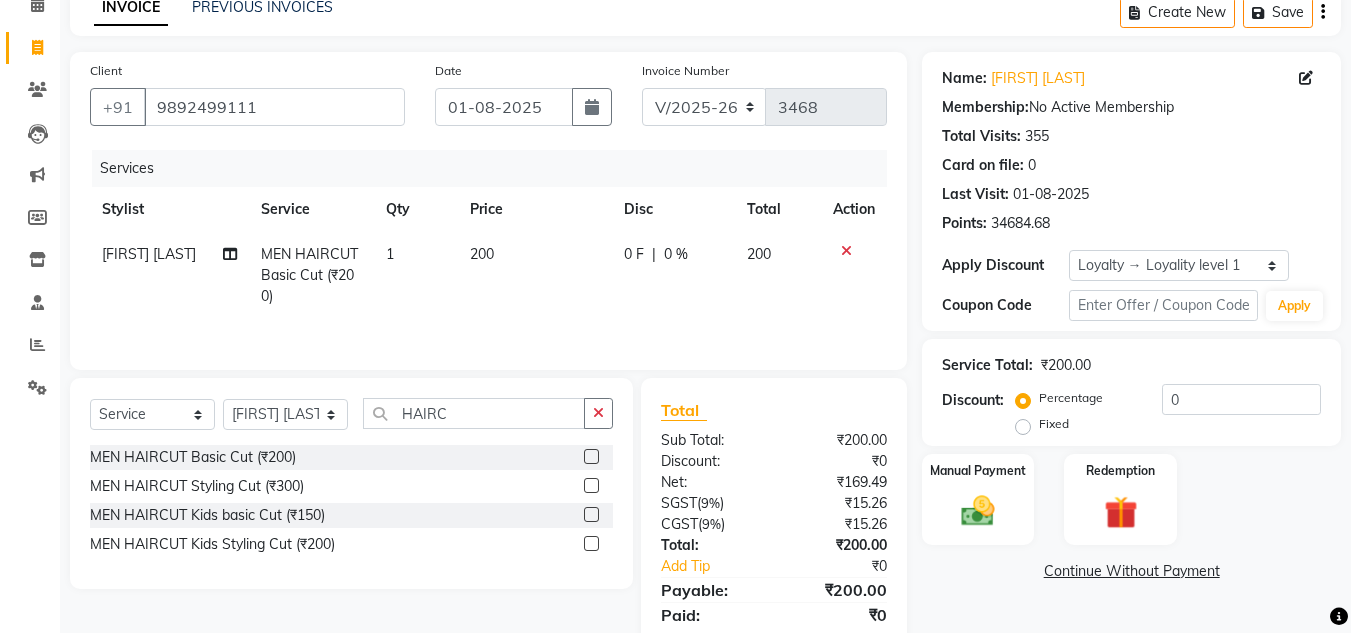 scroll, scrollTop: 167, scrollLeft: 0, axis: vertical 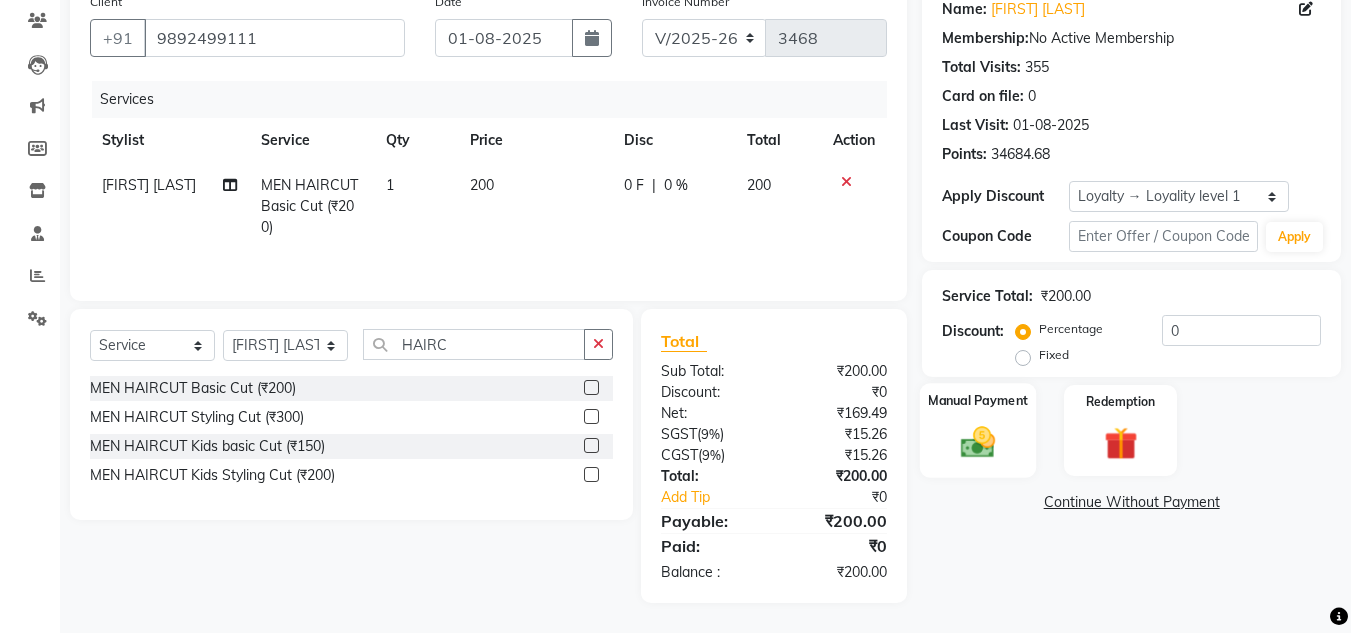 click 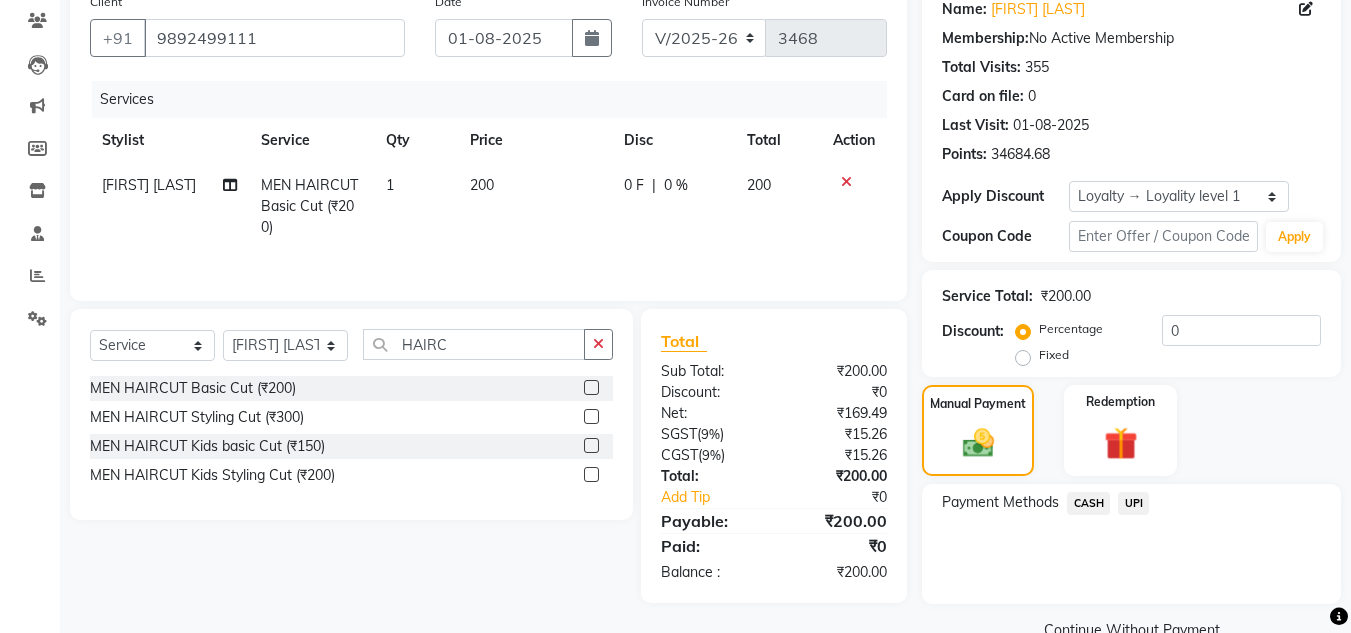click on "UPI" 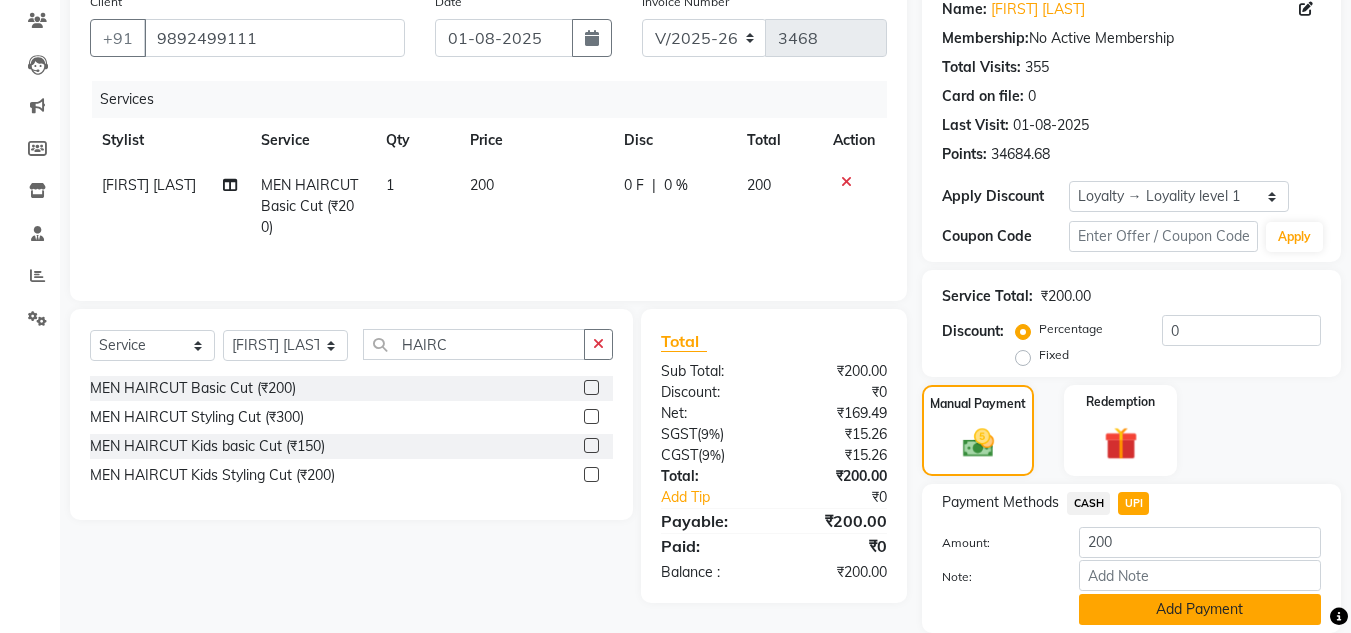 click on "Add Payment" 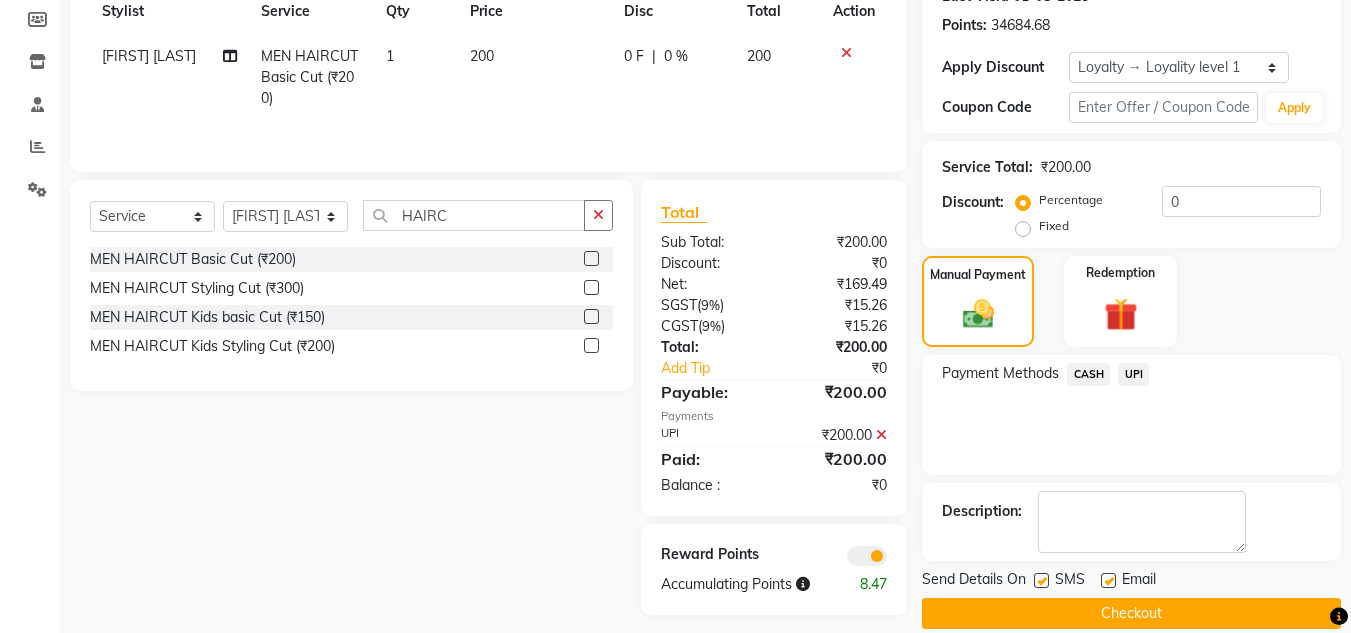 scroll, scrollTop: 322, scrollLeft: 0, axis: vertical 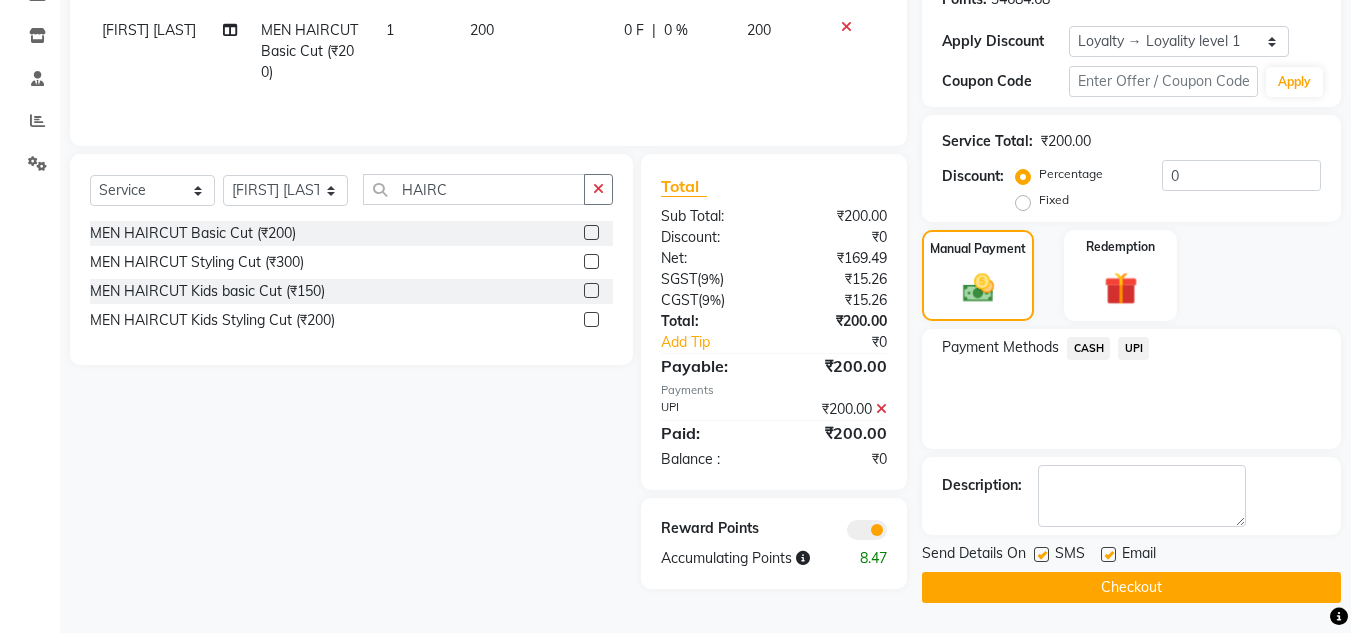 click on "Checkout" 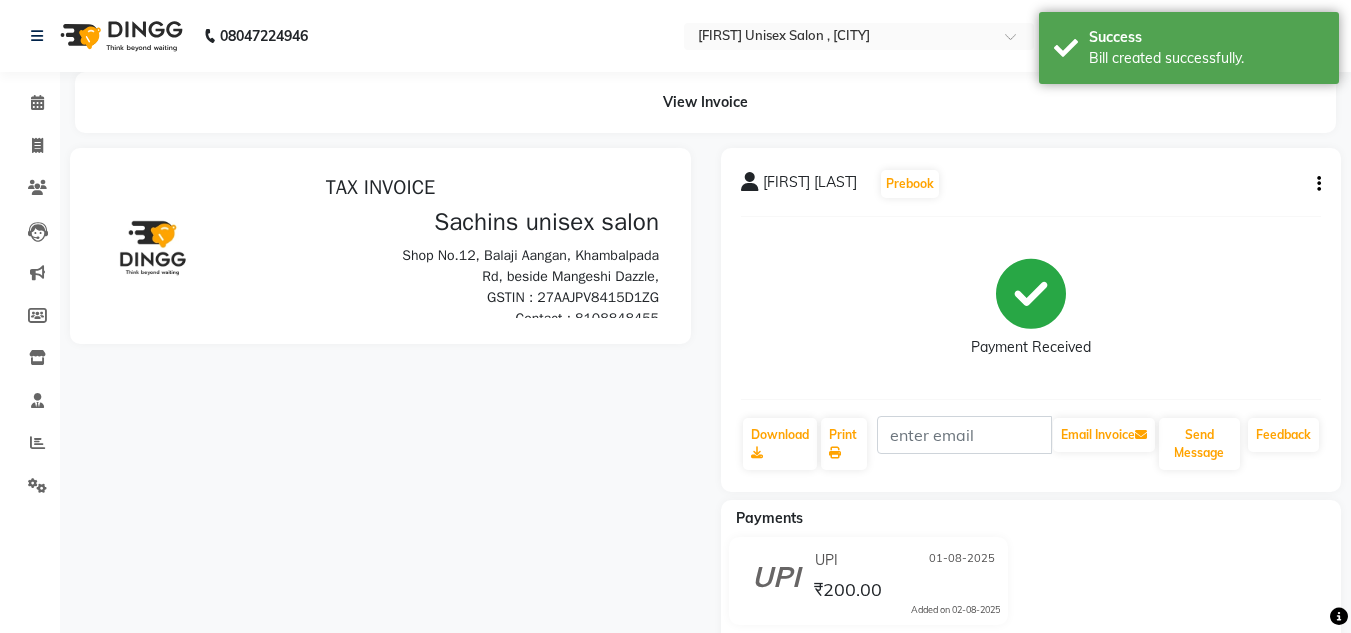 scroll, scrollTop: 0, scrollLeft: 0, axis: both 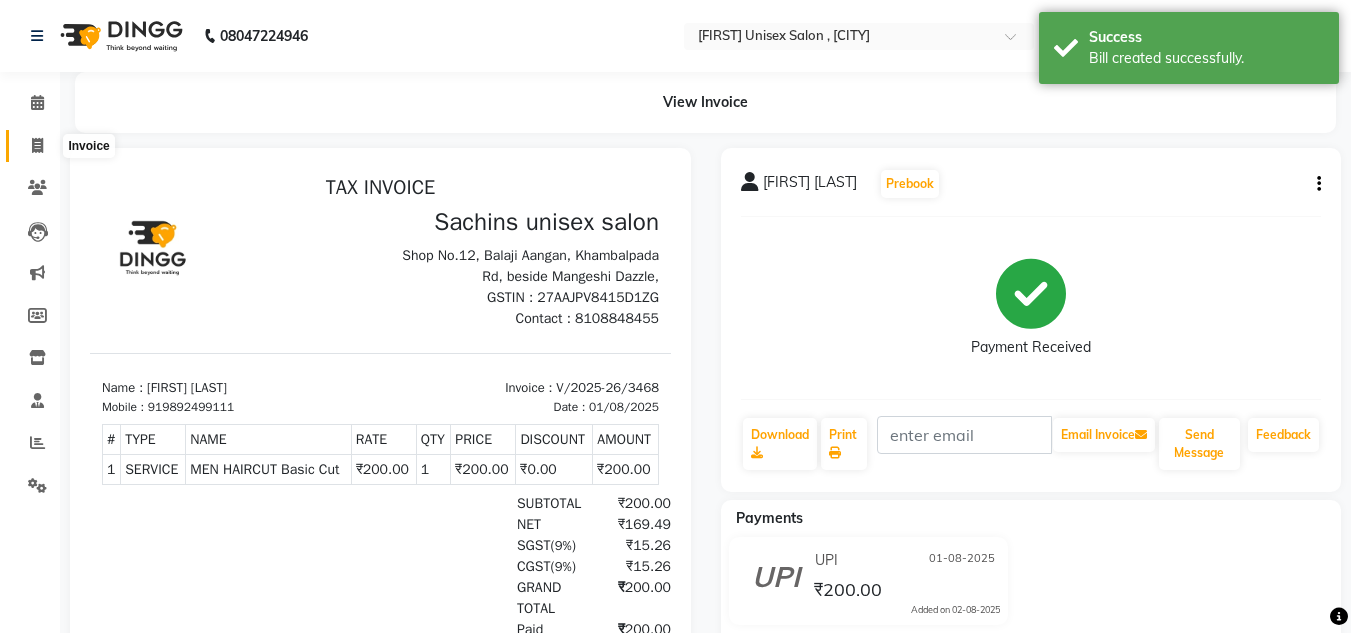 click 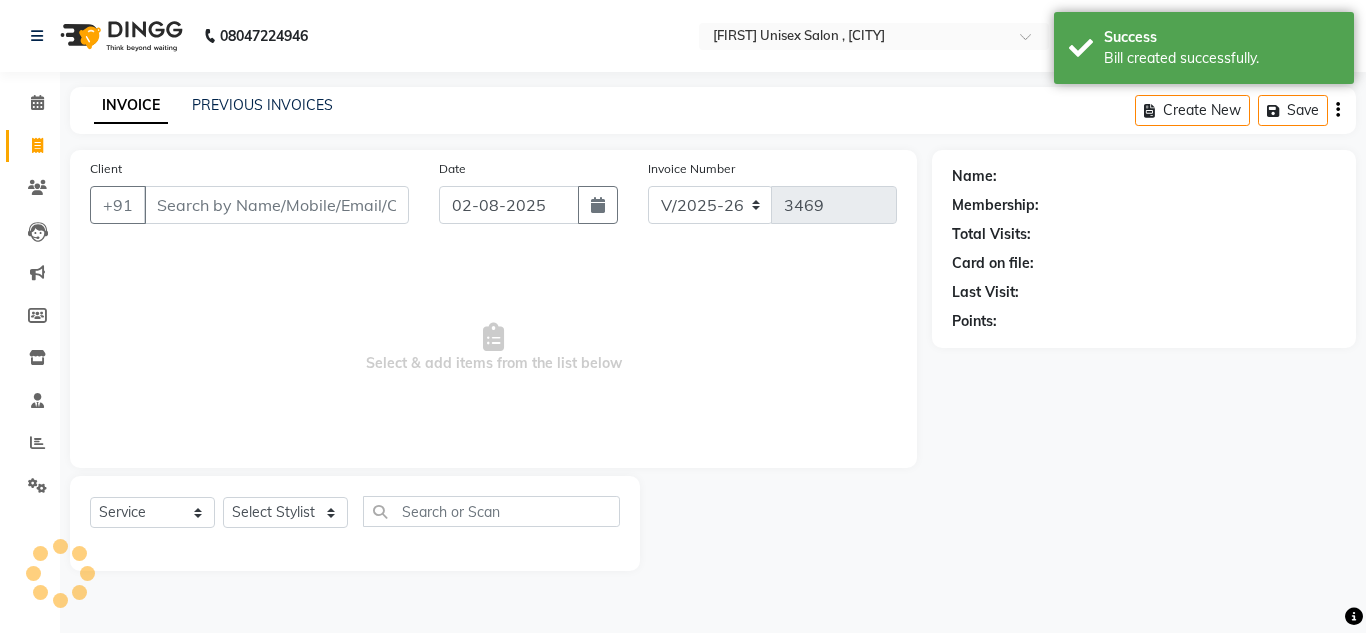 click on "Client" at bounding box center (276, 205) 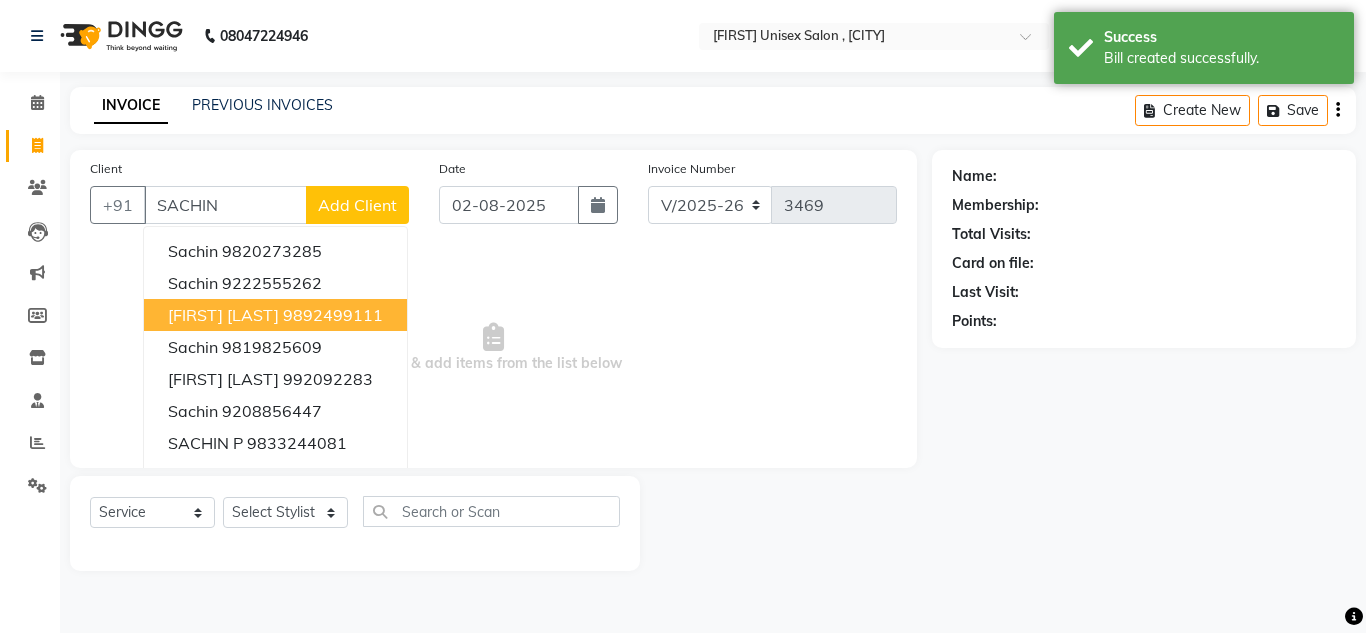click on "[FIRST] [LAST]" at bounding box center (223, 315) 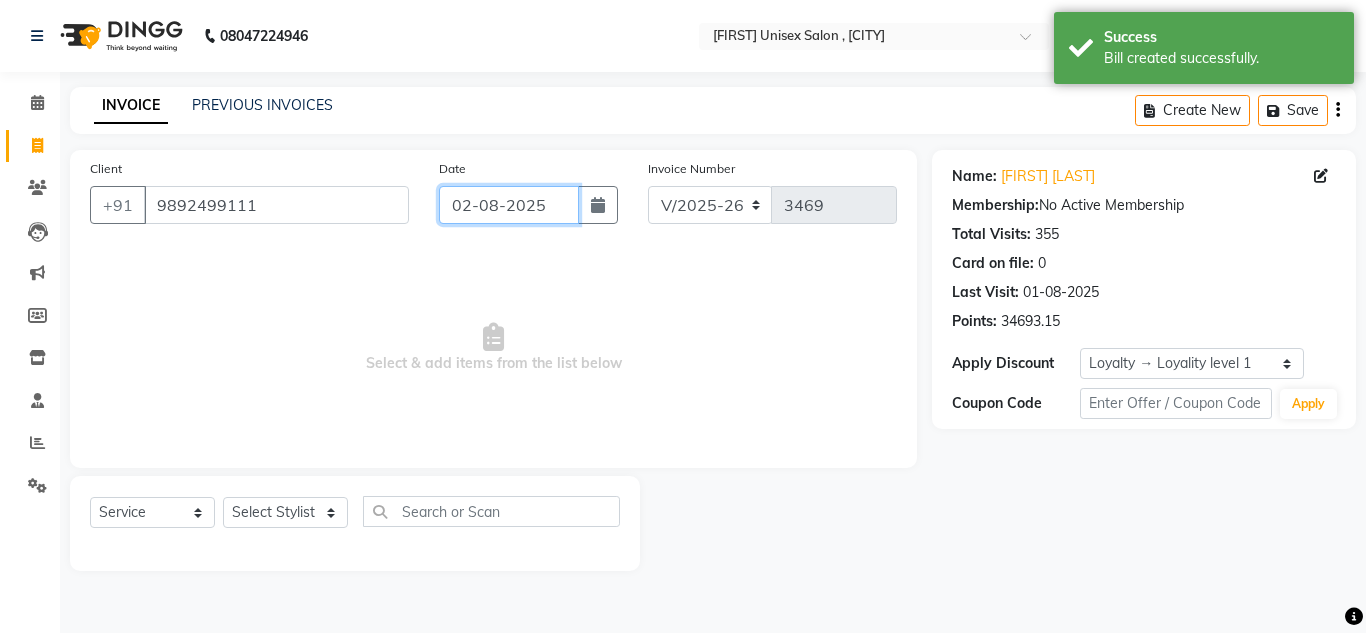 click on "02-08-2025" 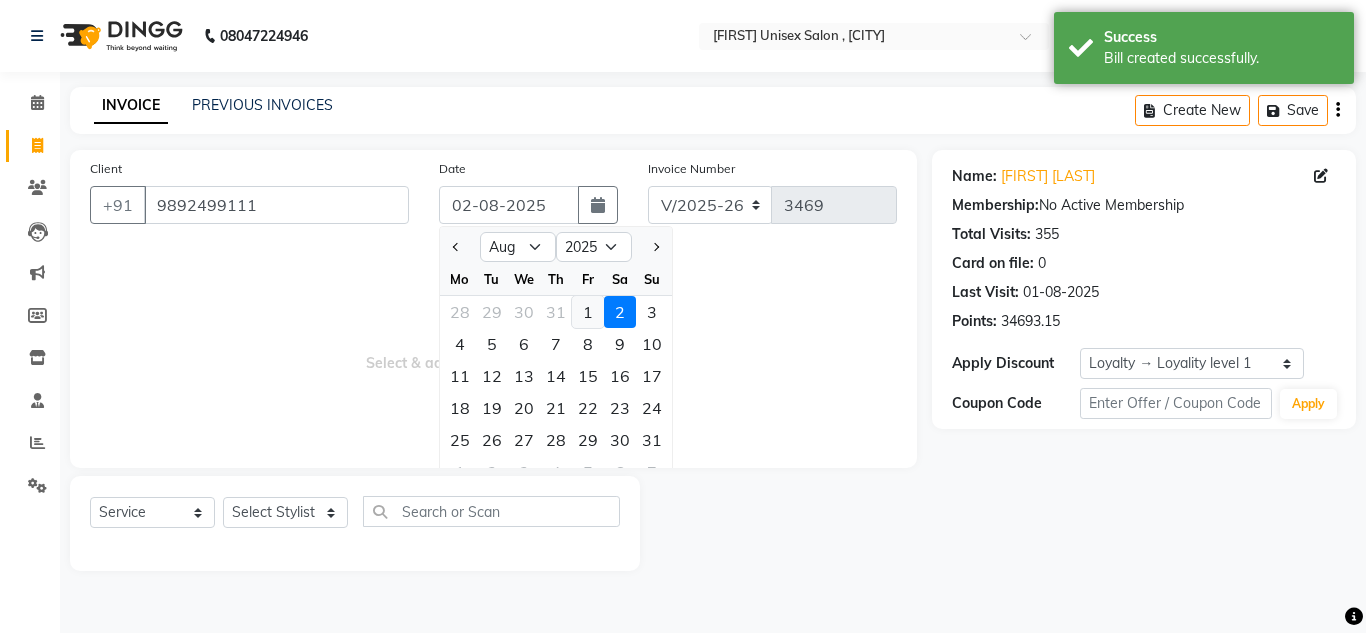 click on "1" 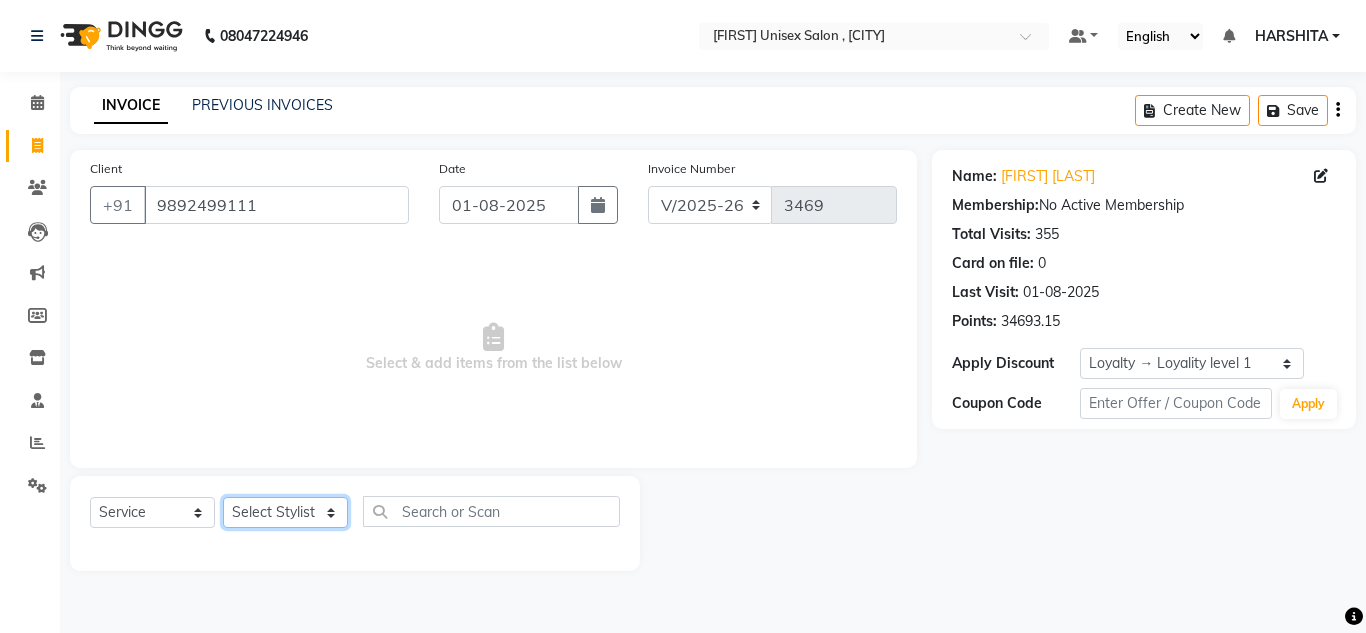 click on "Select Stylist Aalam salmani Ahmed Washim new  HARSHITA mohit Neeraj Owner preeti Raghav sakib sonu RG" 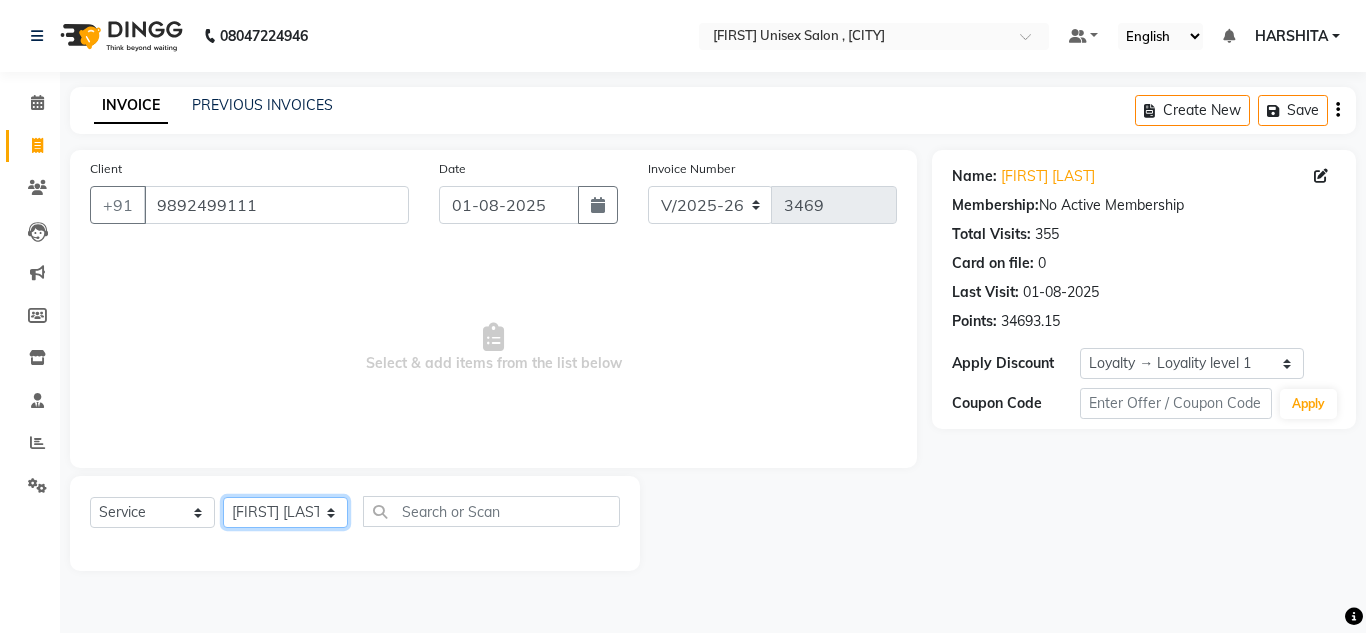 click on "Select Stylist Aalam salmani Ahmed Washim new  HARSHITA mohit Neeraj Owner preeti Raghav sakib sonu RG" 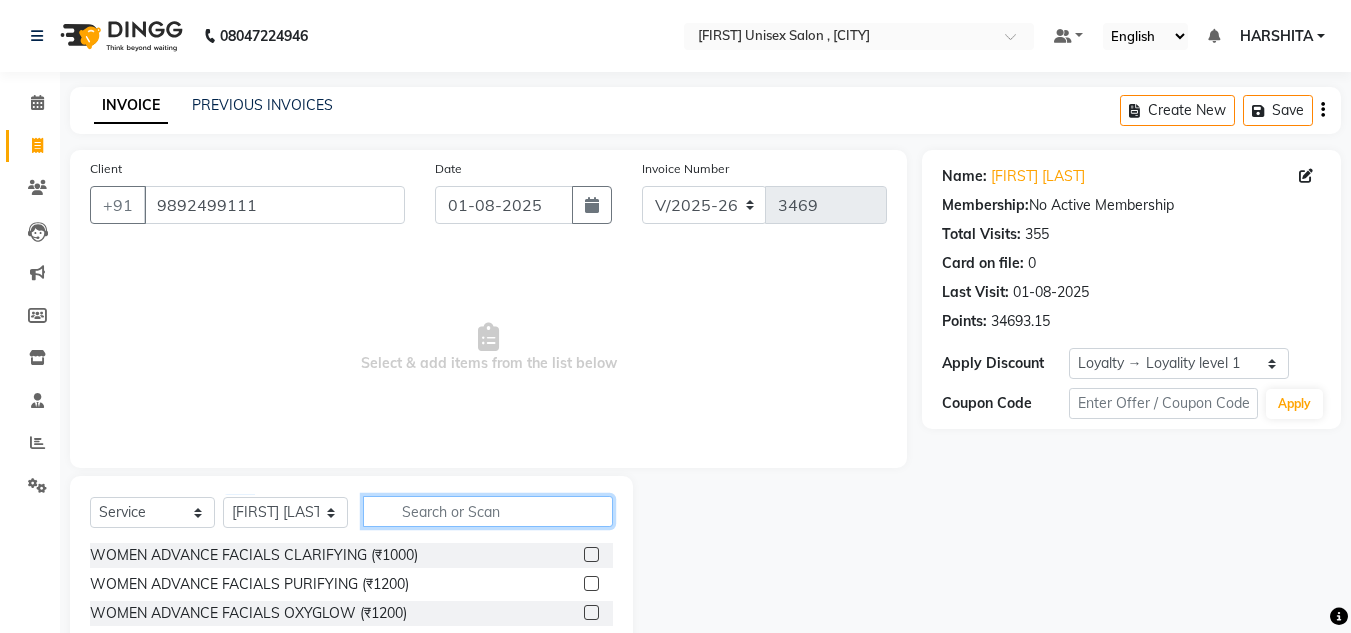 drag, startPoint x: 449, startPoint y: 516, endPoint x: 460, endPoint y: 507, distance: 14.21267 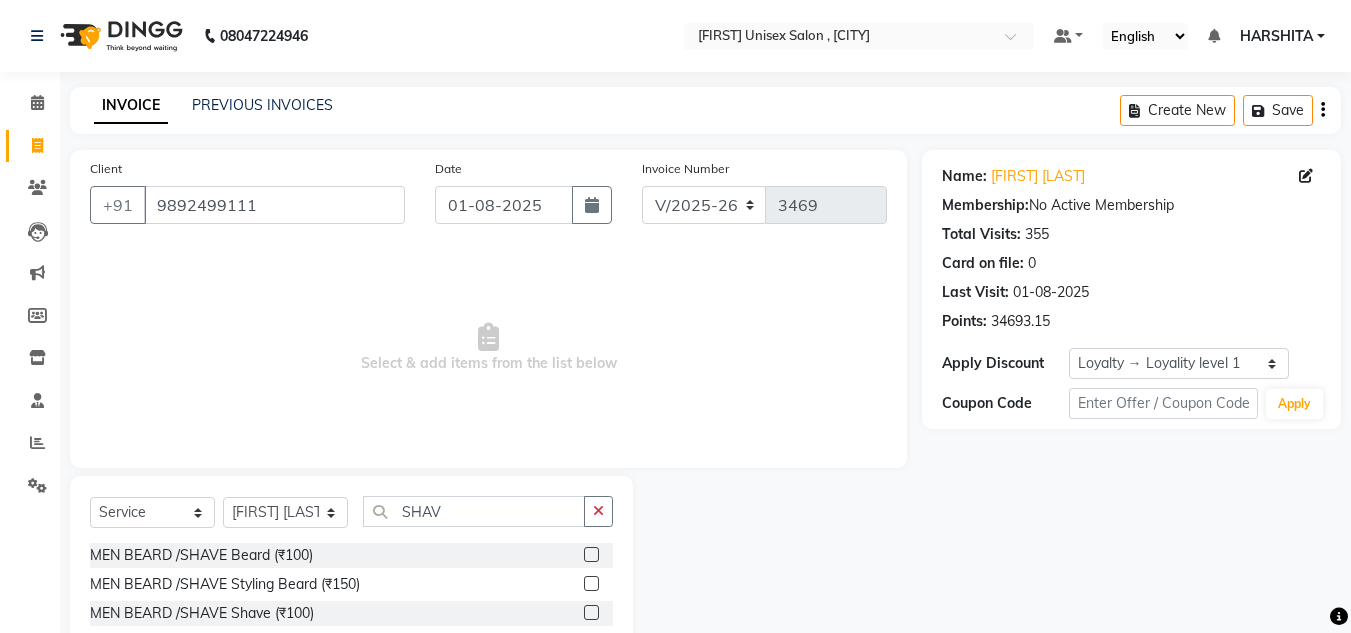 click 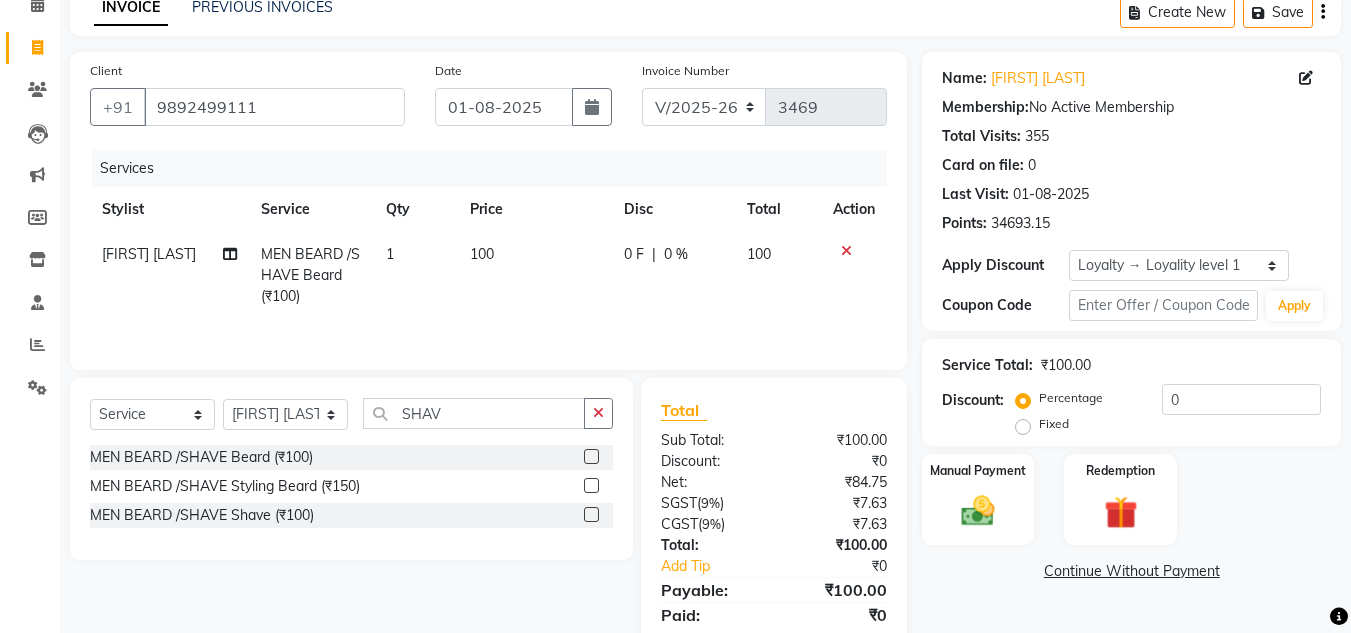 scroll, scrollTop: 167, scrollLeft: 0, axis: vertical 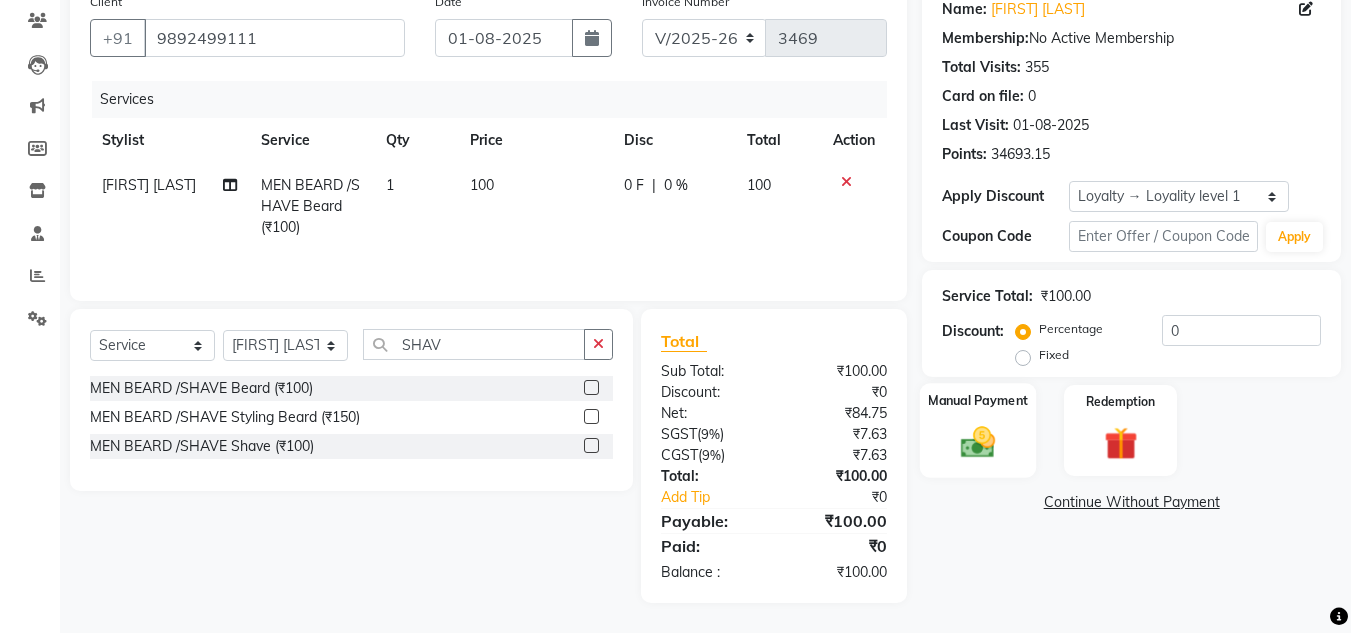 drag, startPoint x: 965, startPoint y: 433, endPoint x: 983, endPoint y: 449, distance: 24.083189 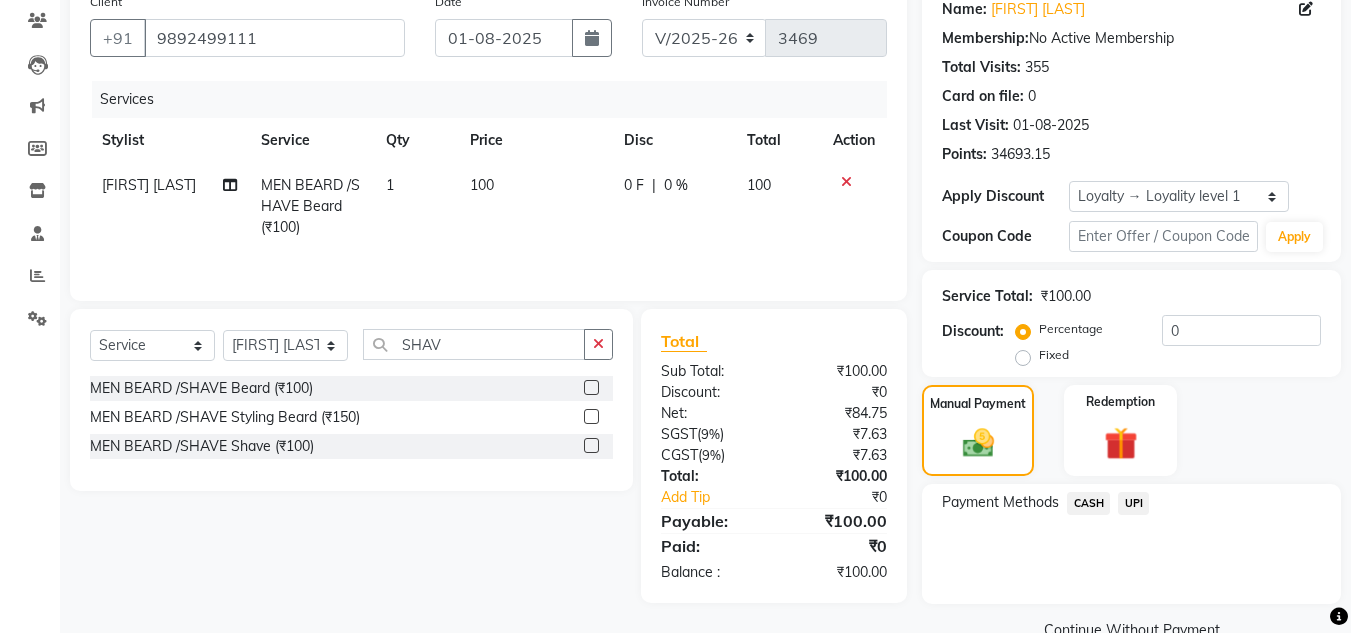 click on "CASH" 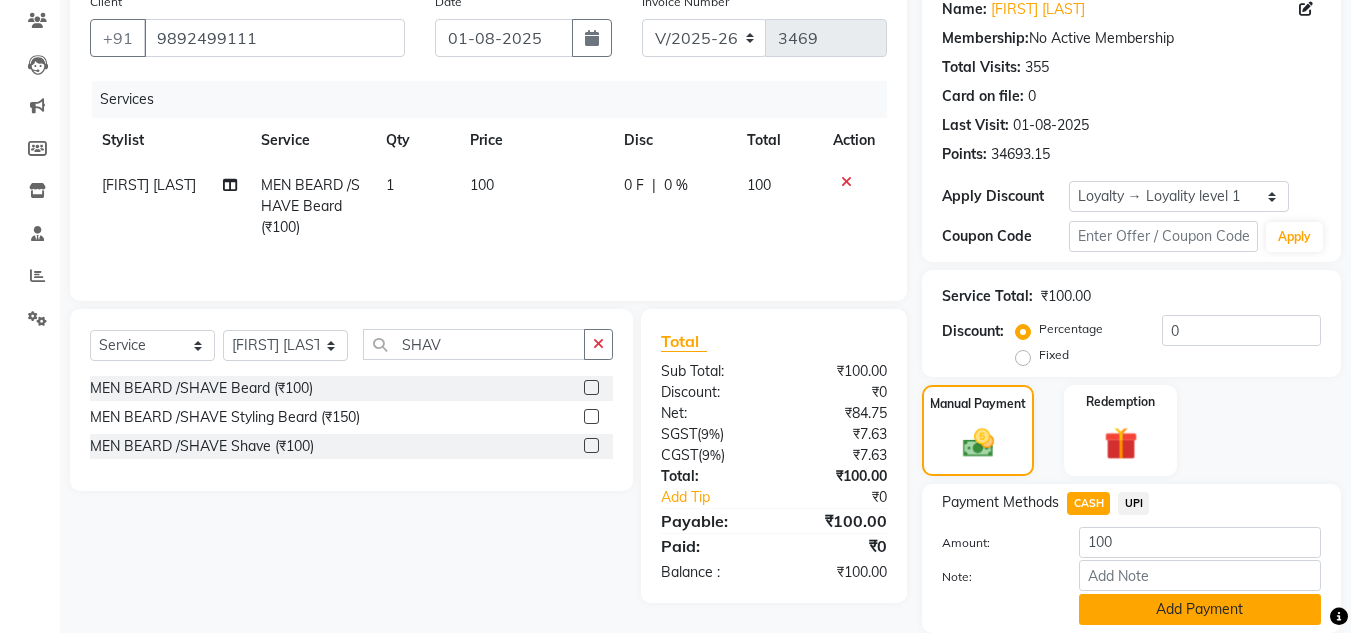 click on "Add Payment" 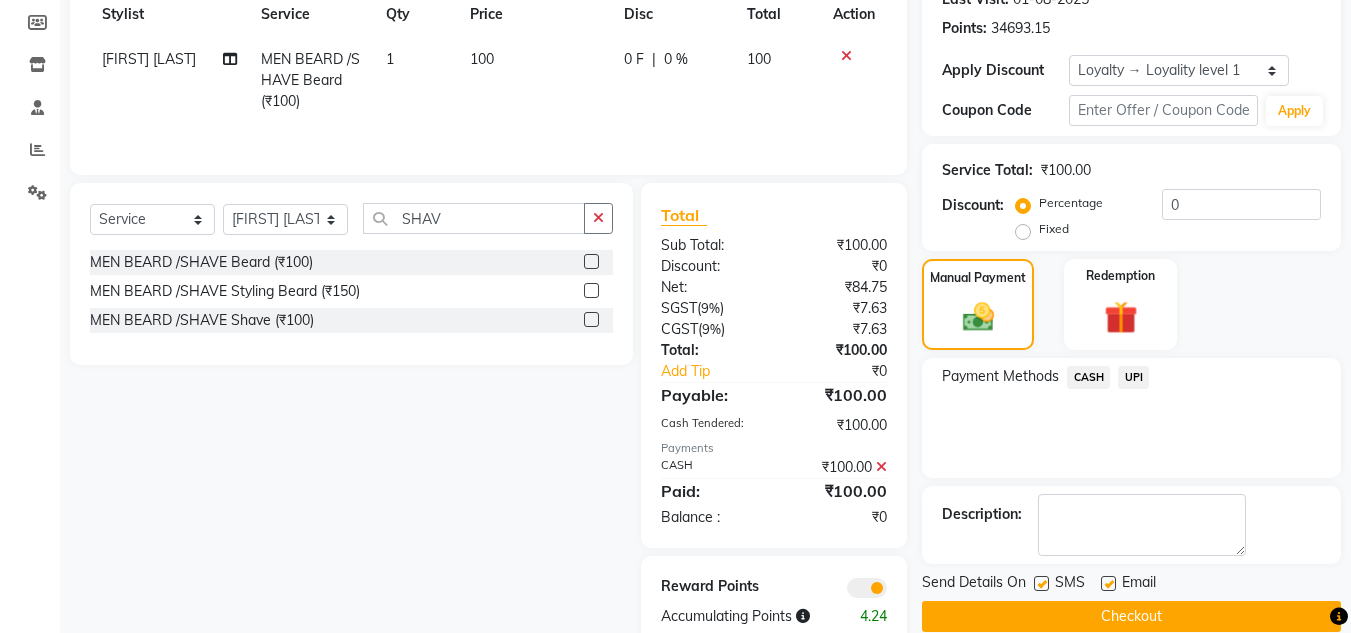 scroll, scrollTop: 337, scrollLeft: 0, axis: vertical 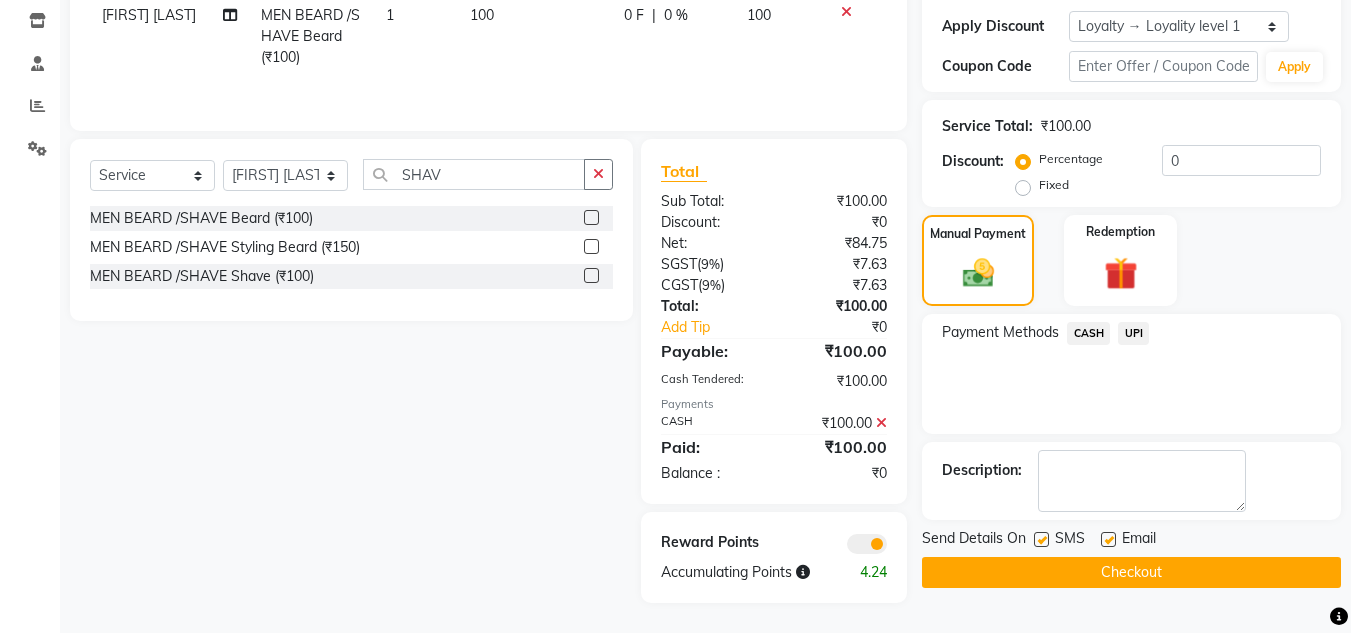 click on "Checkout" 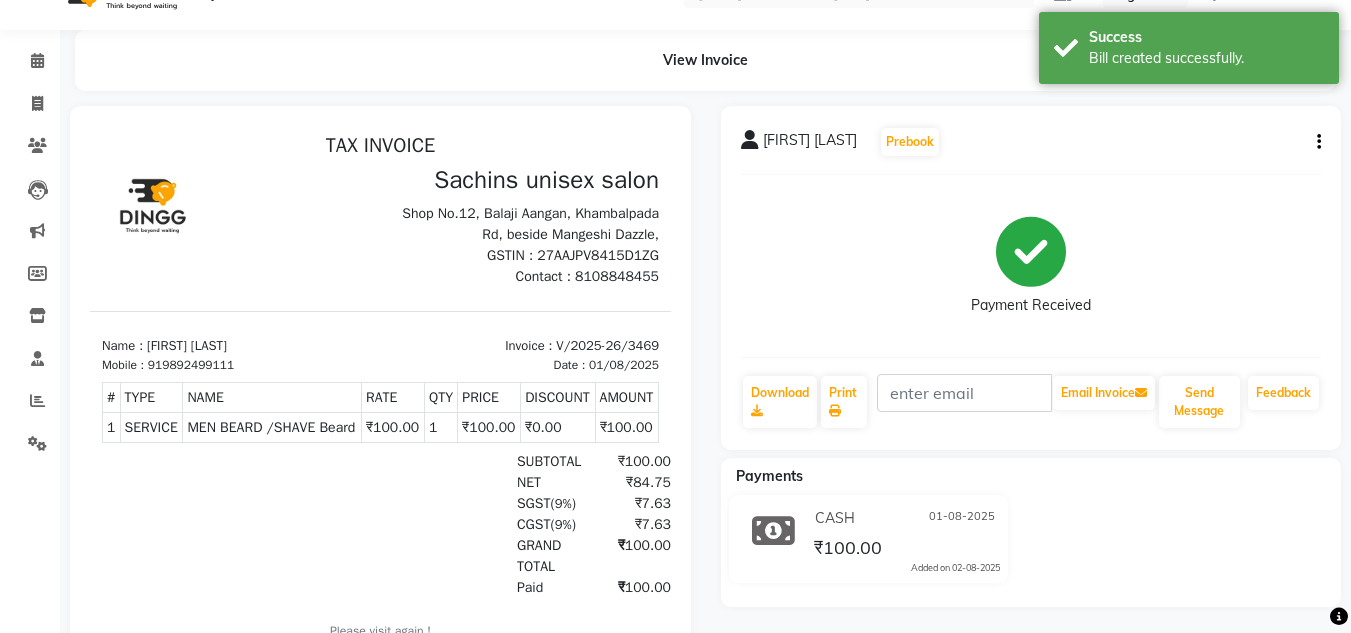 scroll, scrollTop: 0, scrollLeft: 0, axis: both 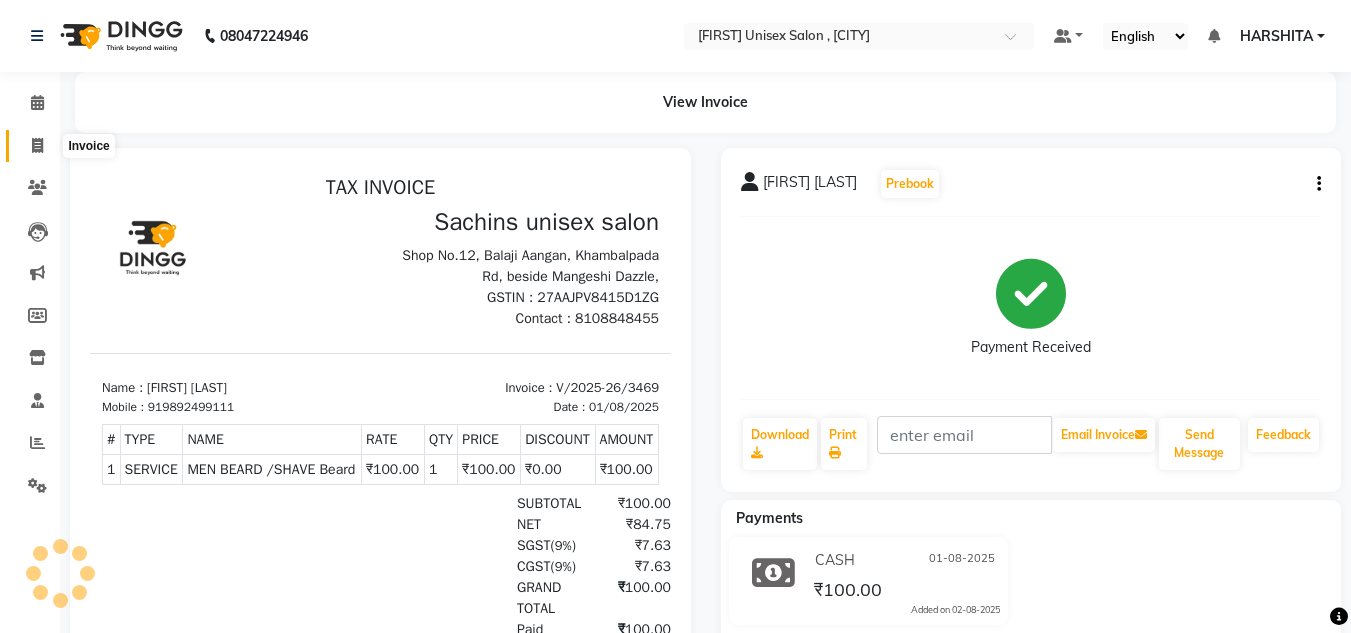 click 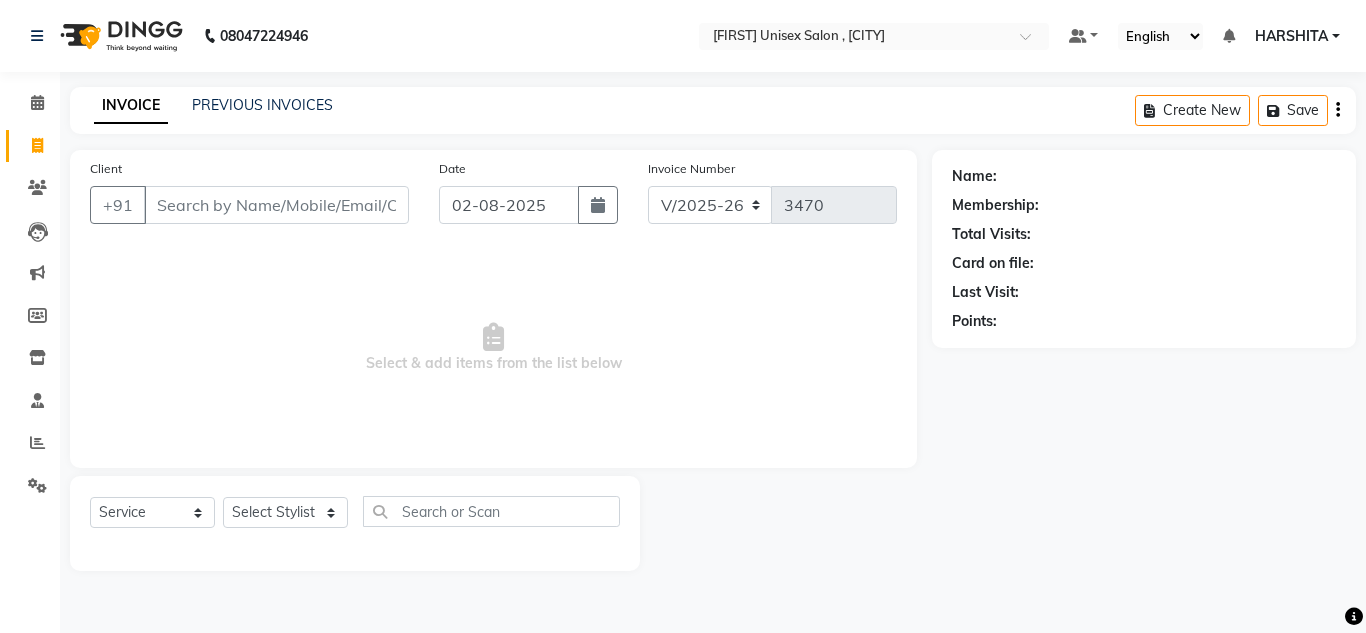 click on "Client" at bounding box center [276, 205] 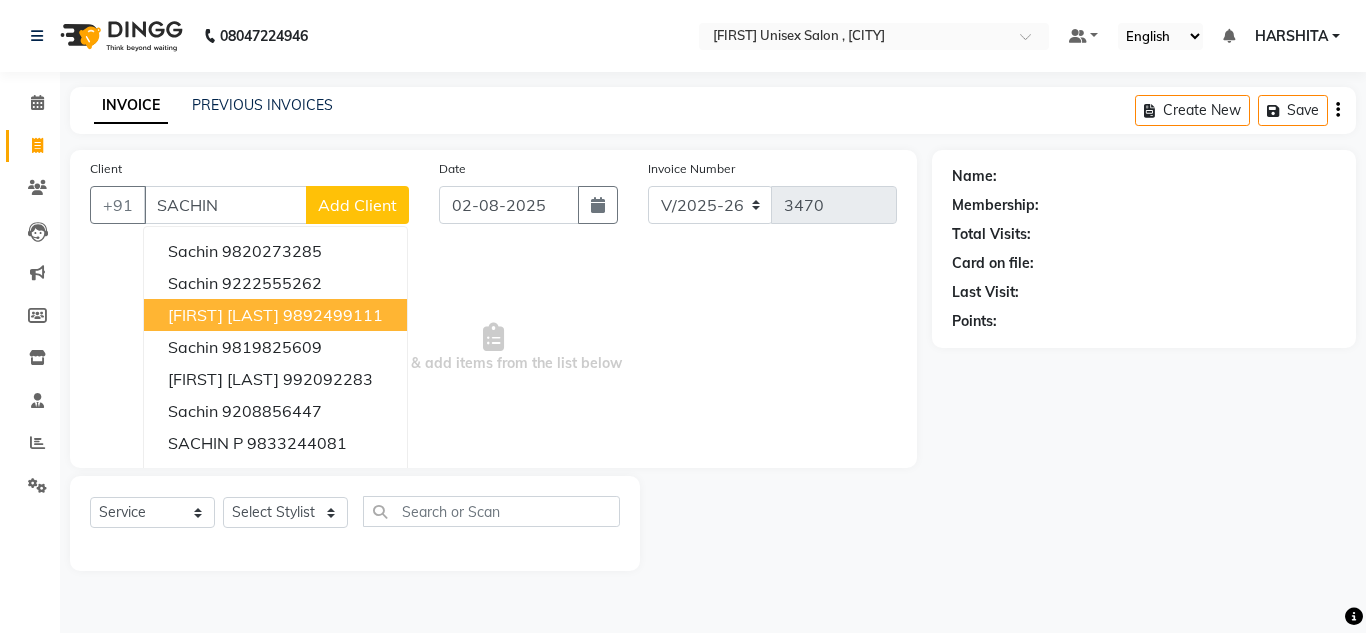 click on "9892499111" at bounding box center [333, 315] 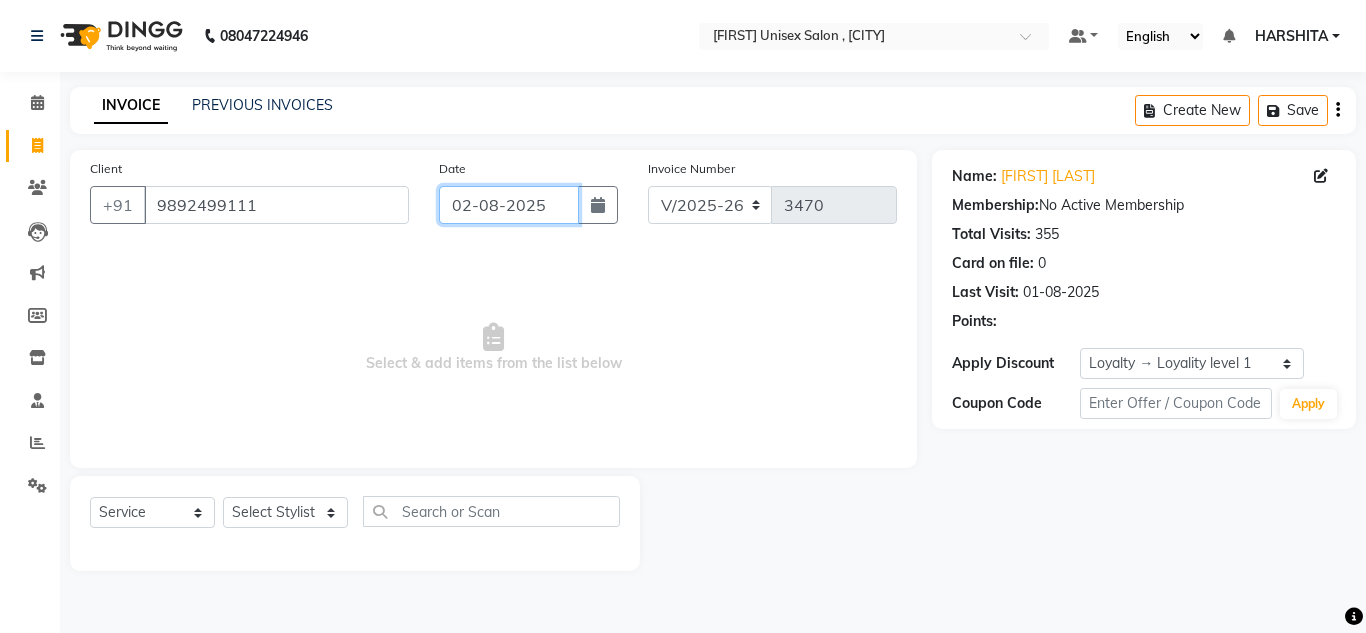 drag, startPoint x: 560, startPoint y: 198, endPoint x: 561, endPoint y: 217, distance: 19.026299 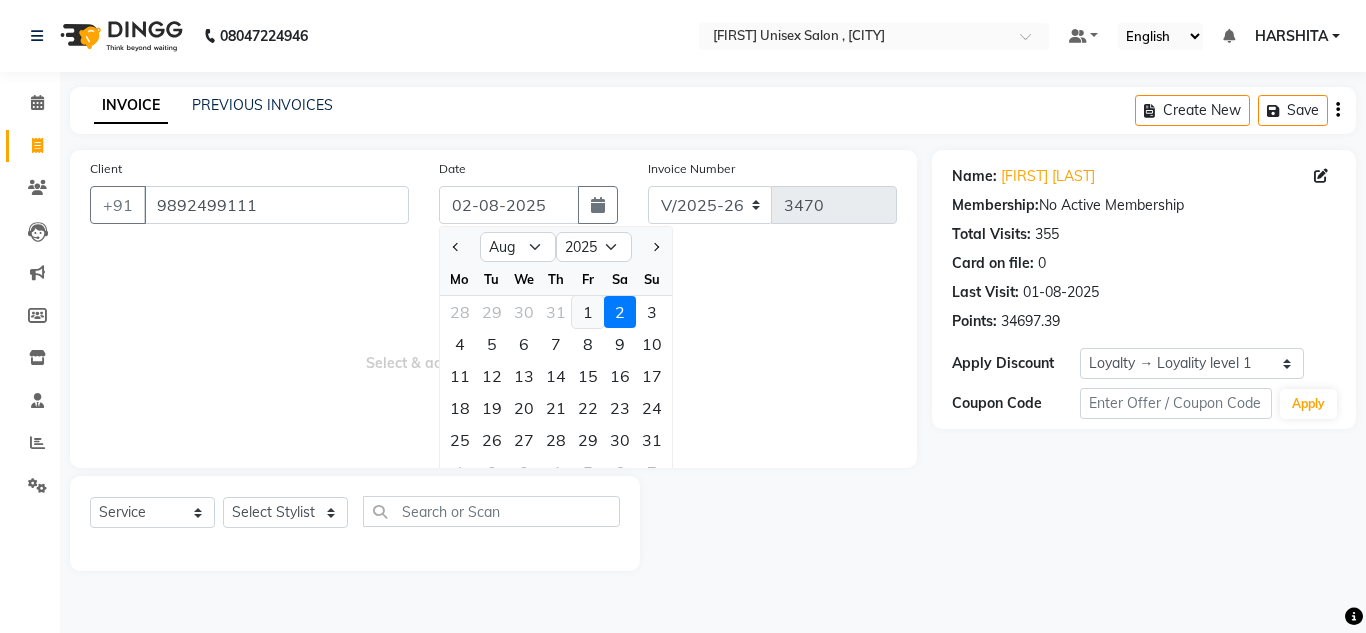 click on "1" 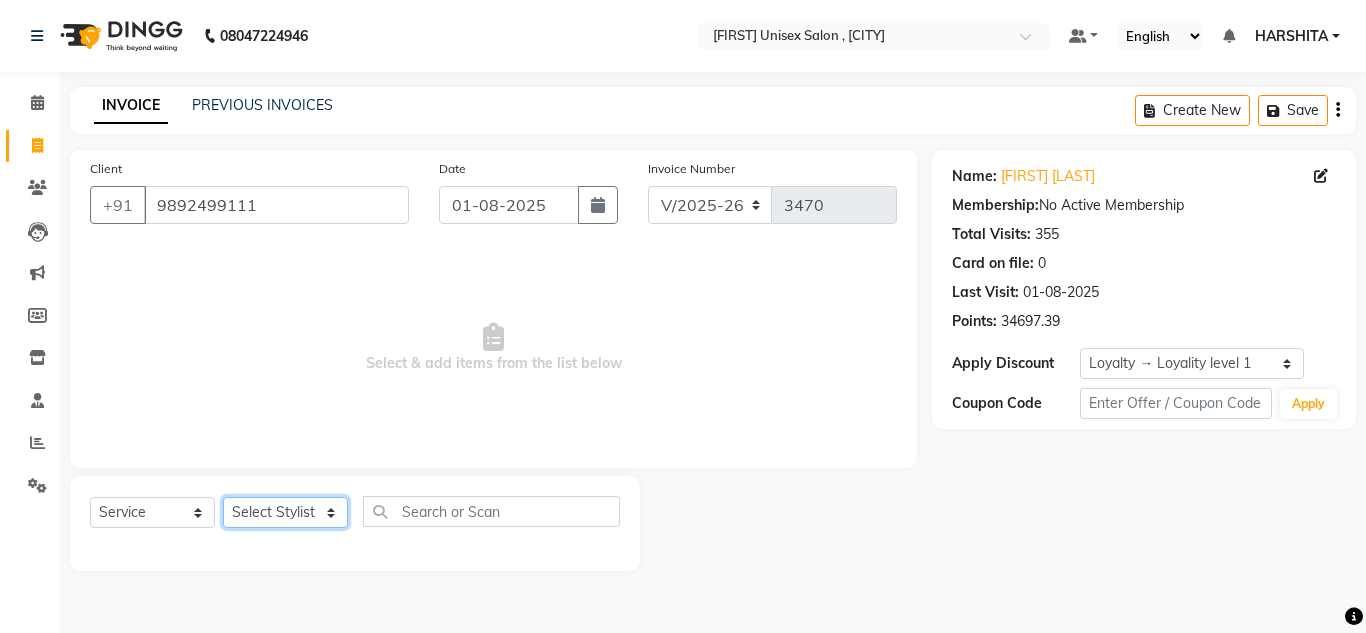 click on "Select Stylist Aalam salmani Ahmed Washim new  HARSHITA mohit Neeraj Owner preeti Raghav sakib sonu RG" 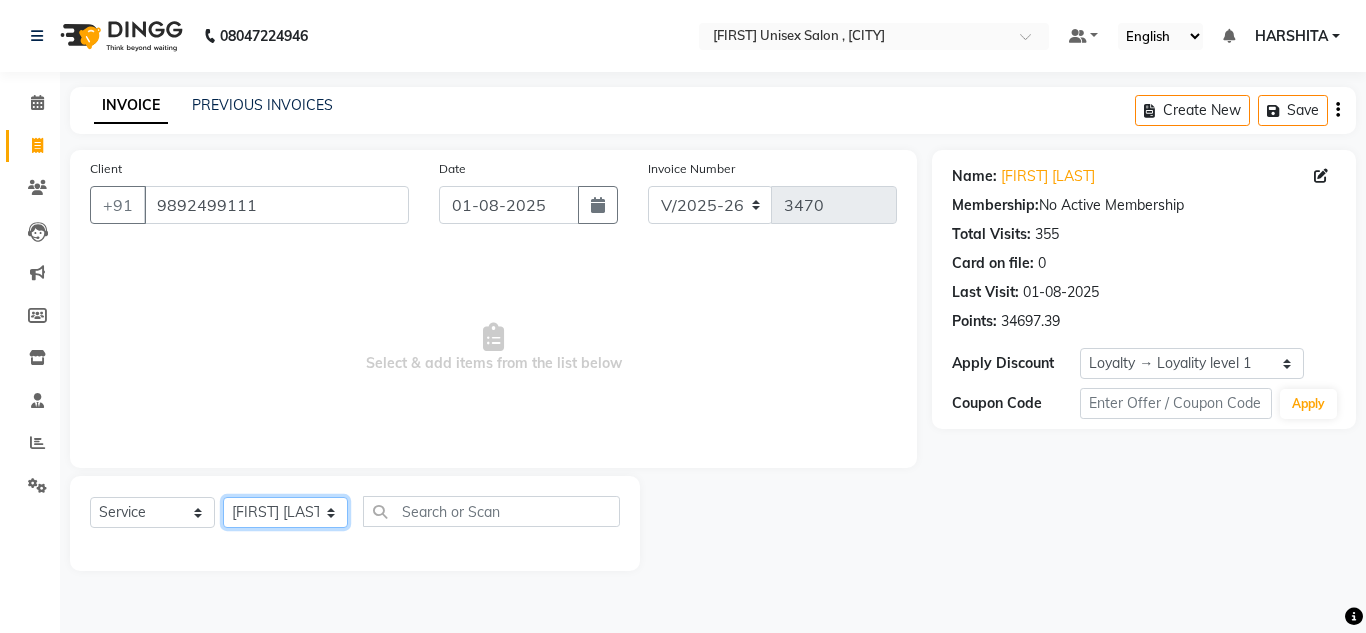 click on "Select Stylist Aalam salmani Ahmed Washim new  HARSHITA mohit Neeraj Owner preeti Raghav sakib sonu RG" 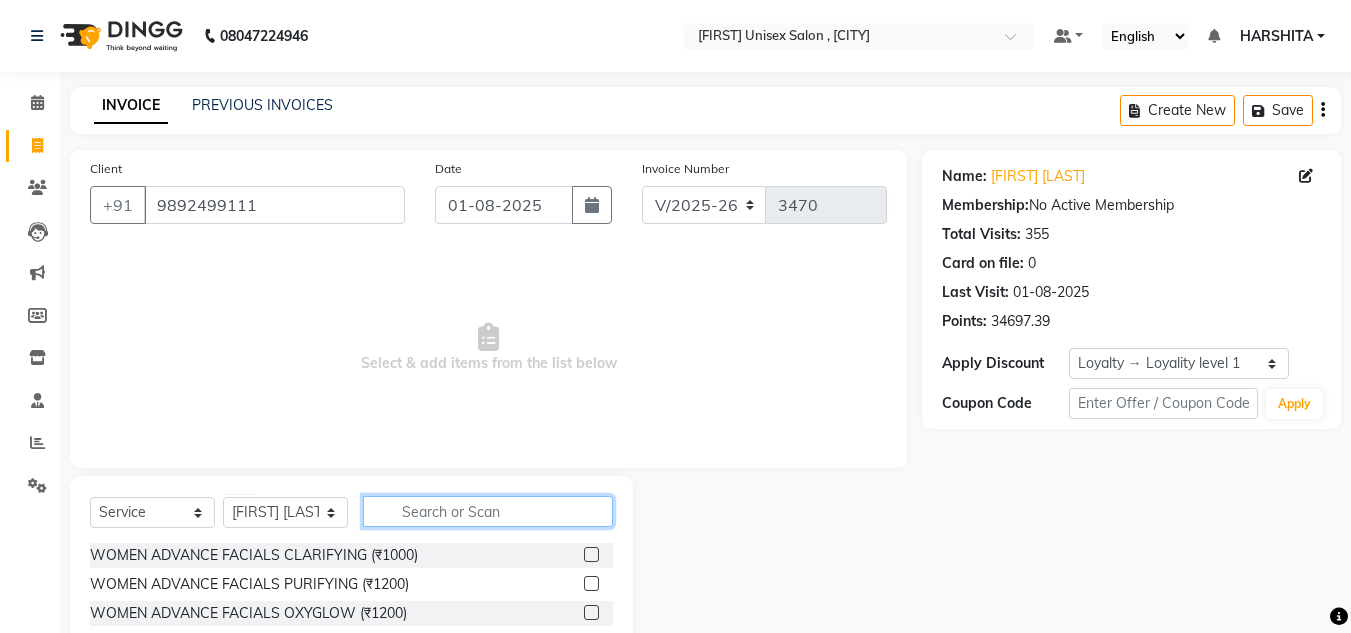 click 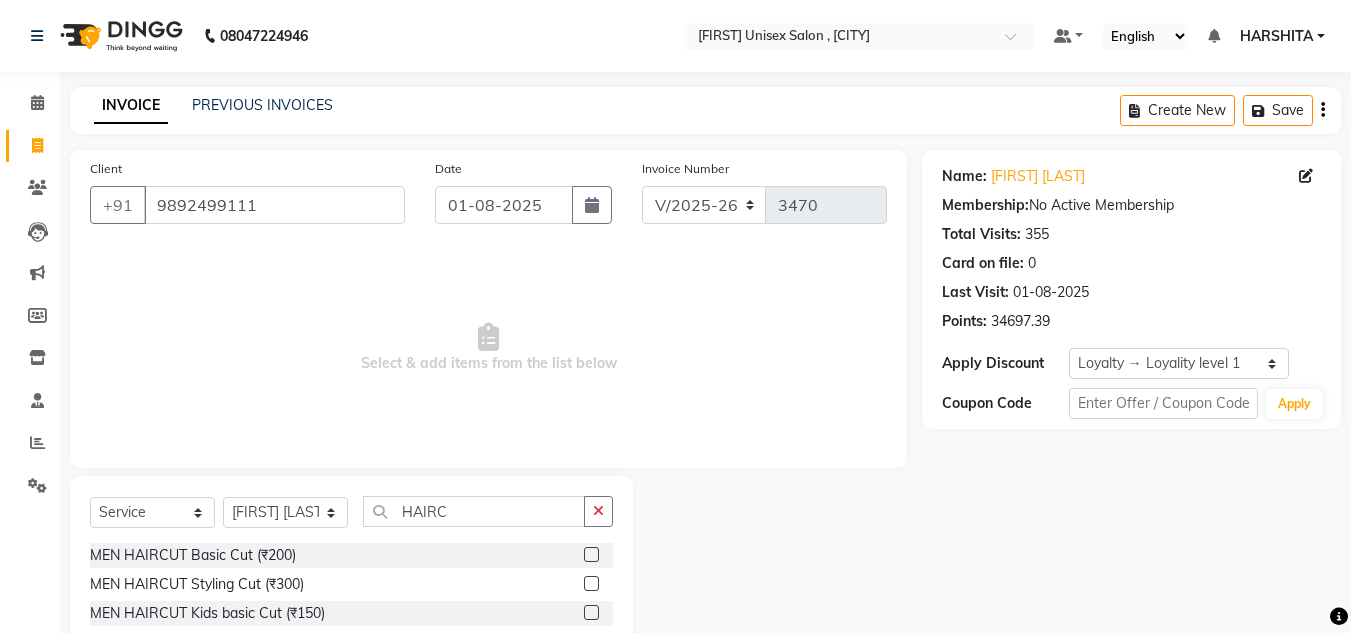 click 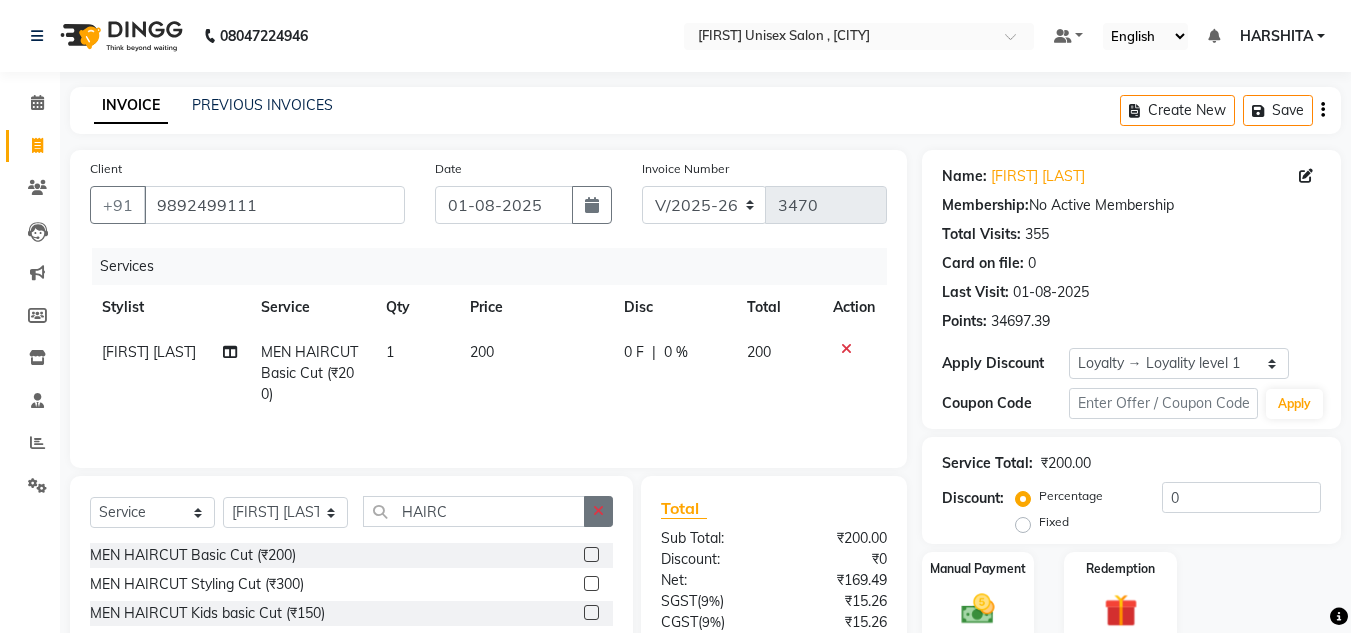 click 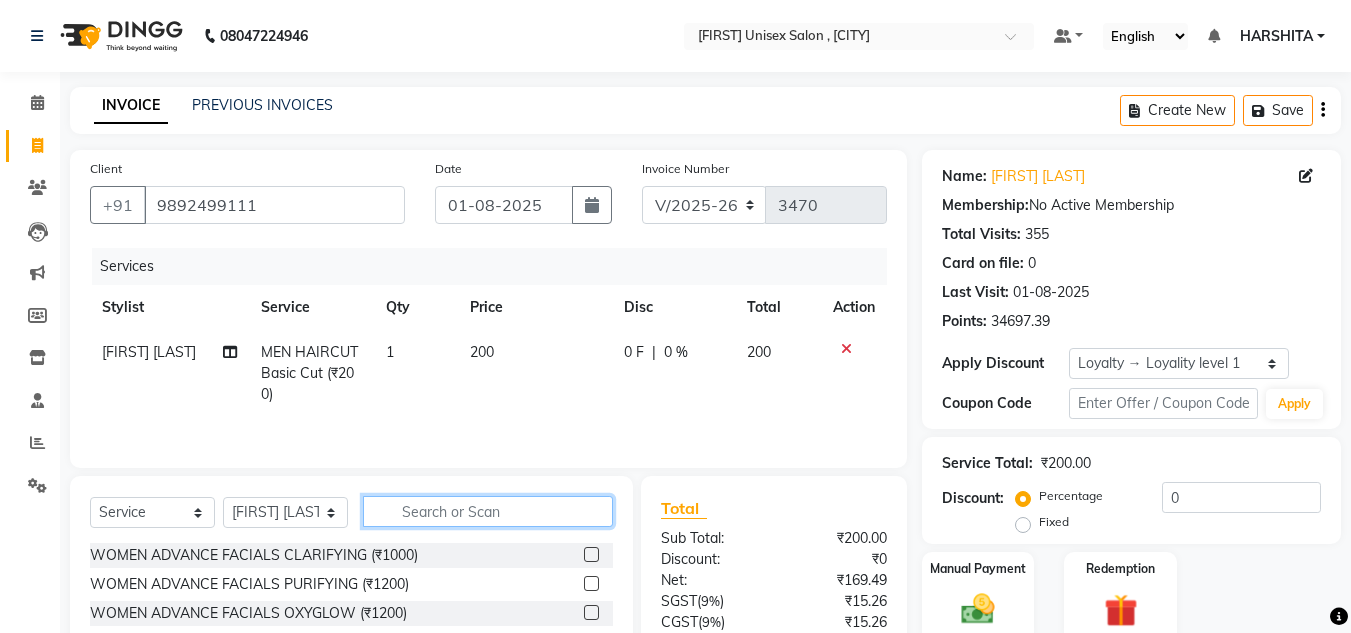 click 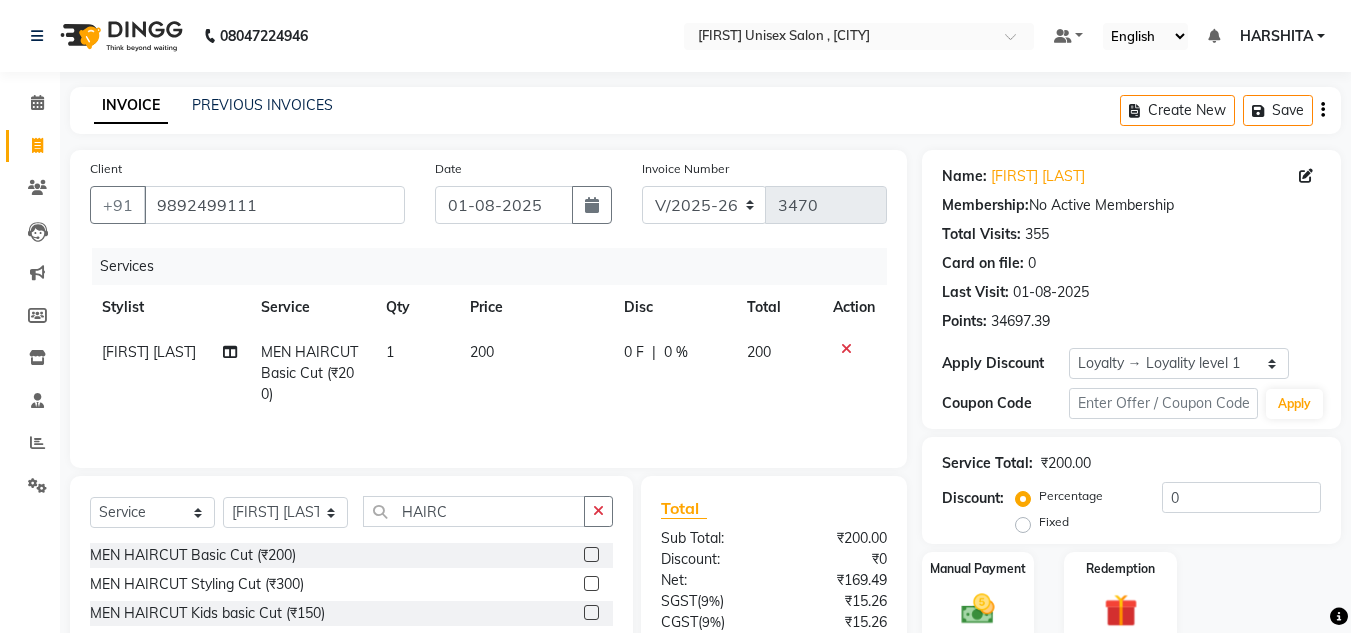 click 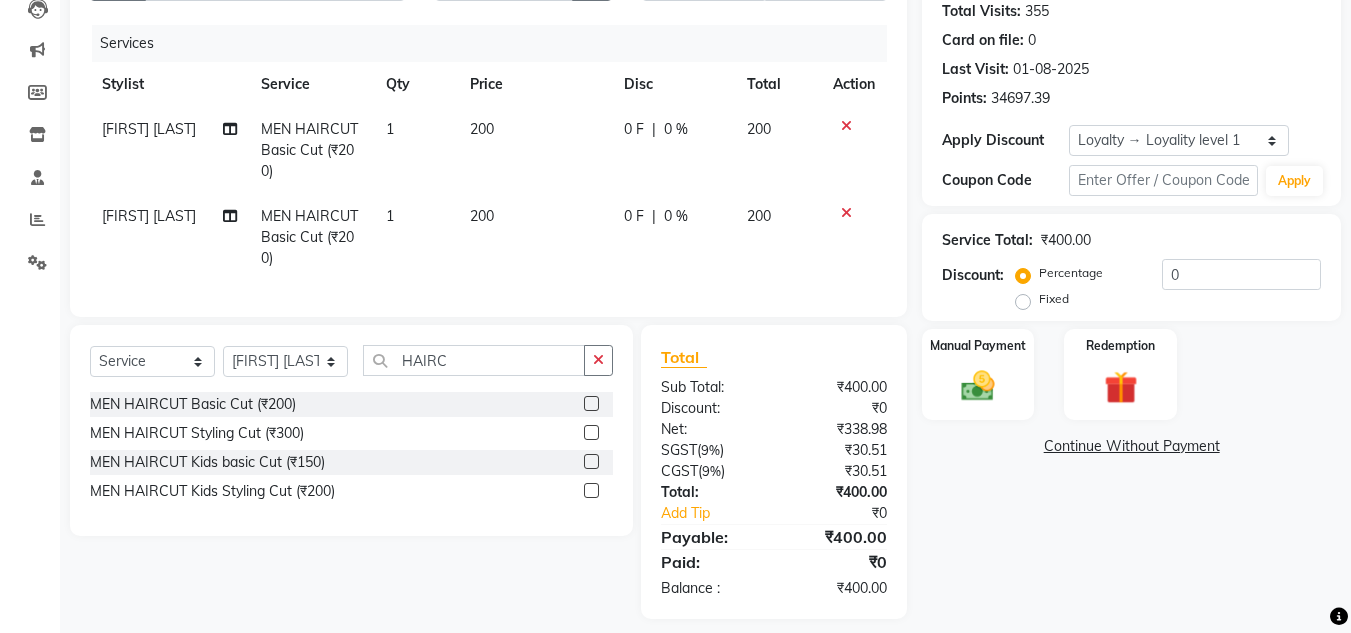 scroll, scrollTop: 254, scrollLeft: 0, axis: vertical 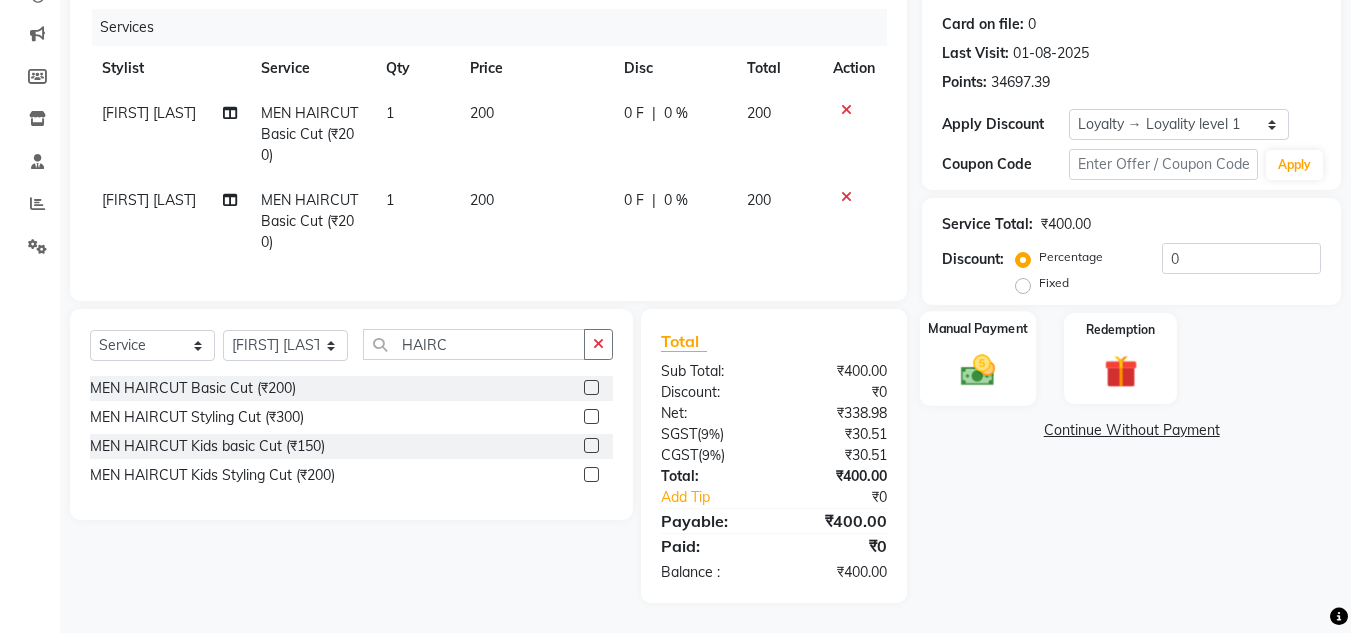 click 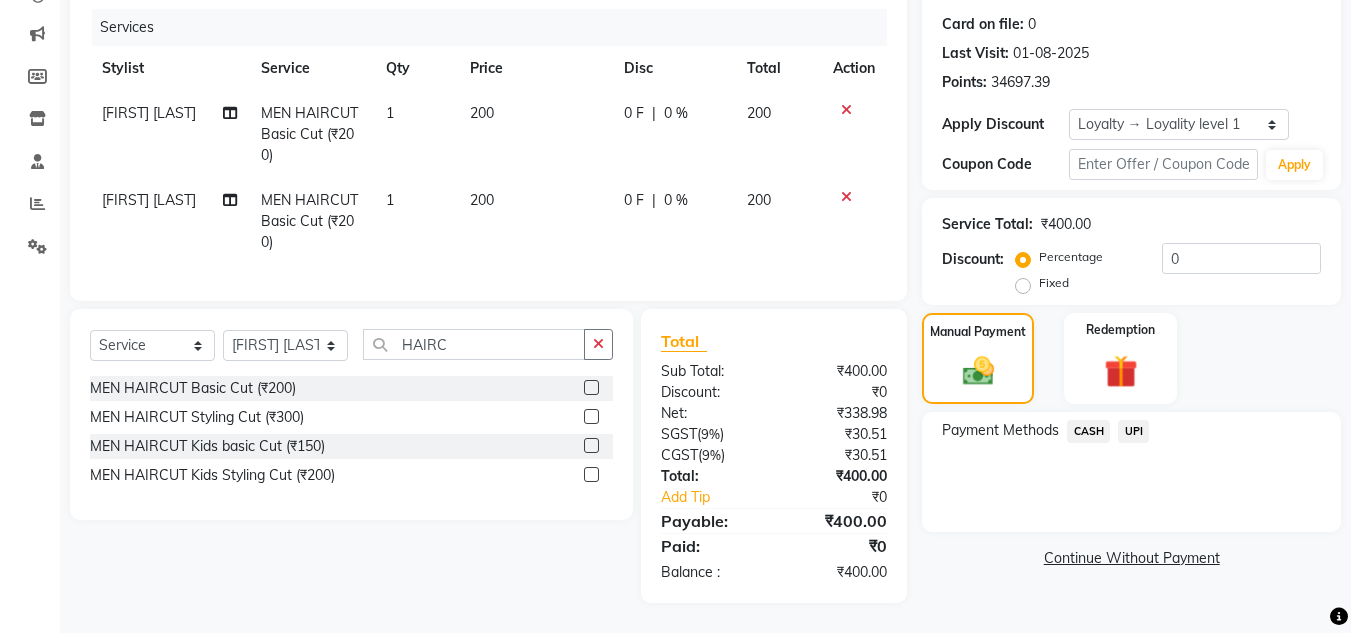 click on "UPI" 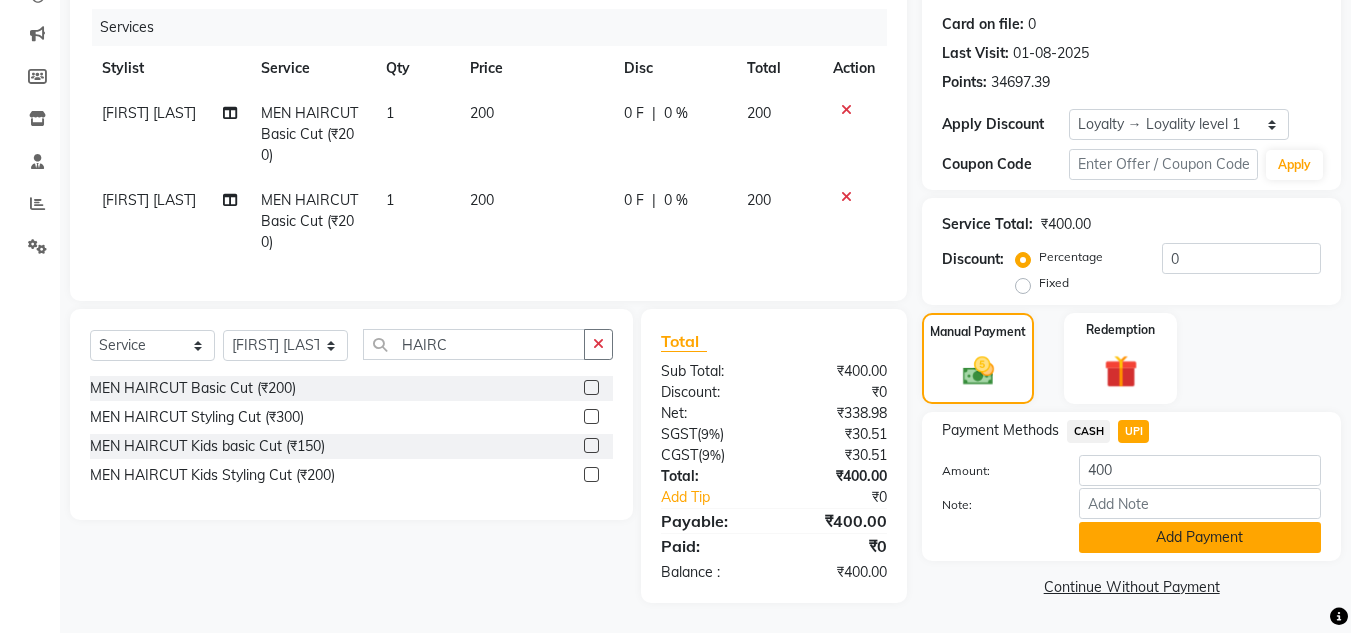 click on "Add Payment" 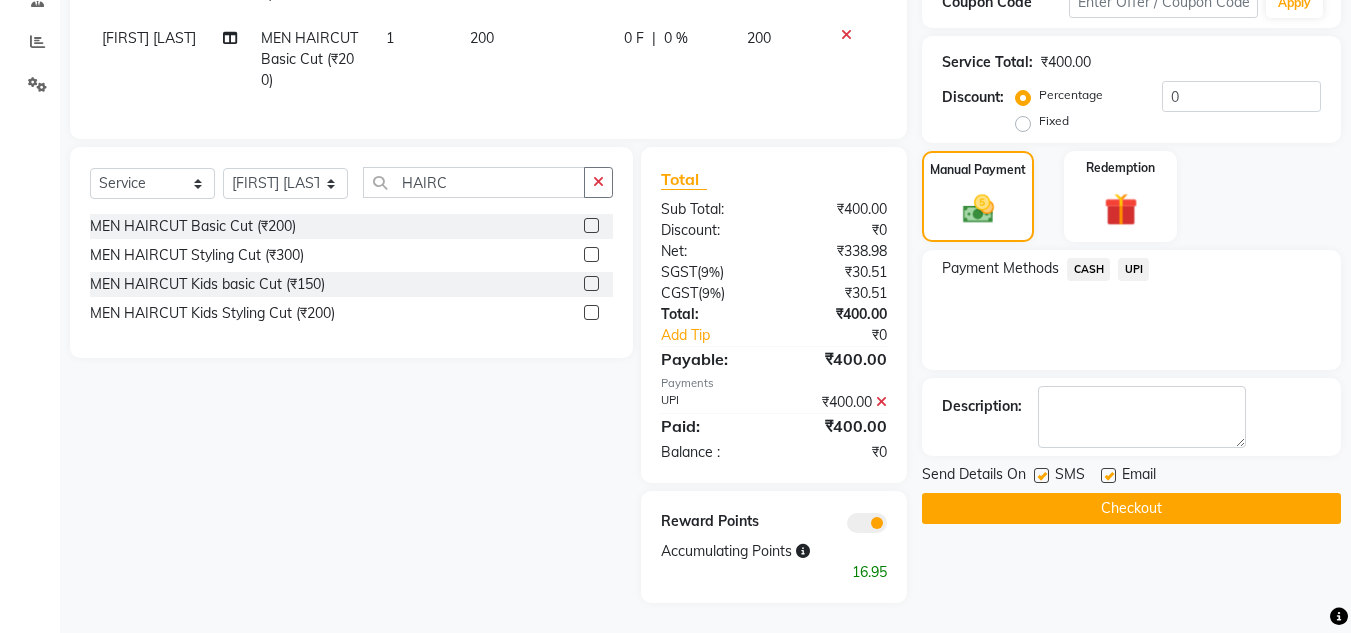 scroll, scrollTop: 416, scrollLeft: 0, axis: vertical 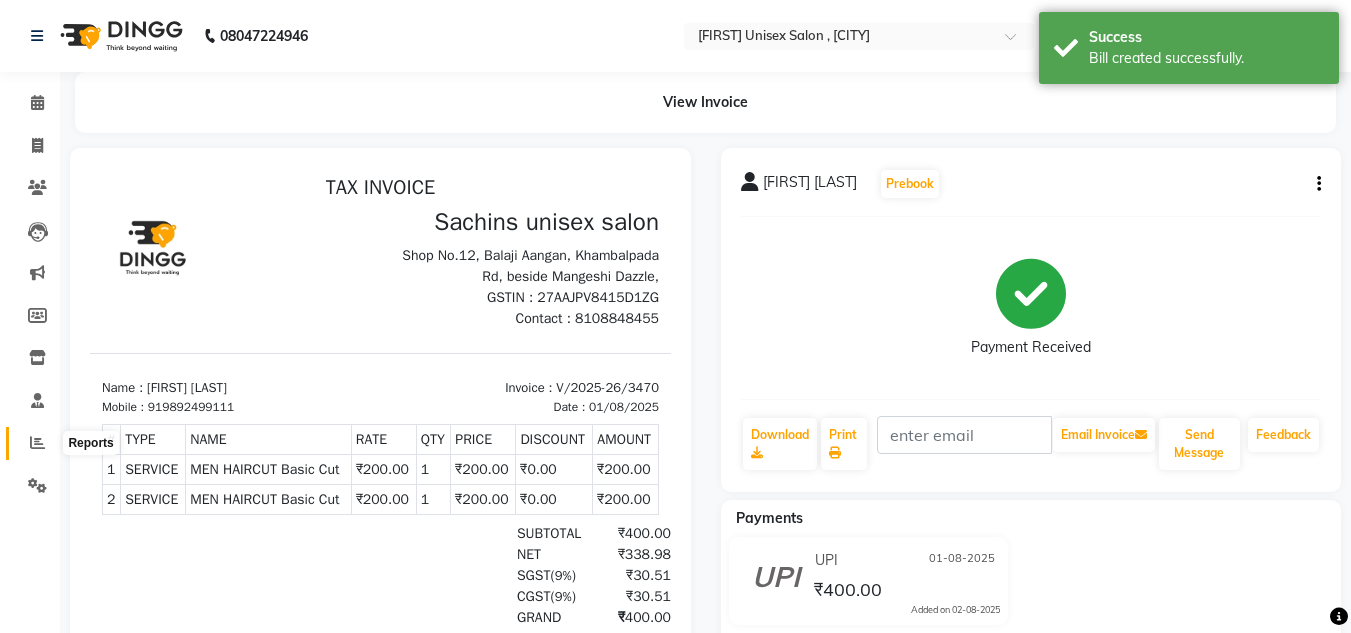 click 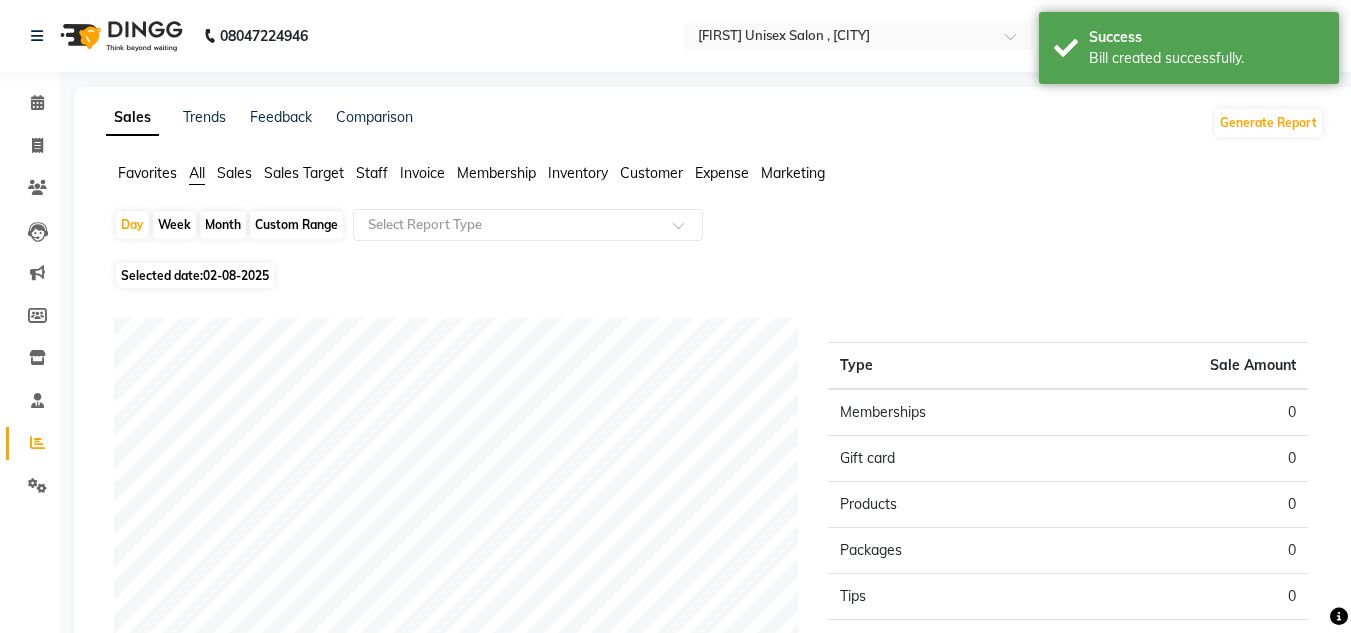 click on "02-08-2025" 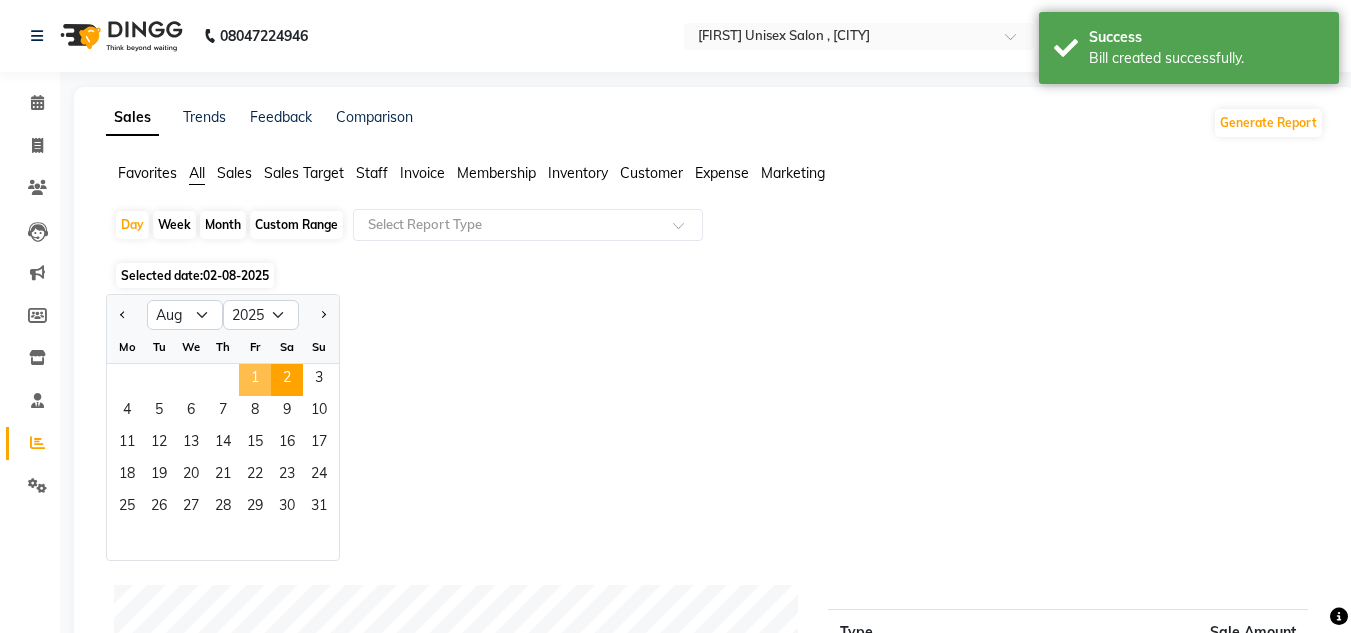 click on "1" 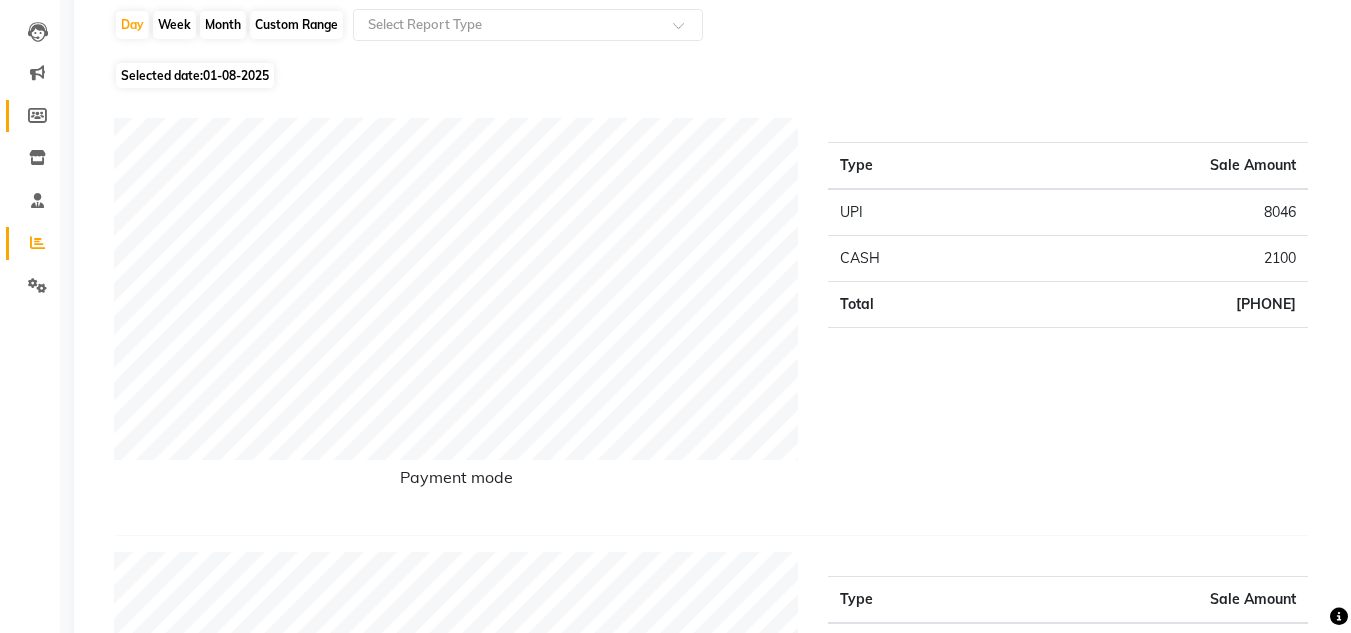 scroll, scrollTop: 0, scrollLeft: 0, axis: both 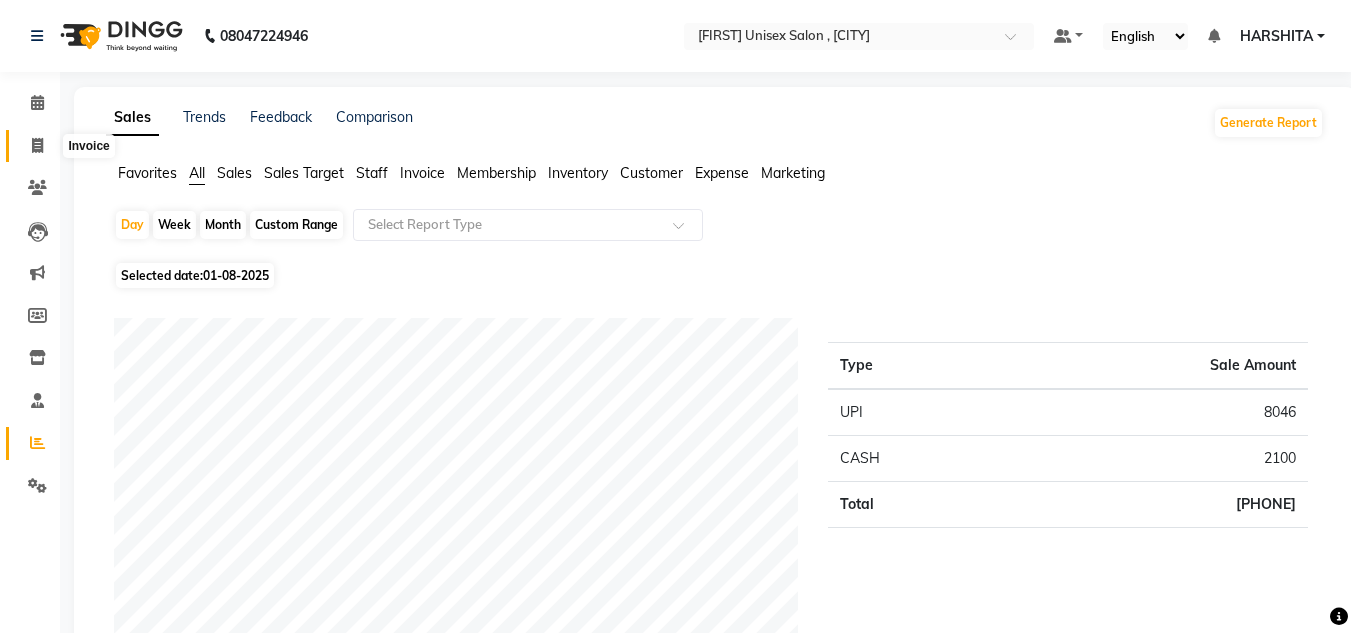 click 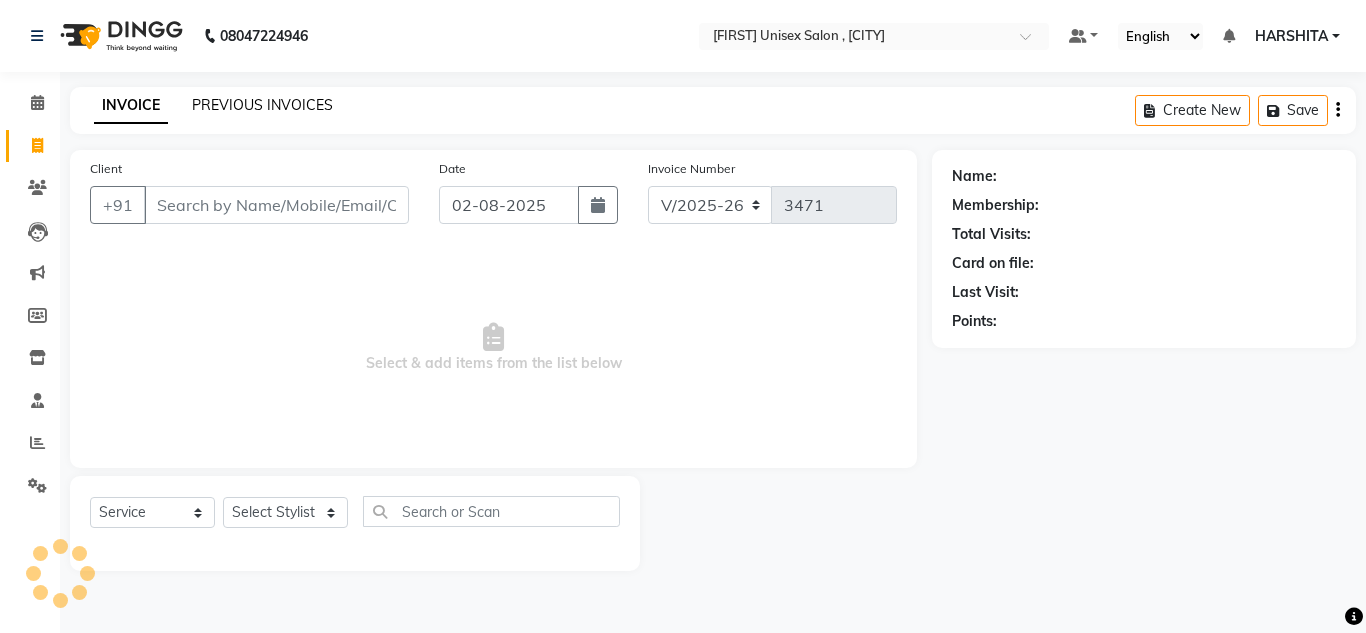 click on "PREVIOUS INVOICES" 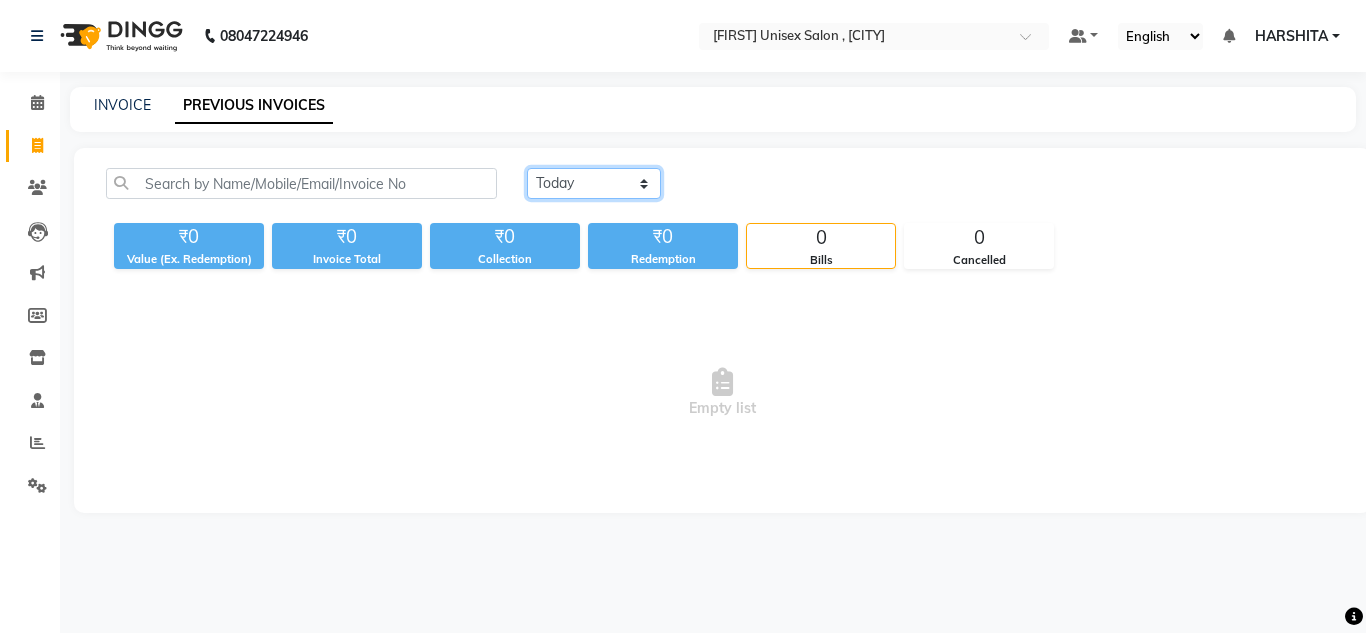 click on "Today Yesterday Custom Range" 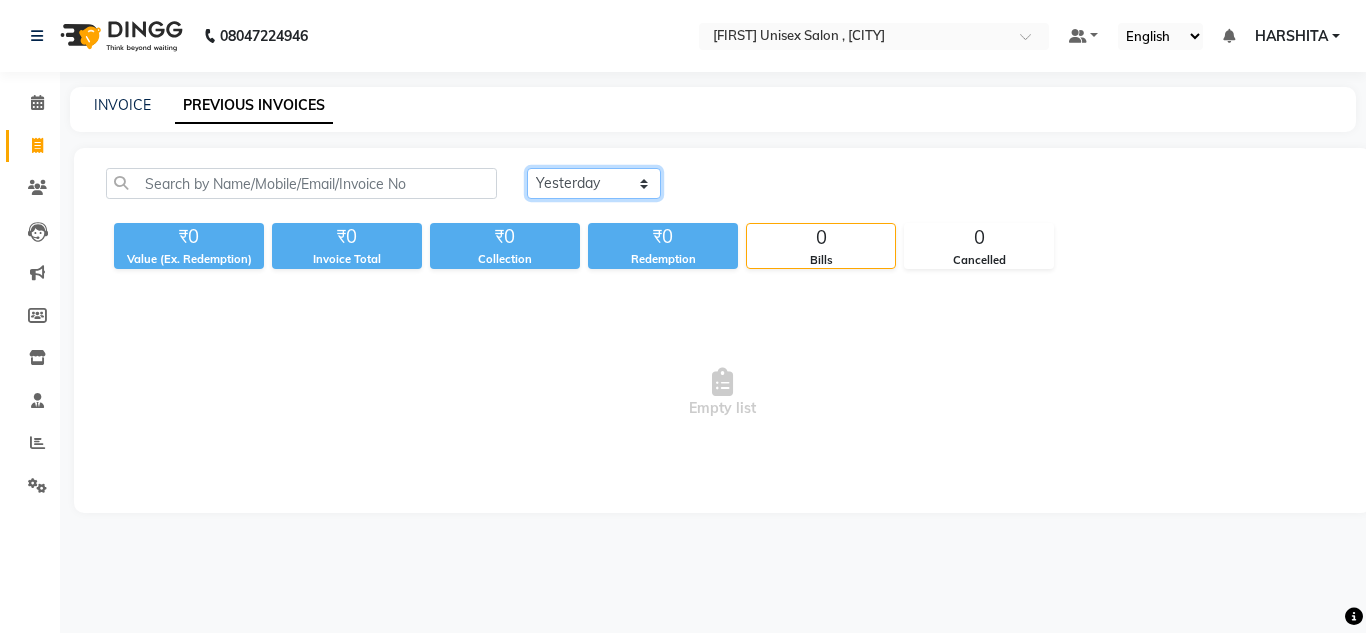 click on "Today Yesterday Custom Range" 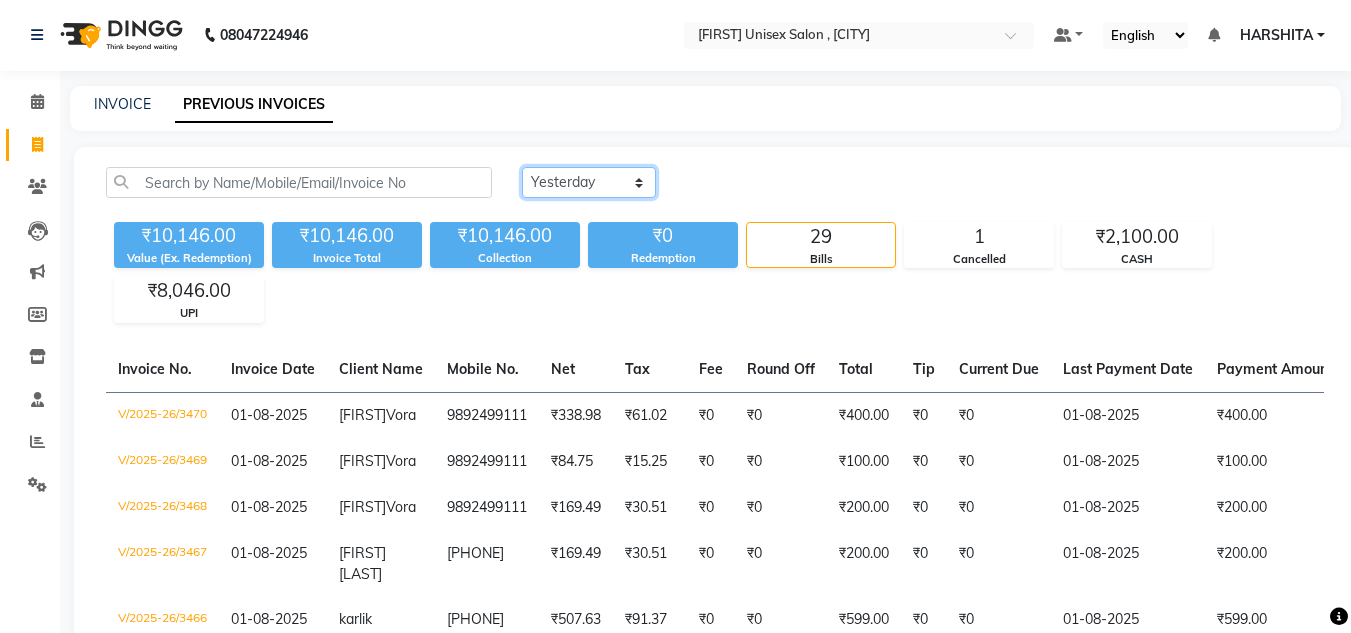 scroll, scrollTop: 0, scrollLeft: 0, axis: both 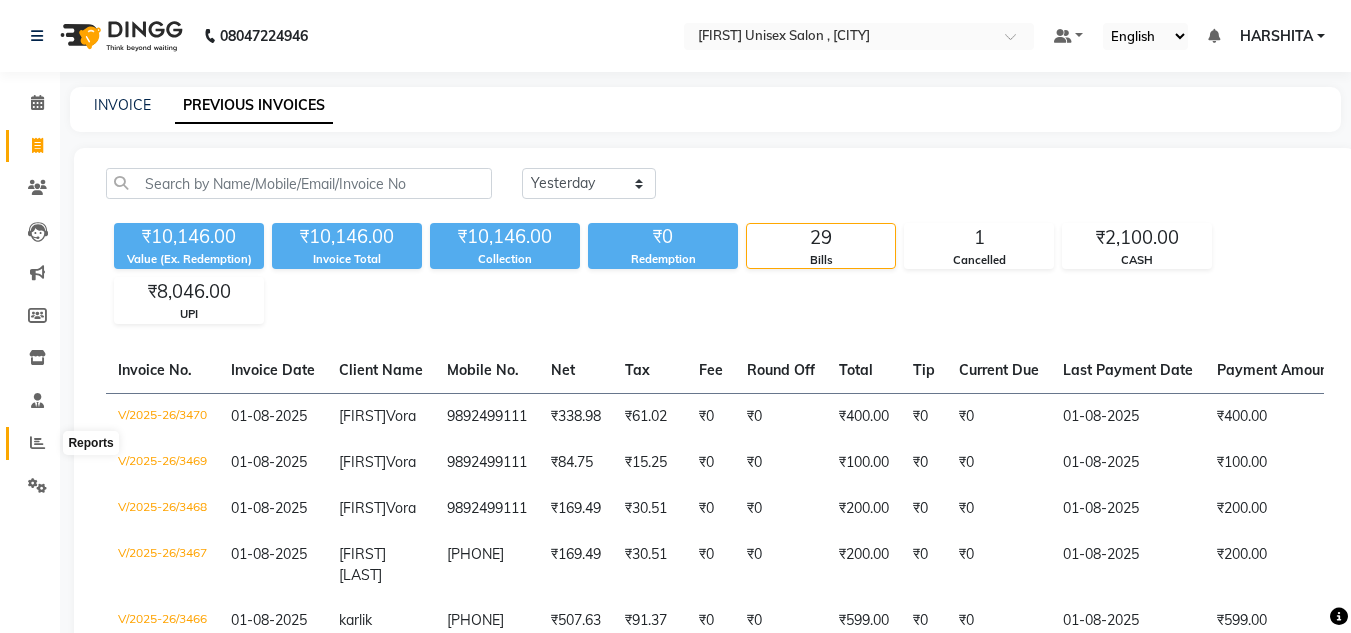 click 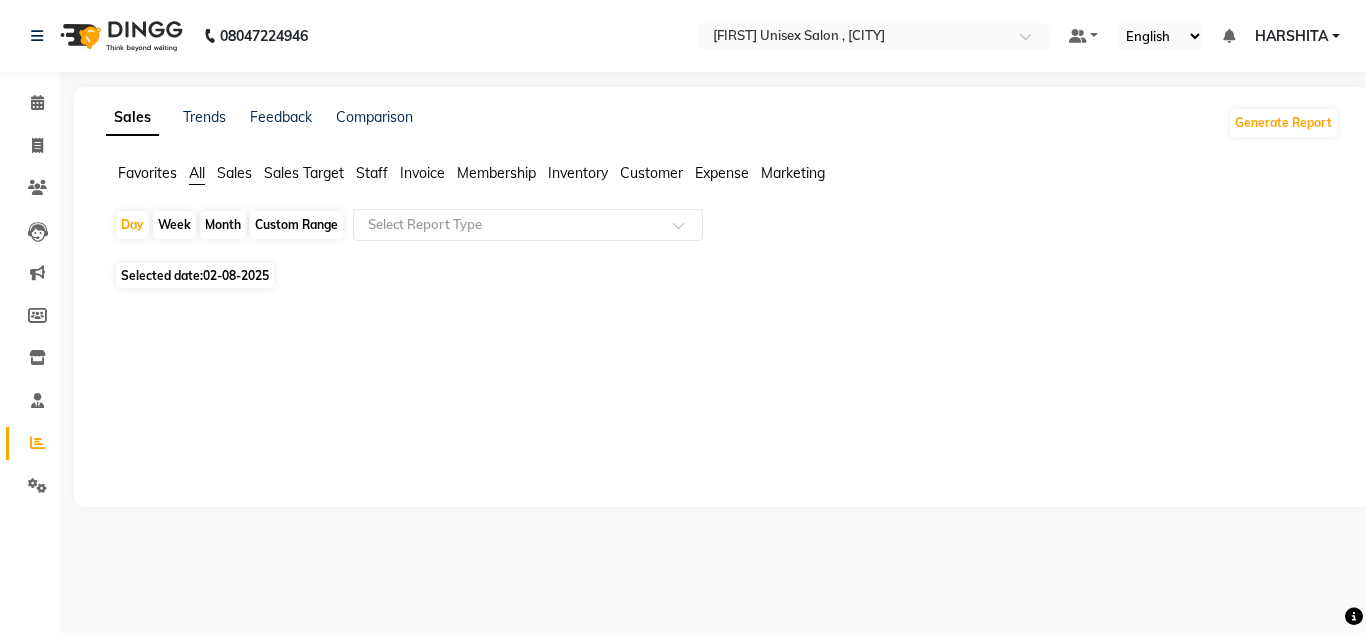 click on "02-08-2025" 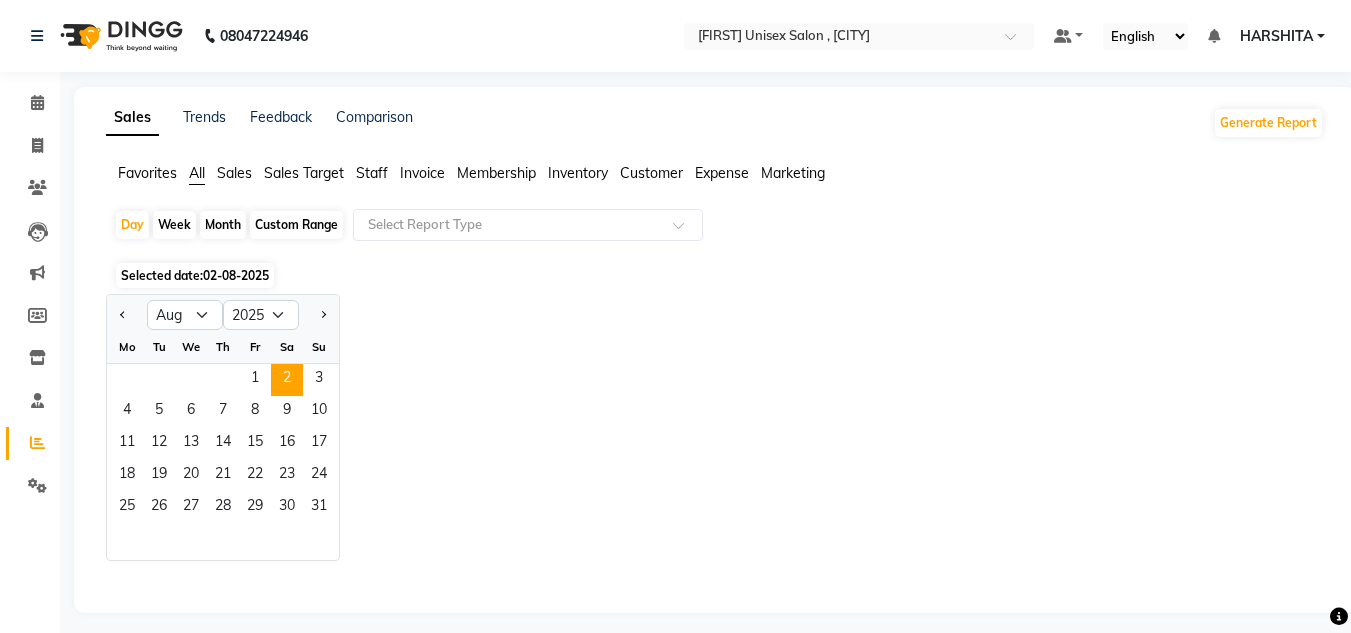 click 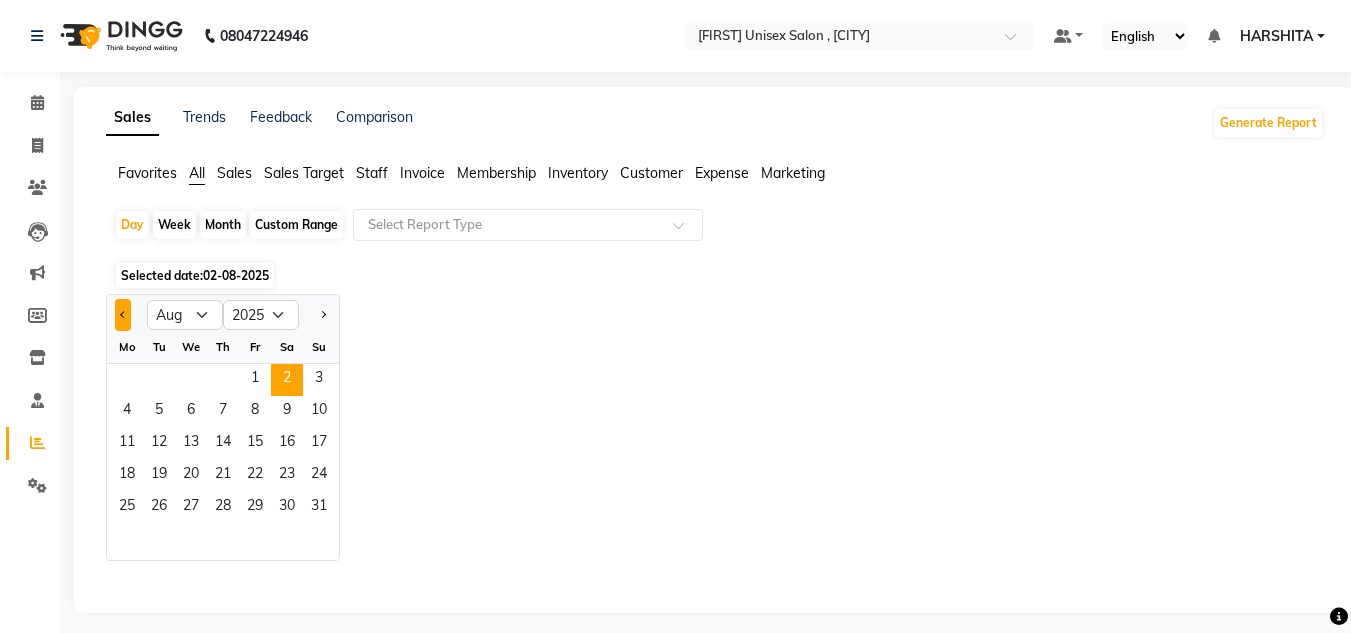 click 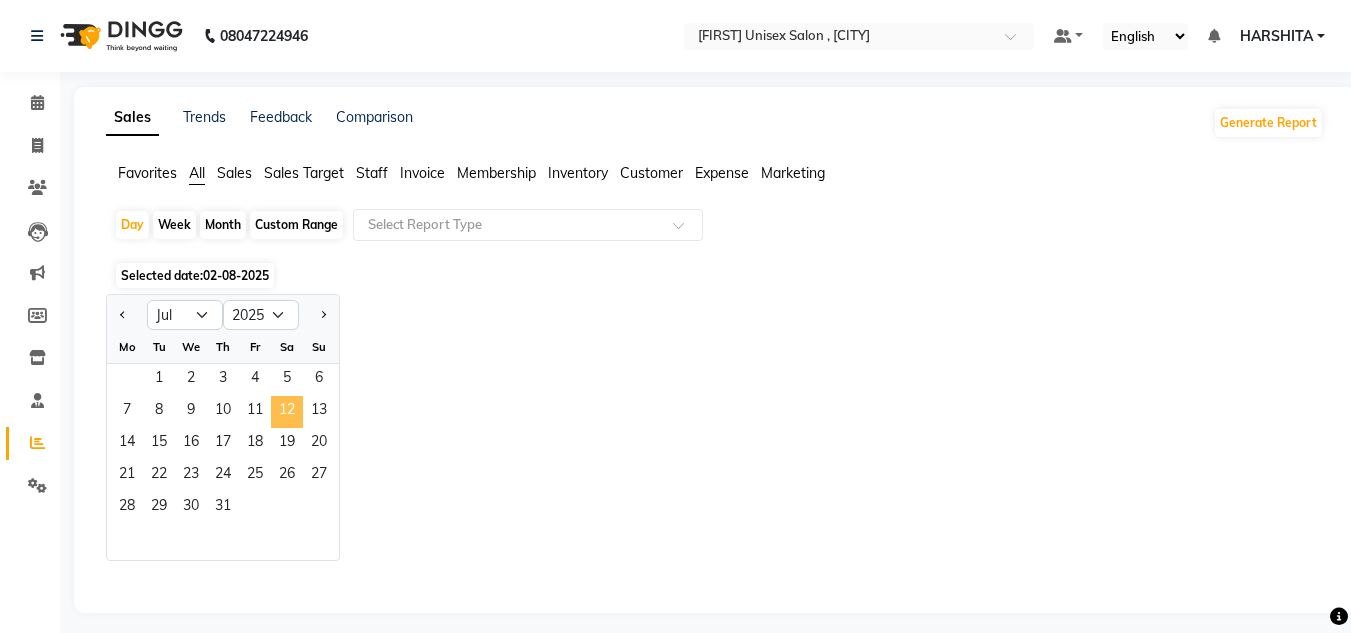 click on "12" 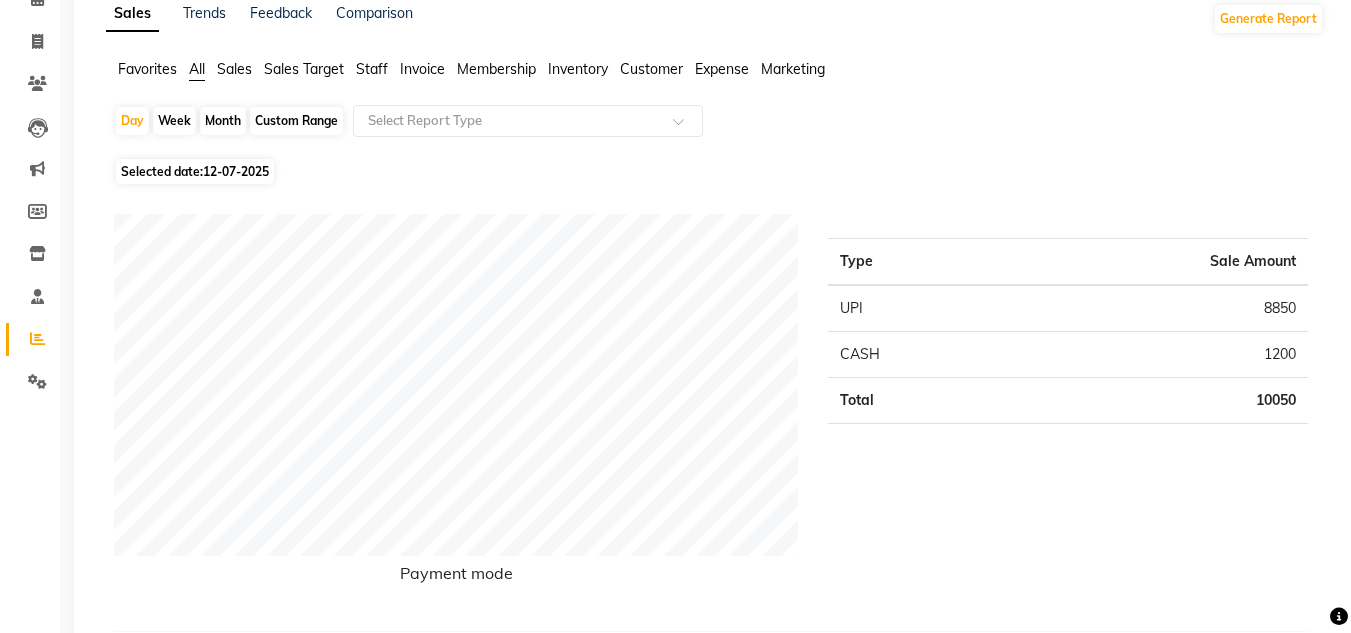 scroll, scrollTop: 0, scrollLeft: 0, axis: both 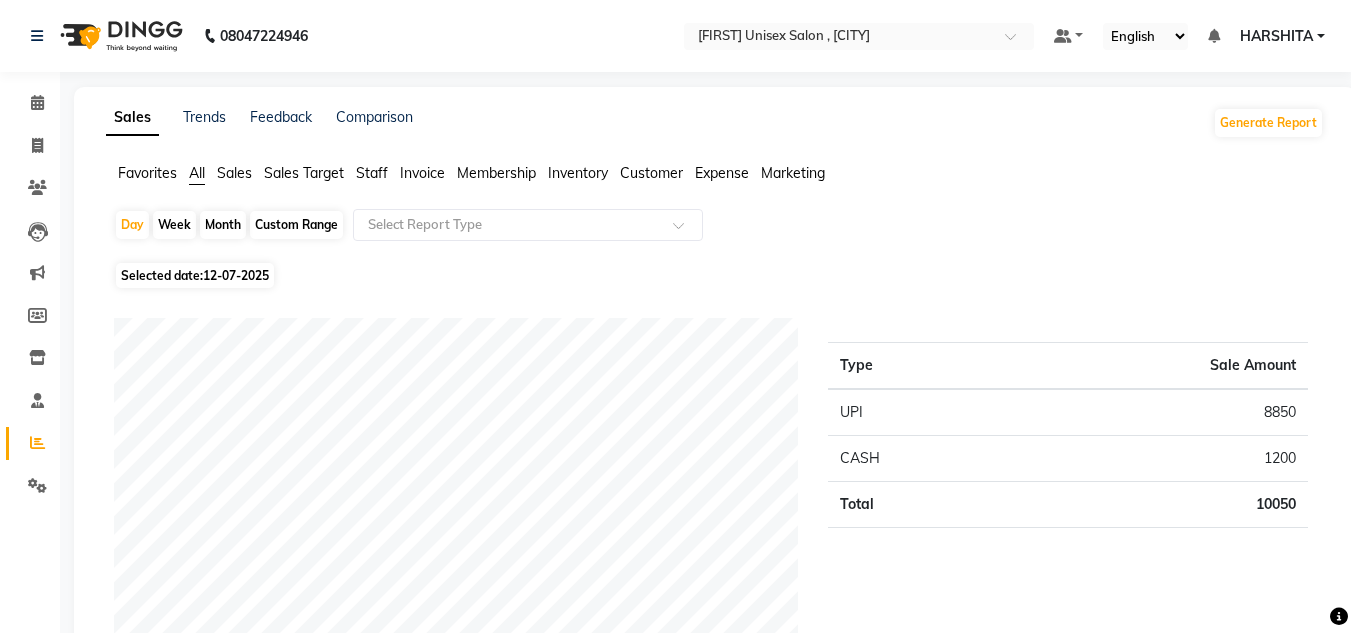 click on "12-07-2025" 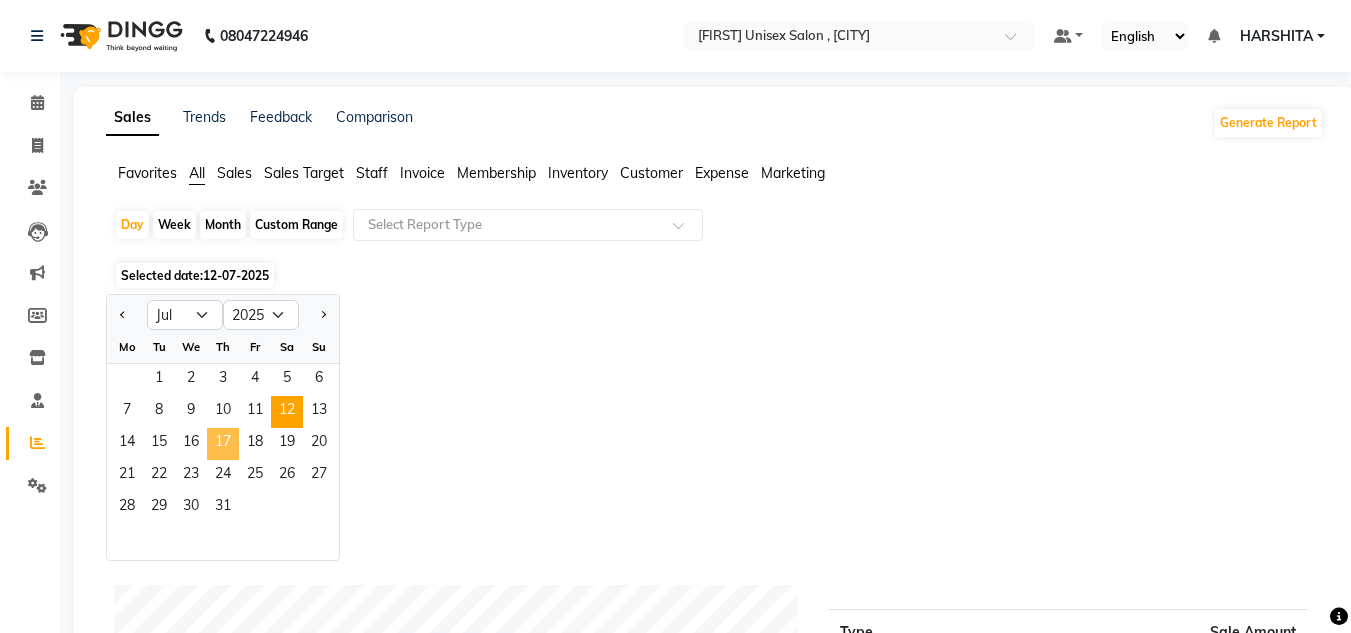 click on "17" 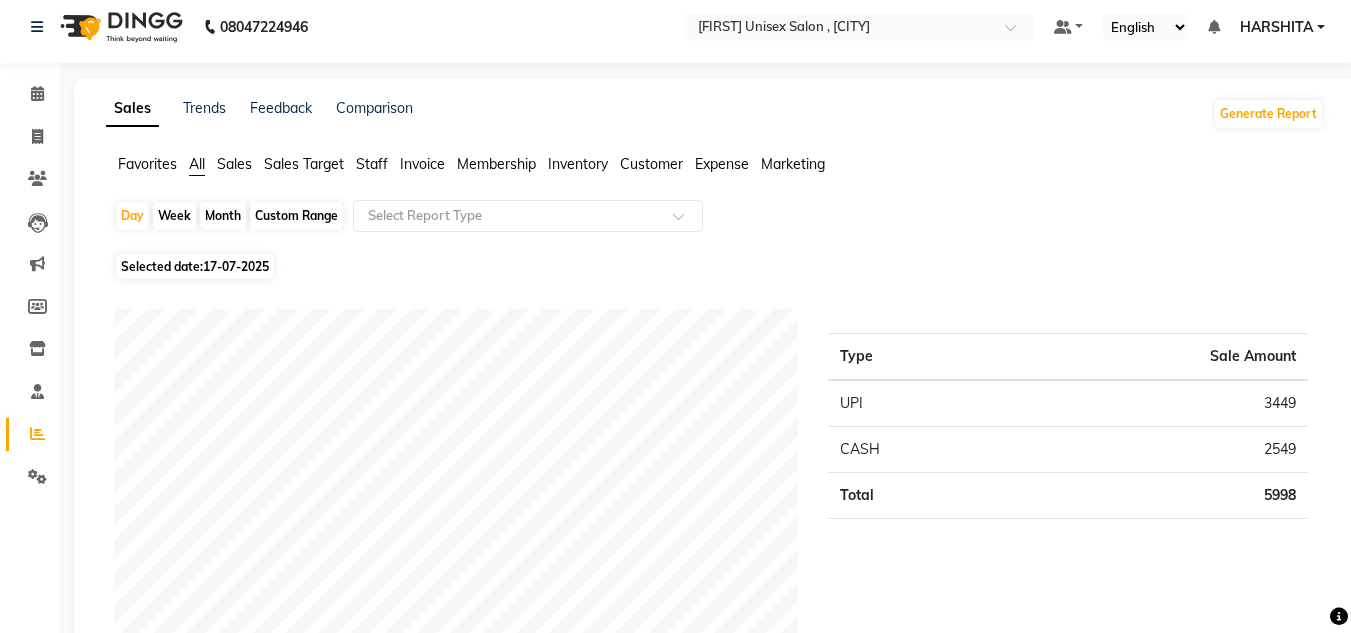 scroll, scrollTop: 0, scrollLeft: 0, axis: both 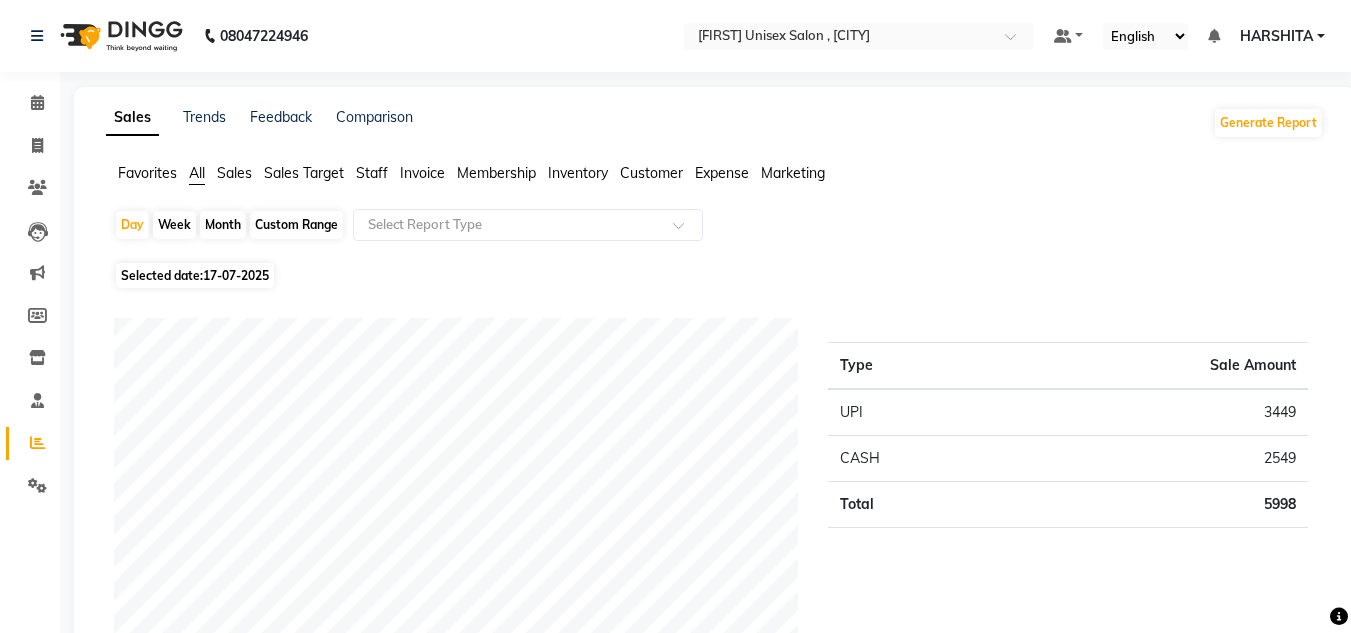 click on "17-07-2025" 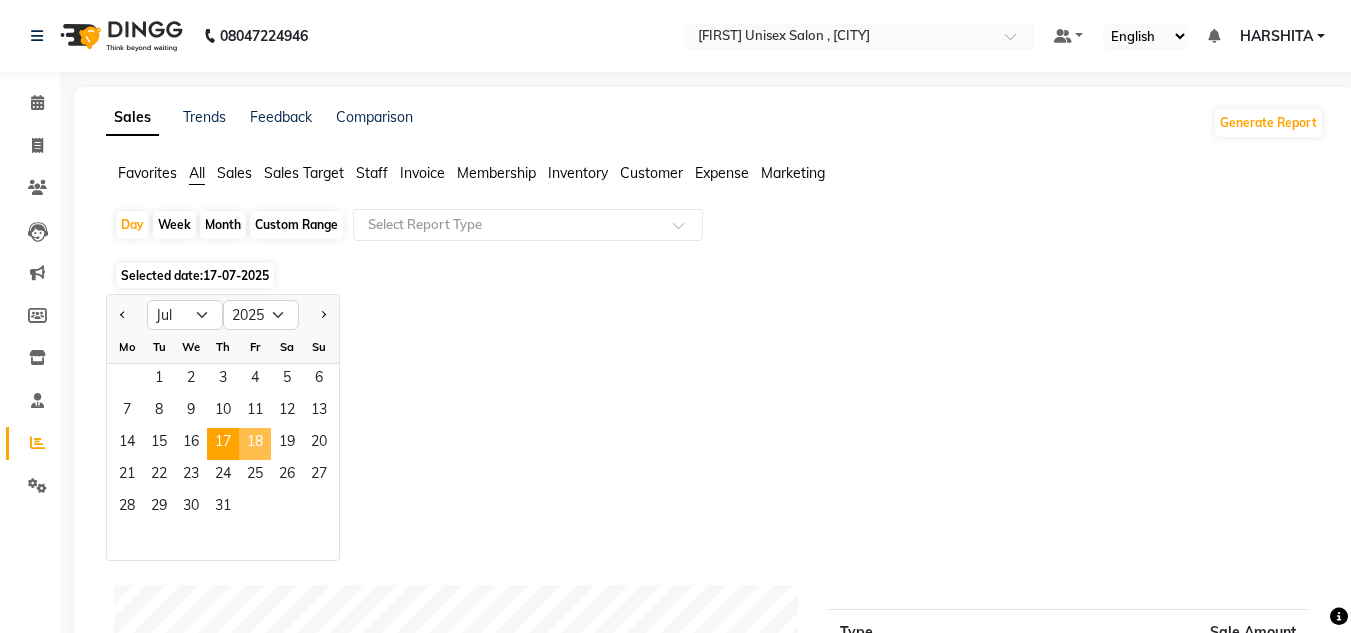 click on "18" 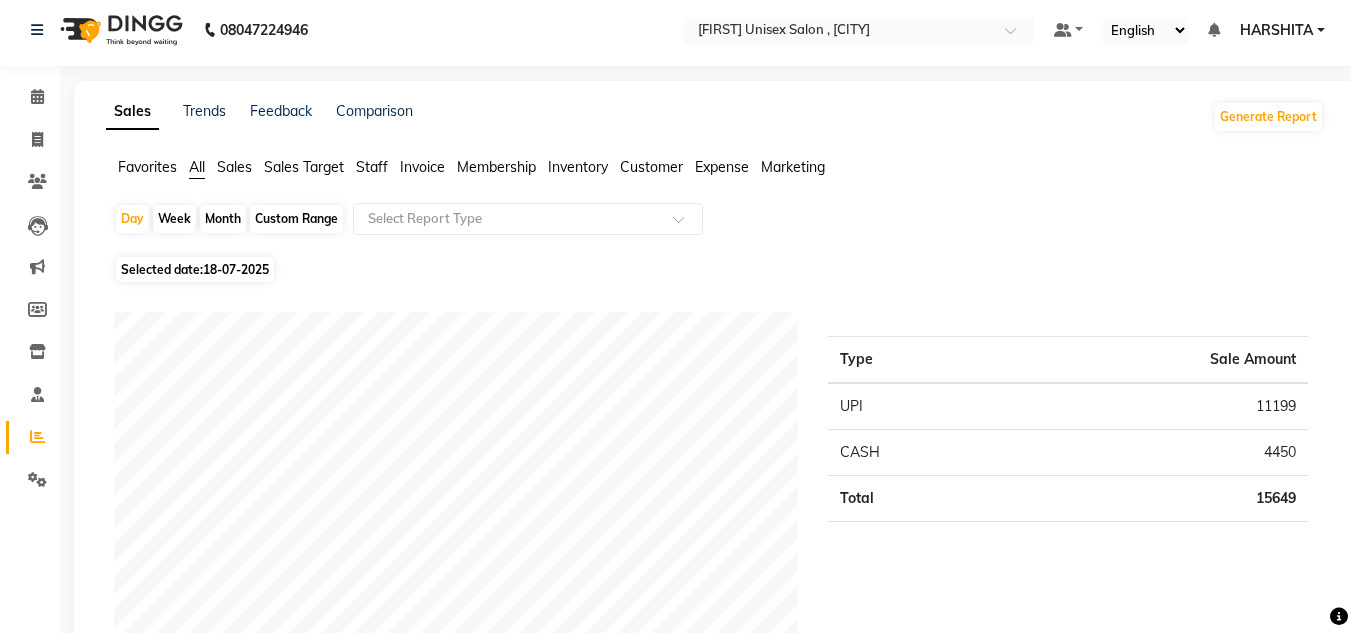 scroll, scrollTop: 0, scrollLeft: 0, axis: both 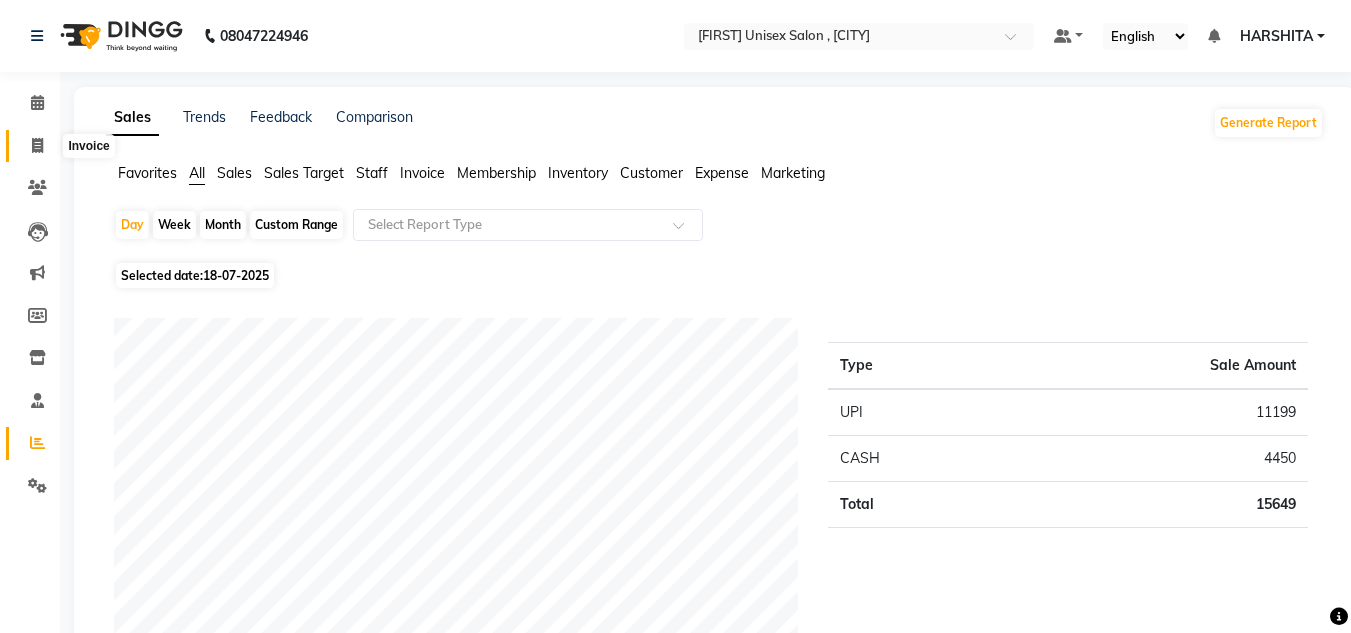 click 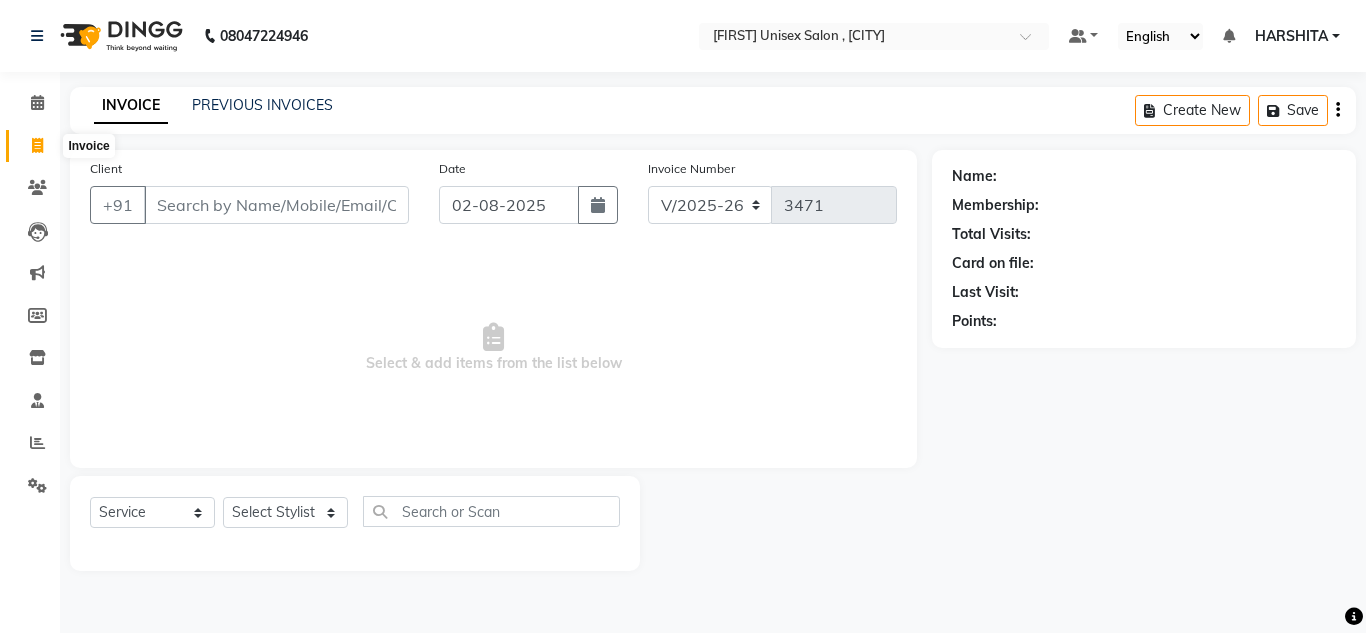 click 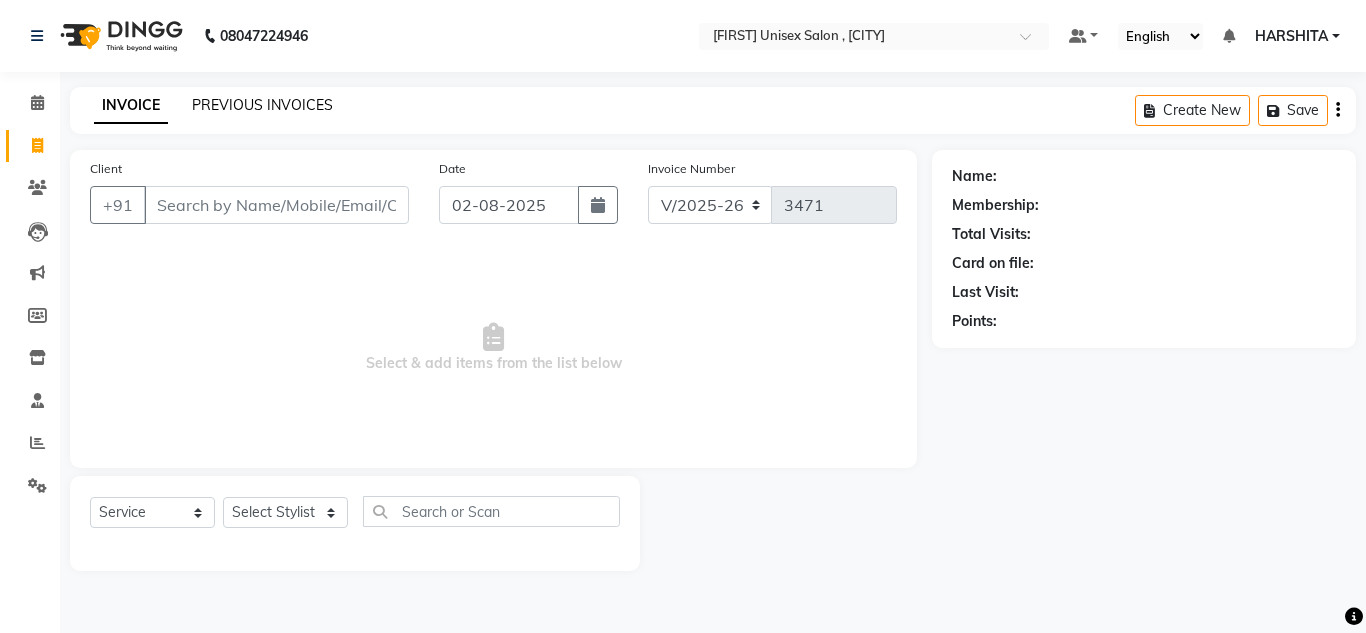 click on "PREVIOUS INVOICES" 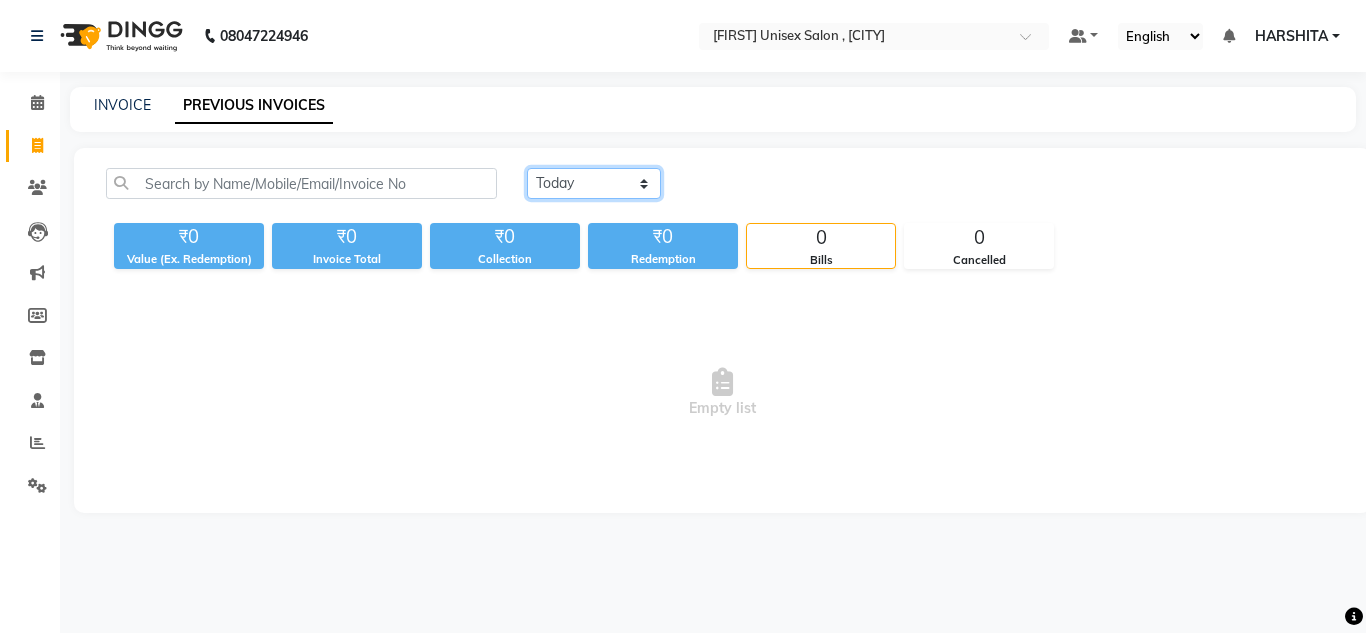 click on "Today Yesterday Custom Range" 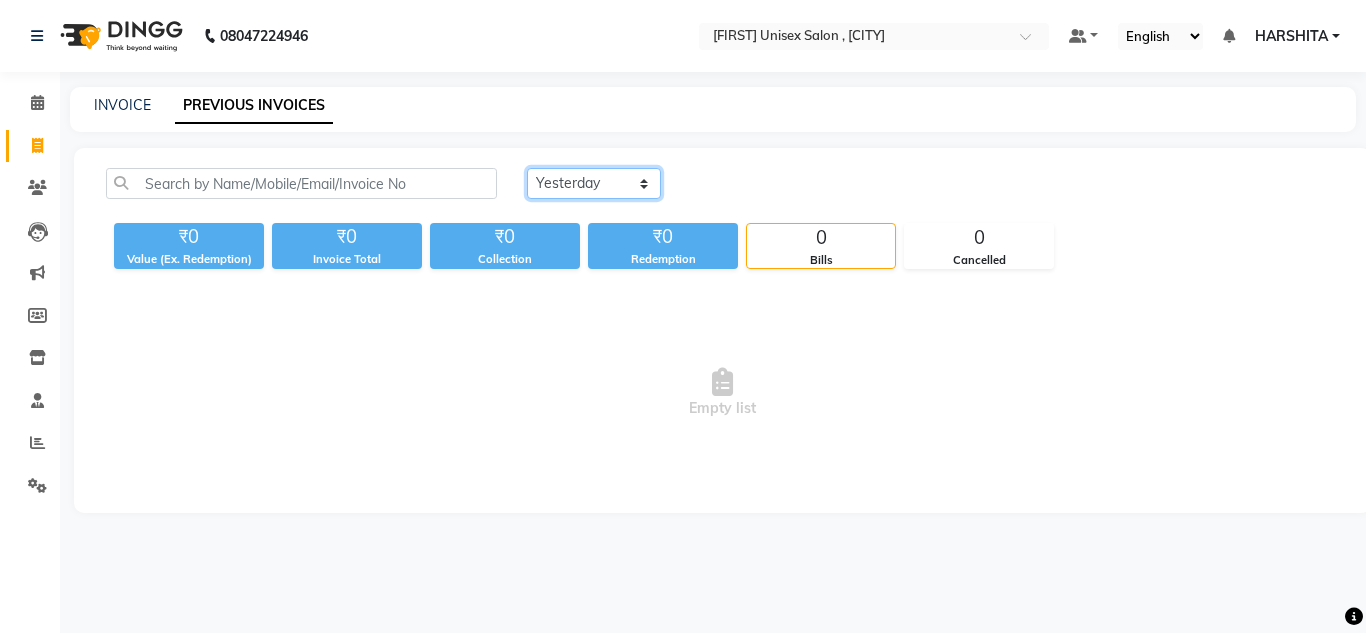 click on "Today Yesterday Custom Range" 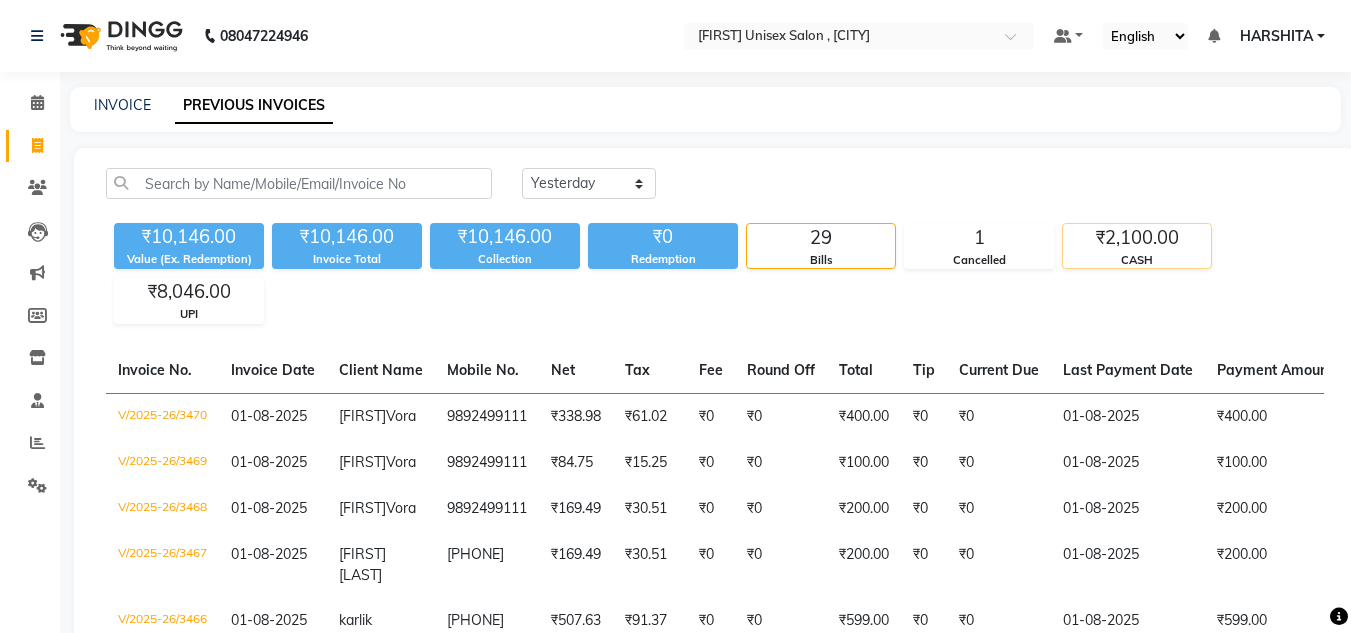 click on "₹2,100.00" 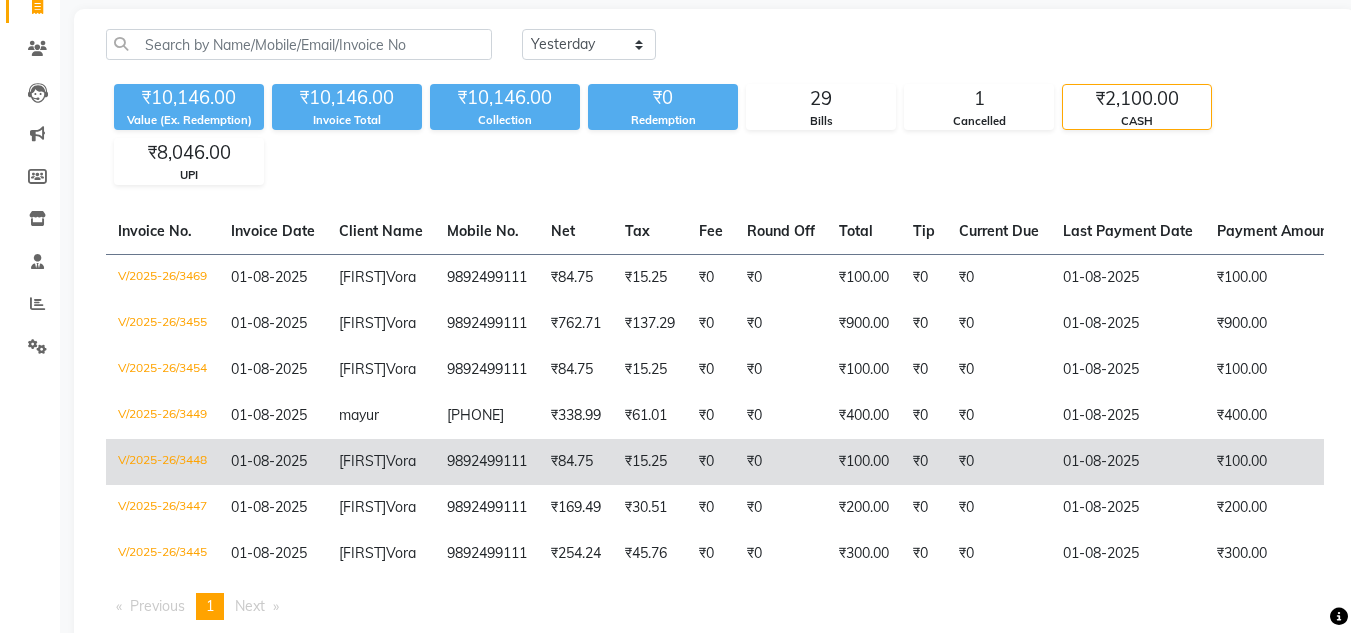 scroll, scrollTop: 207, scrollLeft: 0, axis: vertical 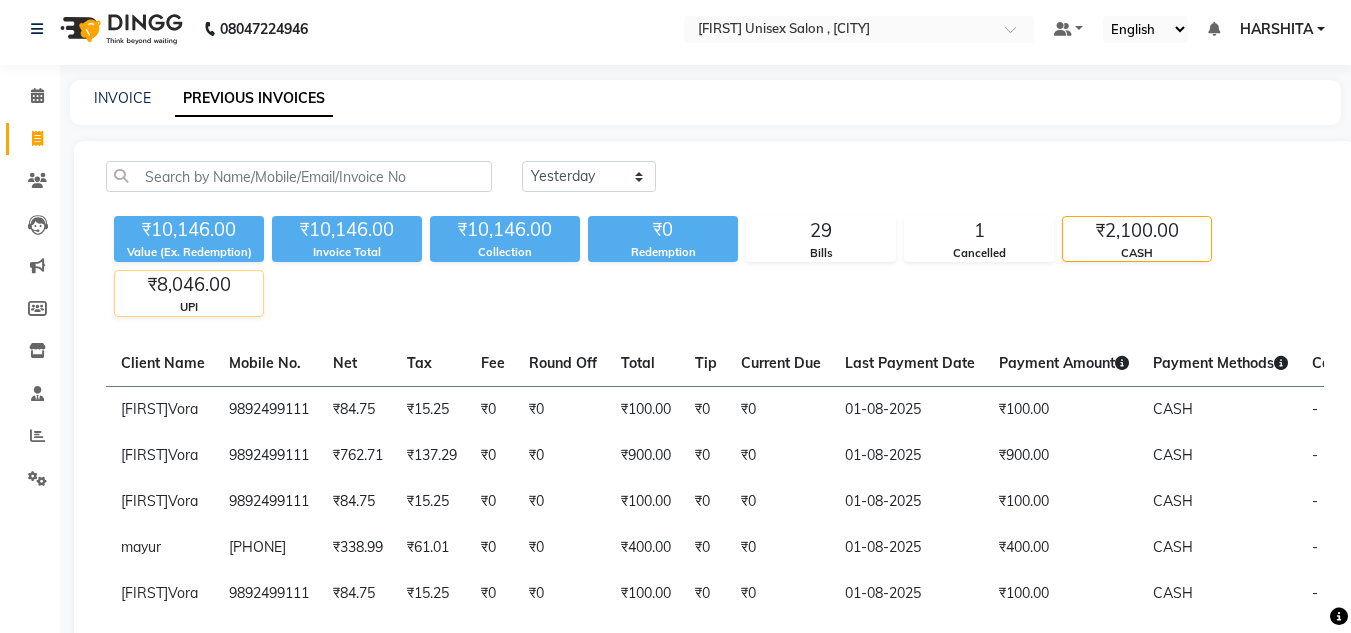 click on "₹8,046.00" 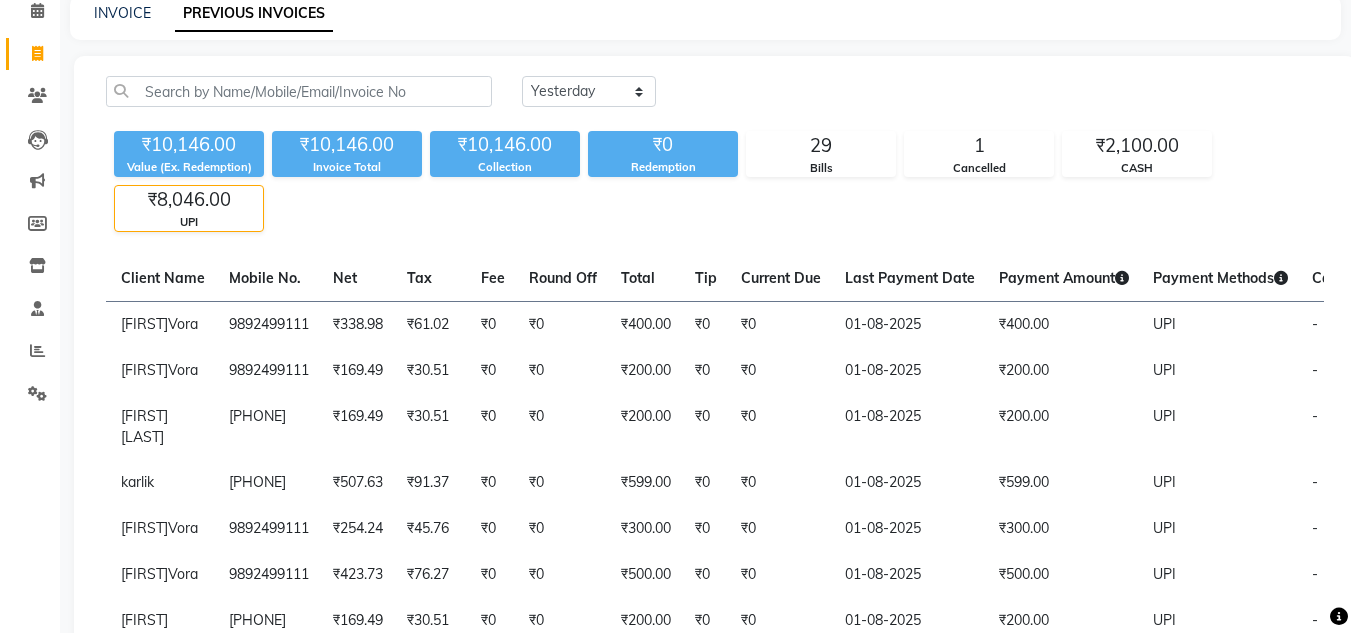 scroll, scrollTop: 0, scrollLeft: 0, axis: both 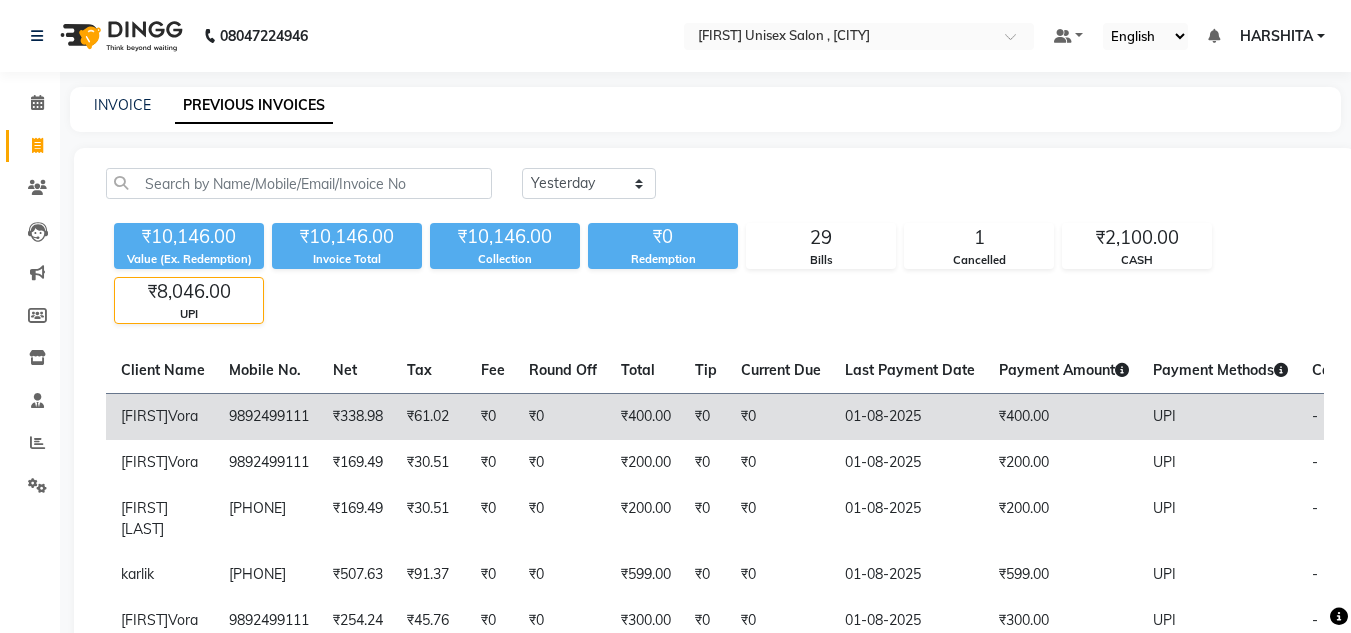 click on "9892499111" 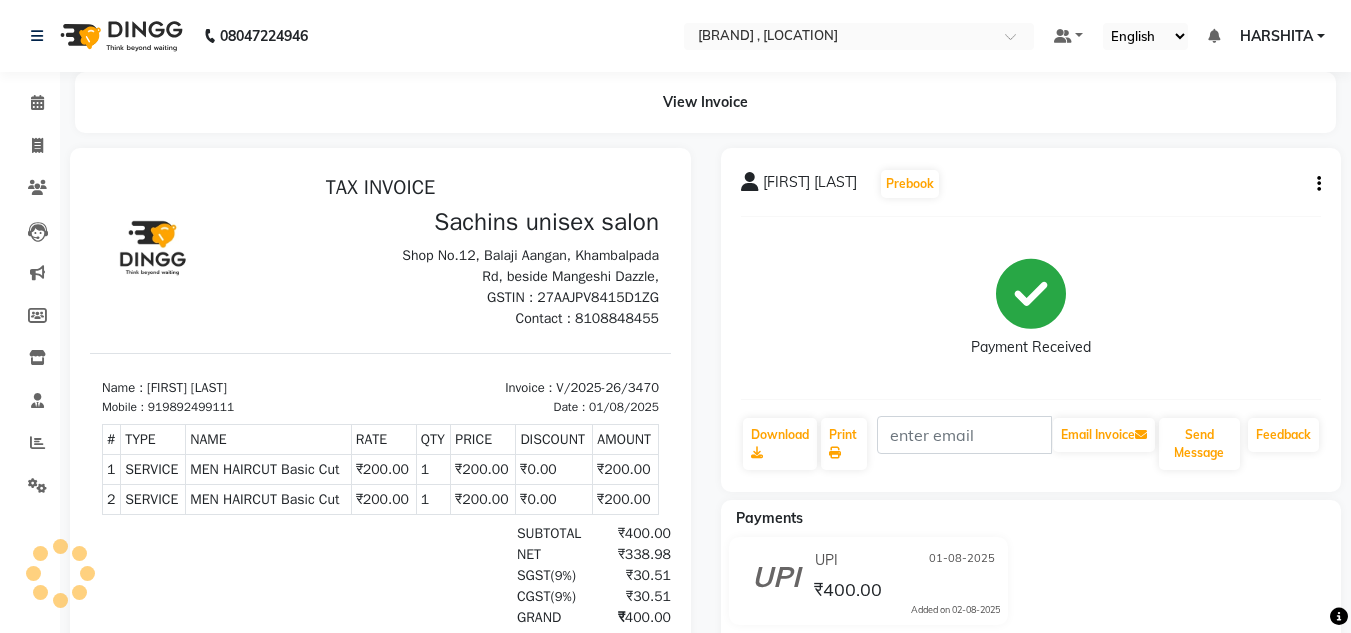scroll, scrollTop: 0, scrollLeft: 0, axis: both 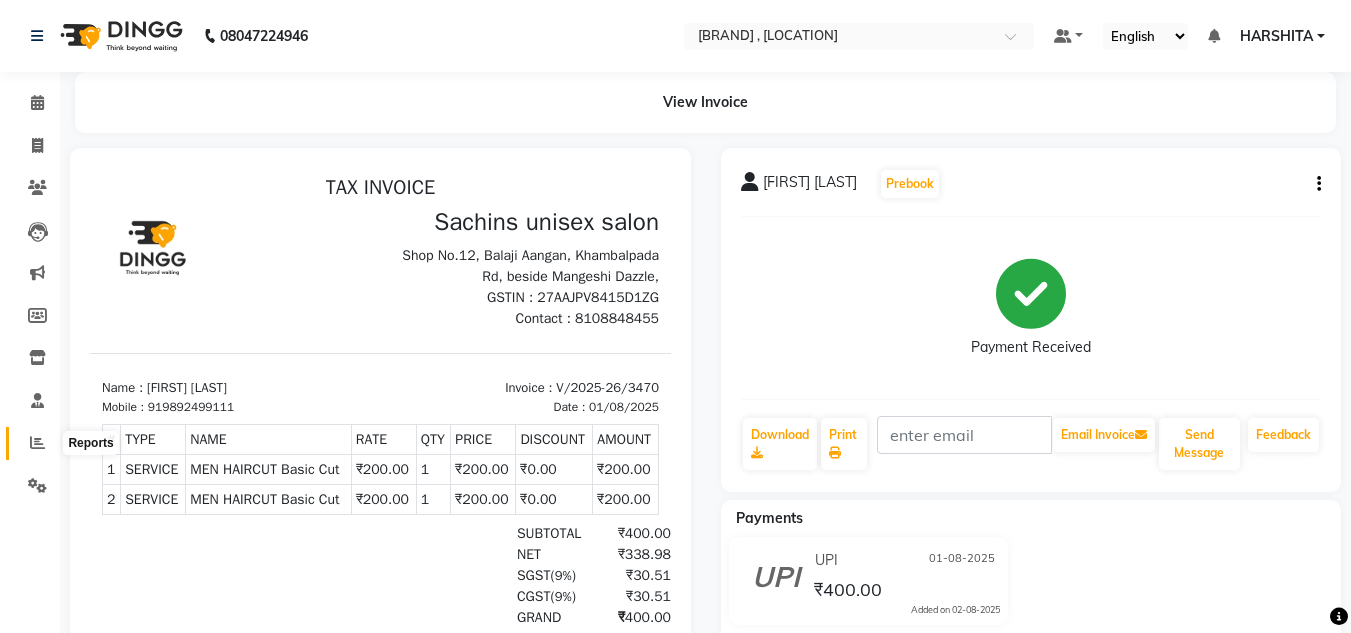 click 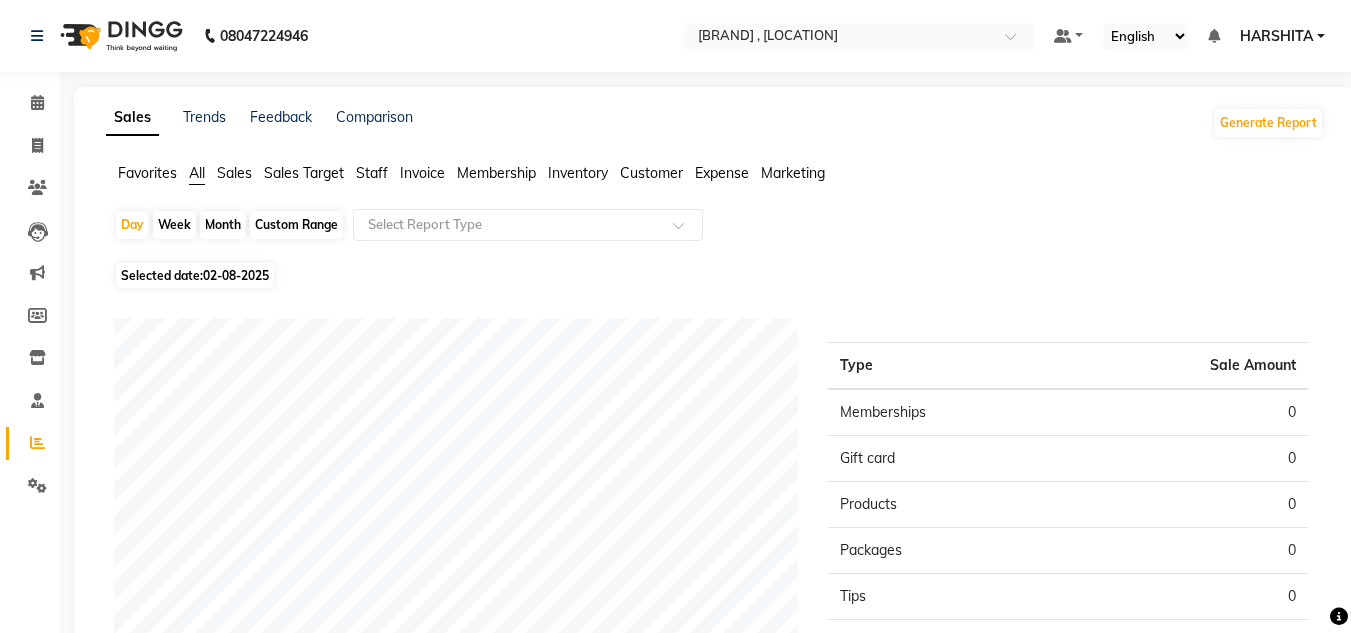 click on "02-08-2025" 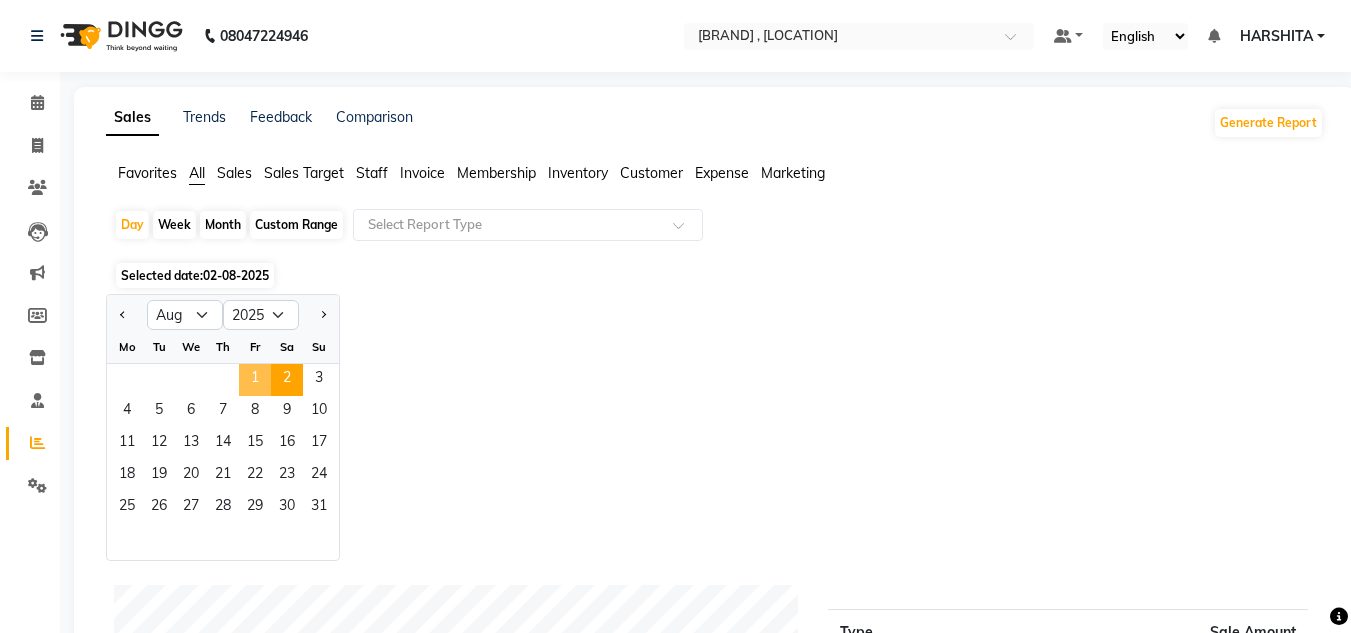click on "1" 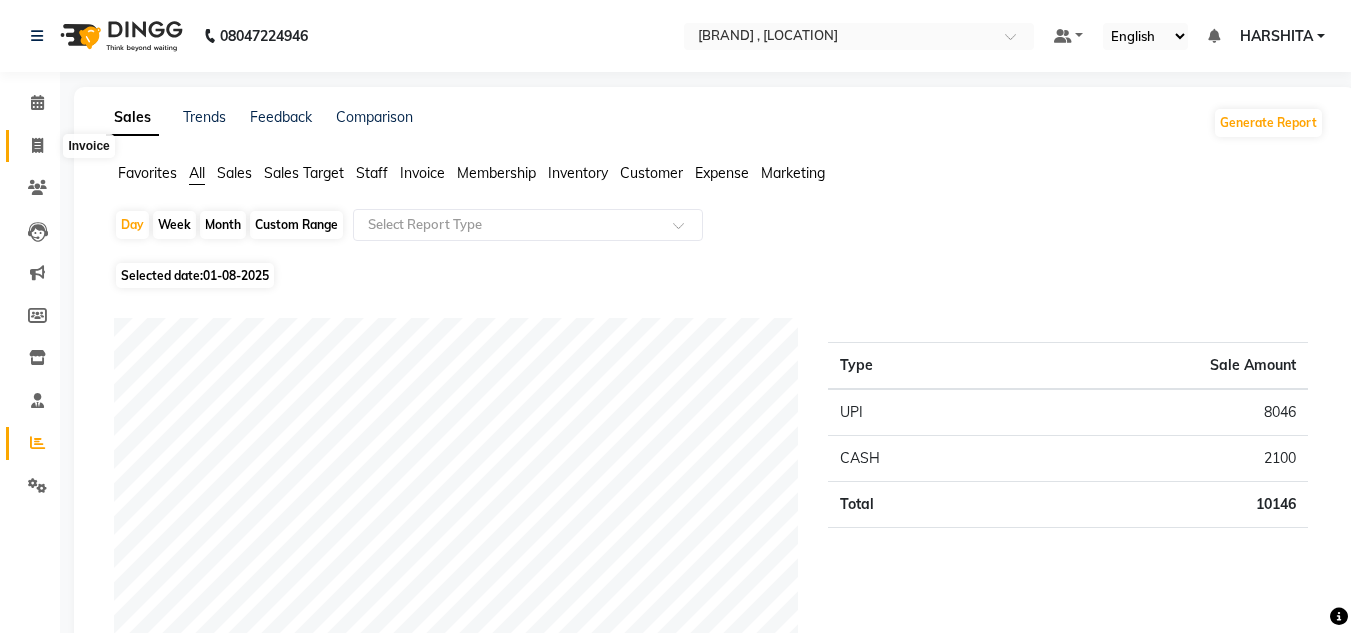 click 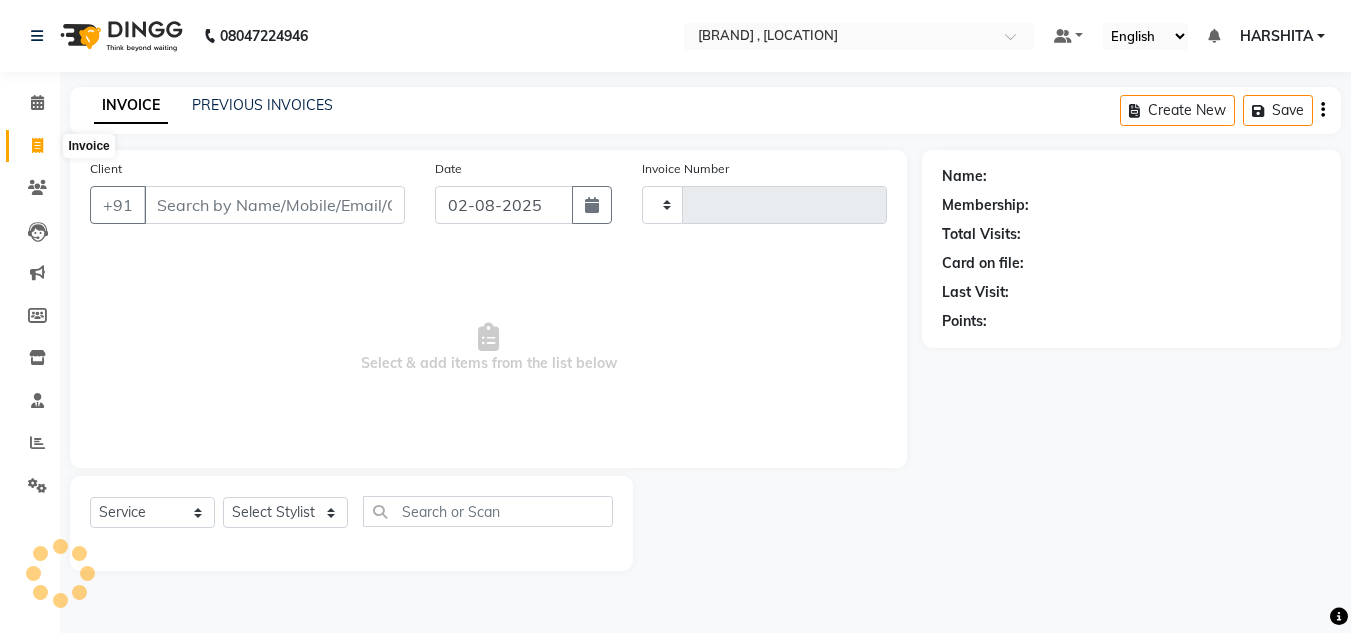 type on "3471" 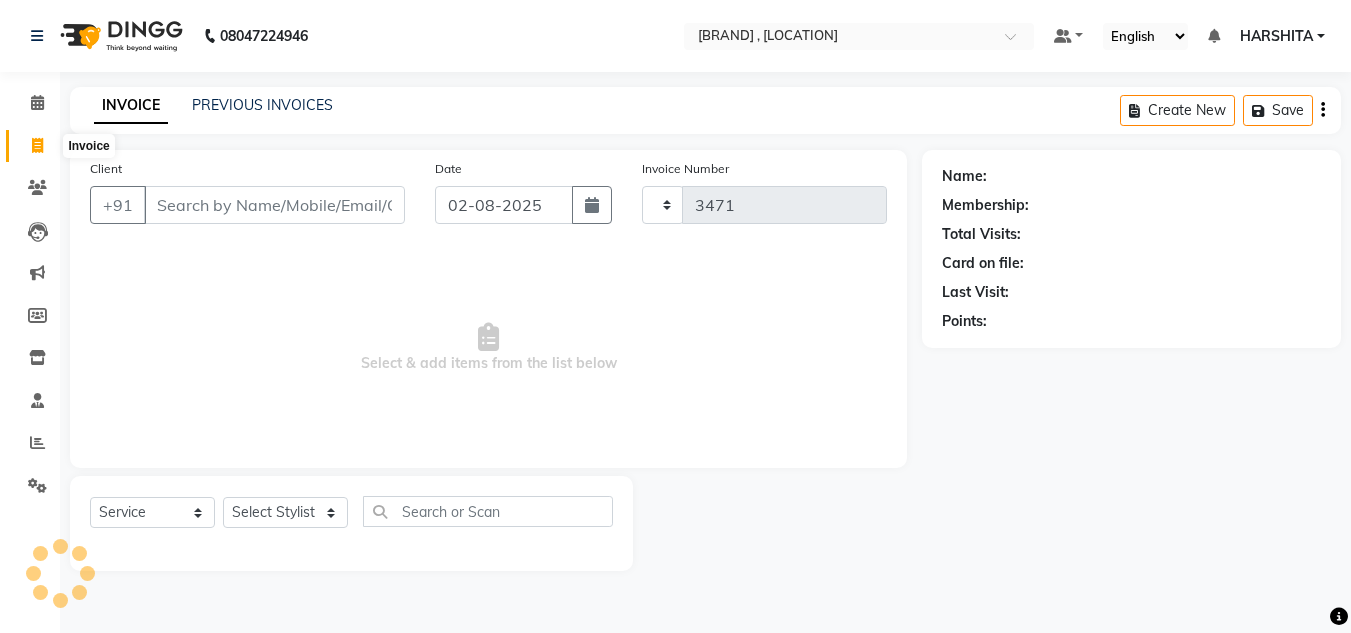 select on "6840" 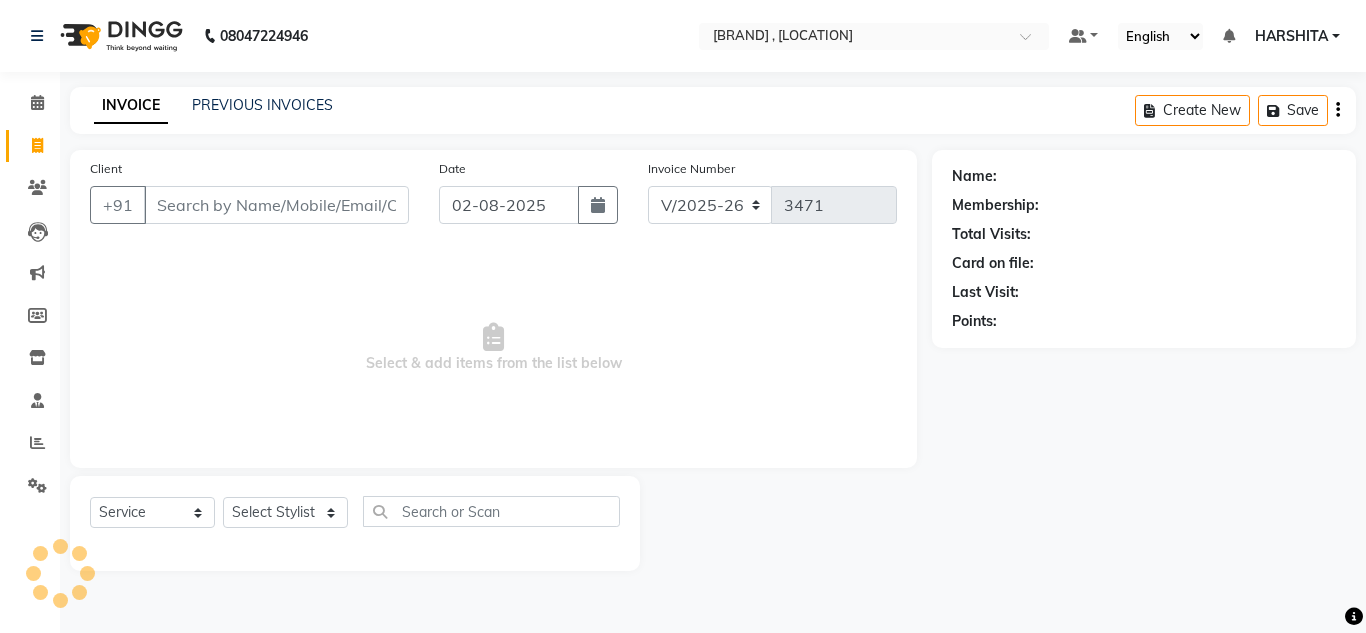 click on "Client" at bounding box center (276, 205) 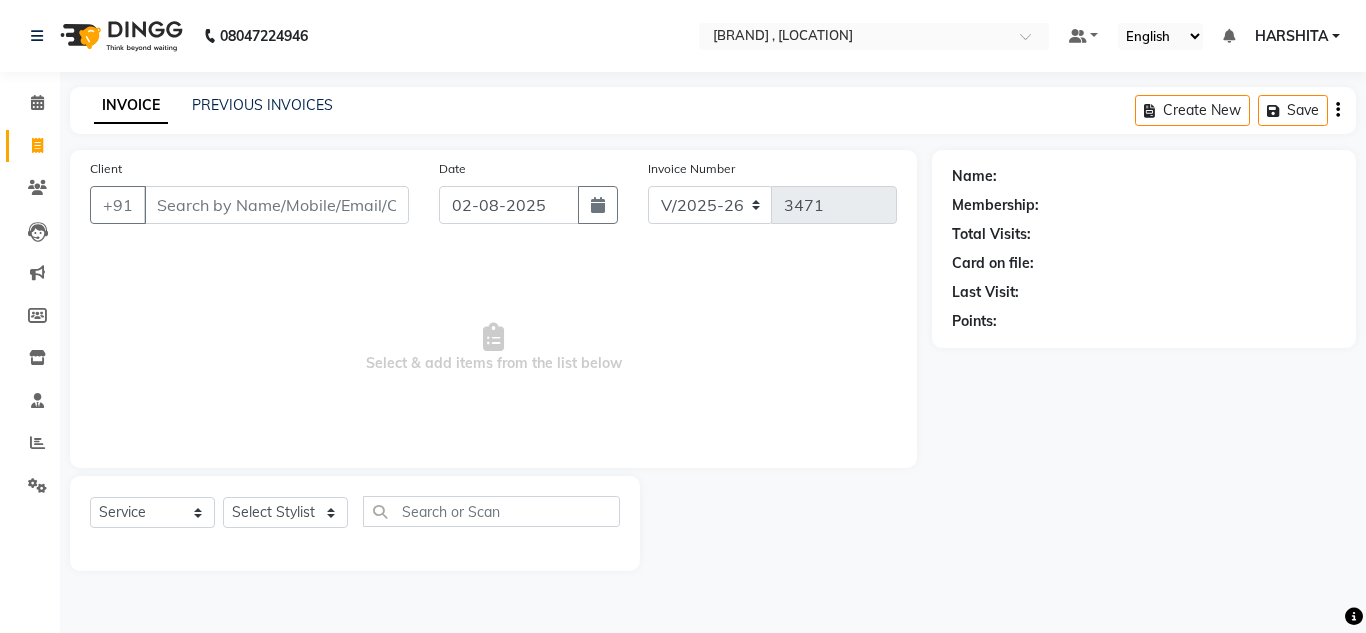 click on "Membership:" 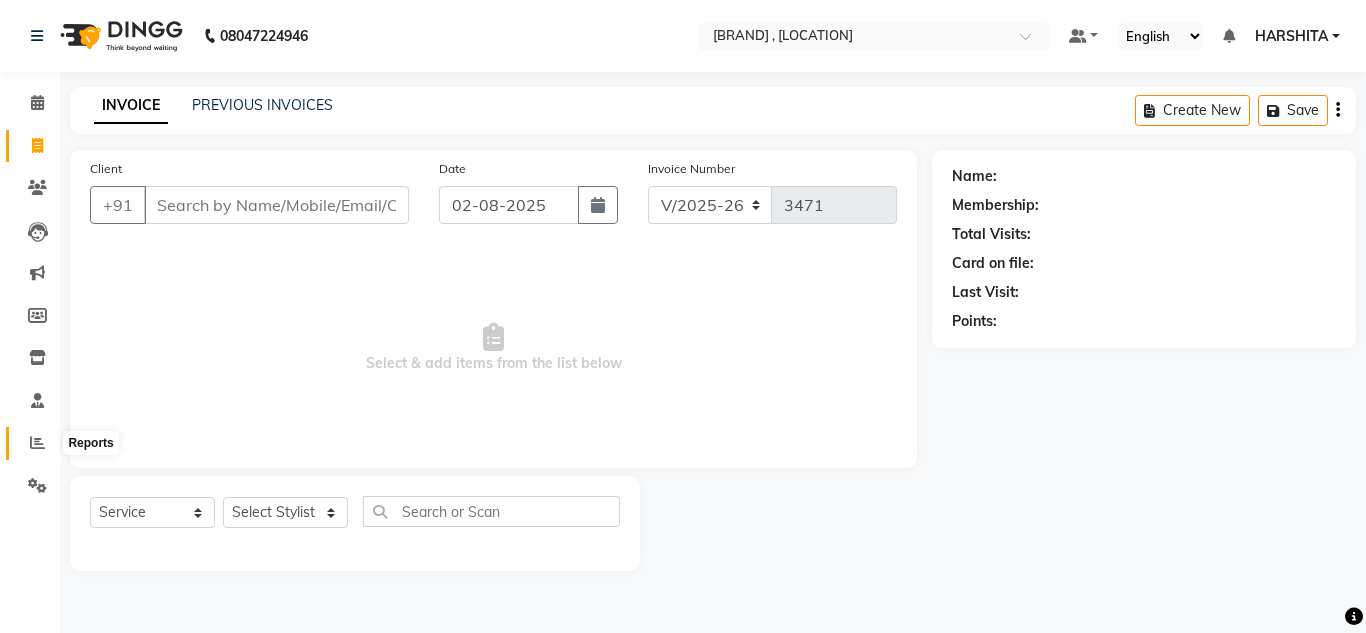 click 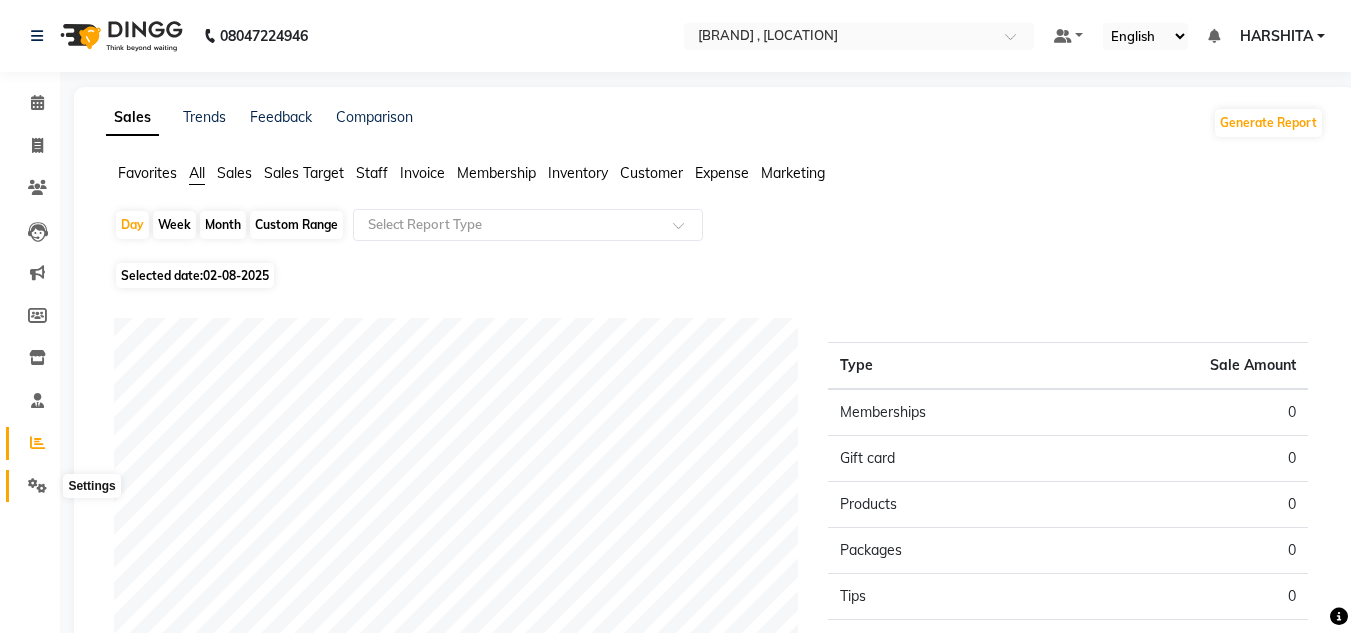 click 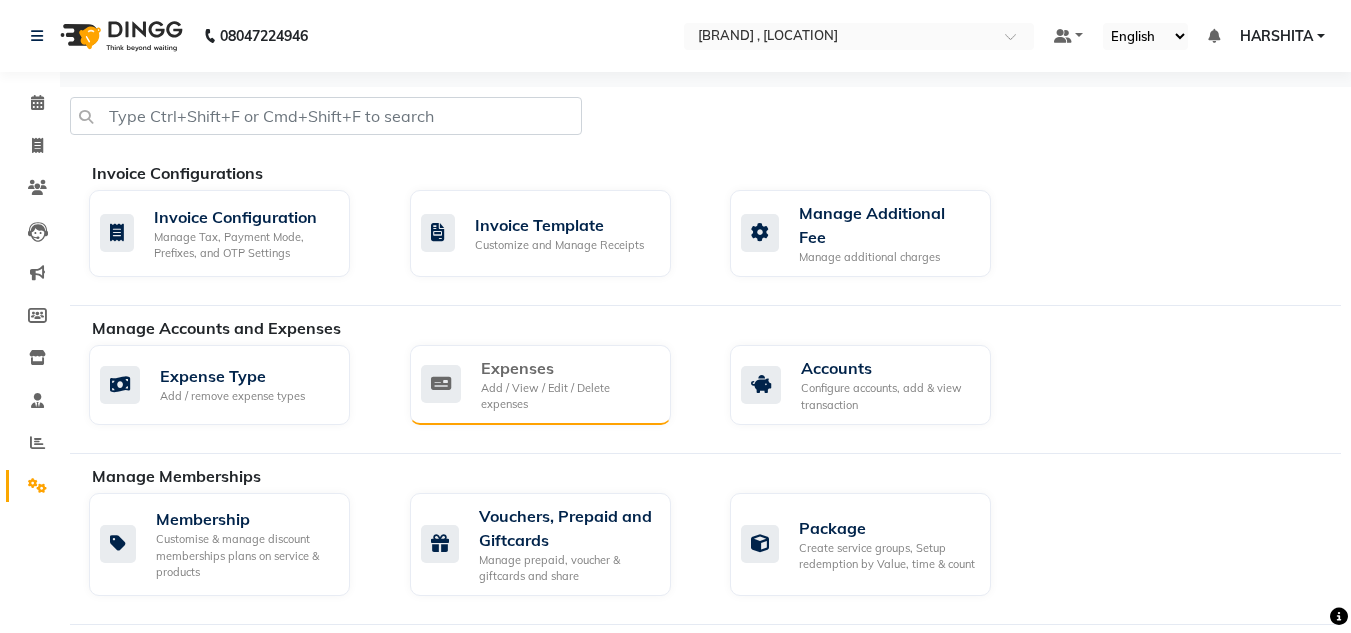click on "Add / View / Edit / Delete expenses" 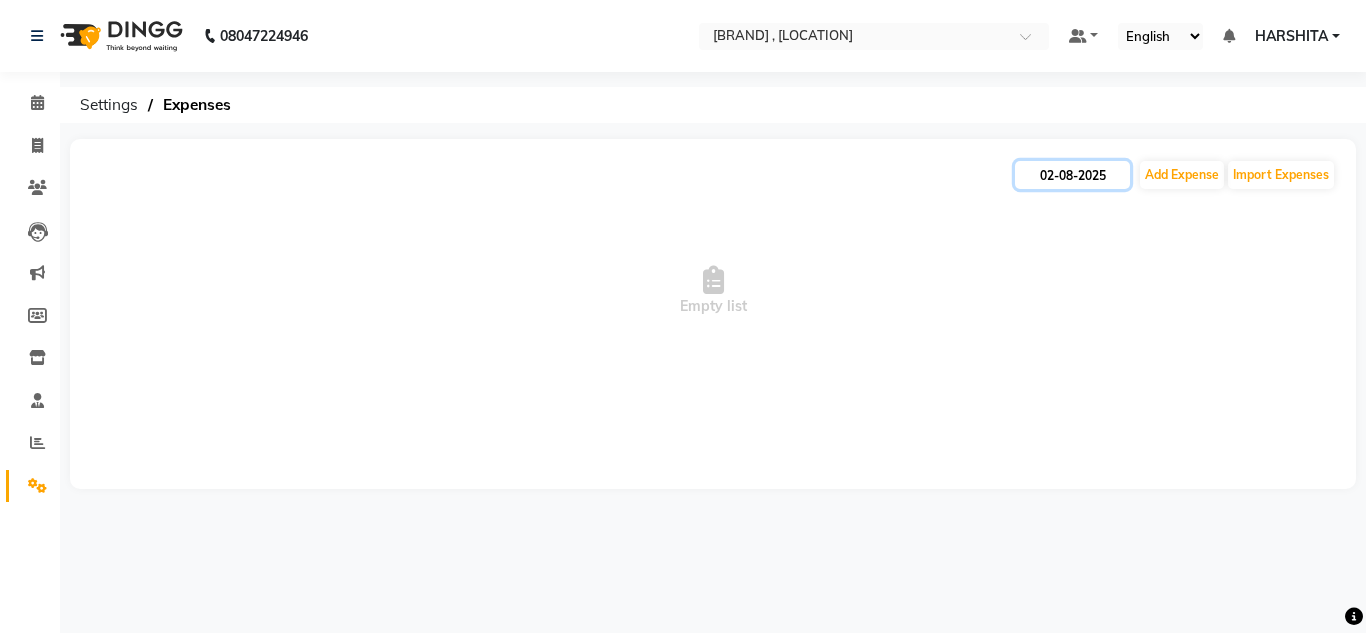 click on "02-08-2025" 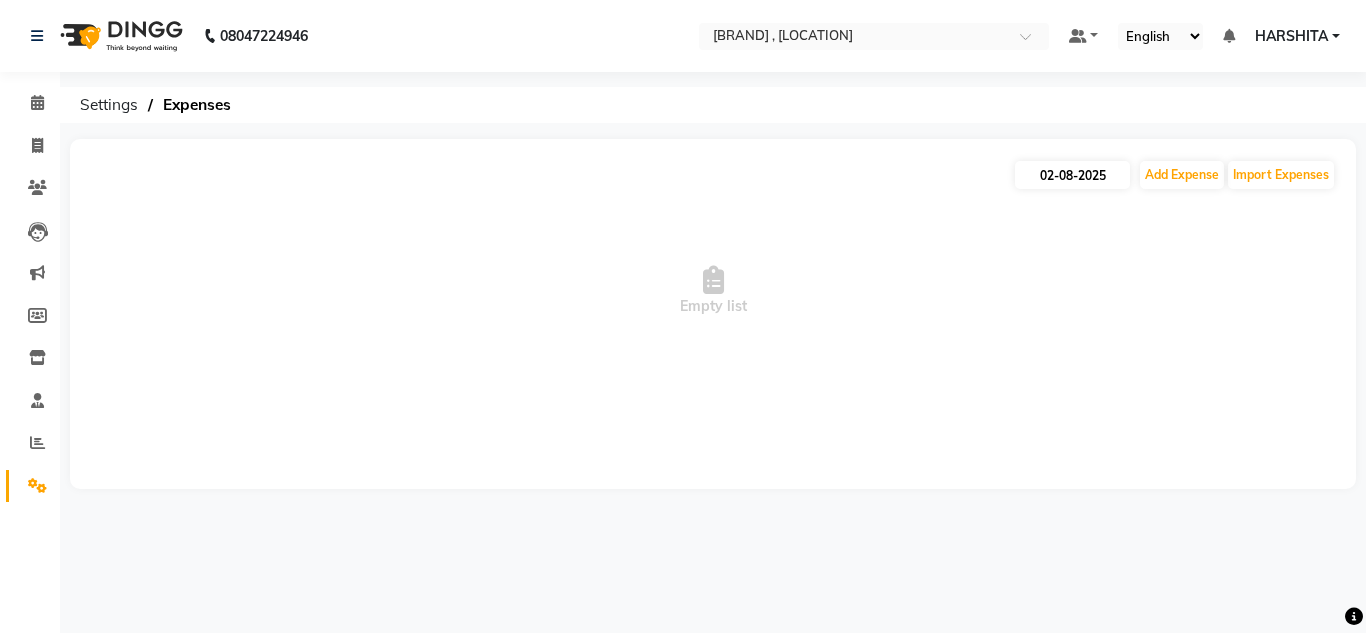 select on "8" 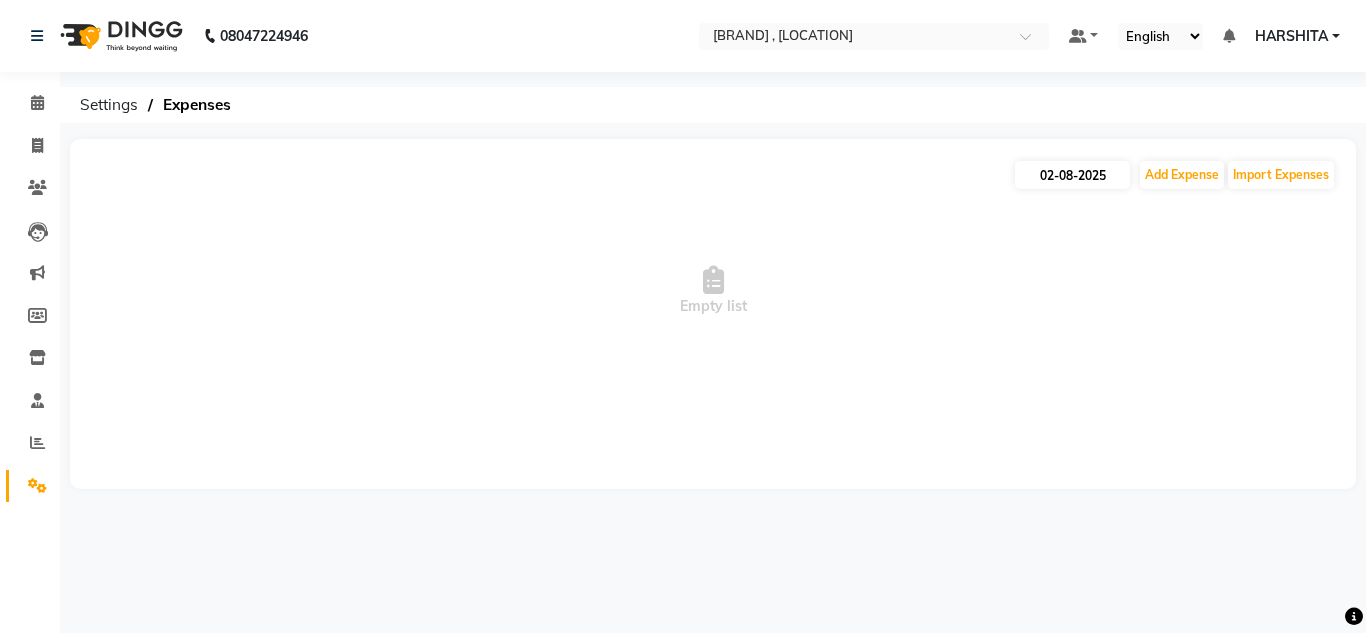 select on "2025" 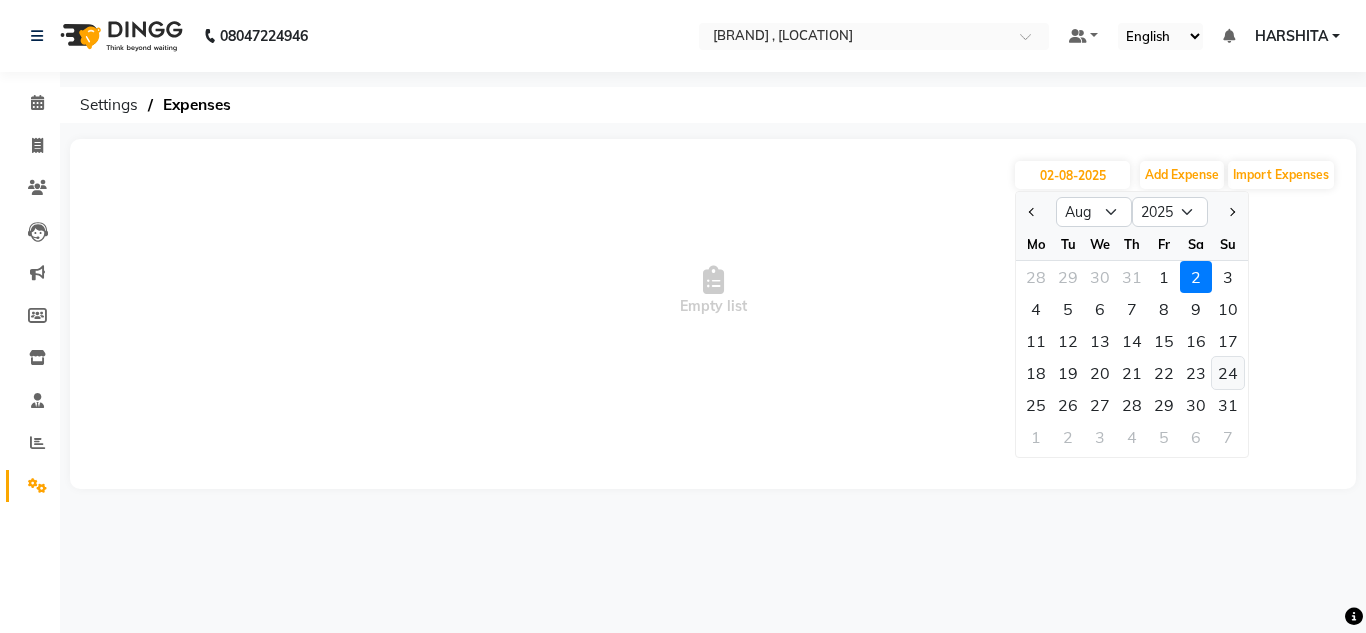 click on "24" 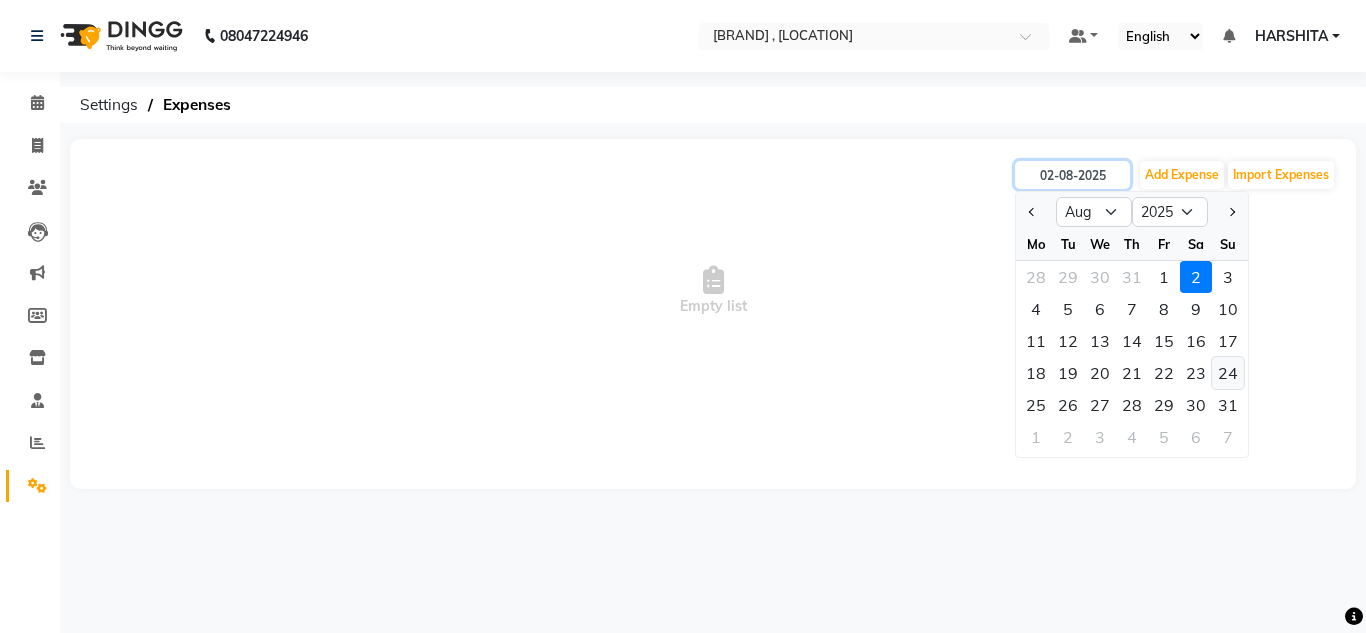 type on "24-08-2025" 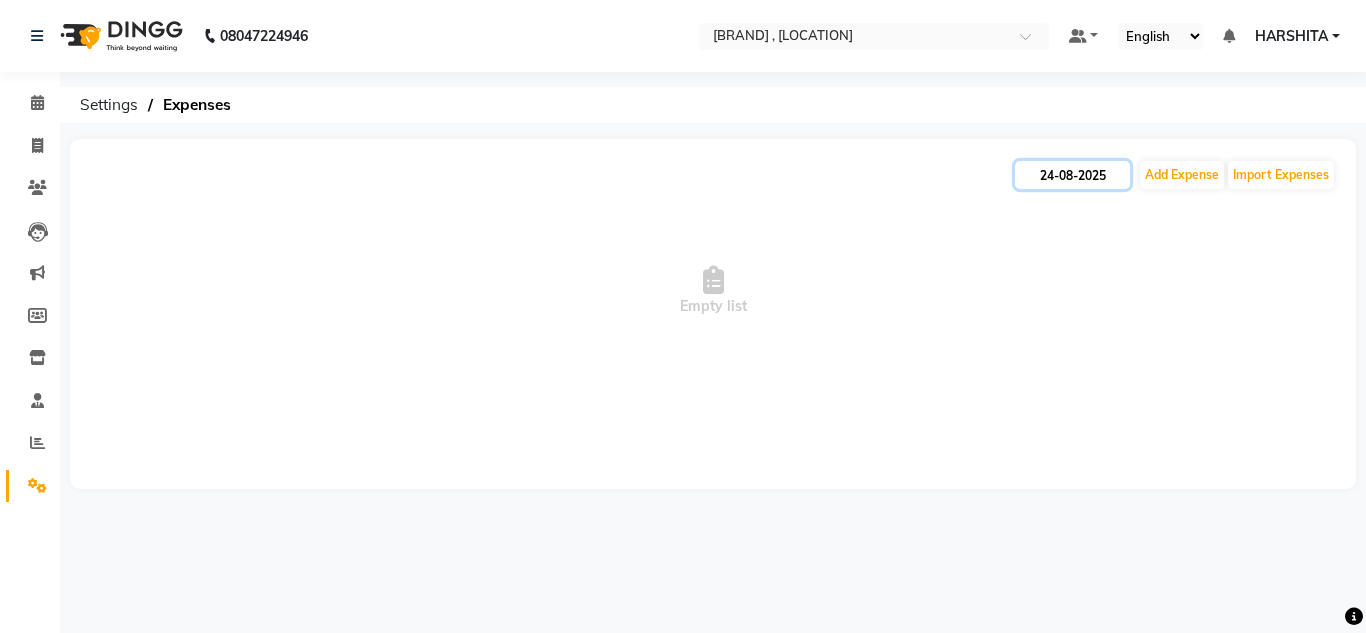 click on "24-08-2025" 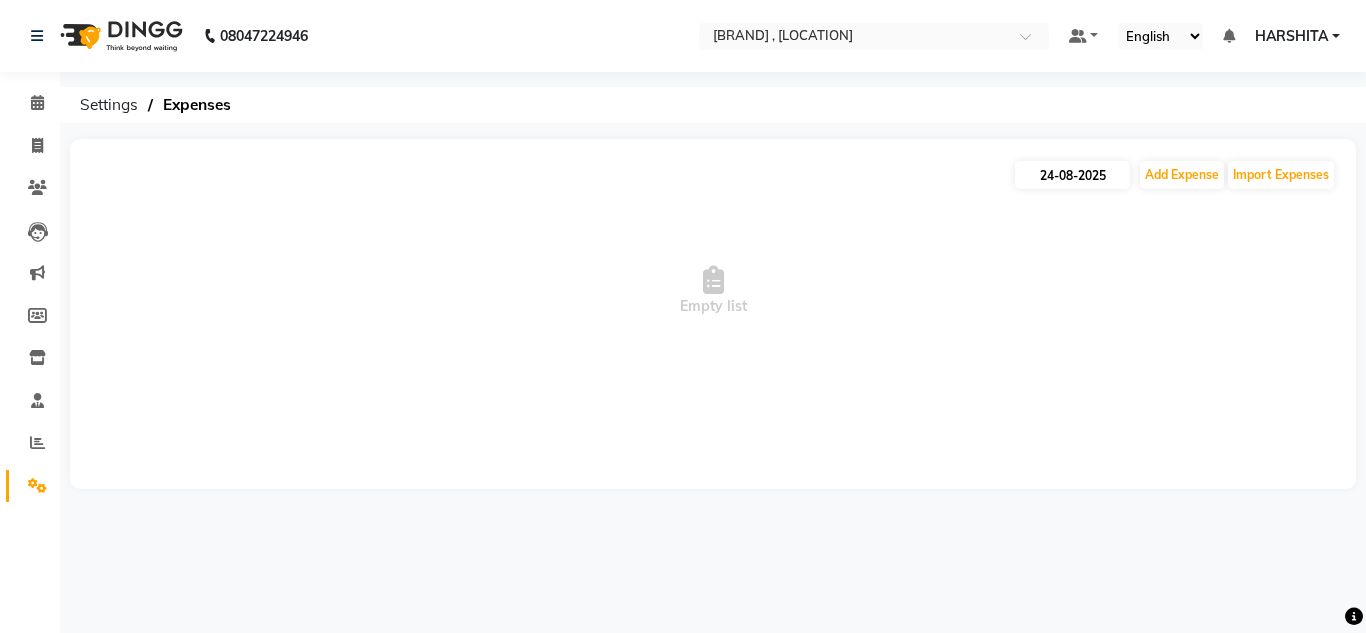 select on "8" 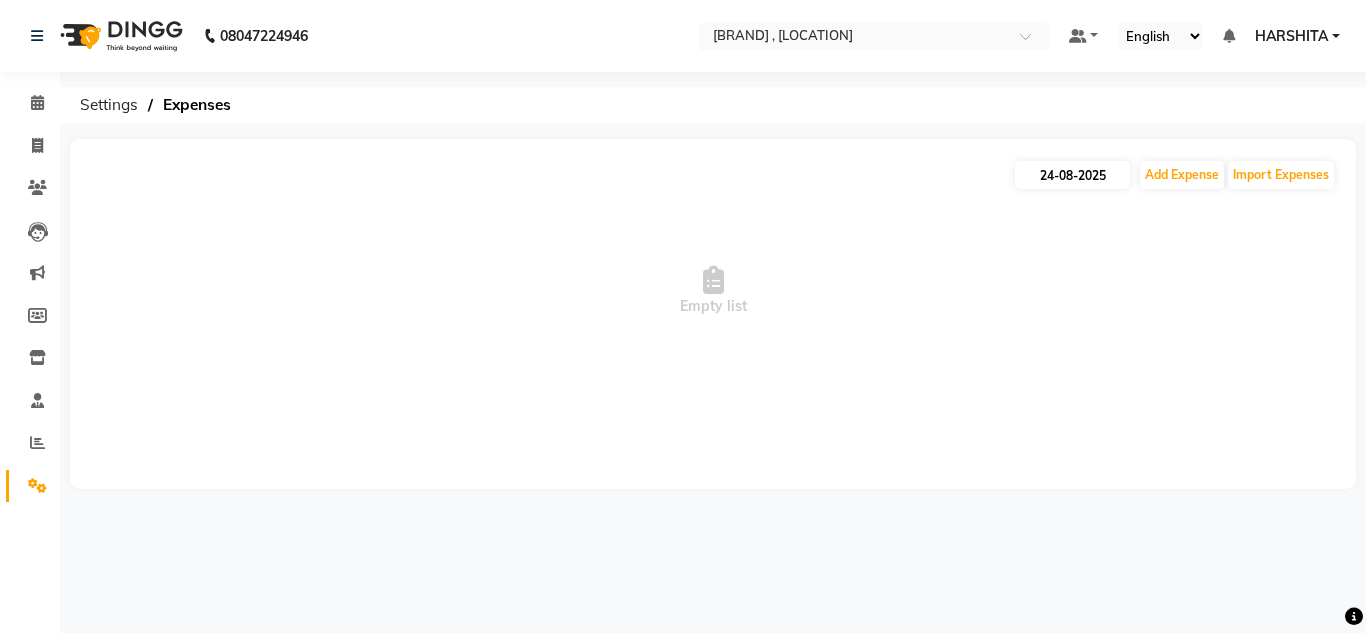 select on "2025" 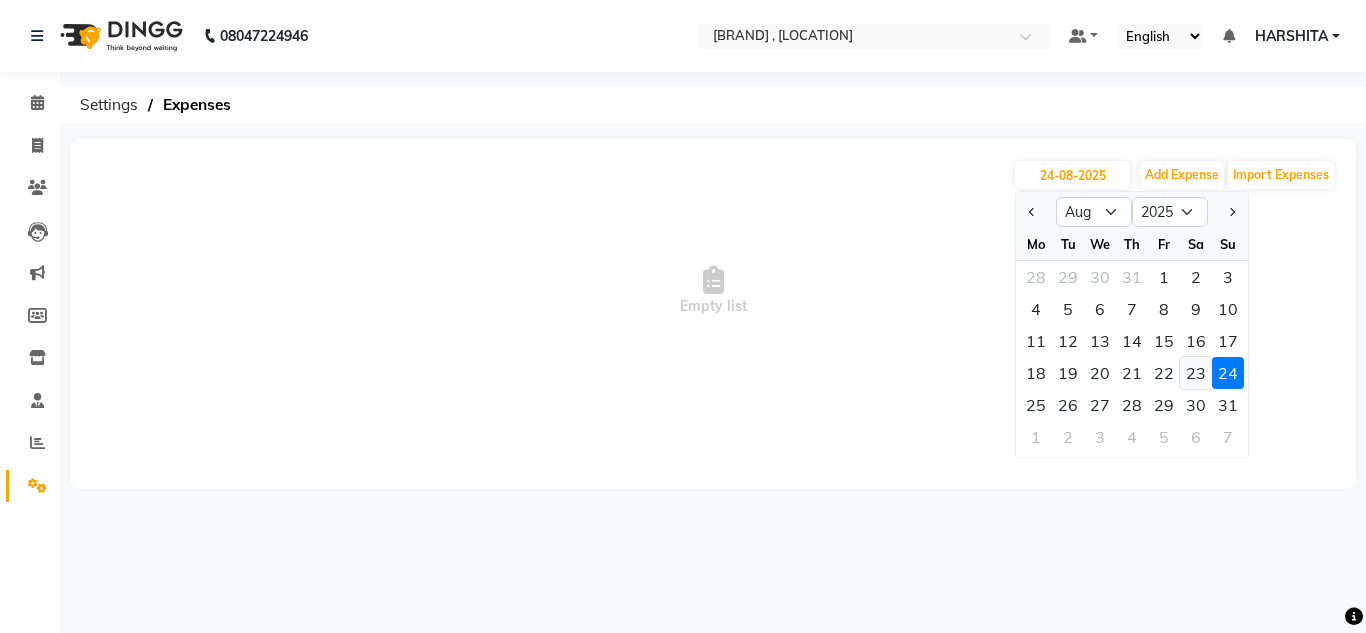 drag, startPoint x: 1172, startPoint y: 366, endPoint x: 1189, endPoint y: 372, distance: 18.027756 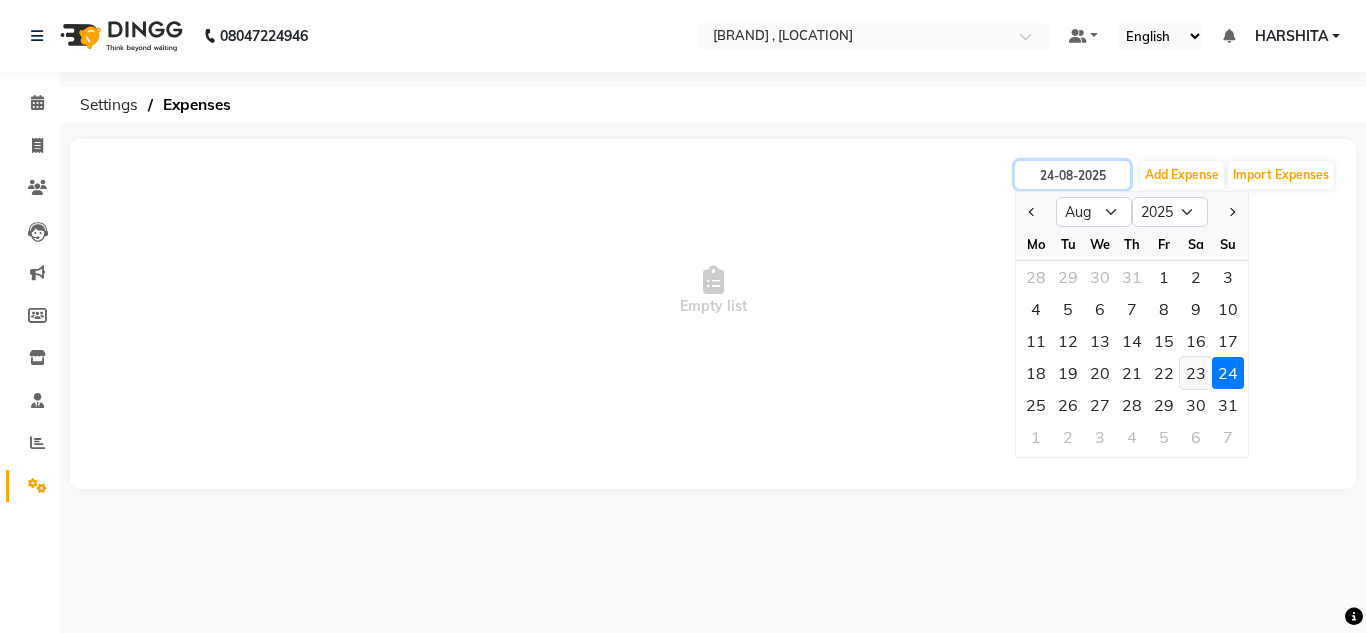 type on "23-08-2025" 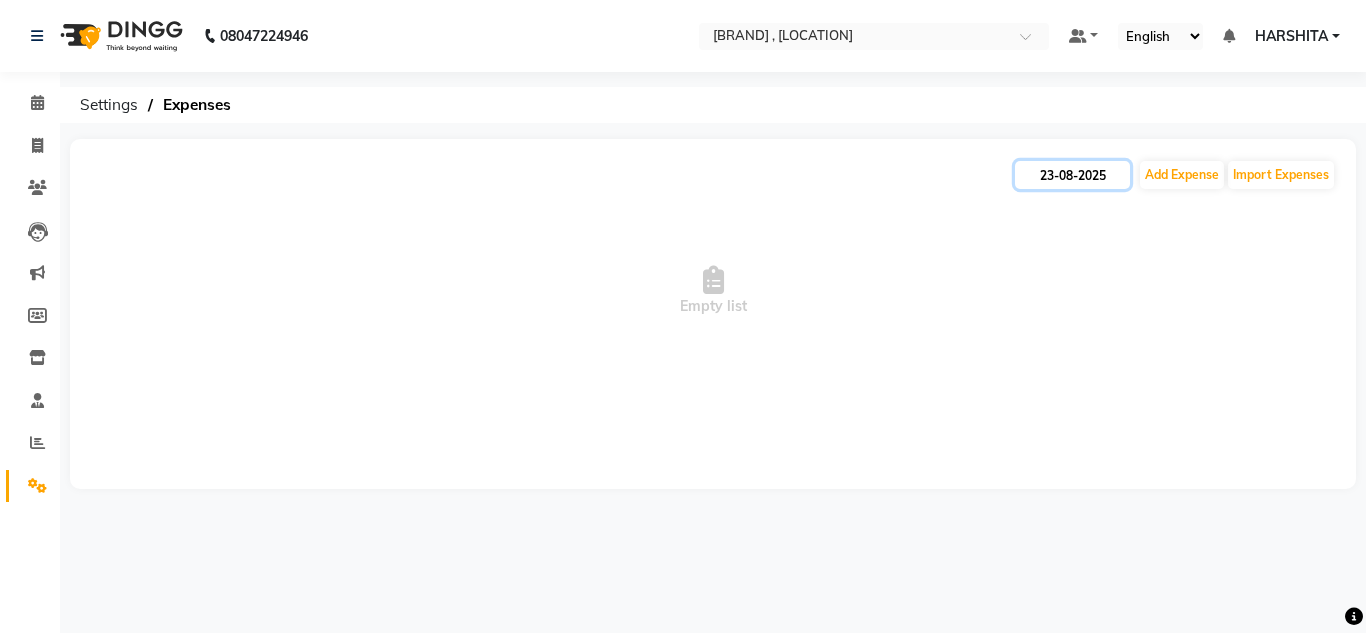 click on "23-08-2025" 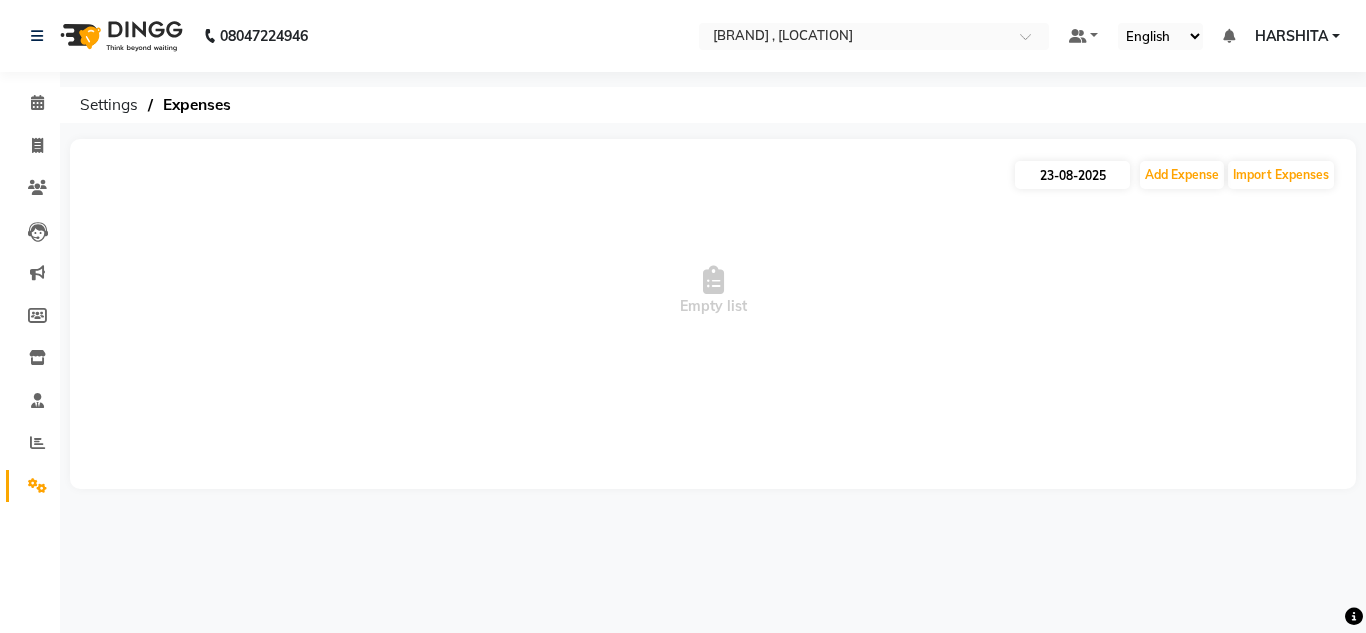 select on "8" 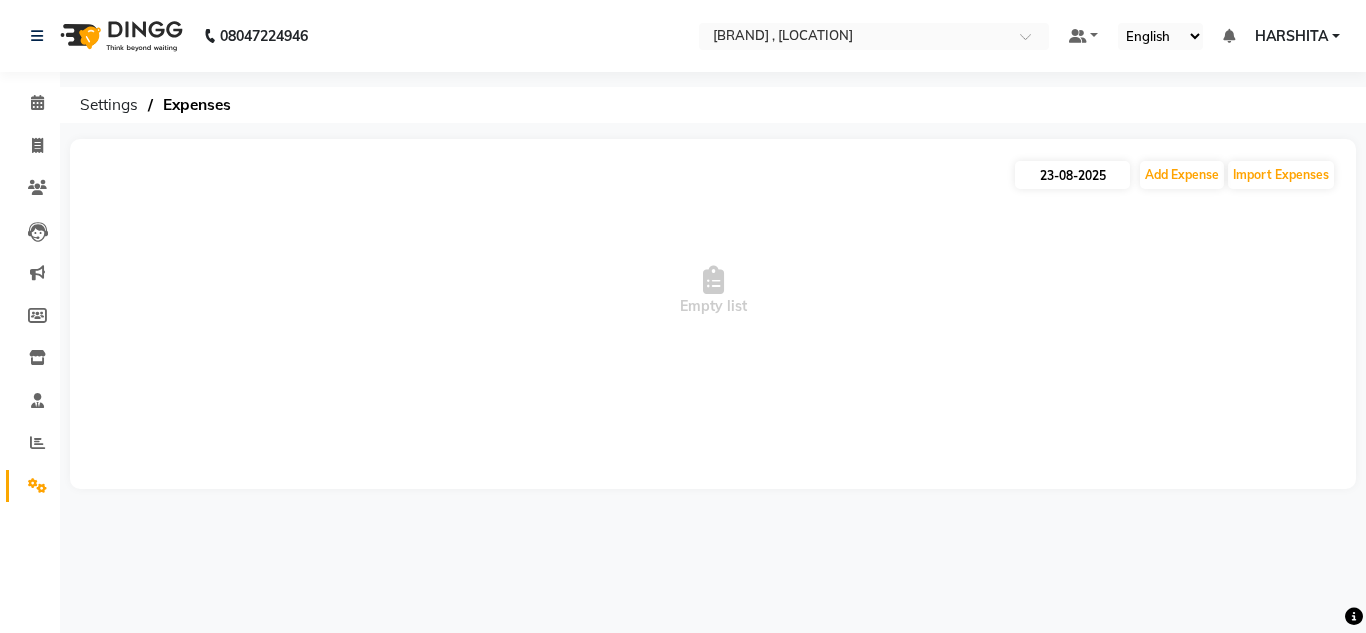 select on "2025" 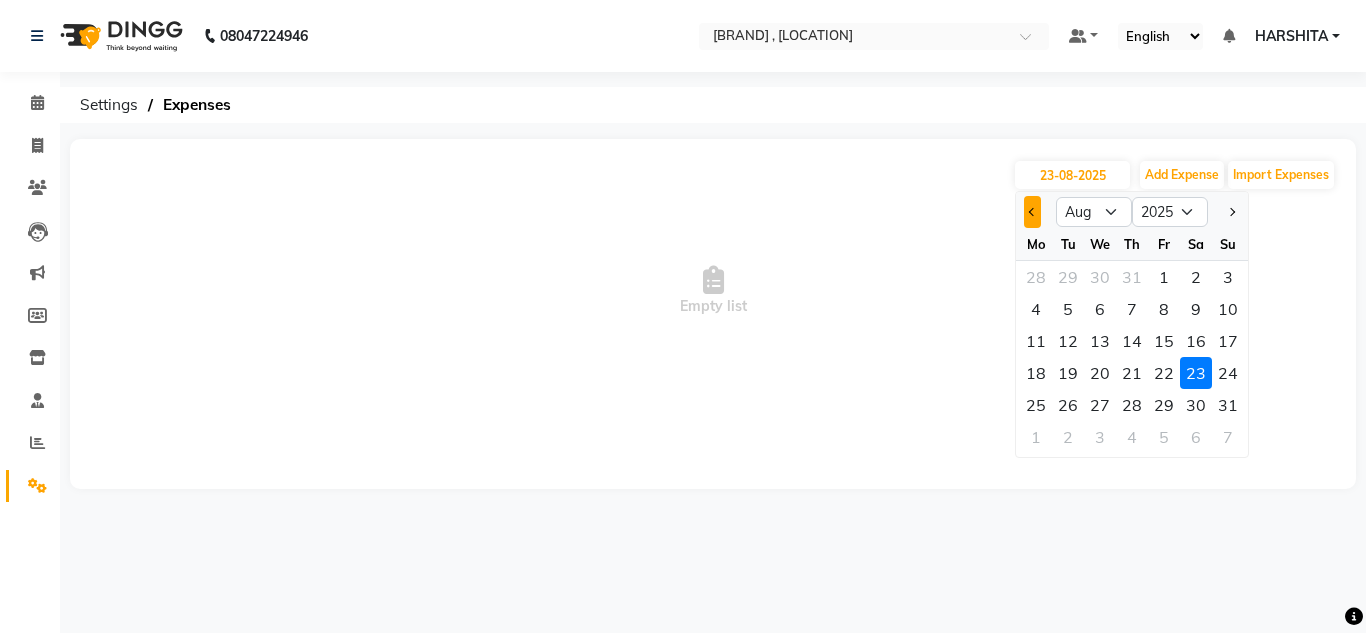 click 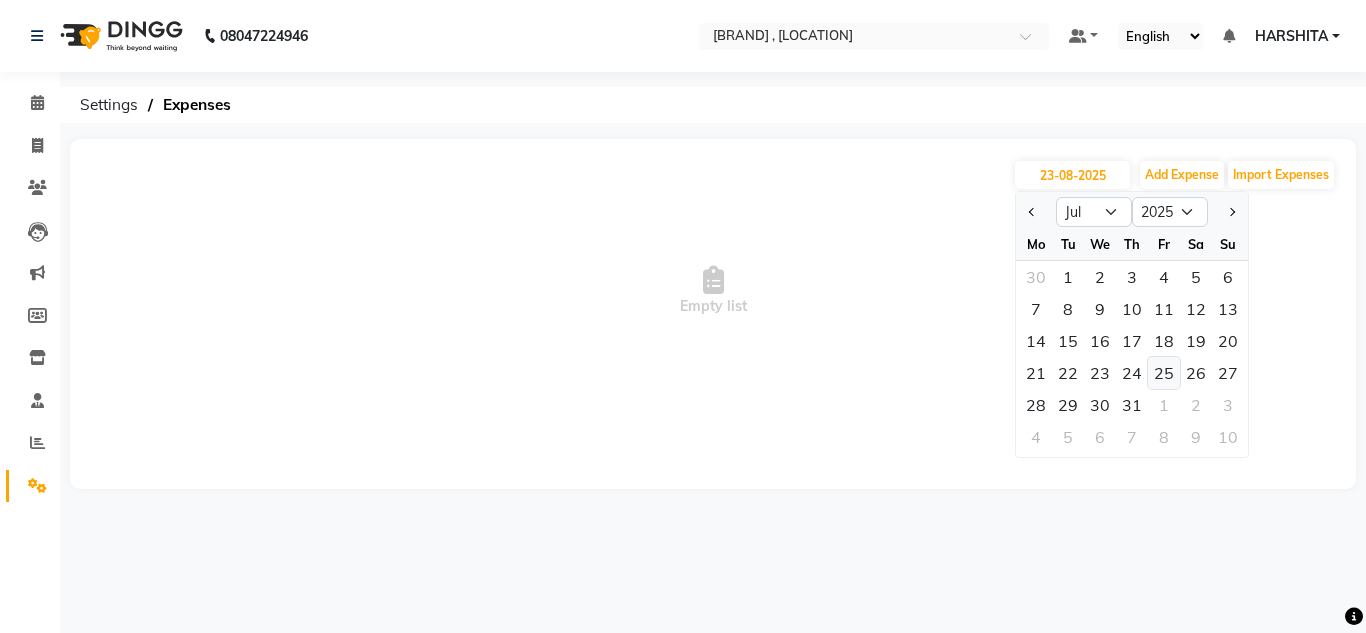 click on "25" 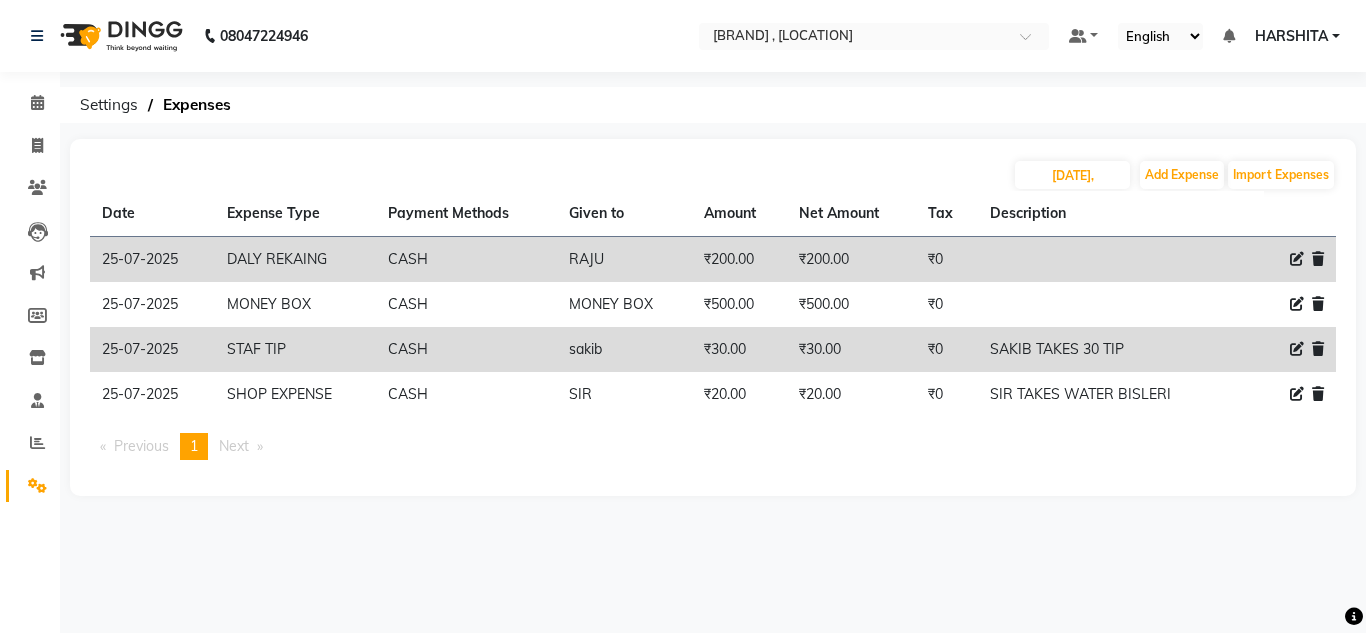 type on "25-07-2025" 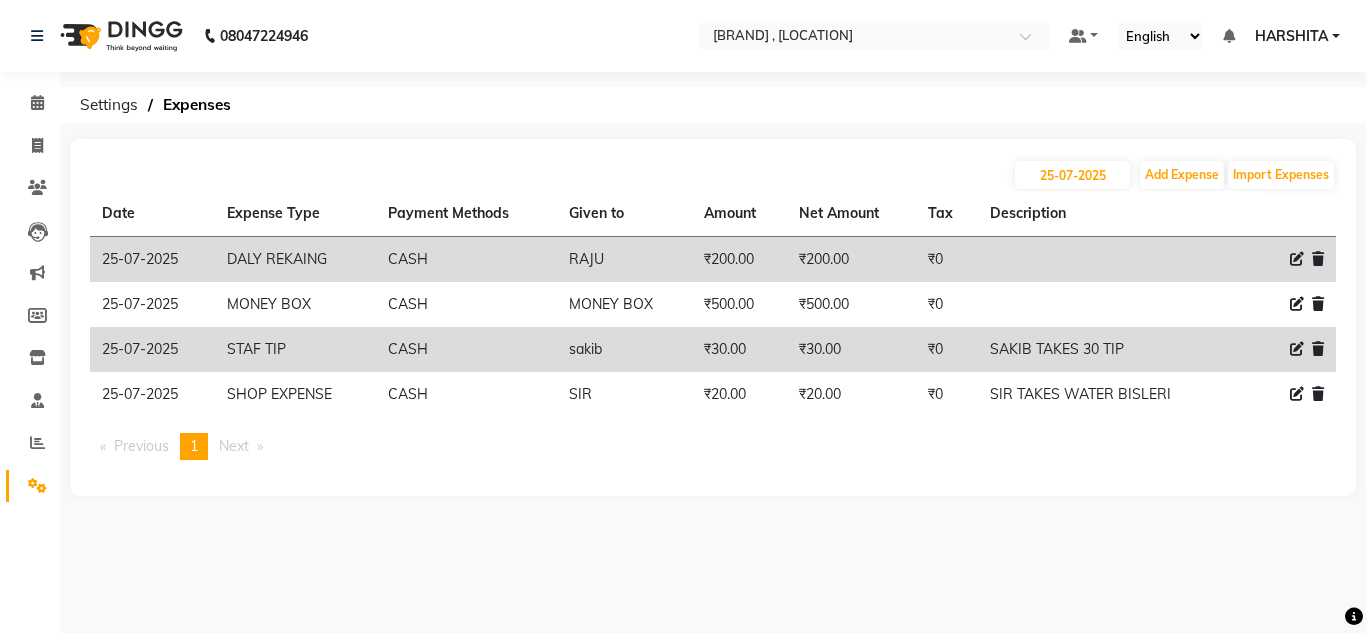 drag, startPoint x: 0, startPoint y: 103, endPoint x: 0, endPoint y: 89, distance: 14 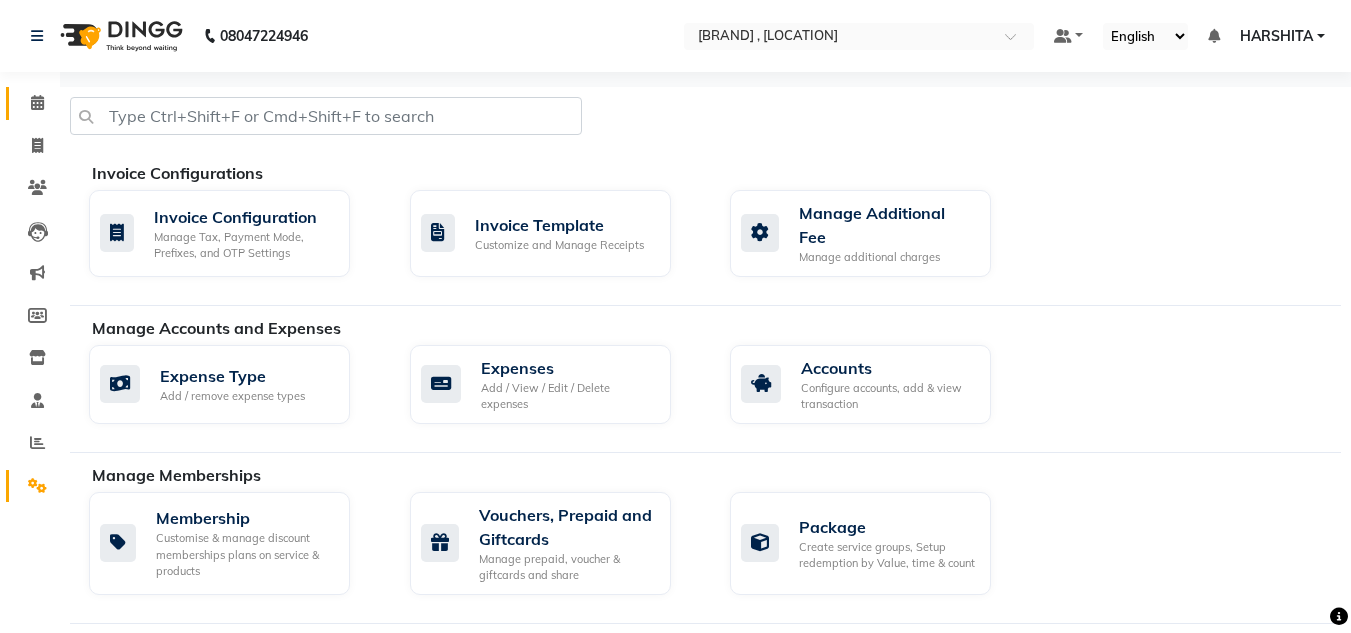 drag, startPoint x: 0, startPoint y: 93, endPoint x: 30, endPoint y: 87, distance: 30.594116 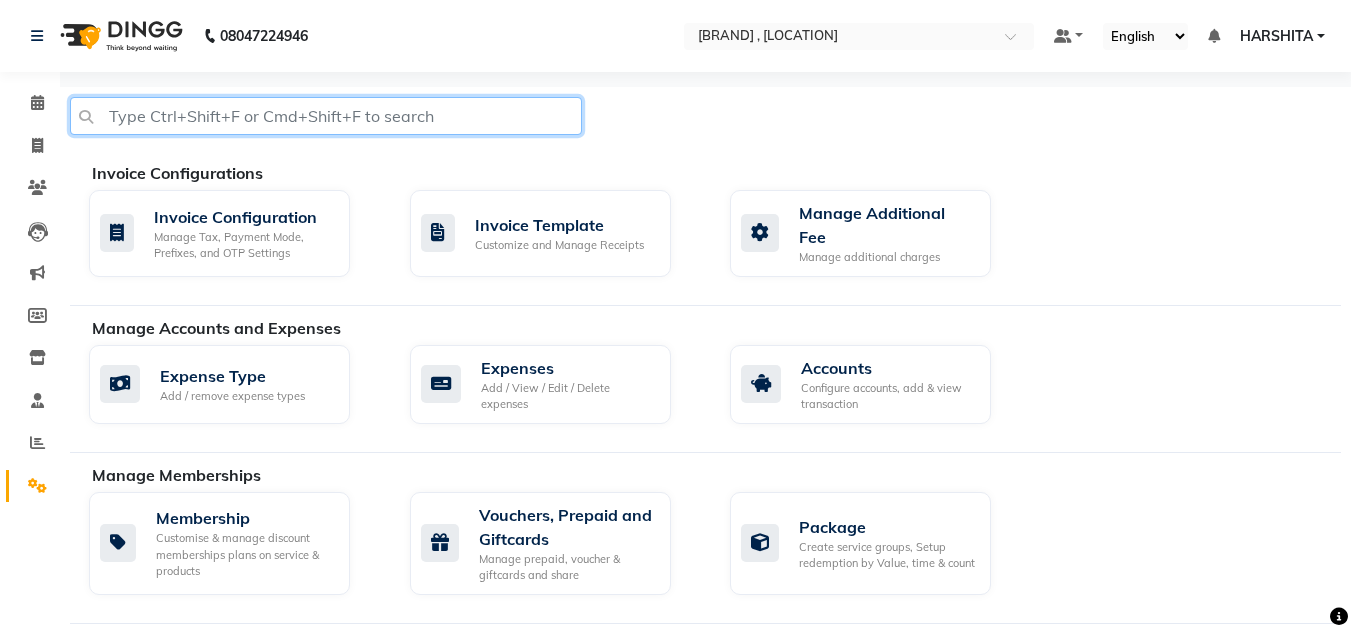 drag, startPoint x: 30, startPoint y: 87, endPoint x: 298, endPoint y: 135, distance: 272.2646 